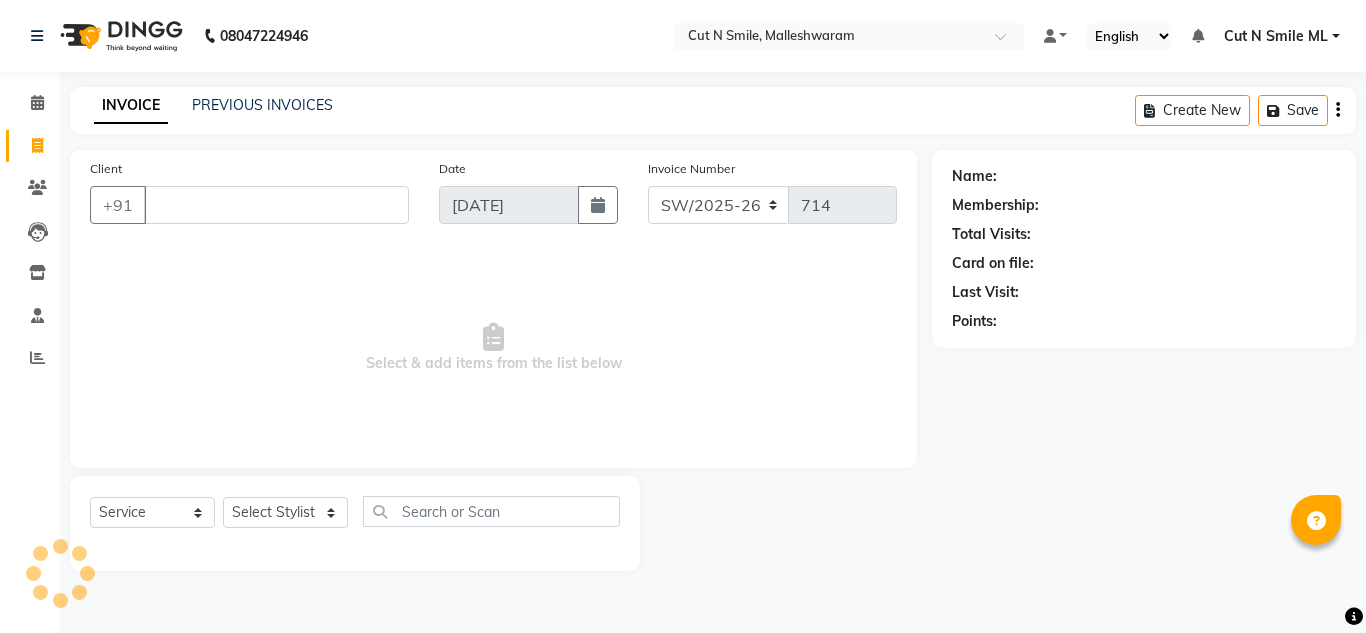 select on "7226" 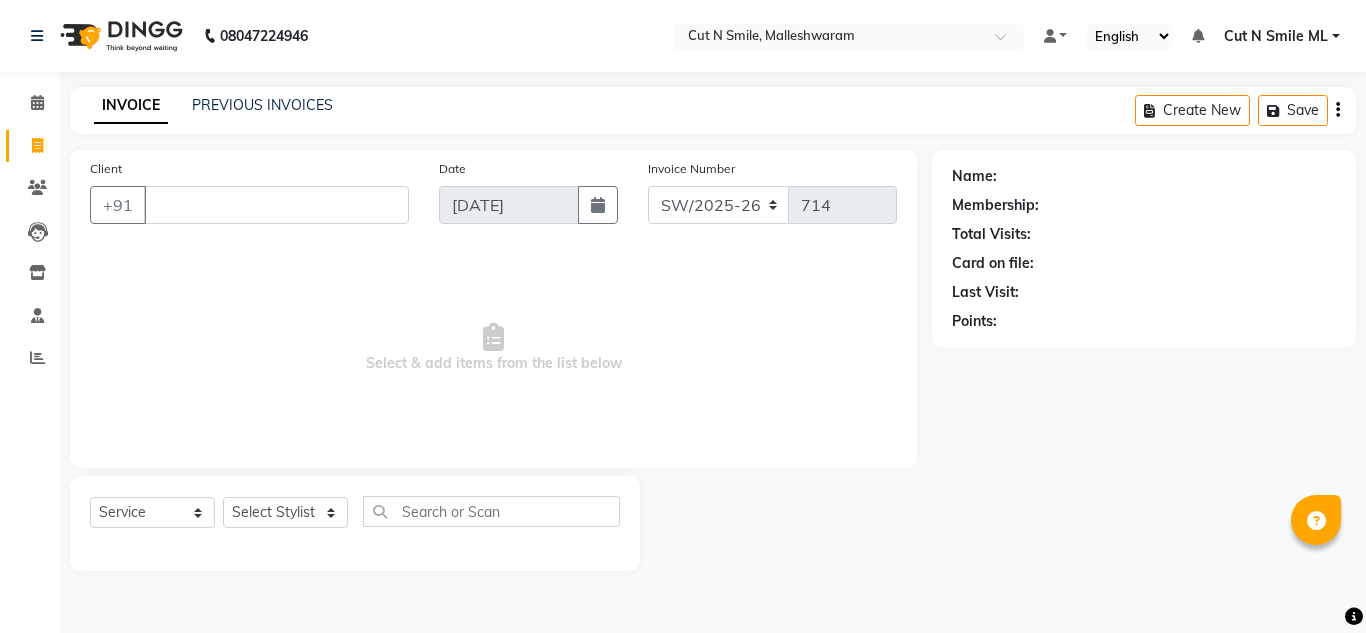 click on "Client" at bounding box center (276, 205) 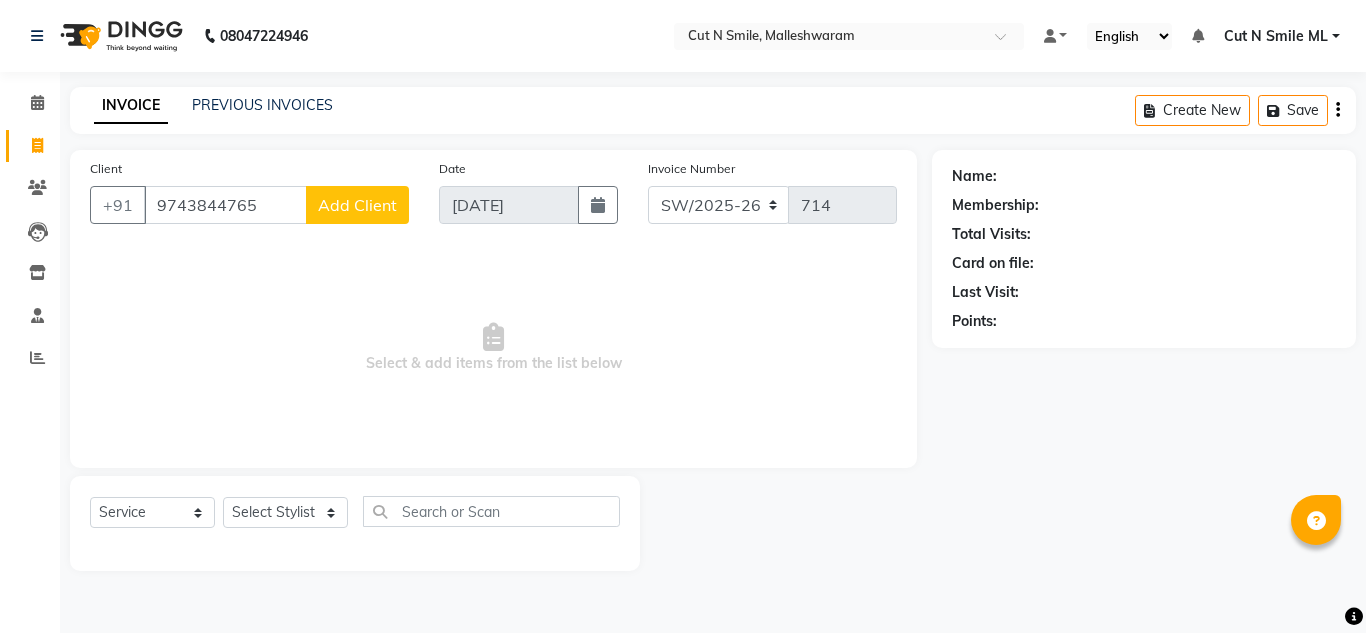 type on "9743844765" 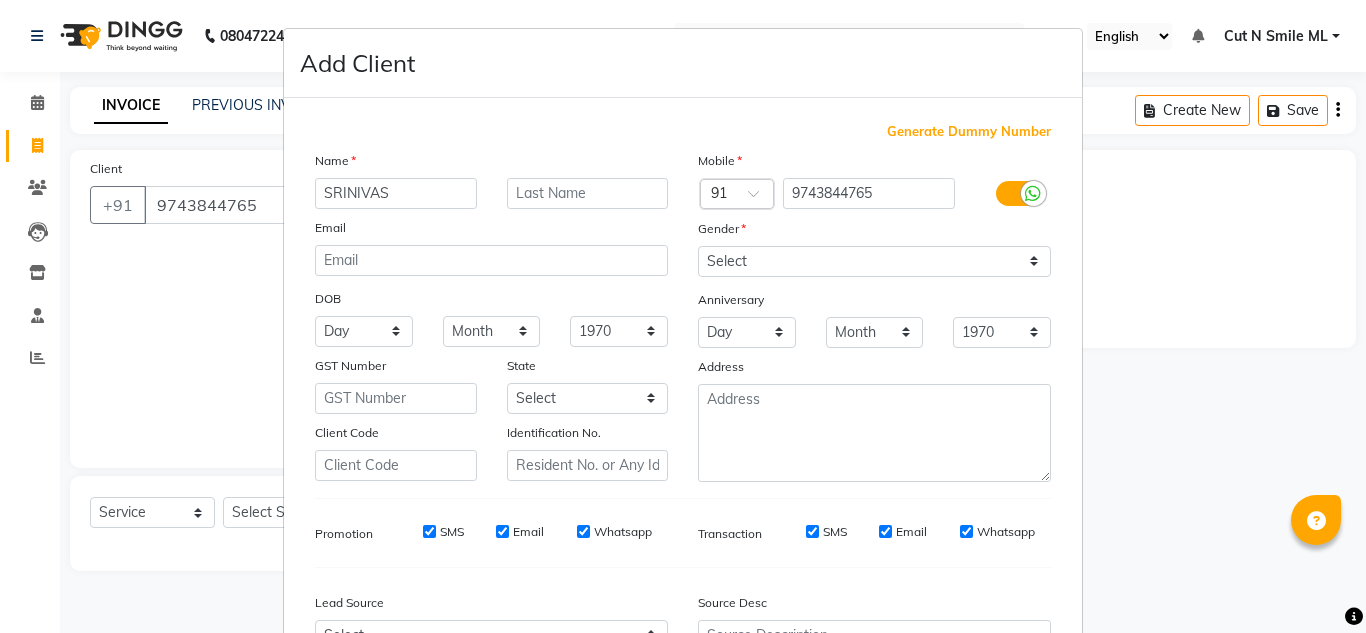 type on "SRINIVAS" 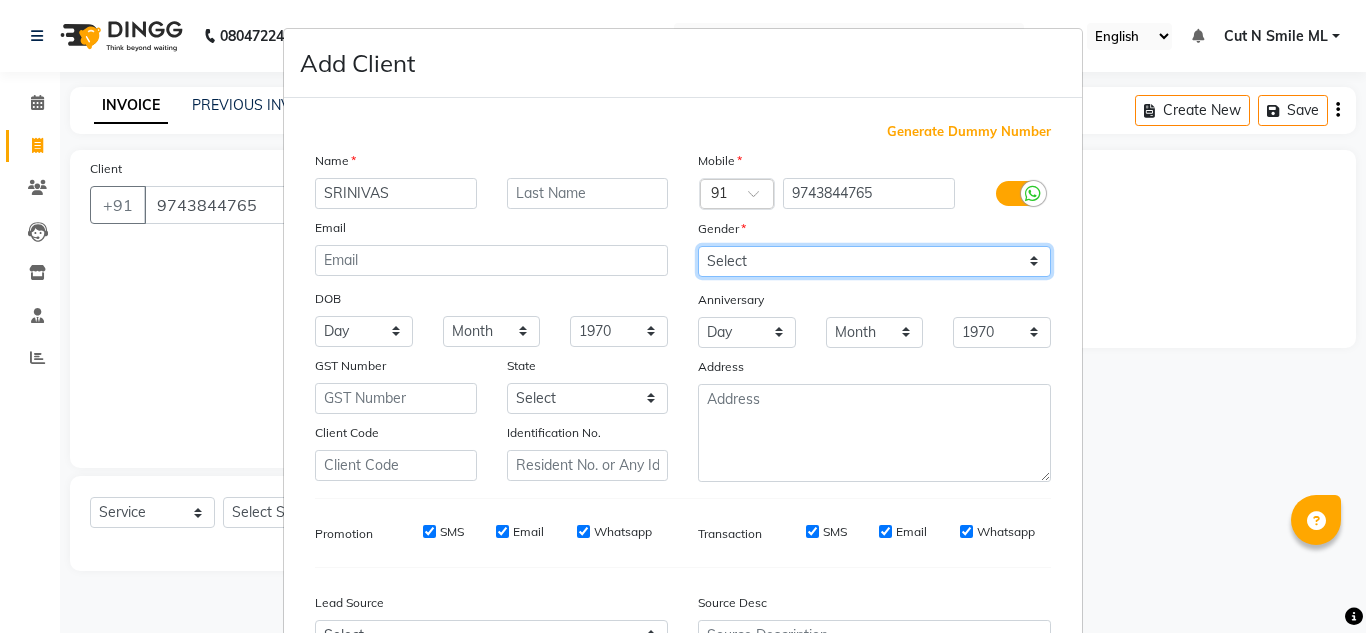 click on "Select [DEMOGRAPHIC_DATA] [DEMOGRAPHIC_DATA] Other Prefer Not To Say" at bounding box center (874, 261) 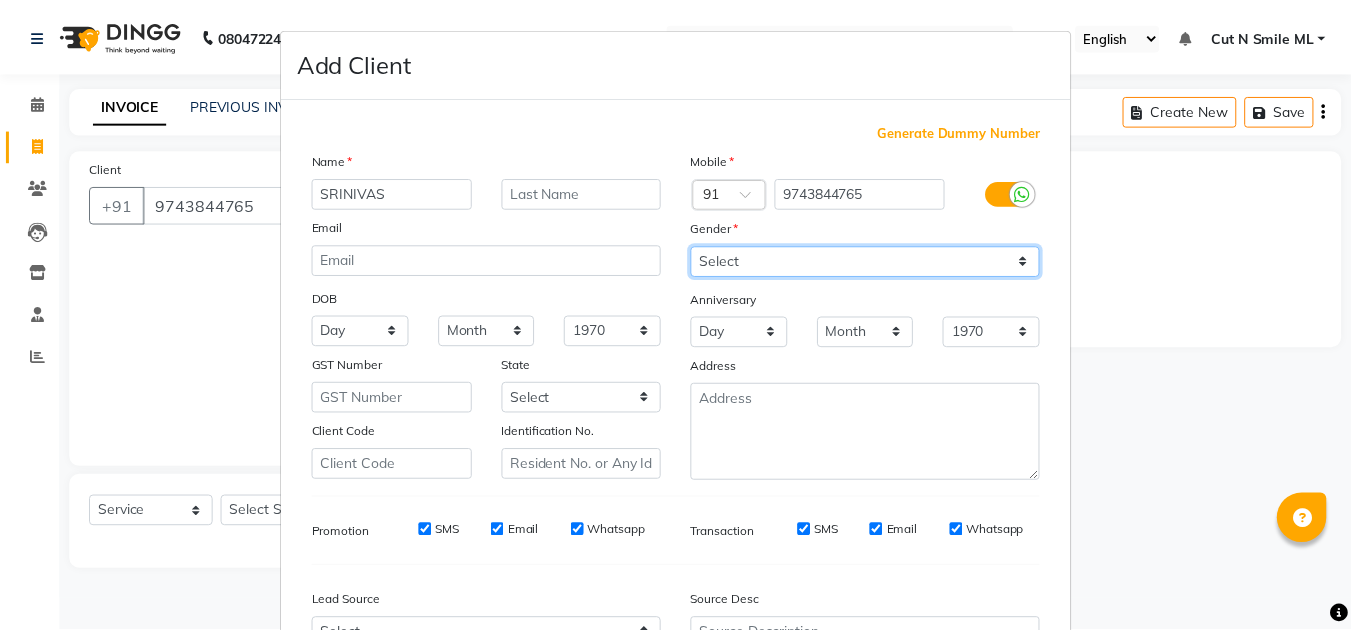 scroll, scrollTop: 216, scrollLeft: 0, axis: vertical 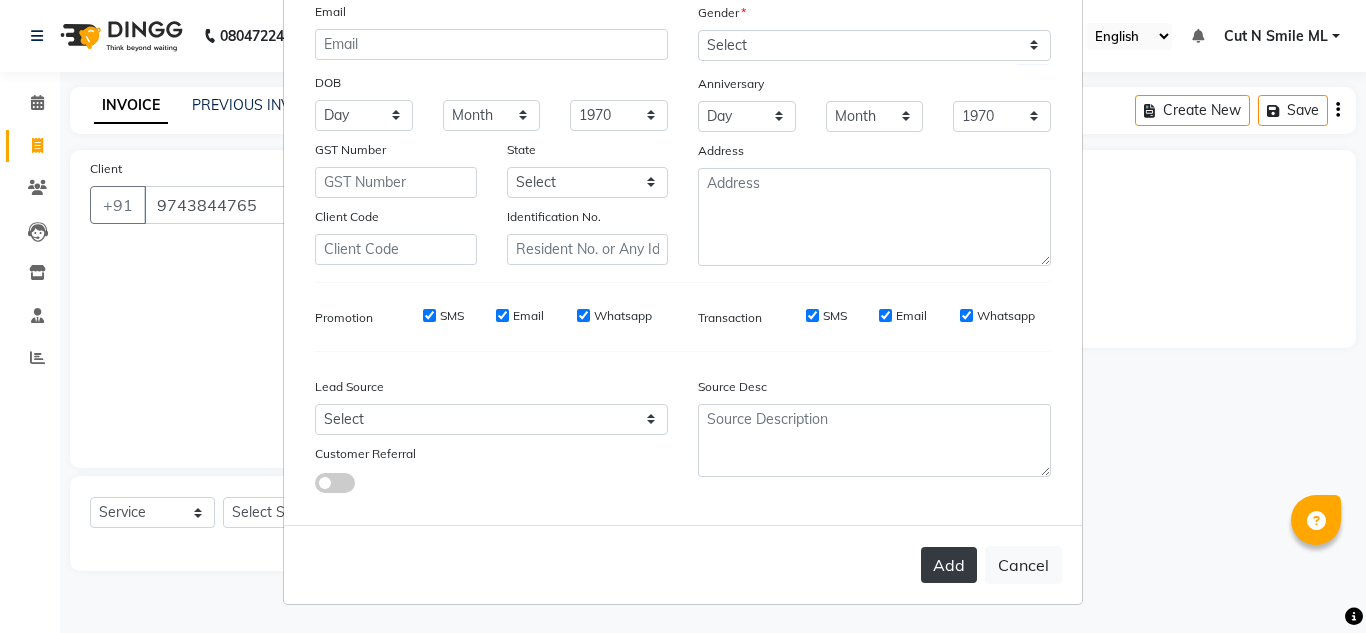 click on "Add" at bounding box center [949, 565] 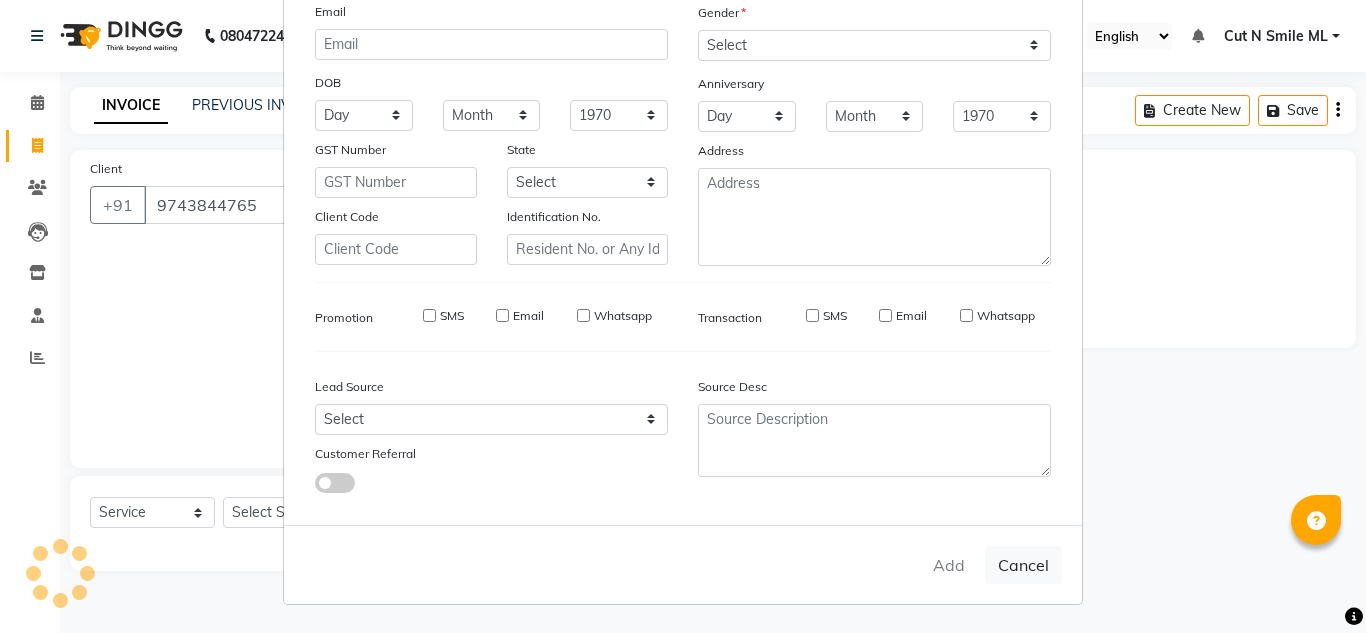 type 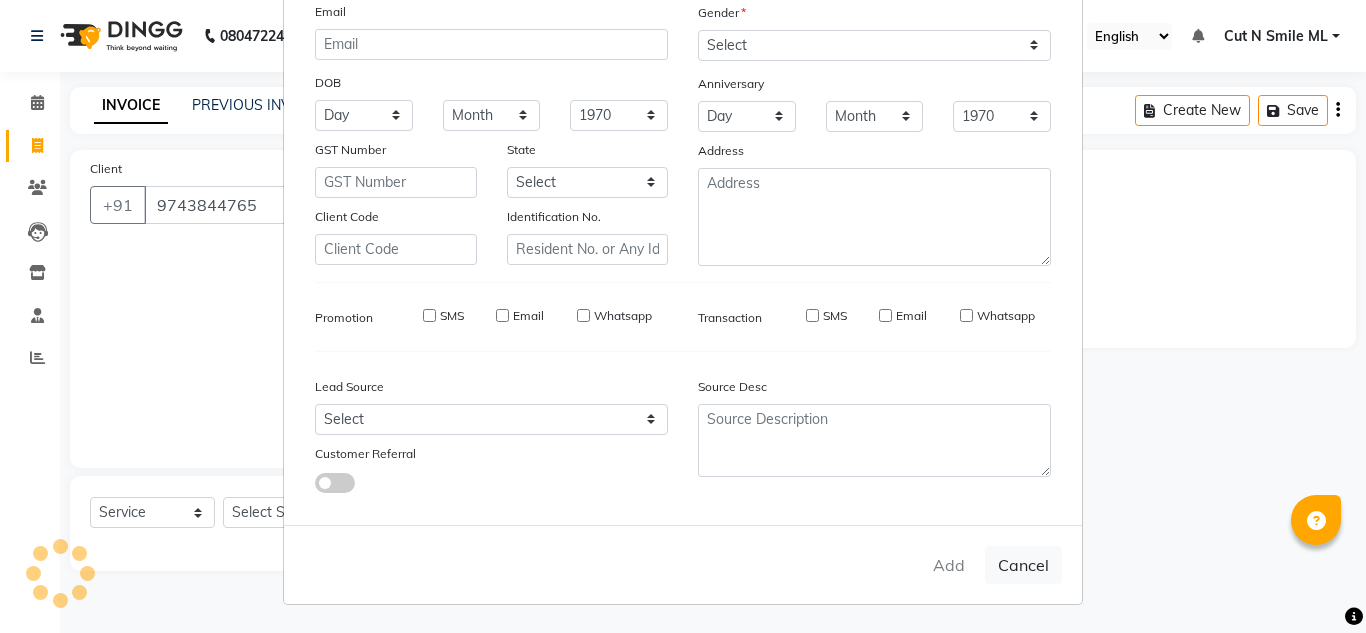 select 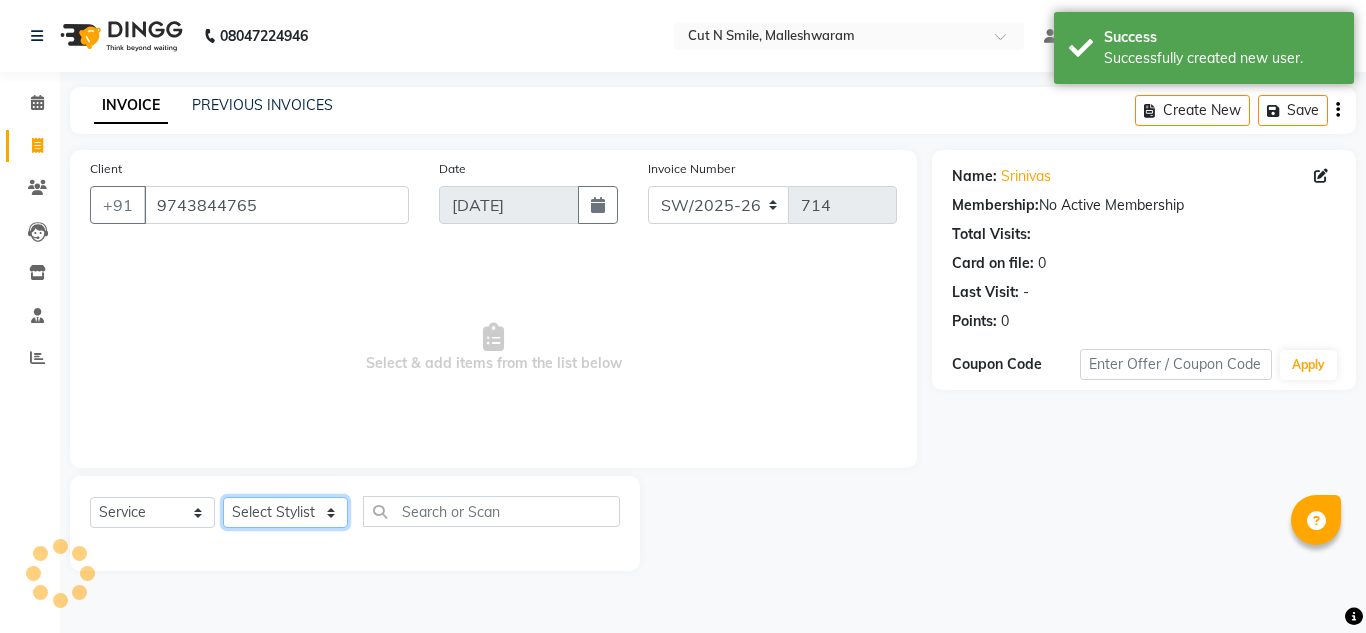 click on "Select Stylist [PERSON_NAME] 17M [PERSON_NAME] 9M Ajim 17M  [PERSON_NAME] 17M [PERSON_NAME] [PERSON_NAME] [PERSON_NAME] 17M Armaan 17M Armaan 17O Arshad 17O Asahika ML Babbu ML  Cena 17M [PERSON_NAME] 9M CNS 17 Malleshwaram CNS 9 Malleshwaram CNS [PERSON_NAME] Layout Cut N Smile 17O [PERSON_NAME] 9M [PERSON_NAME] 17M  [PERSON_NAME] 9M [PERSON_NAME] Ganesh 9M Ganga 9M Govind ML [PERSON_NAME] 17M [PERSON_NAME] 17O [PERSON_NAME] 17M Meena ML Mercy [PERSON_NAME] 17M [PERSON_NAME] 17M [PERSON_NAME] [PERSON_NAME] 9M [PERSON_NAME] 9M [PERSON_NAME] 17M [PERSON_NAME] 17M  [PERSON_NAME] 9M [PERSON_NAME] 9M [PERSON_NAME] 17M [PERSON_NAME] 9M Rajan [PERSON_NAME] 9M [PERSON_NAME] 9M [PERSON_NAME] 17M [PERSON_NAME] 17O [PERSON_NAME] 9M [PERSON_NAME] 17M [PERSON_NAME] 17ML [PERSON_NAME] [PERSON_NAME] 17M [PERSON_NAME] [PERSON_NAME]  [PERSON_NAME] ML [PERSON_NAME] 17M Sopna ML [PERSON_NAME] 17M Tanjua 9M [PERSON_NAME] 17M Tofeek 9M Tulsi 17O [PERSON_NAME] 17M Vishal 17M [PERSON_NAME] 17O  [PERSON_NAME]" 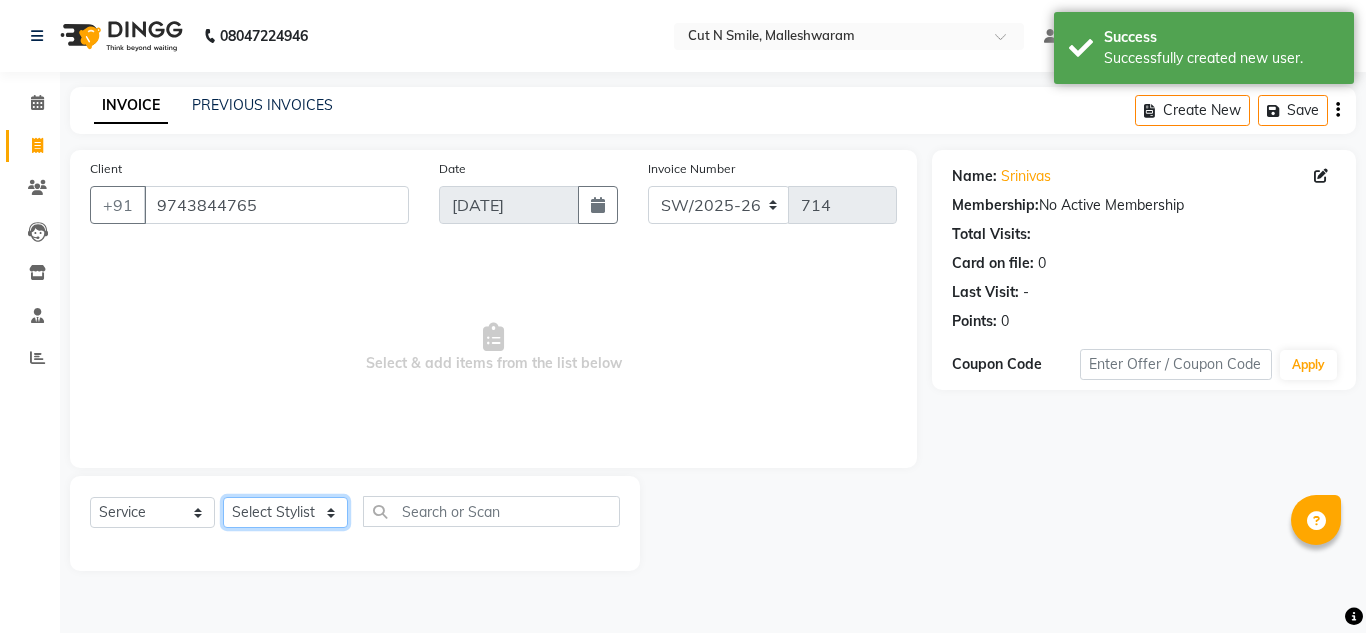 select on "60591" 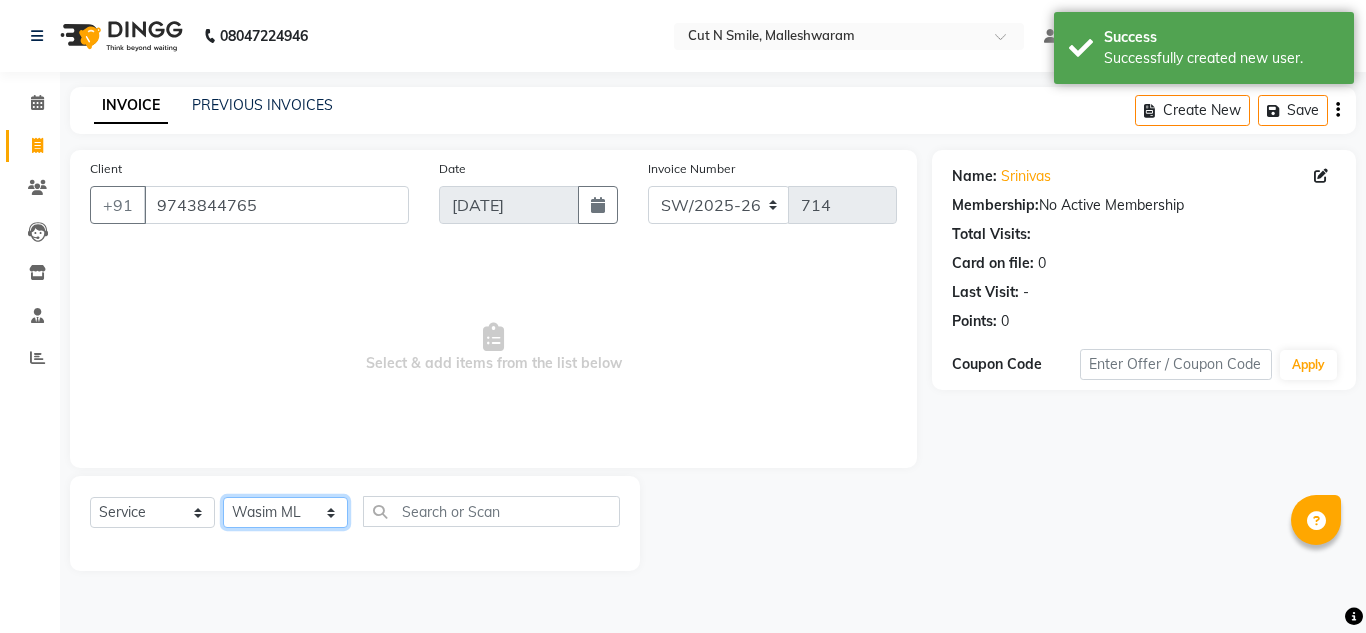 click on "Select Stylist [PERSON_NAME] 17M [PERSON_NAME] 9M Ajim 17M  [PERSON_NAME] 17M [PERSON_NAME] [PERSON_NAME] [PERSON_NAME] 17M Armaan 17M Armaan 17O Arshad 17O Asahika ML Babbu ML  Cena 17M [PERSON_NAME] 9M CNS 17 Malleshwaram CNS 9 Malleshwaram CNS [PERSON_NAME] Layout Cut N Smile 17O [PERSON_NAME] 9M [PERSON_NAME] 17M  [PERSON_NAME] 9M [PERSON_NAME] Ganesh 9M Ganga 9M Govind ML [PERSON_NAME] 17M [PERSON_NAME] 17O [PERSON_NAME] 17M Meena ML Mercy [PERSON_NAME] 17M [PERSON_NAME] 17M [PERSON_NAME] [PERSON_NAME] 9M [PERSON_NAME] 9M [PERSON_NAME] 17M [PERSON_NAME] 17M  [PERSON_NAME] 9M [PERSON_NAME] 9M [PERSON_NAME] 17M [PERSON_NAME] 9M Rajan [PERSON_NAME] 9M [PERSON_NAME] 9M [PERSON_NAME] 17M [PERSON_NAME] 17O [PERSON_NAME] 9M [PERSON_NAME] 17M [PERSON_NAME] 17ML [PERSON_NAME] [PERSON_NAME] 17M [PERSON_NAME] [PERSON_NAME]  [PERSON_NAME] ML [PERSON_NAME] 17M Sopna ML [PERSON_NAME] 17M Tanjua 9M [PERSON_NAME] 17M Tofeek 9M Tulsi 17O [PERSON_NAME] 17M Vishal 17M [PERSON_NAME] 17O  [PERSON_NAME]" 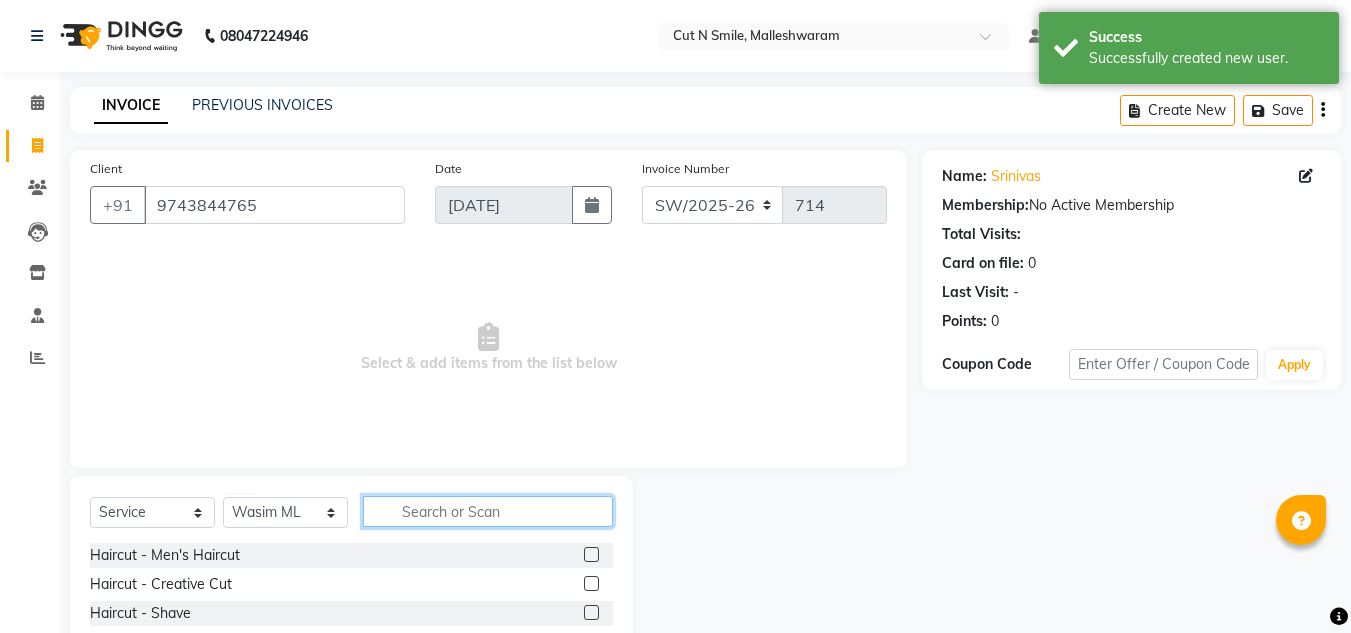 click 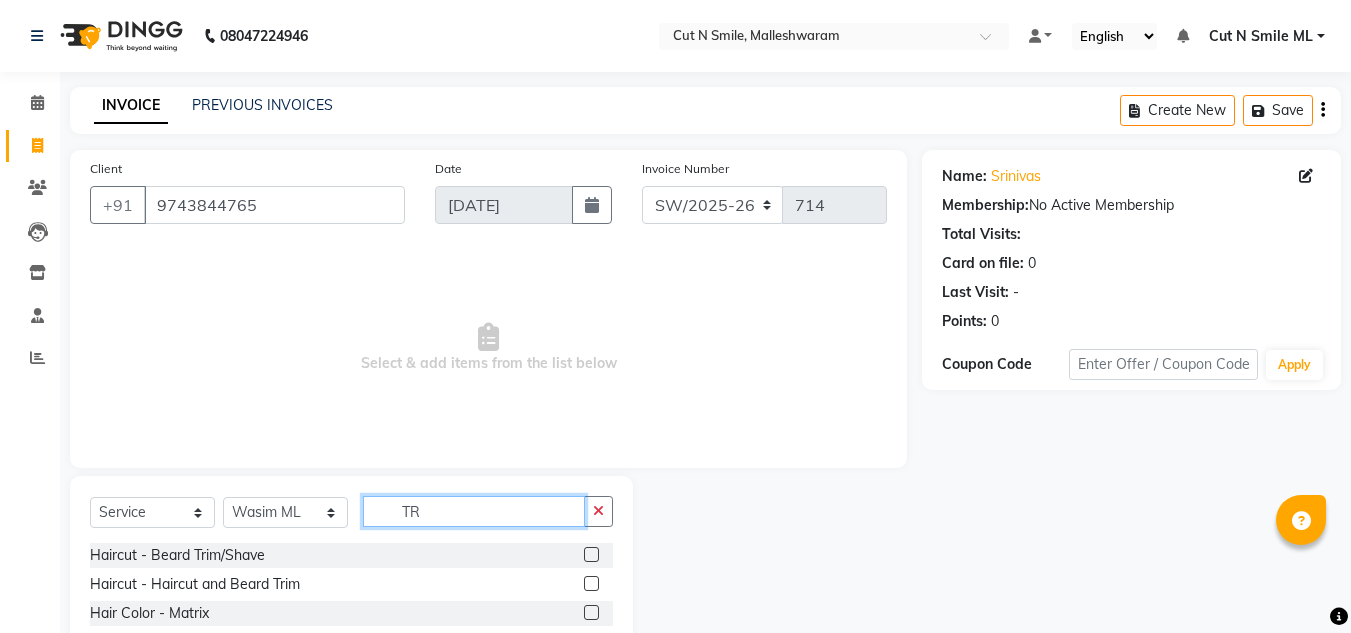 type on "TR" 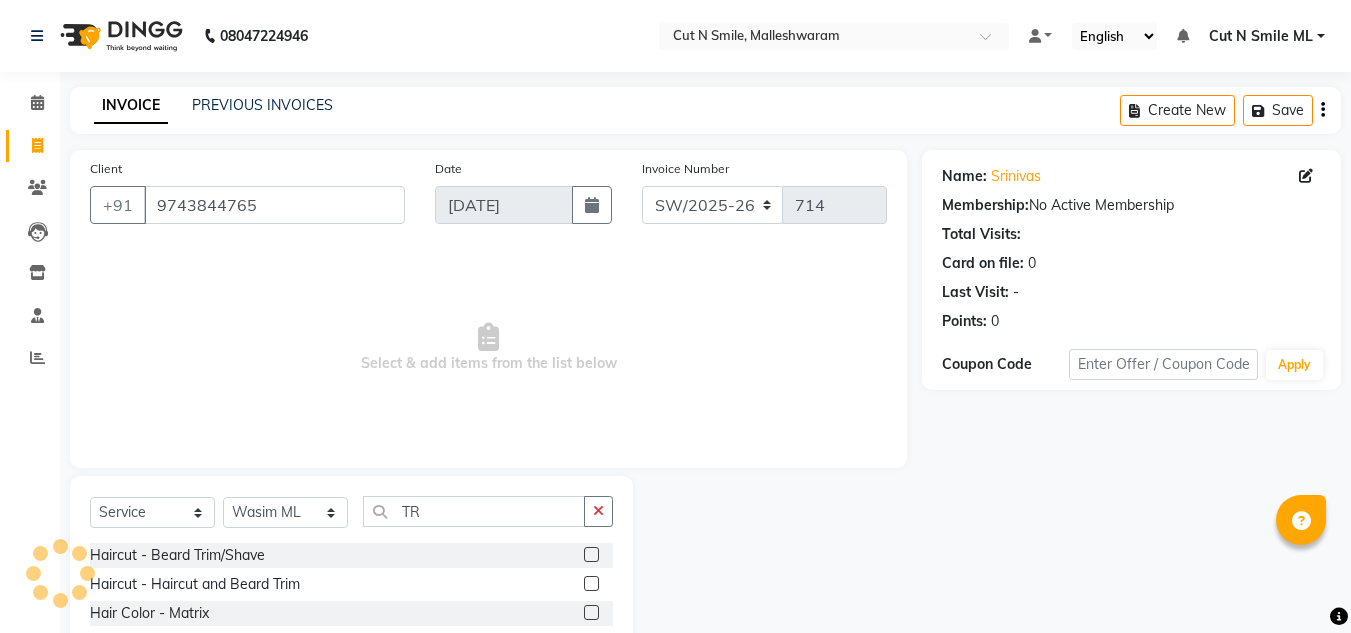 click 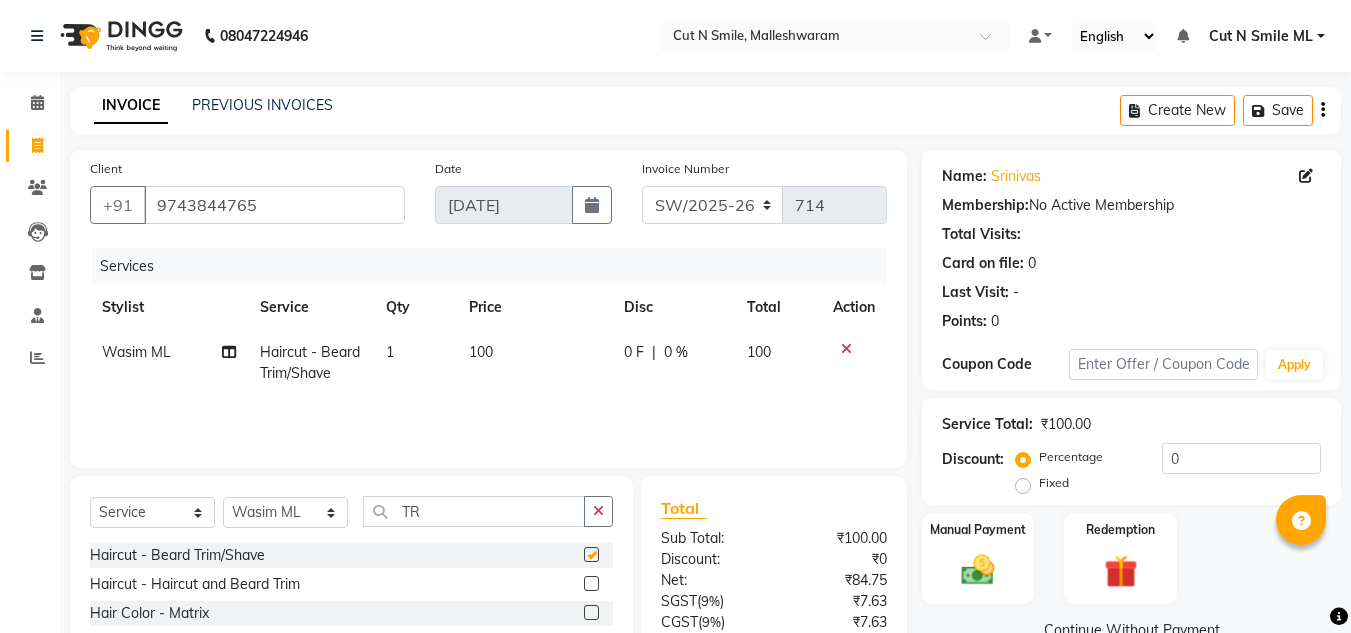 checkbox on "false" 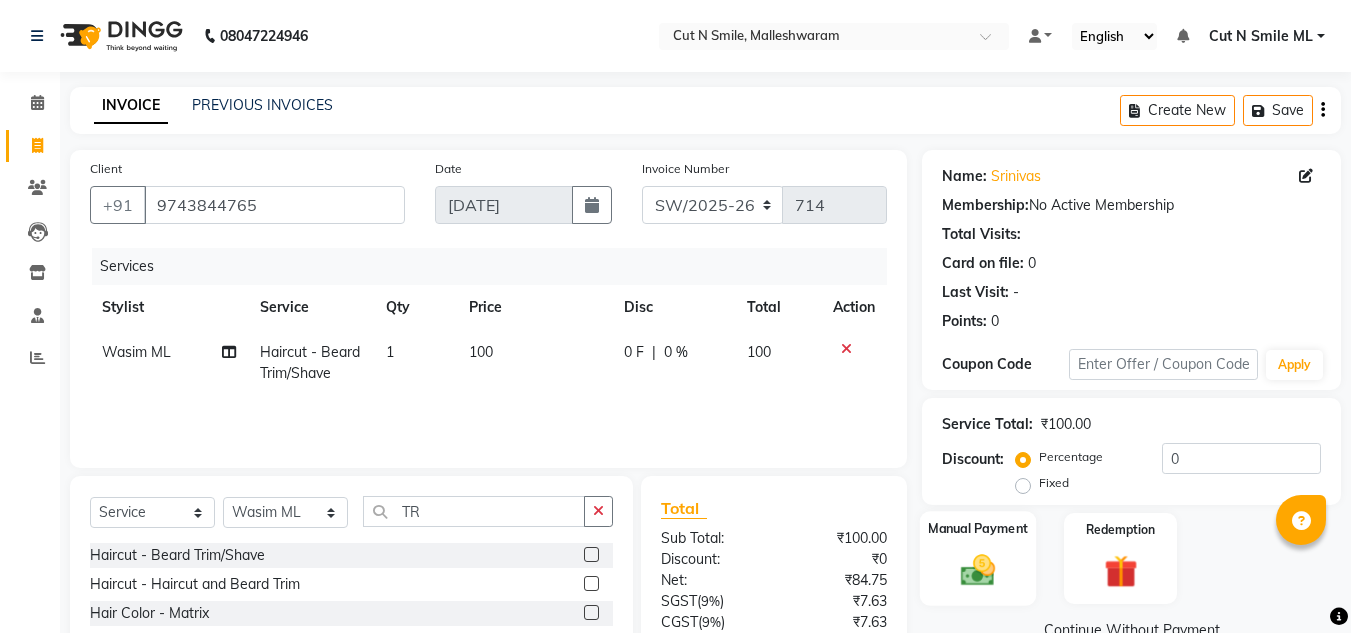 click on "Manual Payment" 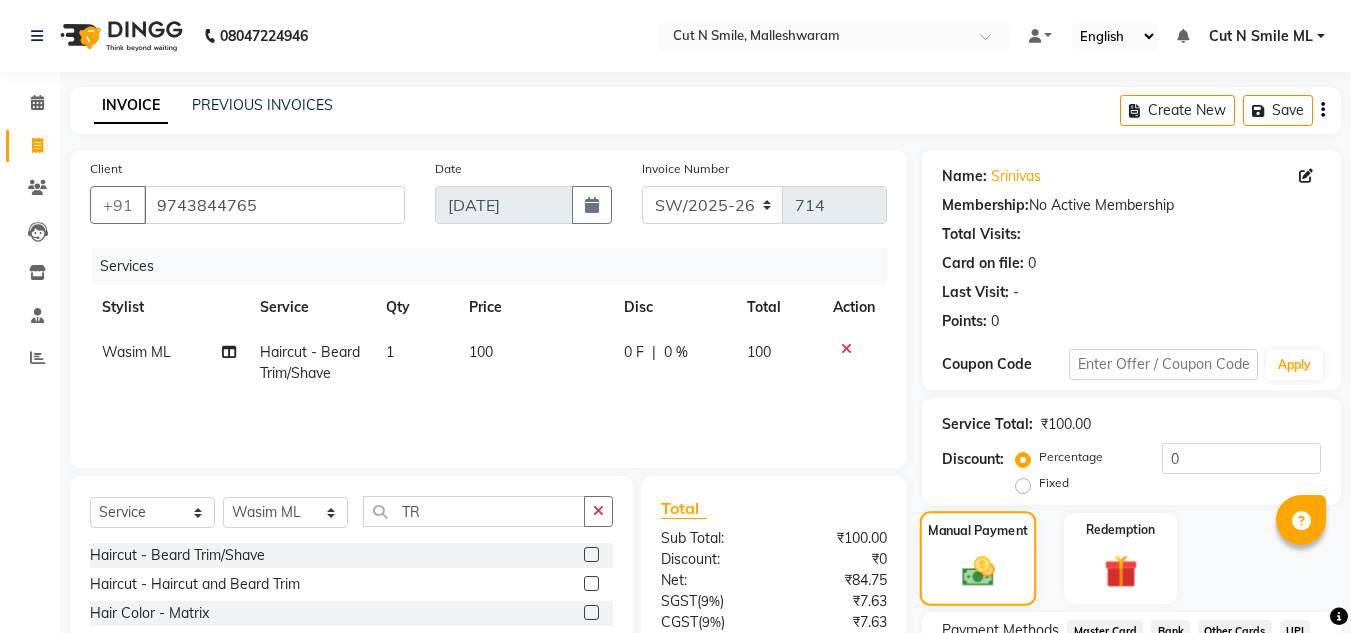 scroll, scrollTop: 255, scrollLeft: 0, axis: vertical 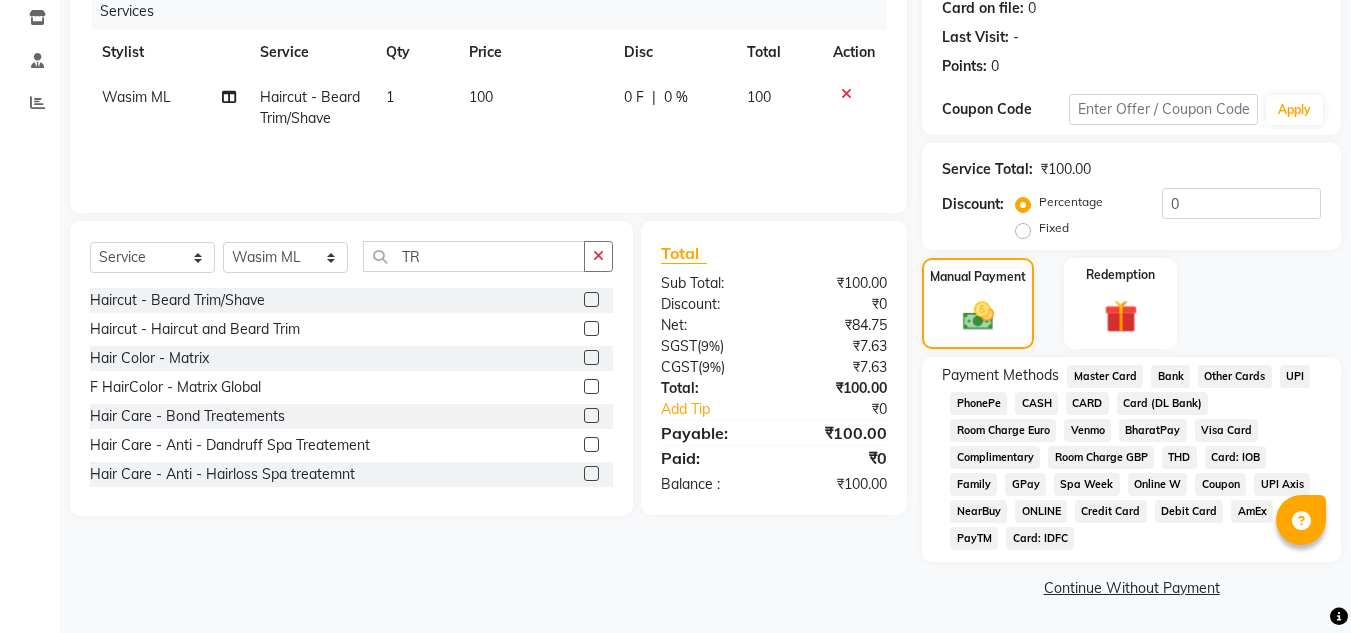 click on "UPI" 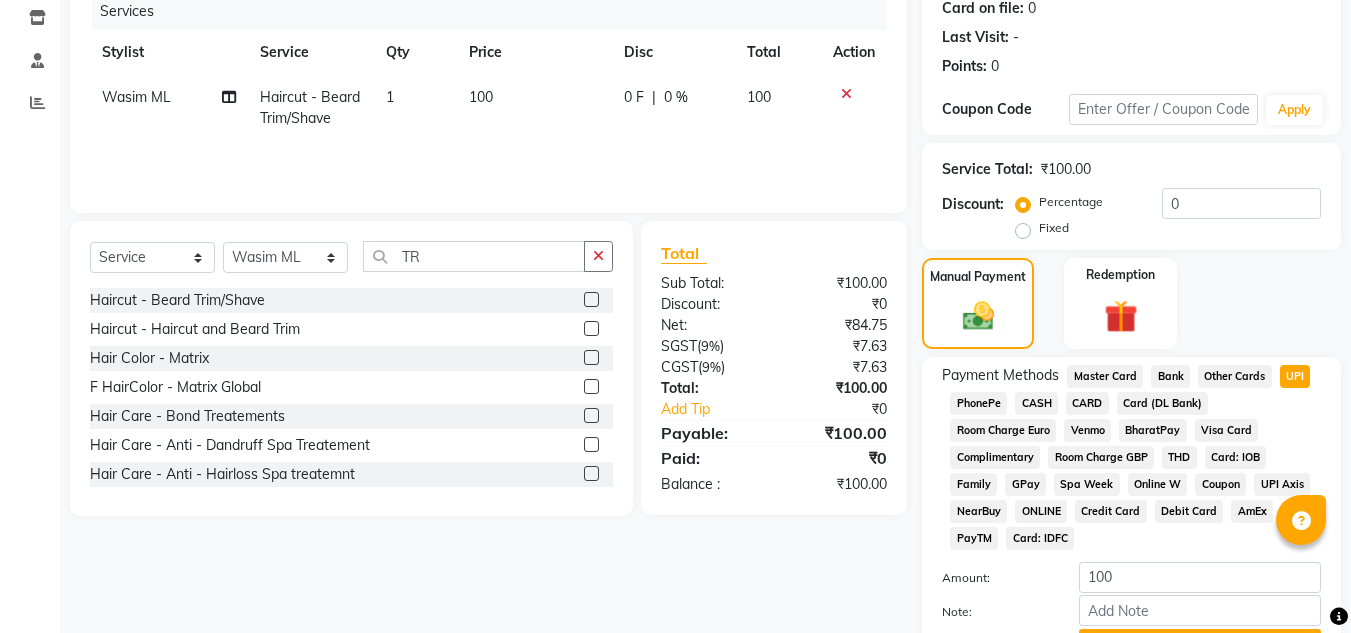 scroll, scrollTop: 361, scrollLeft: 0, axis: vertical 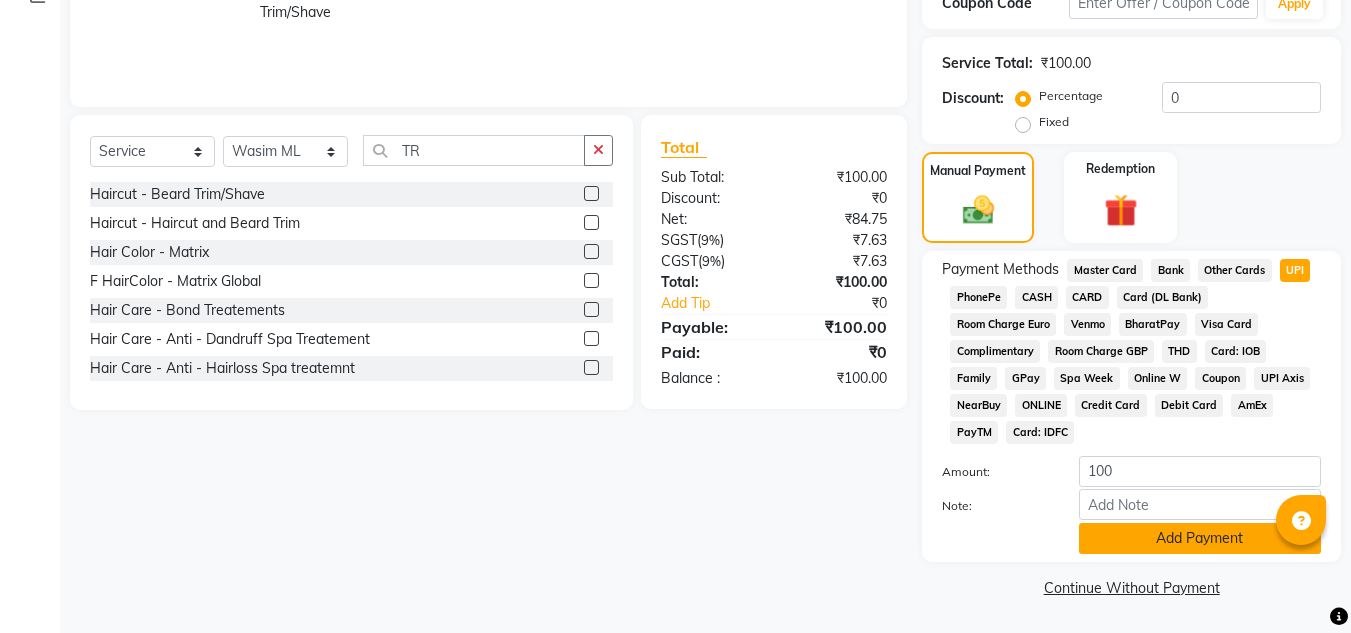 click on "Add Payment" 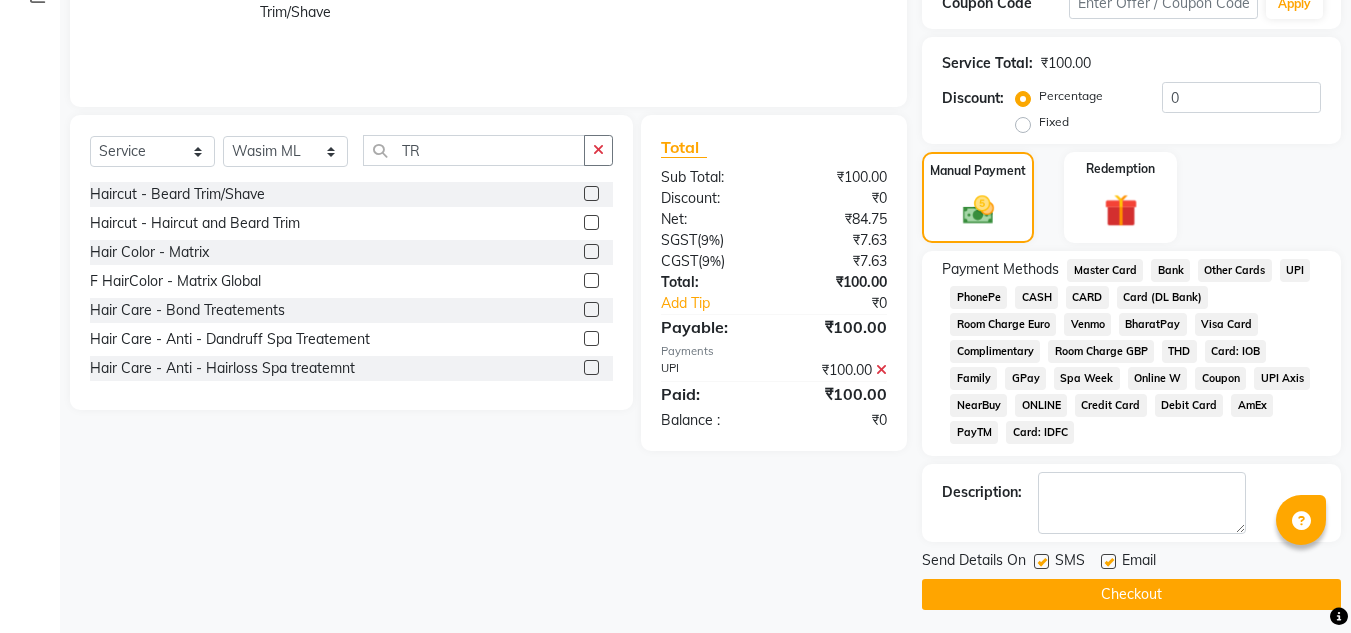 click on "Checkout" 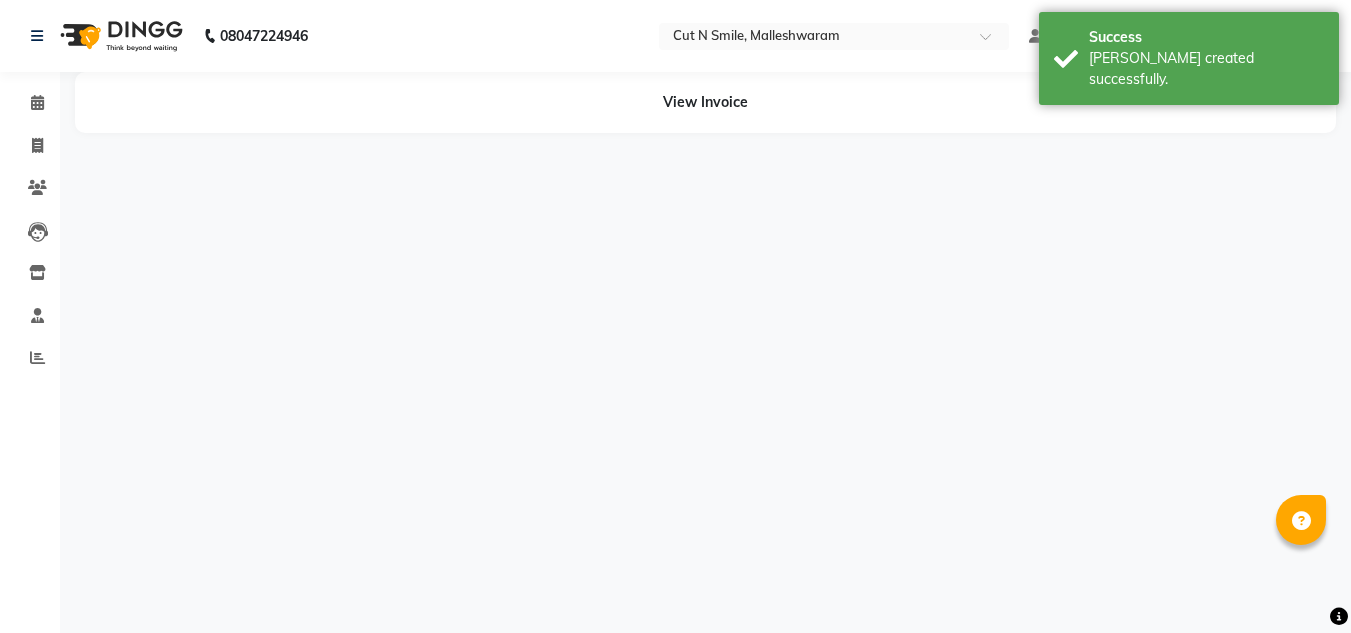 scroll, scrollTop: 0, scrollLeft: 0, axis: both 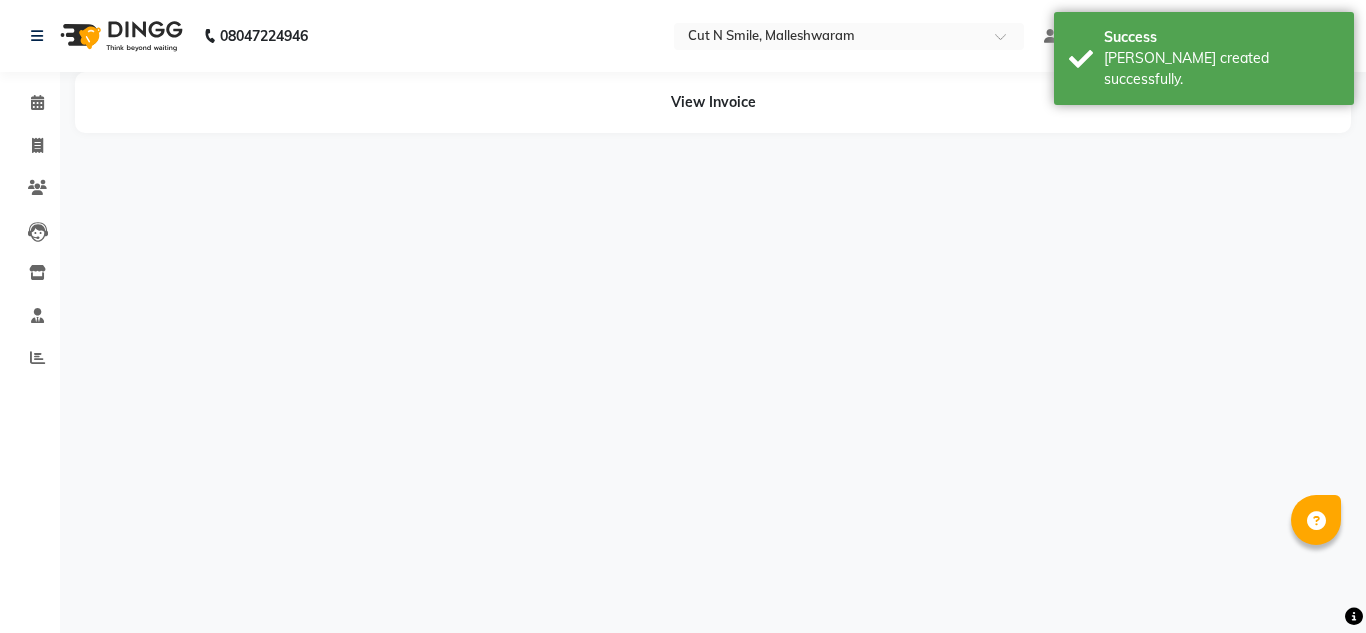 click on "08047224946 Select Location ×  Cut N Smile, Malleshwaram Default Panel My Panel English ENGLISH Español العربية मराठी हिंदी ગુજરાતી தமிழ் 中文 Notifications nothing to show Cut N Smile ML Manage Profile Change Password Sign out  Version:3.15.4  ☀  Cut N Smile, Malleshwaram  Calendar  Invoice  Clients  Leads   Inventory  Staff  Reports Completed InProgress Upcoming Dropped Tentative Check-In Confirm Bookings Segments Page Builder  View Invoice" at bounding box center (683, 316) 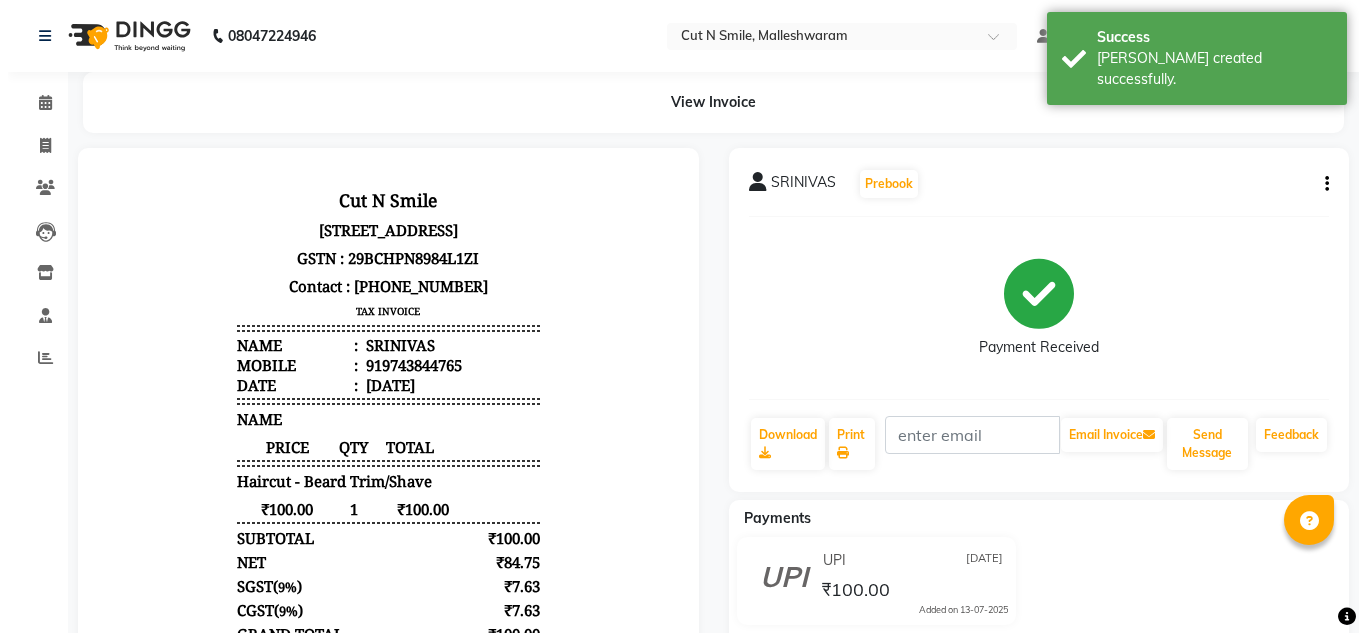 scroll, scrollTop: 0, scrollLeft: 0, axis: both 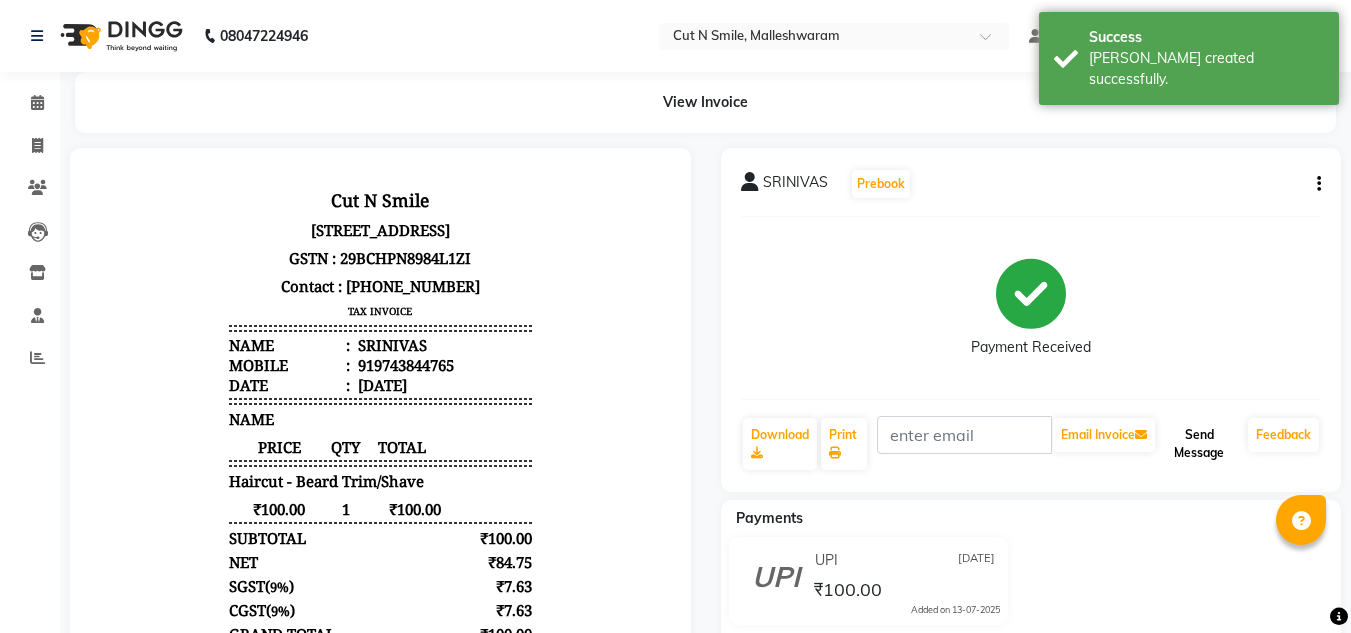 click on "Send Message" 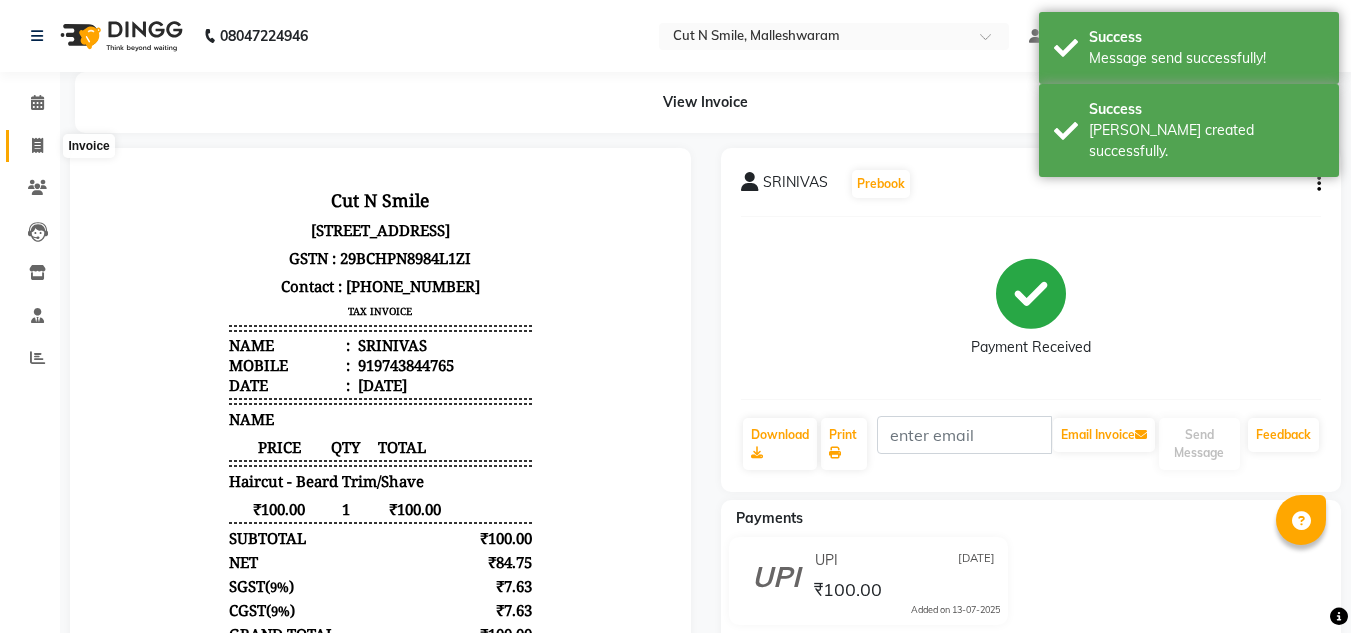 click 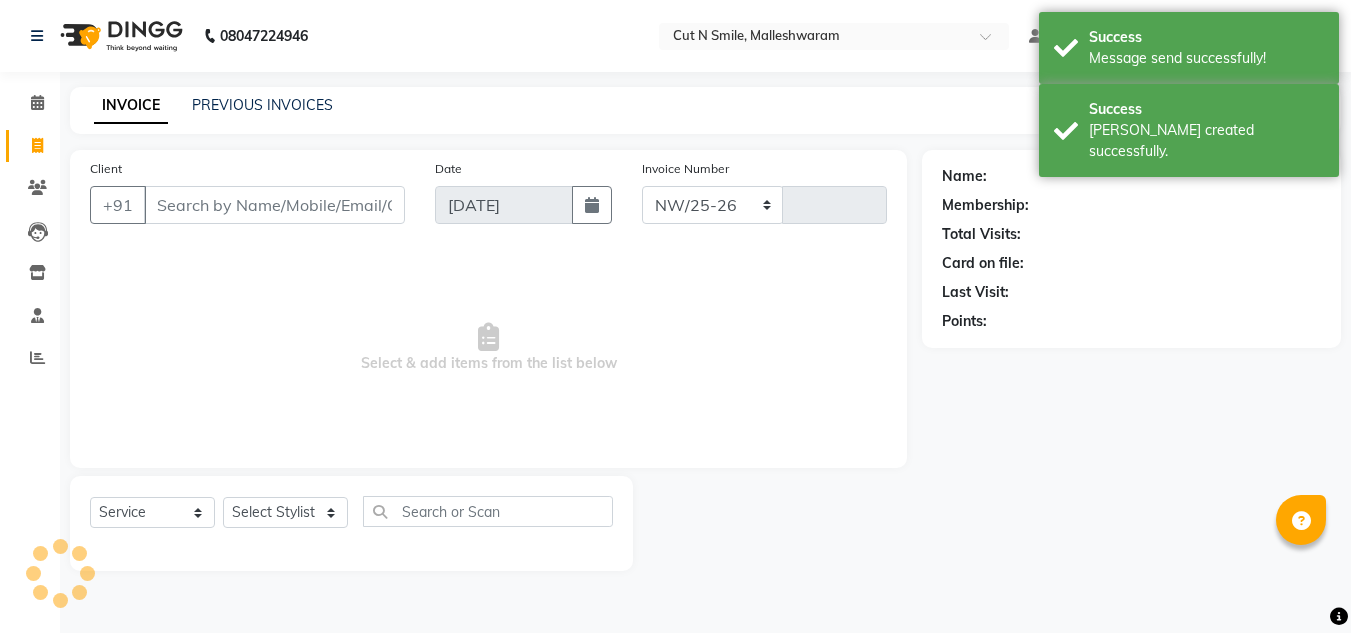 select on "7223" 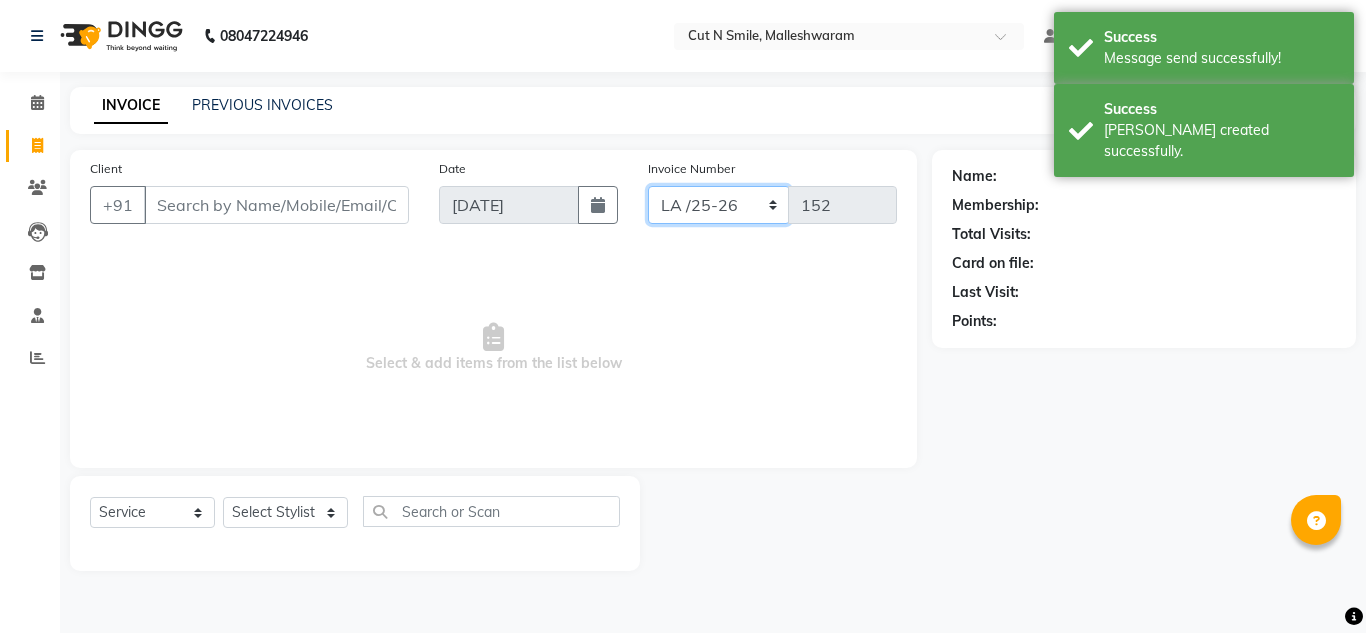 click on "NW/25-26 SW/2025-26 NA/2025-26 VN/25-26 LA /25-26" 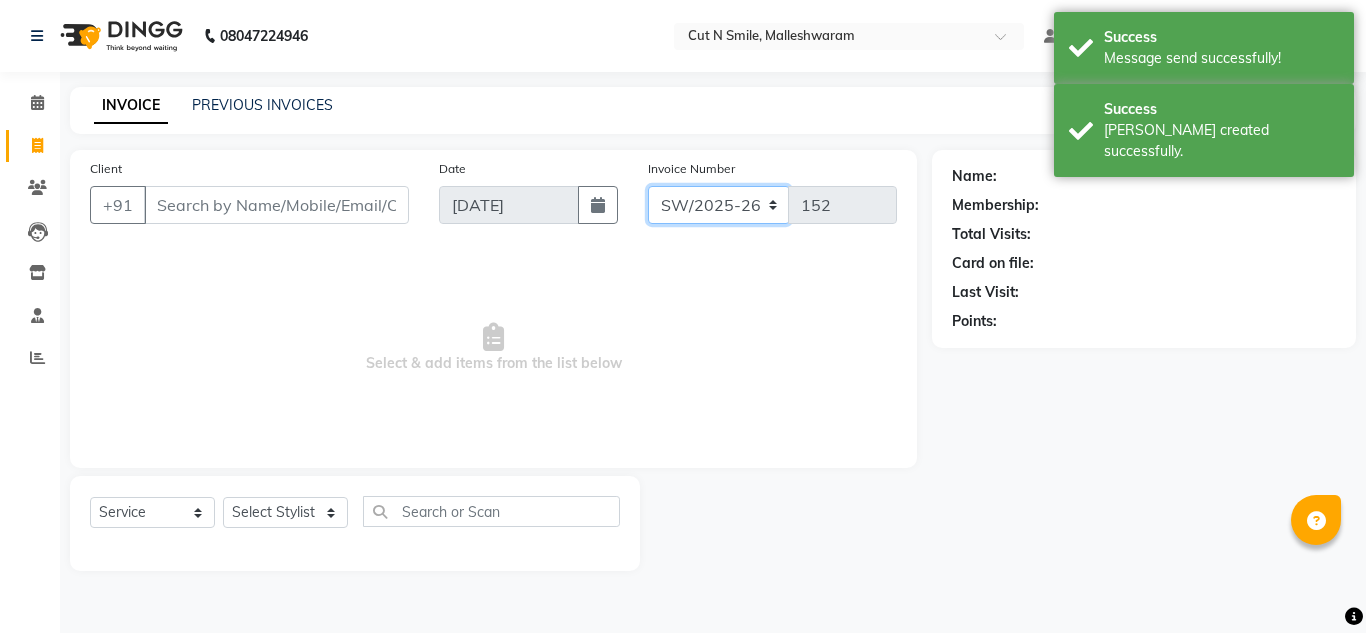 click on "NW/25-26 SW/2025-26 NA/2025-26 VN/25-26 LA /25-26" 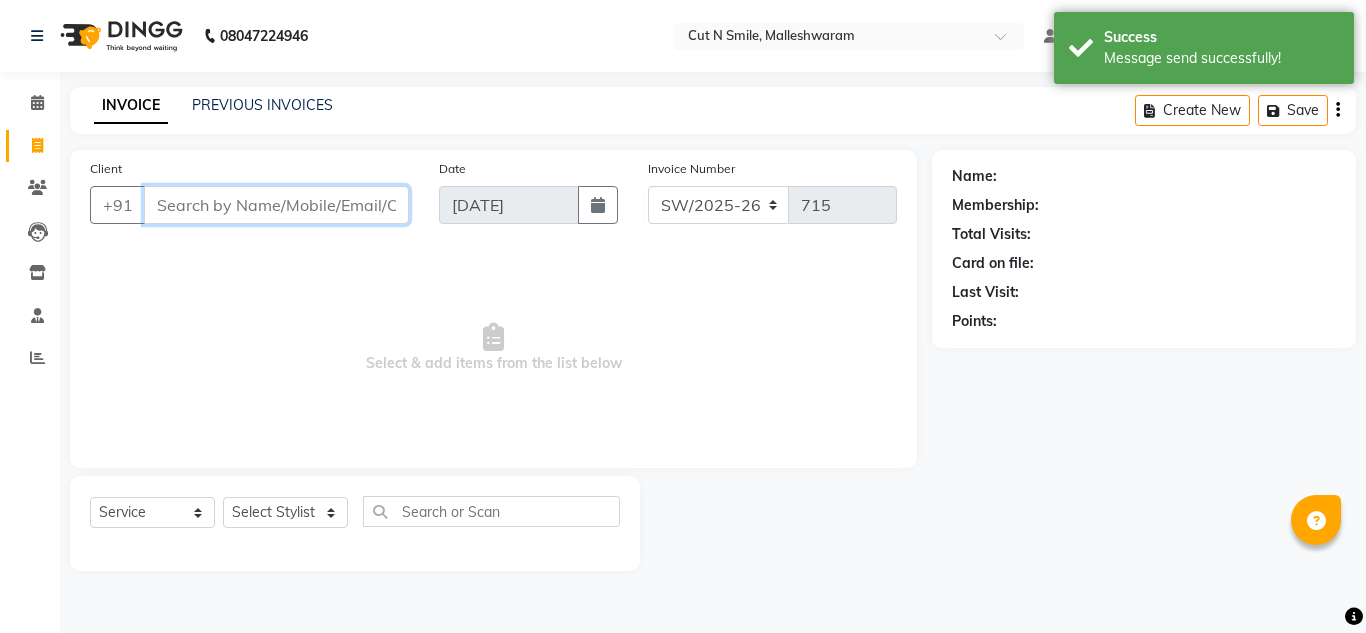 click on "Client" at bounding box center [276, 205] 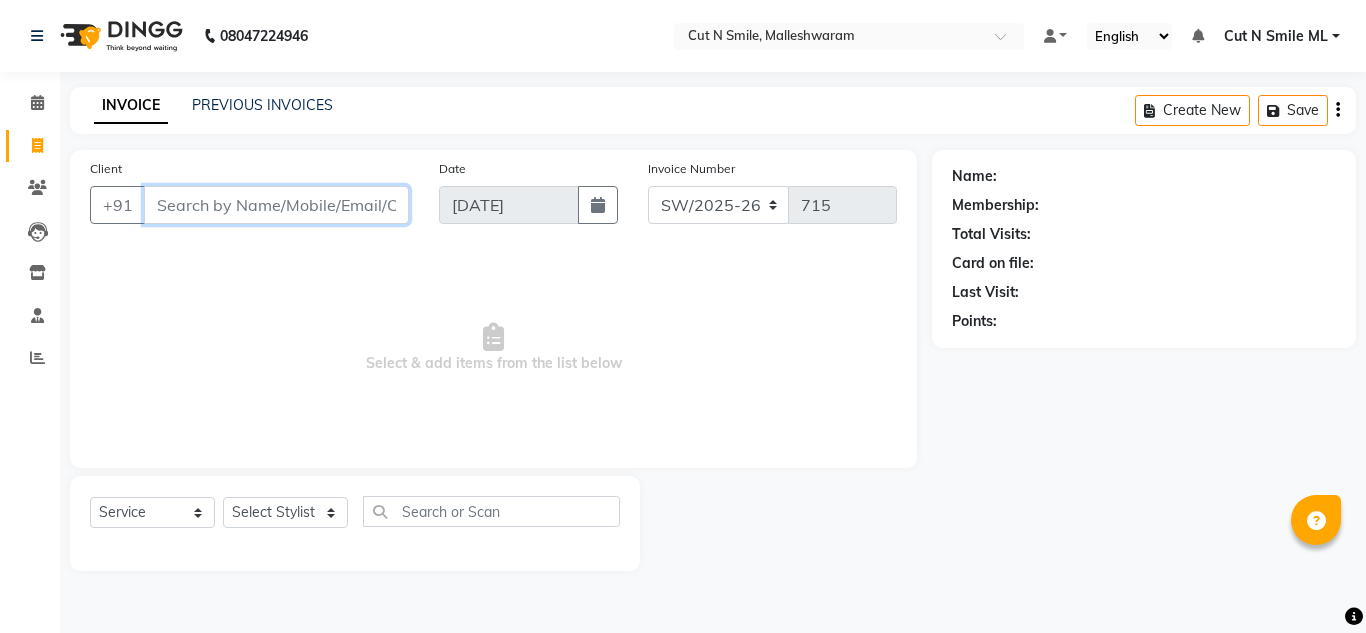 click on "Client" at bounding box center [276, 205] 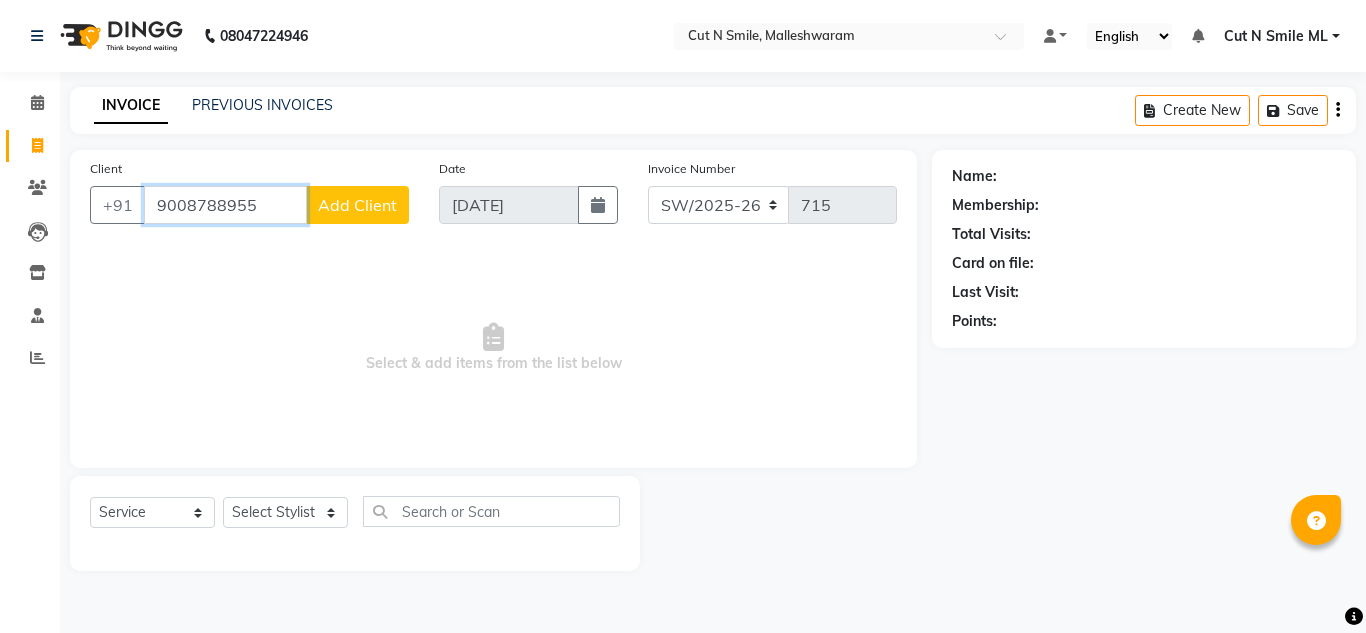 type on "9008788955" 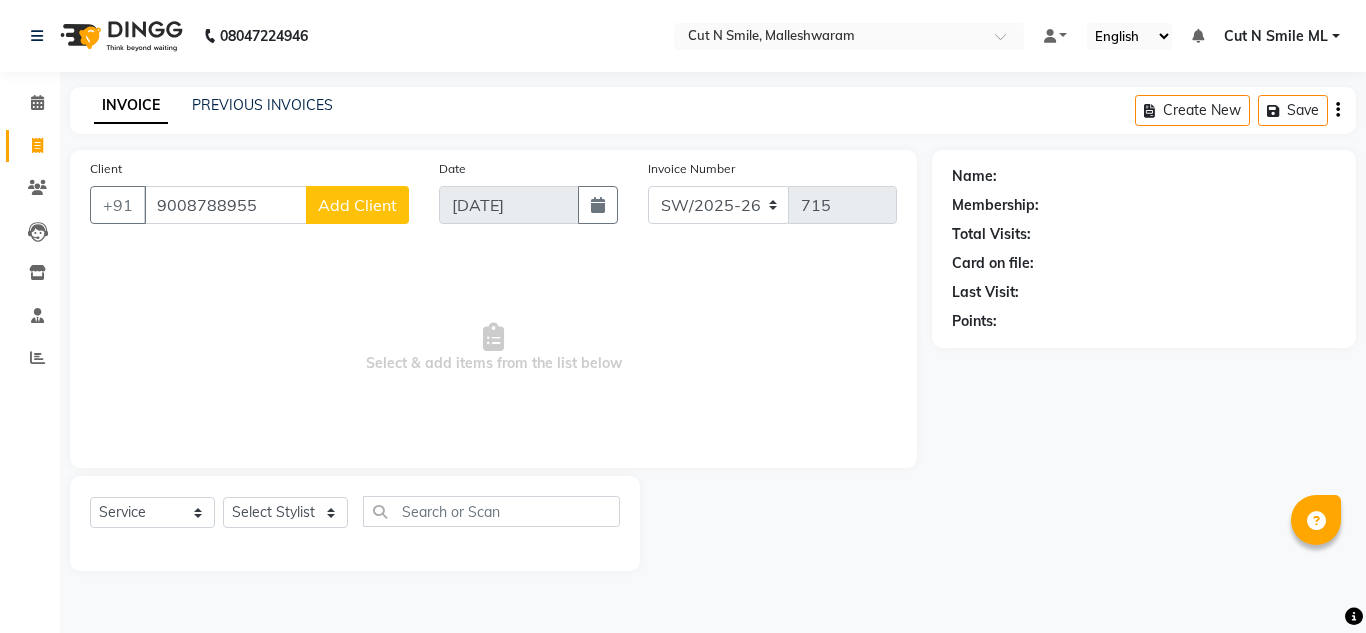 click on "Add Client" 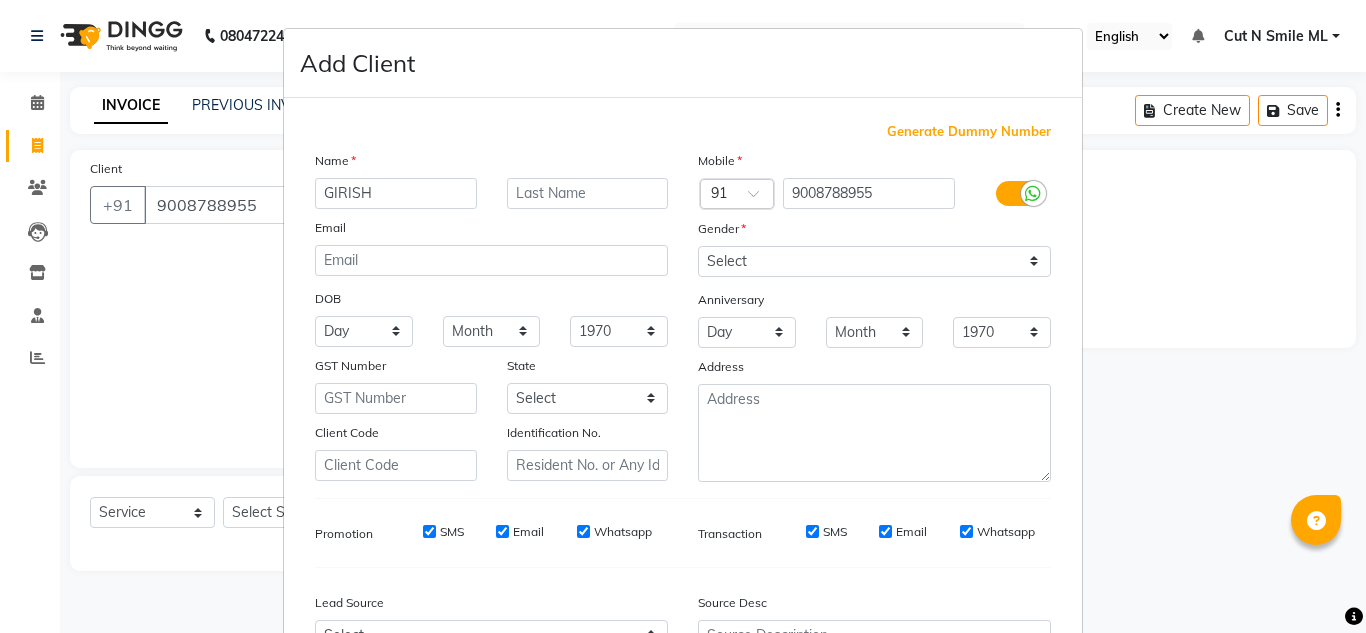 type on "GIRISH" 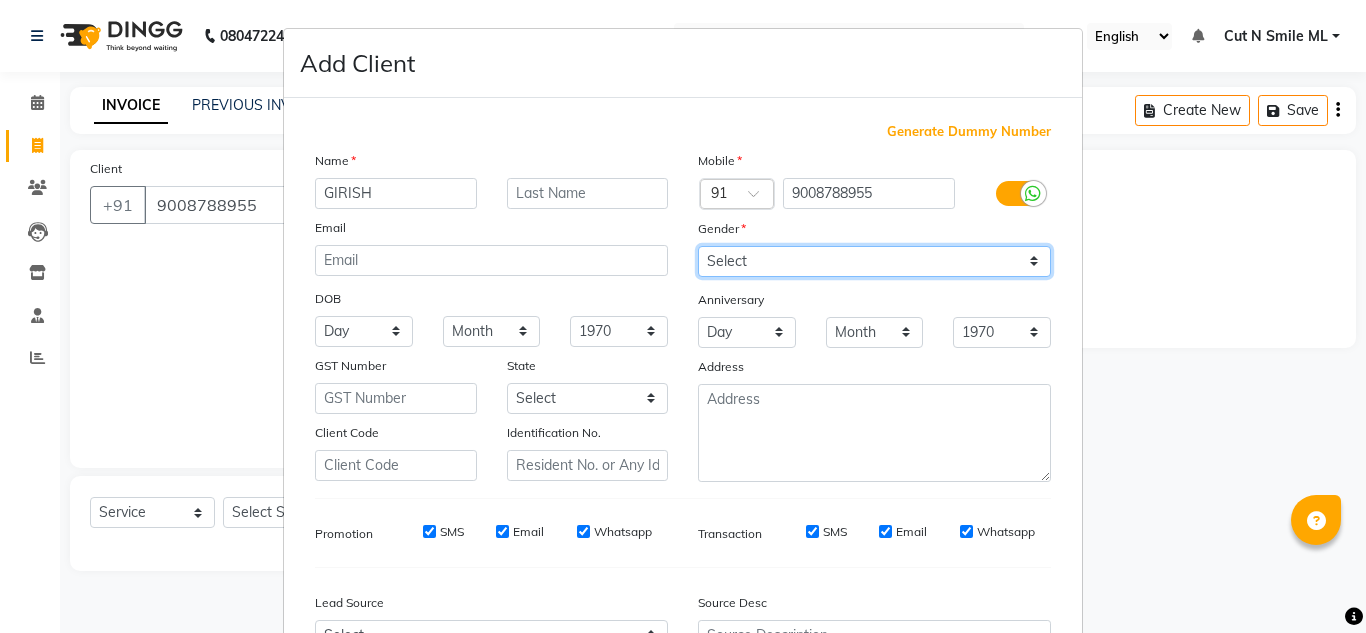 click on "Select [DEMOGRAPHIC_DATA] [DEMOGRAPHIC_DATA] Other Prefer Not To Say" at bounding box center [874, 261] 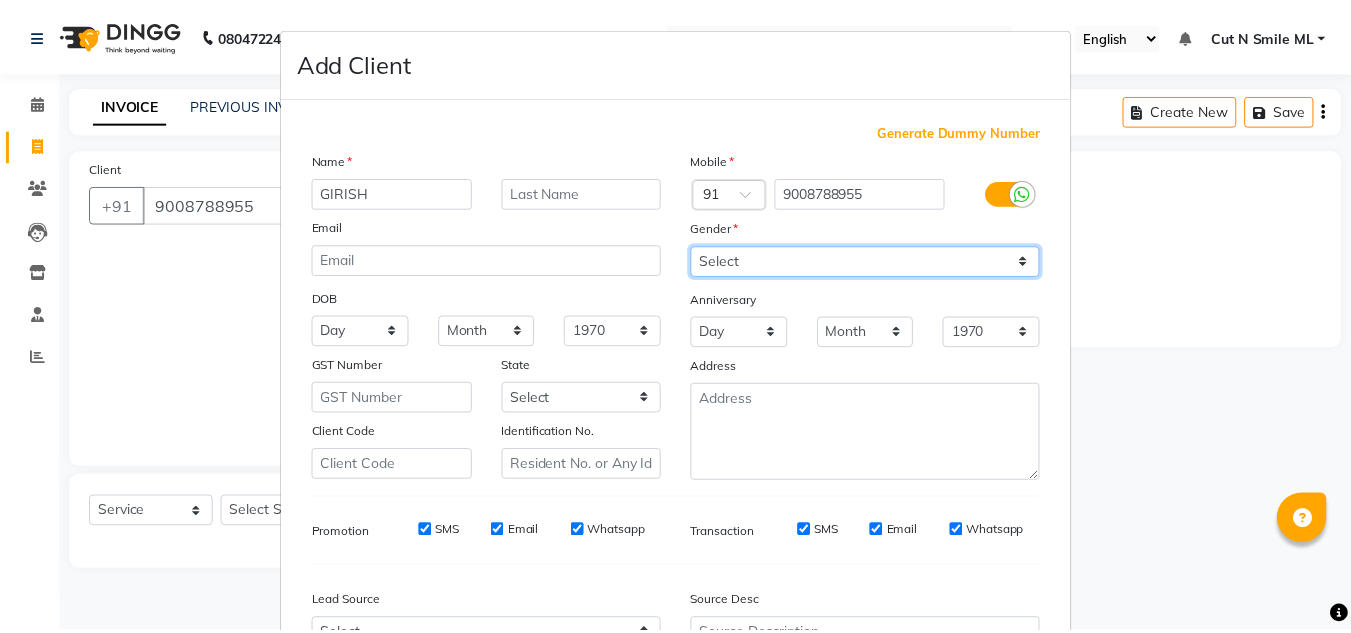 scroll, scrollTop: 216, scrollLeft: 0, axis: vertical 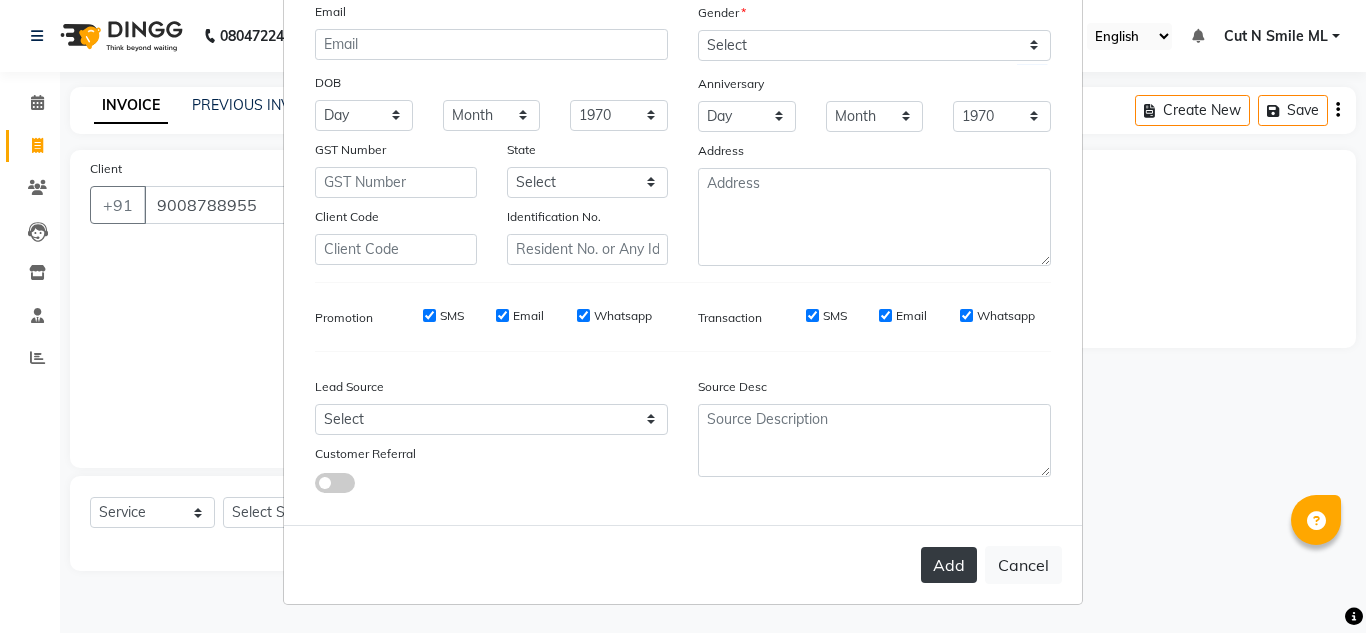 click on "Add" at bounding box center [949, 565] 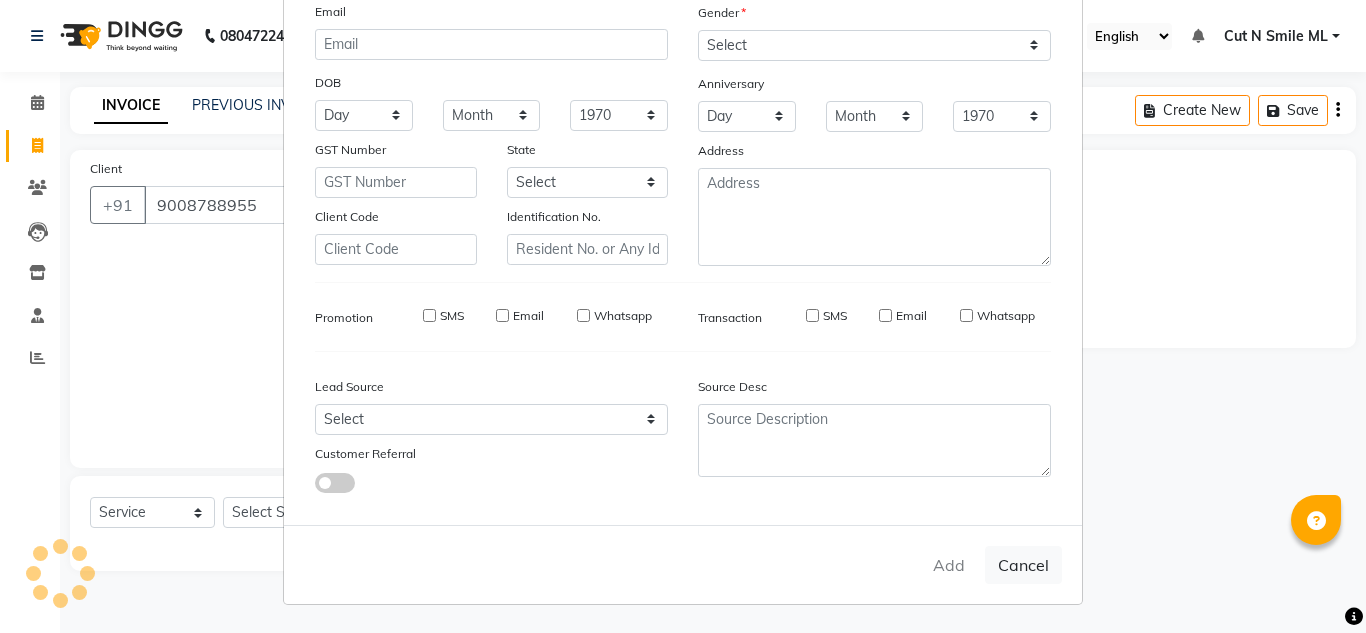 type 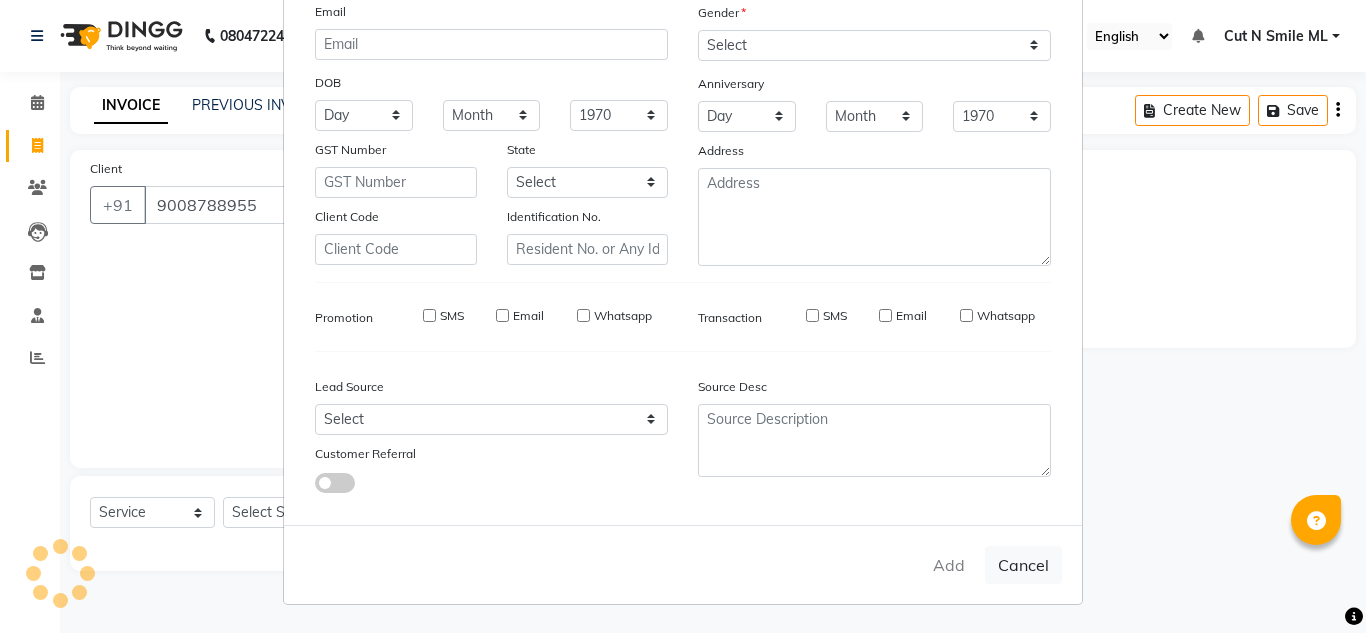 select 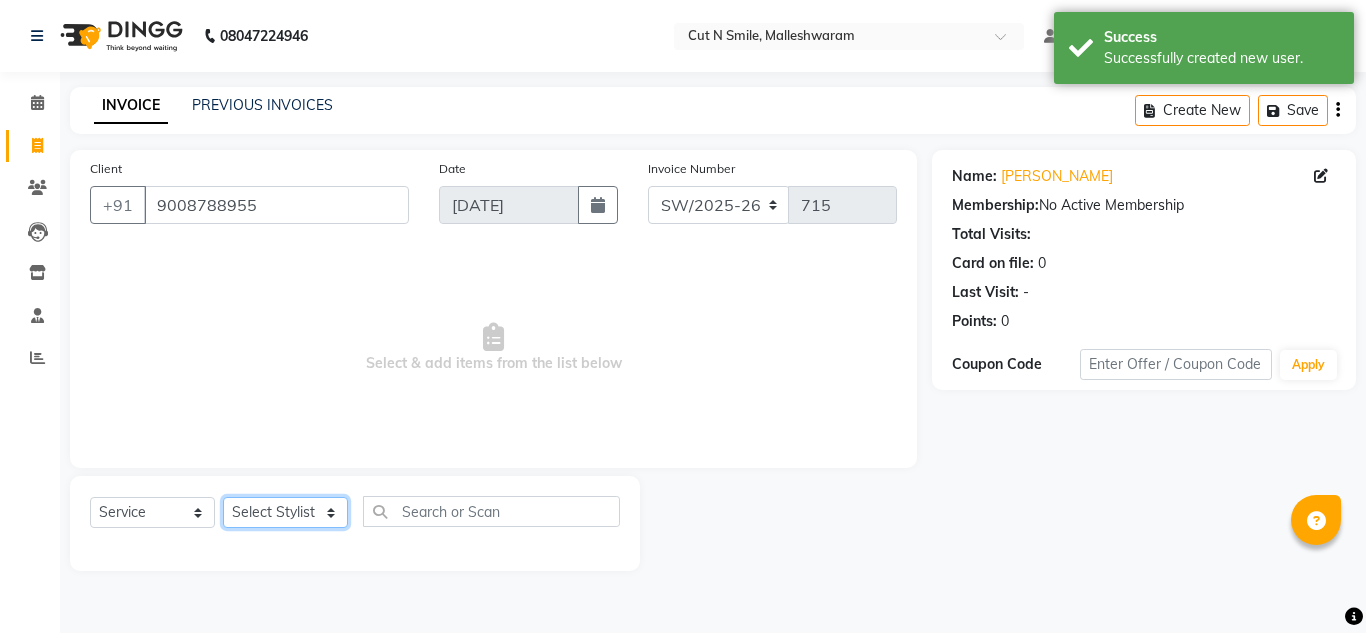 click on "Select Stylist [PERSON_NAME] 17M [PERSON_NAME] 9M Ajim 17M  [PERSON_NAME] 17M [PERSON_NAME] [PERSON_NAME] [PERSON_NAME] 17M Armaan 17M Armaan 17O Arshad 17O Asahika ML Babbu ML  Cena 17M [PERSON_NAME] 9M CNS 17 Malleshwaram CNS 9 Malleshwaram CNS [PERSON_NAME] Layout Cut N Smile 17O [PERSON_NAME] 9M [PERSON_NAME] 17M  [PERSON_NAME] 9M [PERSON_NAME] Ganesh 9M Ganga 9M Govind ML [PERSON_NAME] 17M [PERSON_NAME] 17O [PERSON_NAME] 17M Meena ML Mercy [PERSON_NAME] 17M [PERSON_NAME] 17M [PERSON_NAME] [PERSON_NAME] 9M [PERSON_NAME] 9M [PERSON_NAME] 17M [PERSON_NAME] 17M  [PERSON_NAME] 9M [PERSON_NAME] 9M [PERSON_NAME] 17M [PERSON_NAME] 9M Rajan [PERSON_NAME] 9M [PERSON_NAME] 9M [PERSON_NAME] 17M [PERSON_NAME] 17O [PERSON_NAME] 9M [PERSON_NAME] 17M [PERSON_NAME] 17ML [PERSON_NAME] [PERSON_NAME] 17M [PERSON_NAME] [PERSON_NAME]  [PERSON_NAME] ML [PERSON_NAME] 17M Sopna ML [PERSON_NAME] 17M Tanjua 9M [PERSON_NAME] 17M Tofeek 9M Tulsi 17O [PERSON_NAME] 17M Vishal 17M [PERSON_NAME] 17O  [PERSON_NAME]" 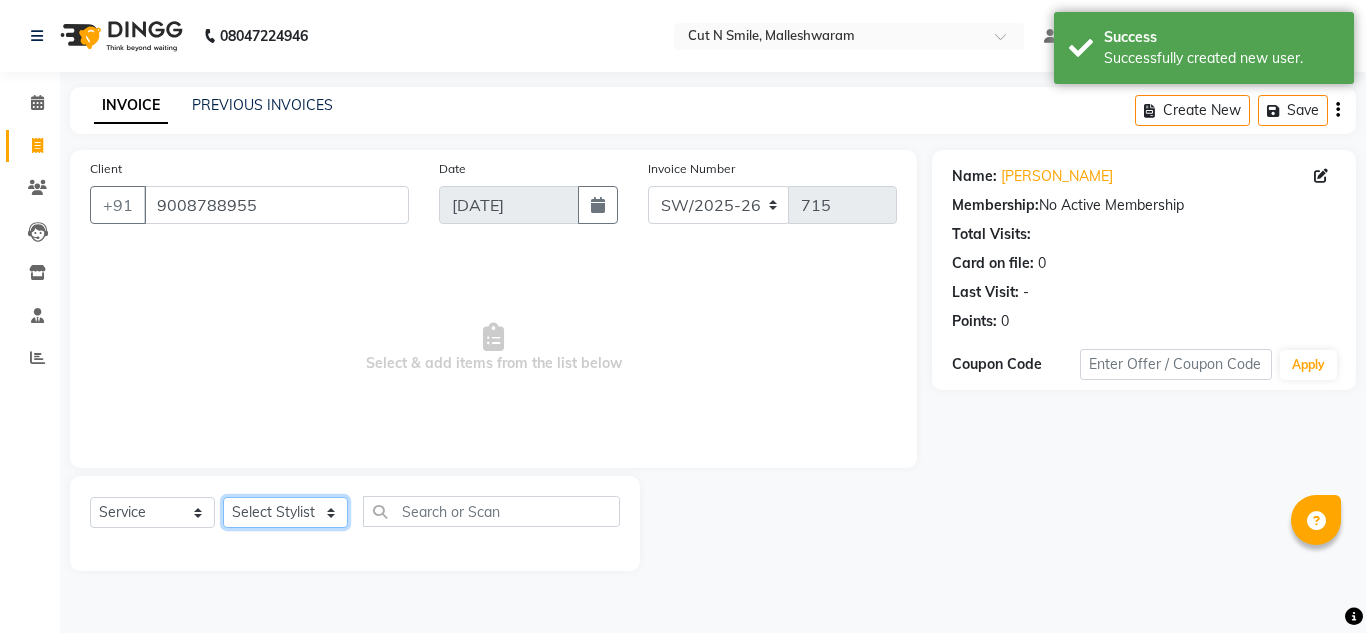 select on "60589" 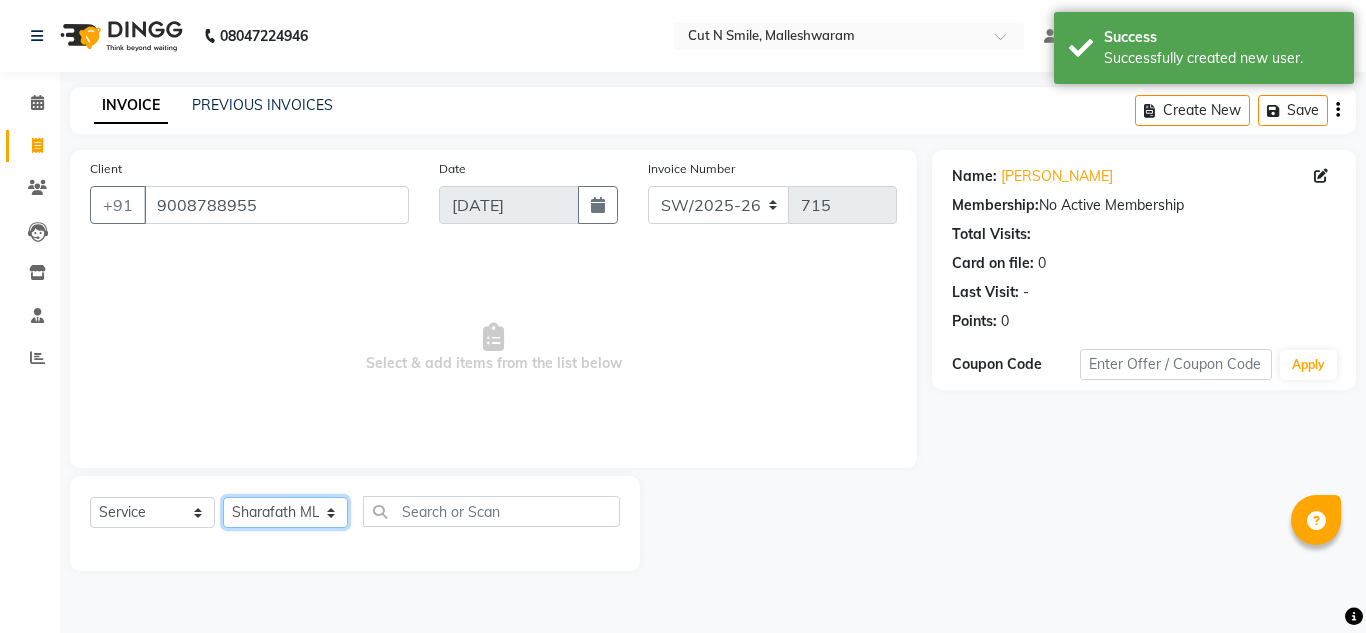 click on "Select Stylist [PERSON_NAME] 17M [PERSON_NAME] 9M Ajim 17M  [PERSON_NAME] 17M [PERSON_NAME] [PERSON_NAME] [PERSON_NAME] 17M Armaan 17M Armaan 17O Arshad 17O Asahika ML Babbu ML  Cena 17M [PERSON_NAME] 9M CNS 17 Malleshwaram CNS 9 Malleshwaram CNS [PERSON_NAME] Layout Cut N Smile 17O [PERSON_NAME] 9M [PERSON_NAME] 17M  [PERSON_NAME] 9M [PERSON_NAME] Ganesh 9M Ganga 9M Govind ML [PERSON_NAME] 17M [PERSON_NAME] 17O [PERSON_NAME] 17M Meena ML Mercy [PERSON_NAME] 17M [PERSON_NAME] 17M [PERSON_NAME] [PERSON_NAME] 9M [PERSON_NAME] 9M [PERSON_NAME] 17M [PERSON_NAME] 17M  [PERSON_NAME] 9M [PERSON_NAME] 9M [PERSON_NAME] 17M [PERSON_NAME] 9M Rajan [PERSON_NAME] 9M [PERSON_NAME] 9M [PERSON_NAME] 17M [PERSON_NAME] 17O [PERSON_NAME] 9M [PERSON_NAME] 17M [PERSON_NAME] 17ML [PERSON_NAME] [PERSON_NAME] 17M [PERSON_NAME] [PERSON_NAME]  [PERSON_NAME] ML [PERSON_NAME] 17M Sopna ML [PERSON_NAME] 17M Tanjua 9M [PERSON_NAME] 17M Tofeek 9M Tulsi 17O [PERSON_NAME] 17M Vishal 17M [PERSON_NAME] 17O  [PERSON_NAME]" 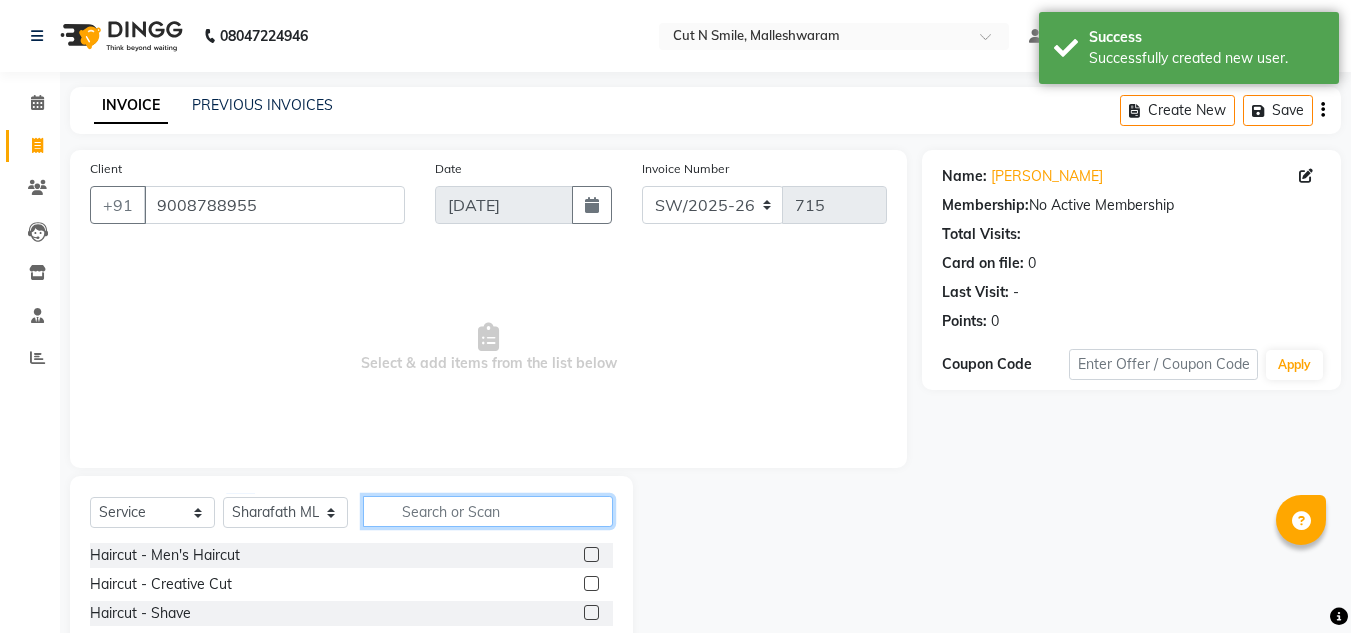 click 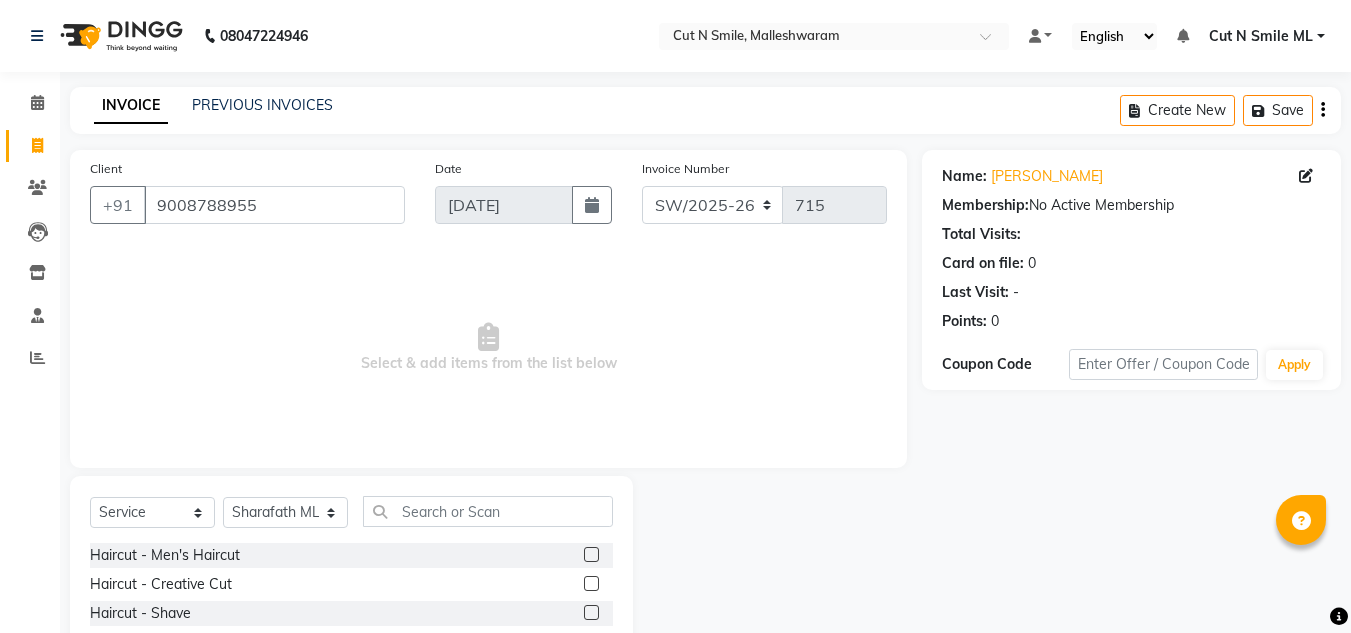 click 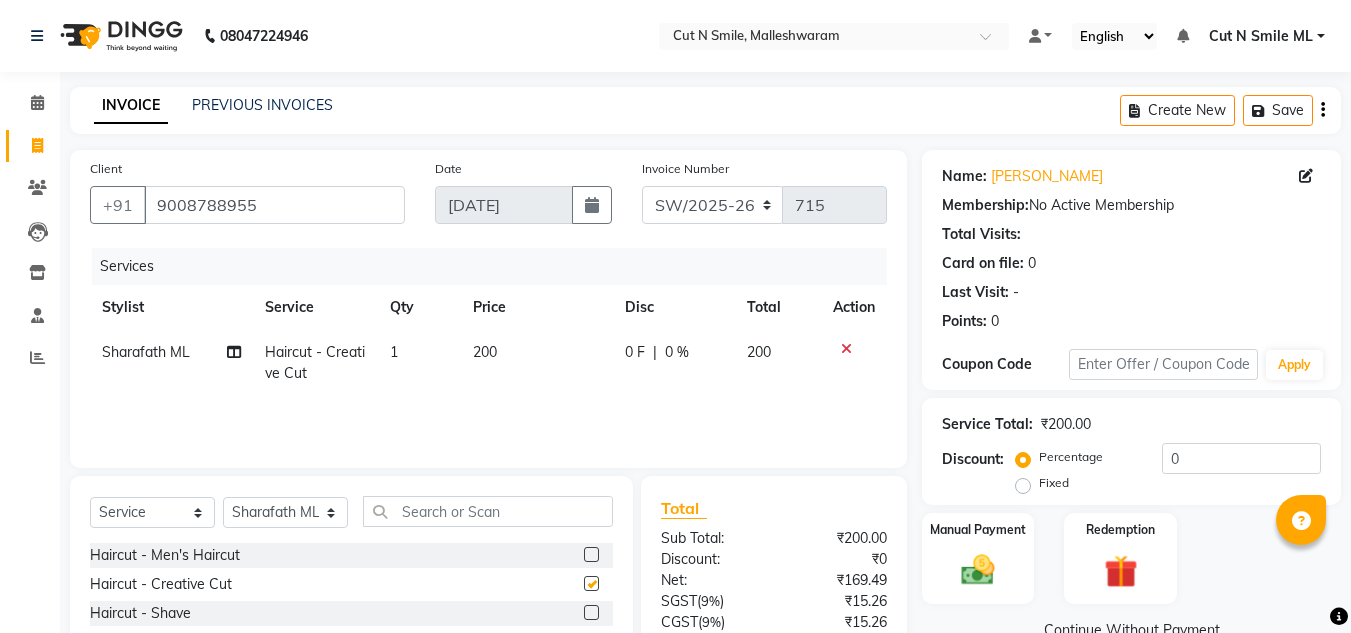 click 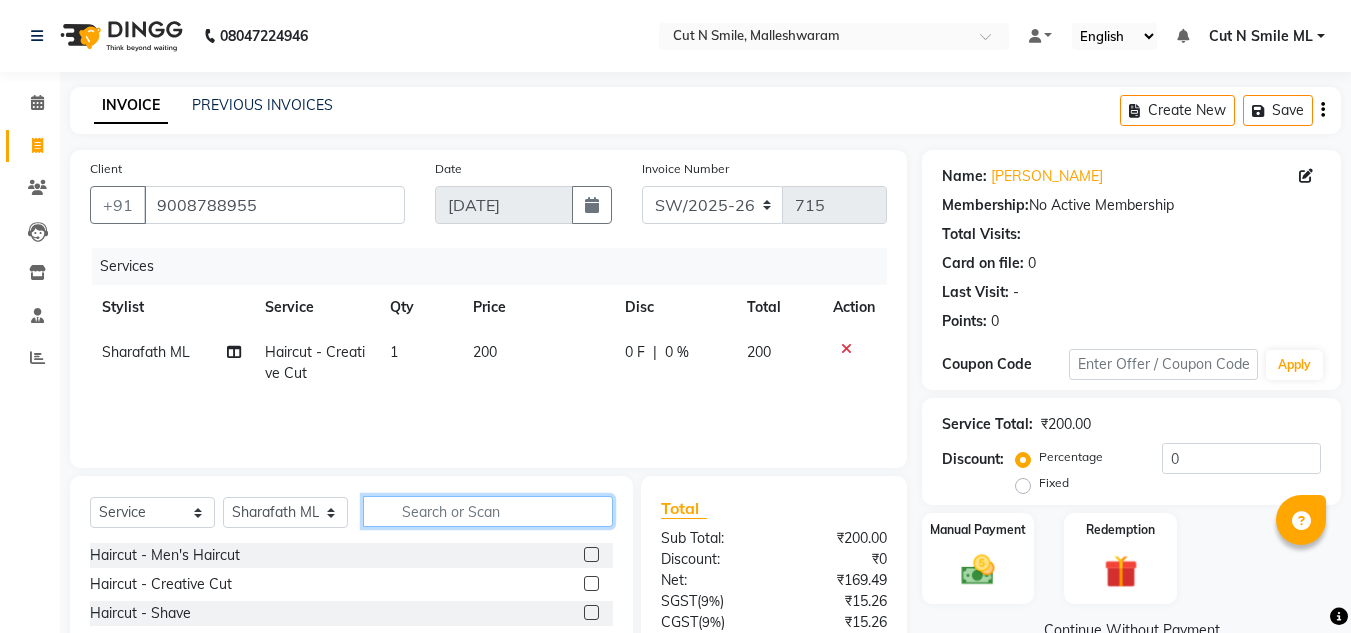 click 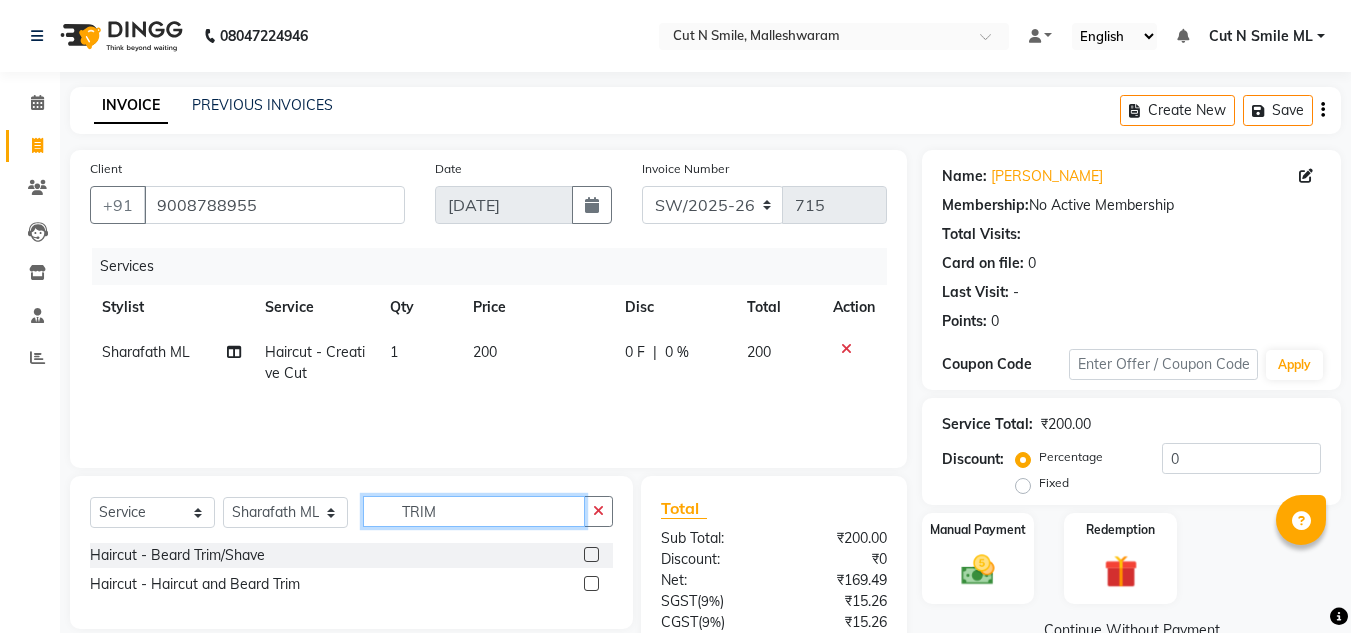 type on "TRIM" 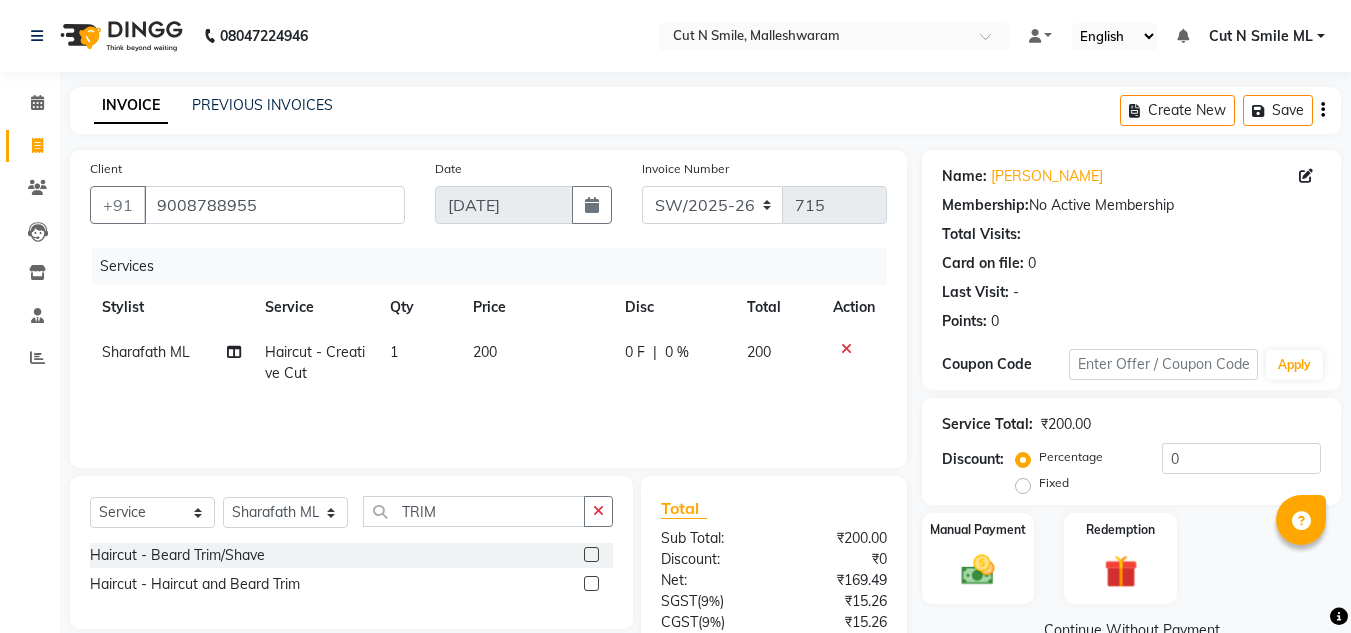 click 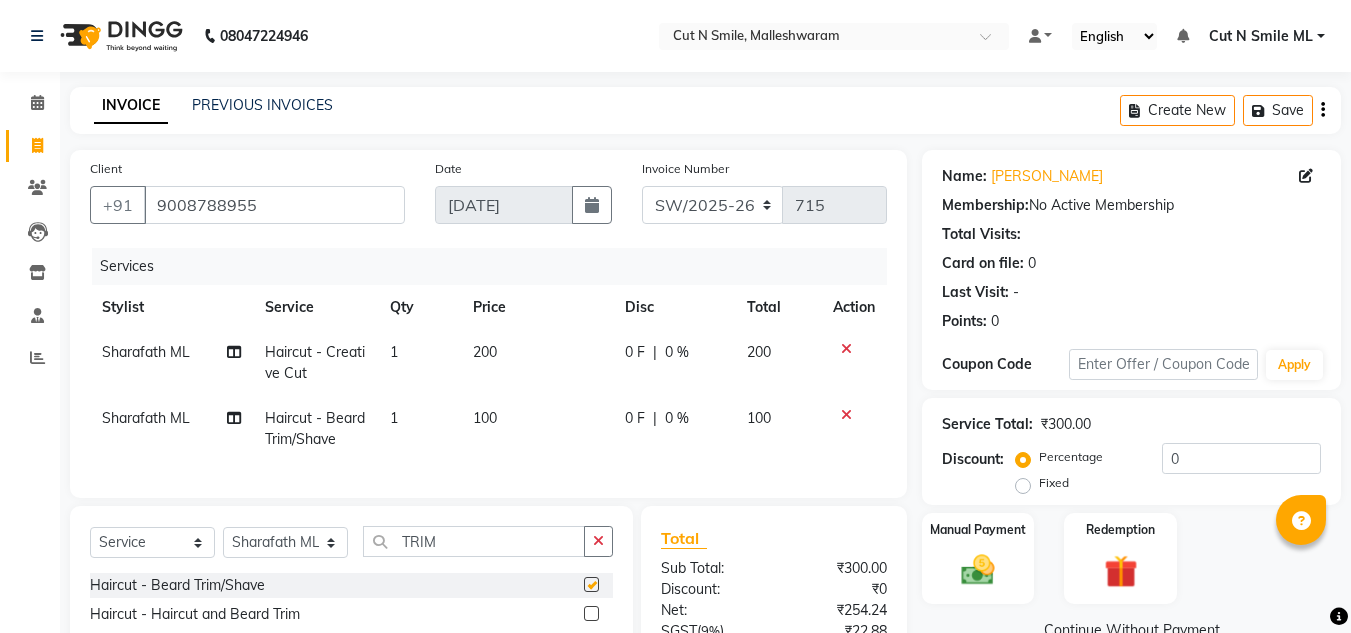 checkbox on "false" 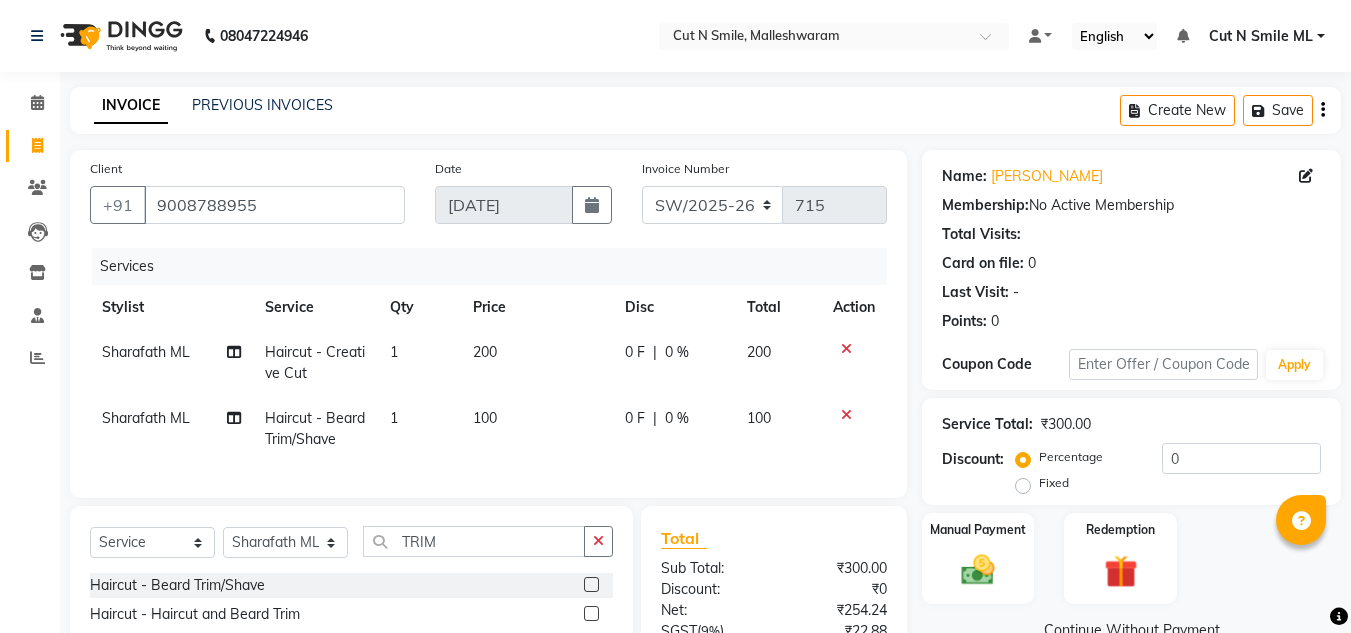 click 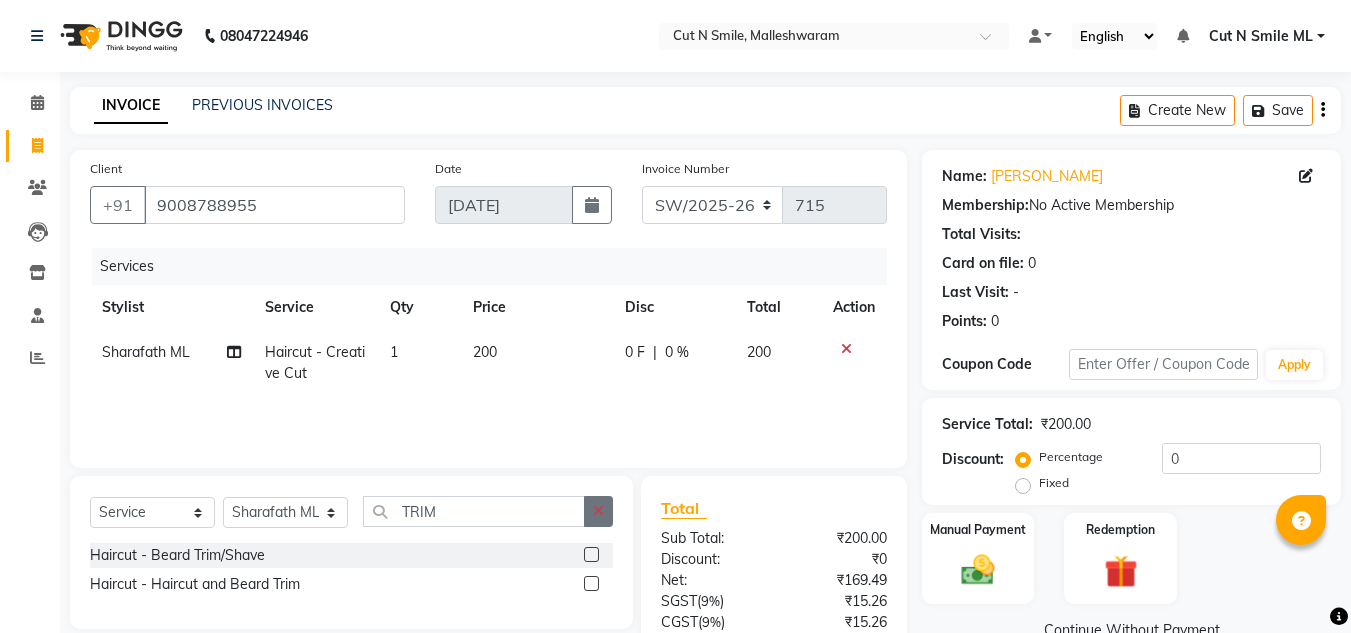 click 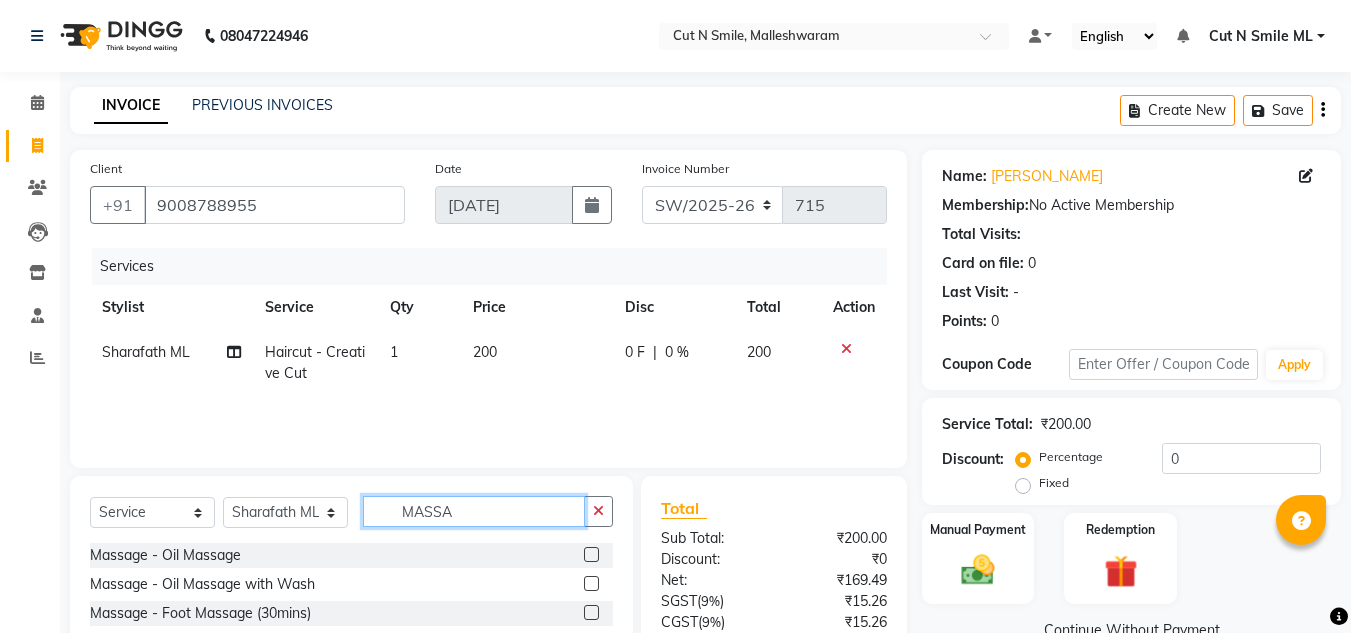 type on "MASSA" 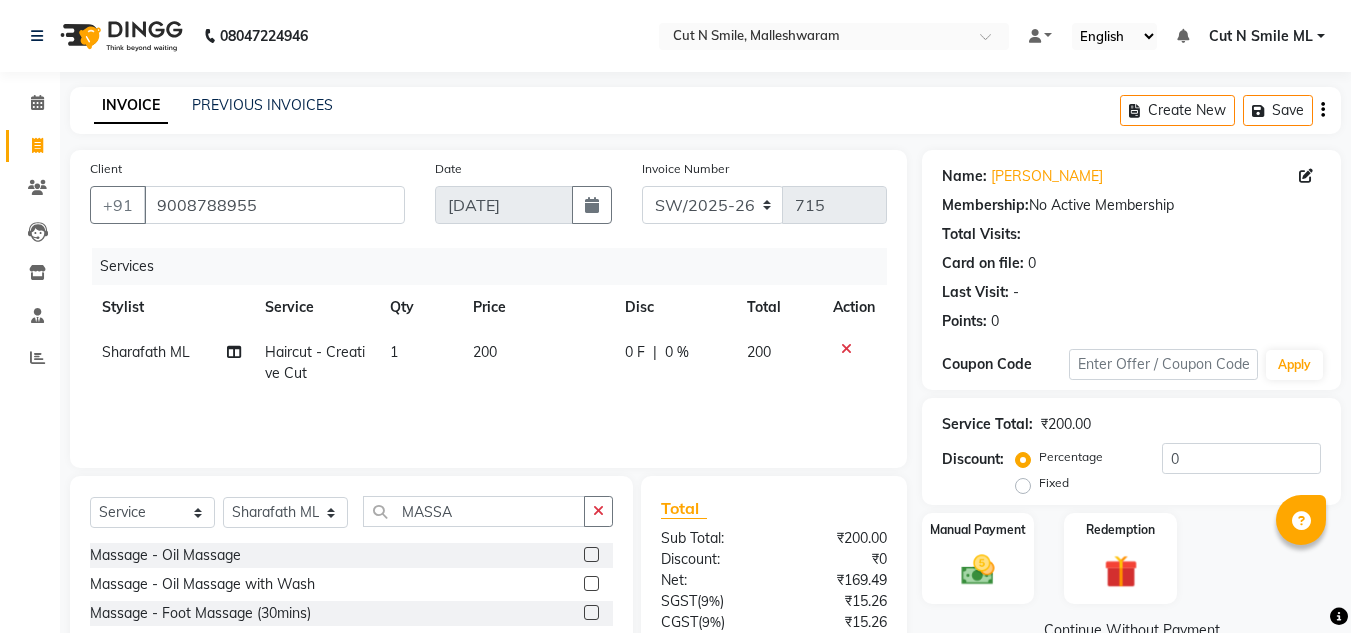 click 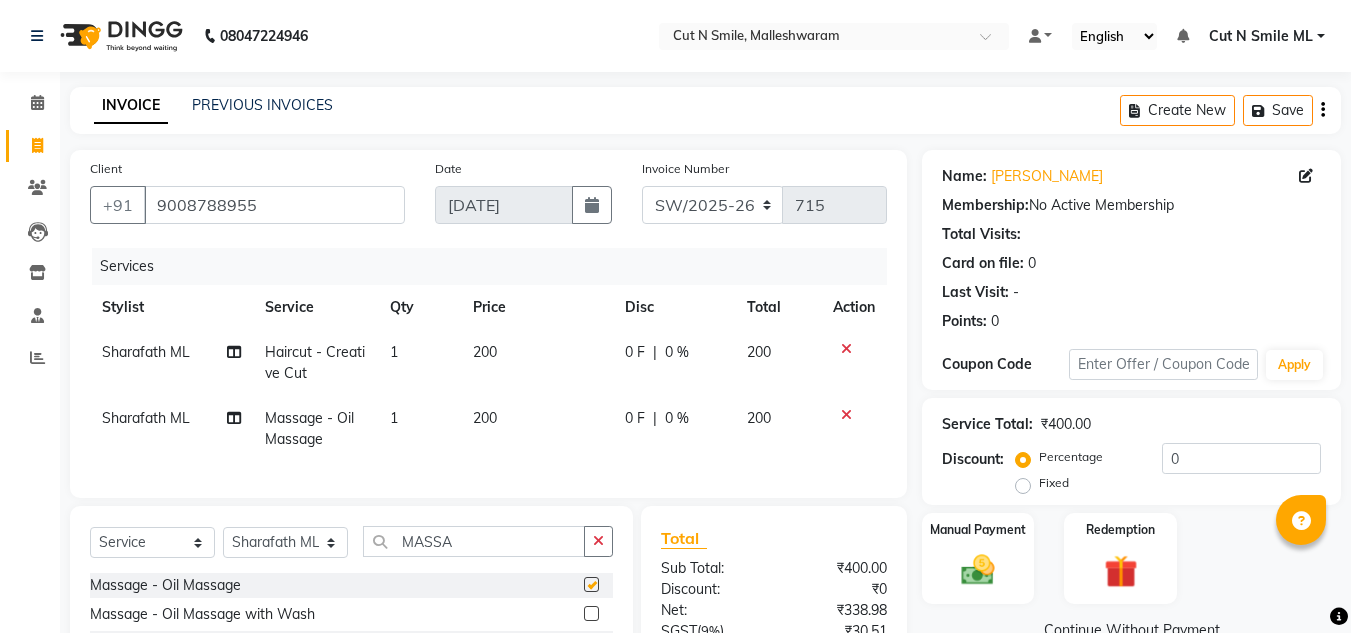 checkbox on "false" 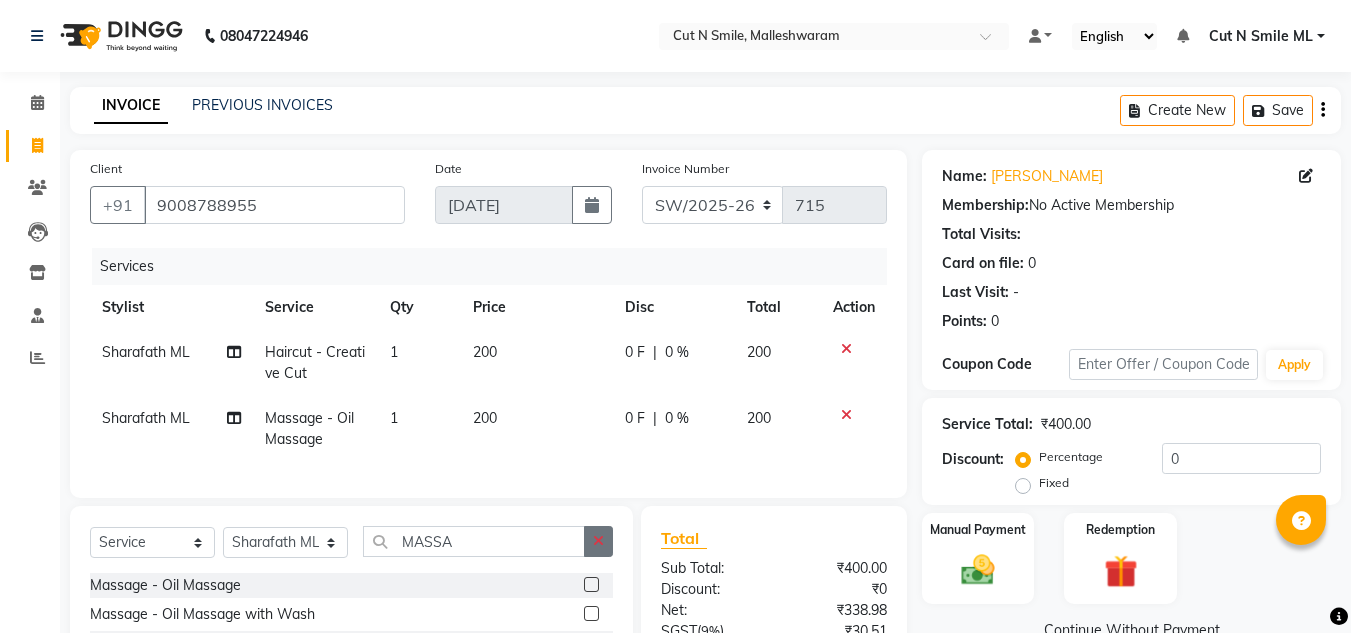click 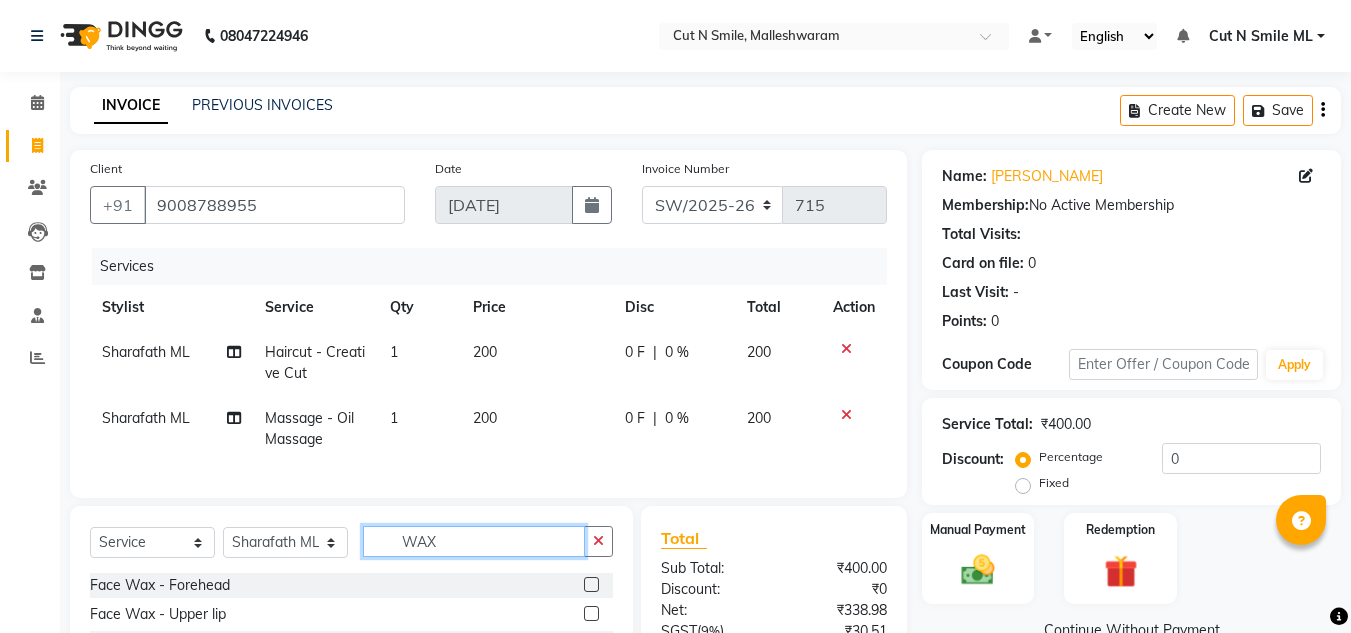 scroll, scrollTop: 213, scrollLeft: 0, axis: vertical 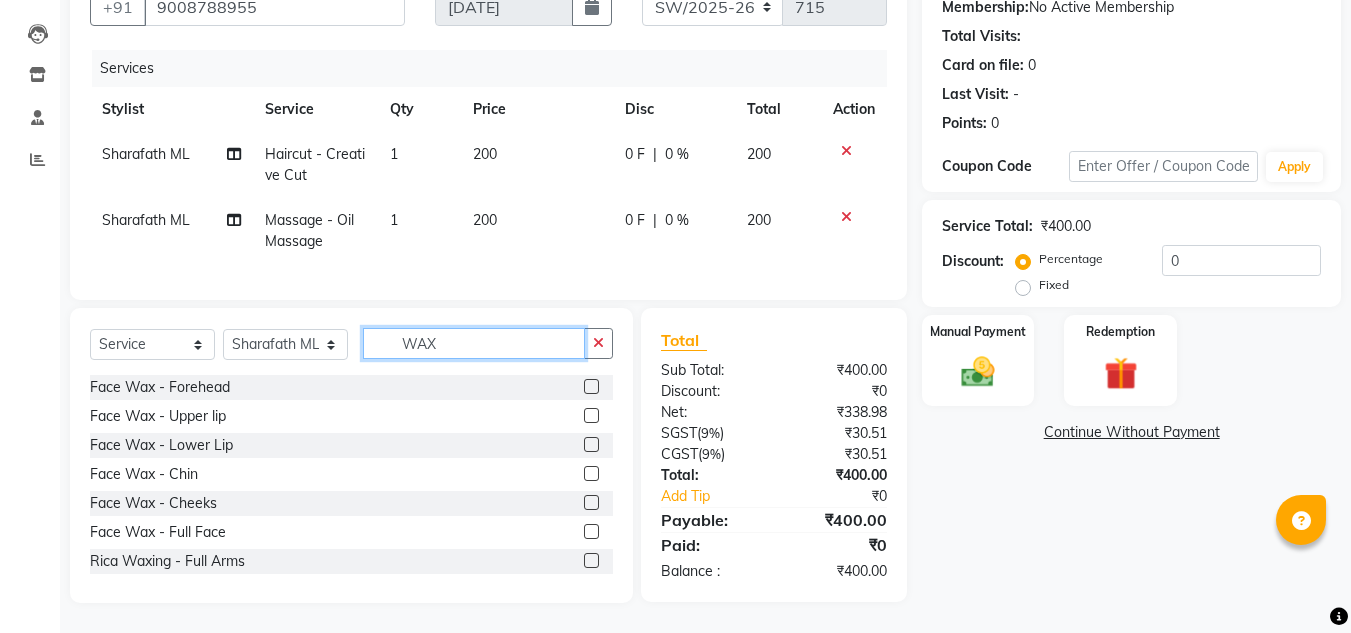 type on "WAX" 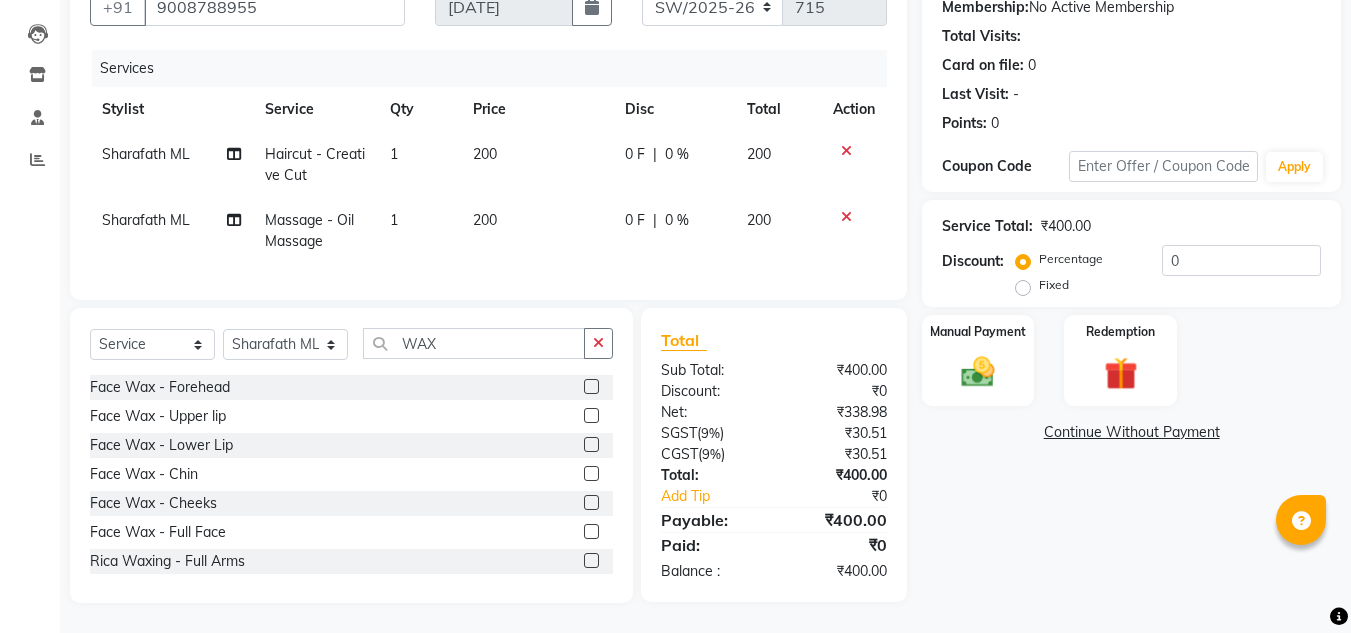 click 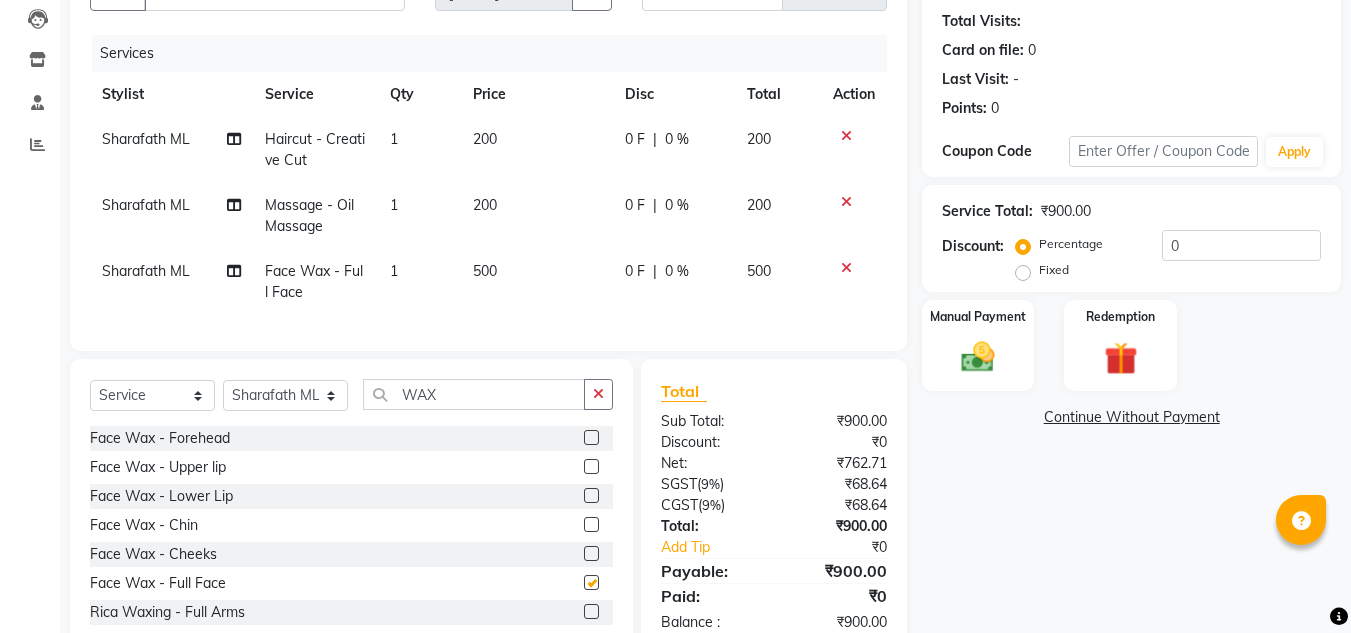 checkbox on "false" 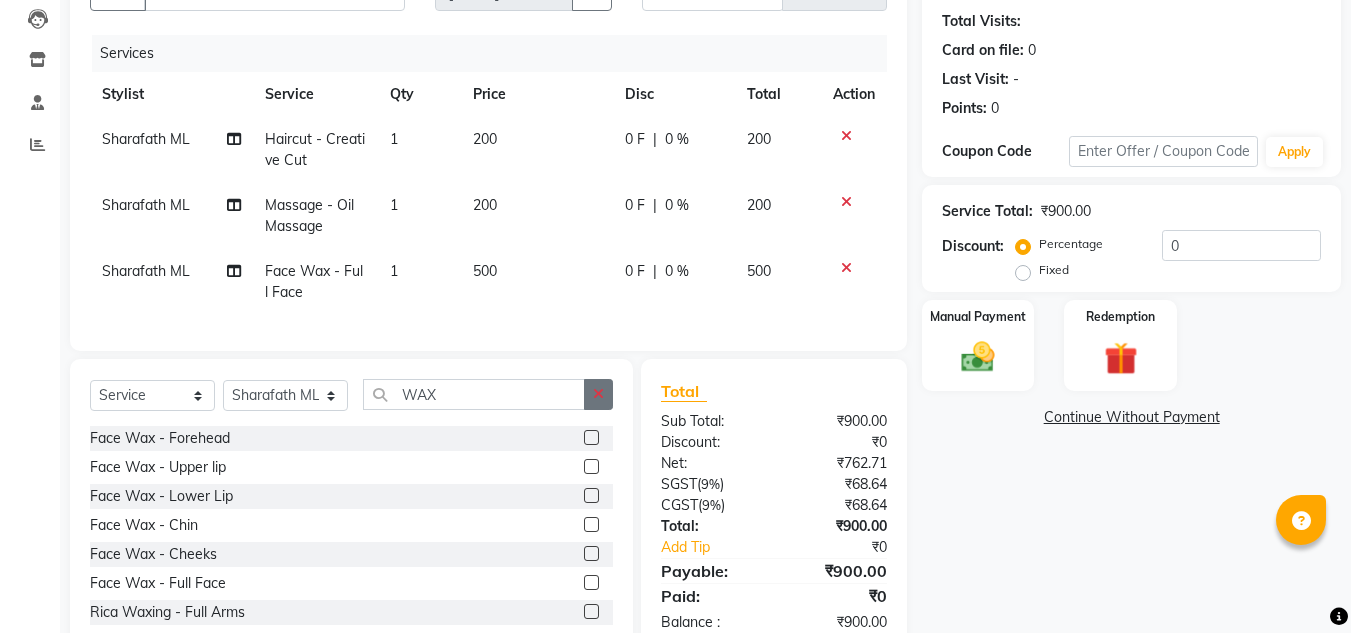 click 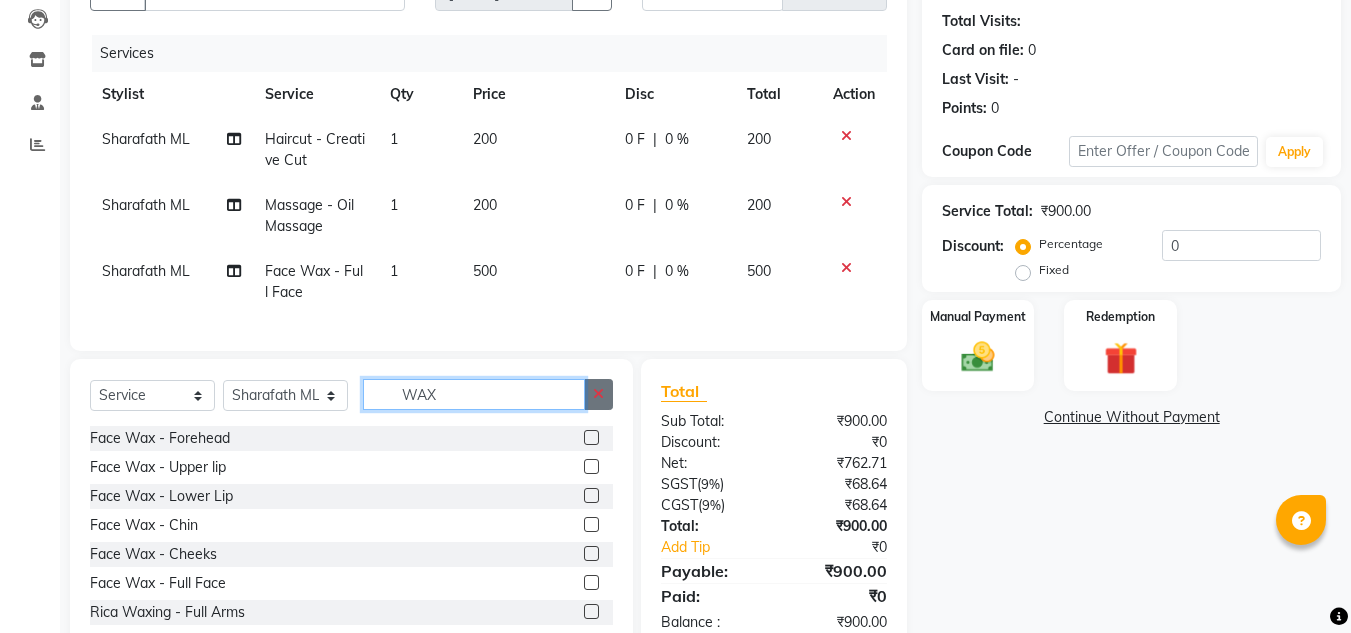 type 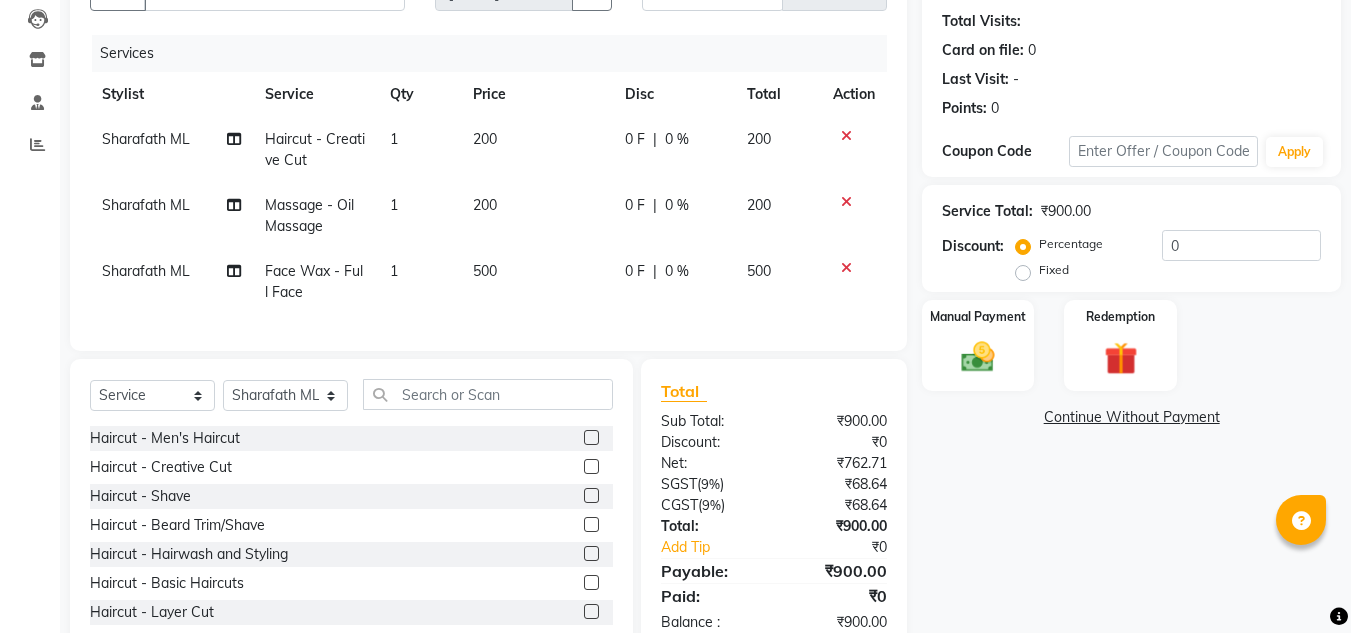click on "500" 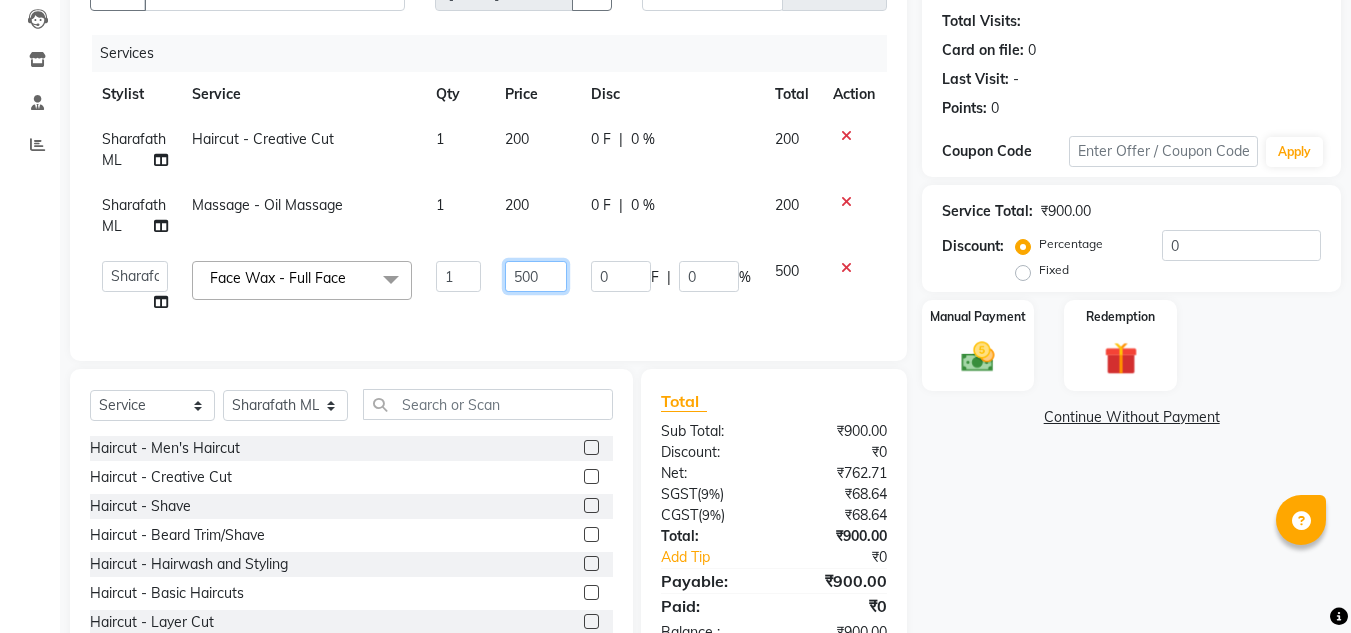 click on "500" 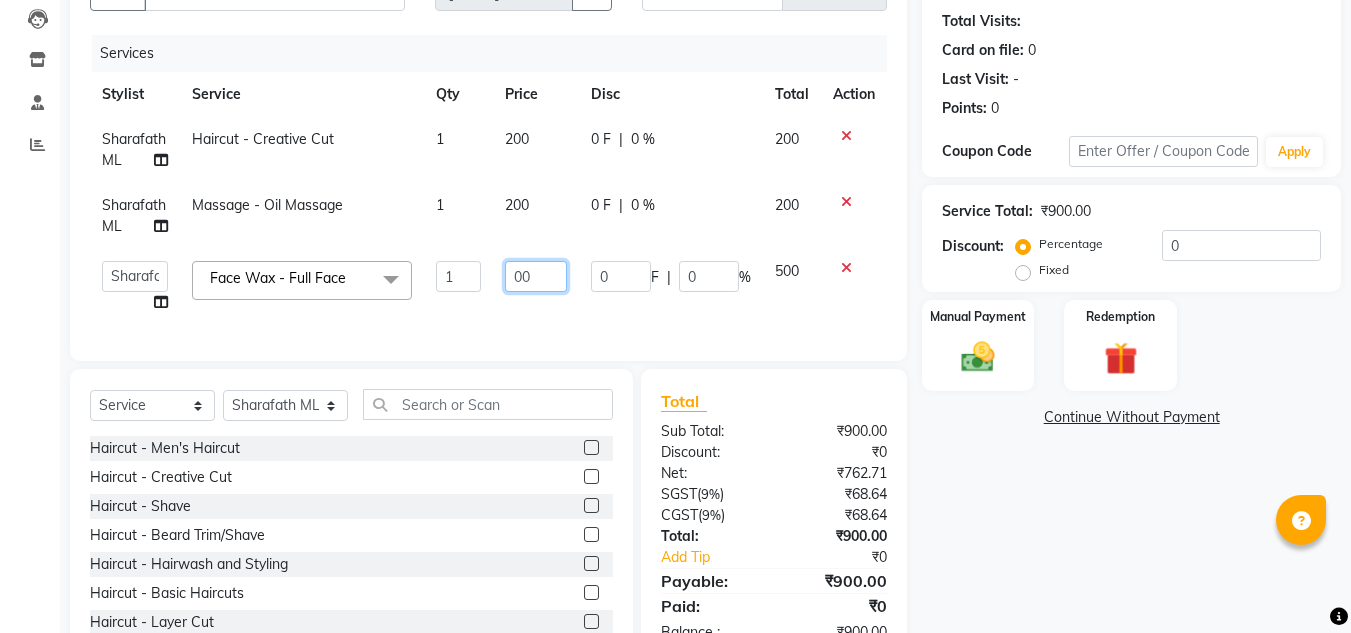 type on "200" 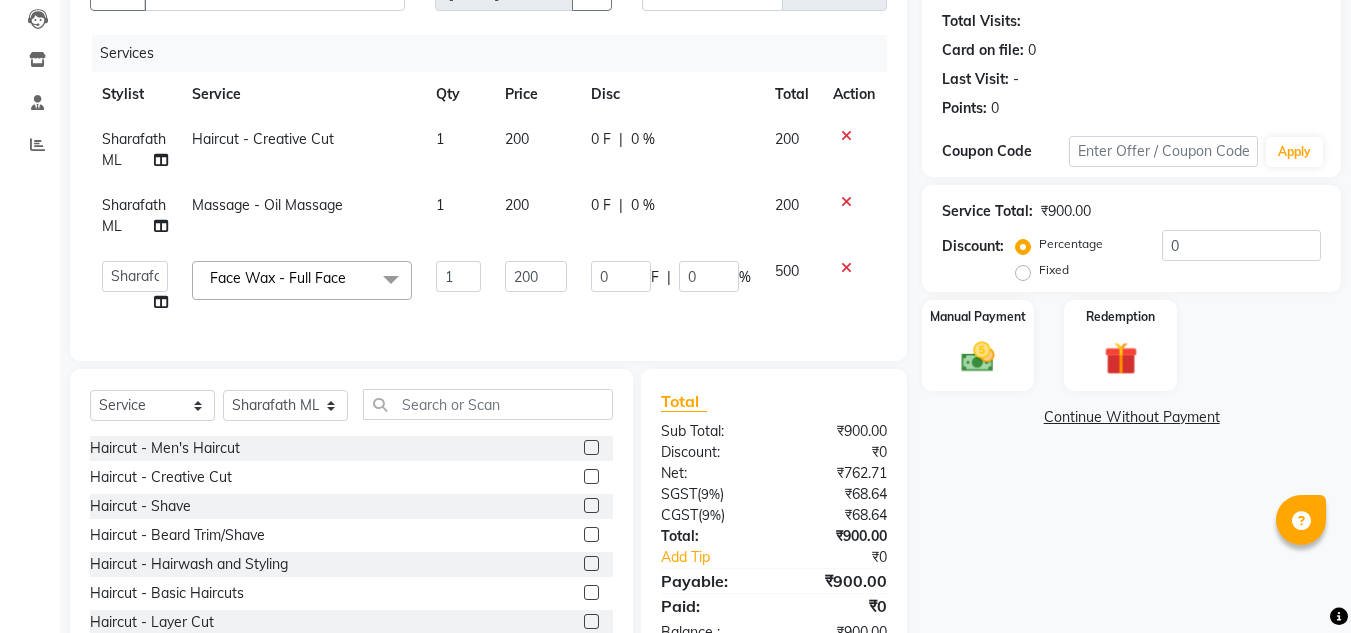 click on "200" 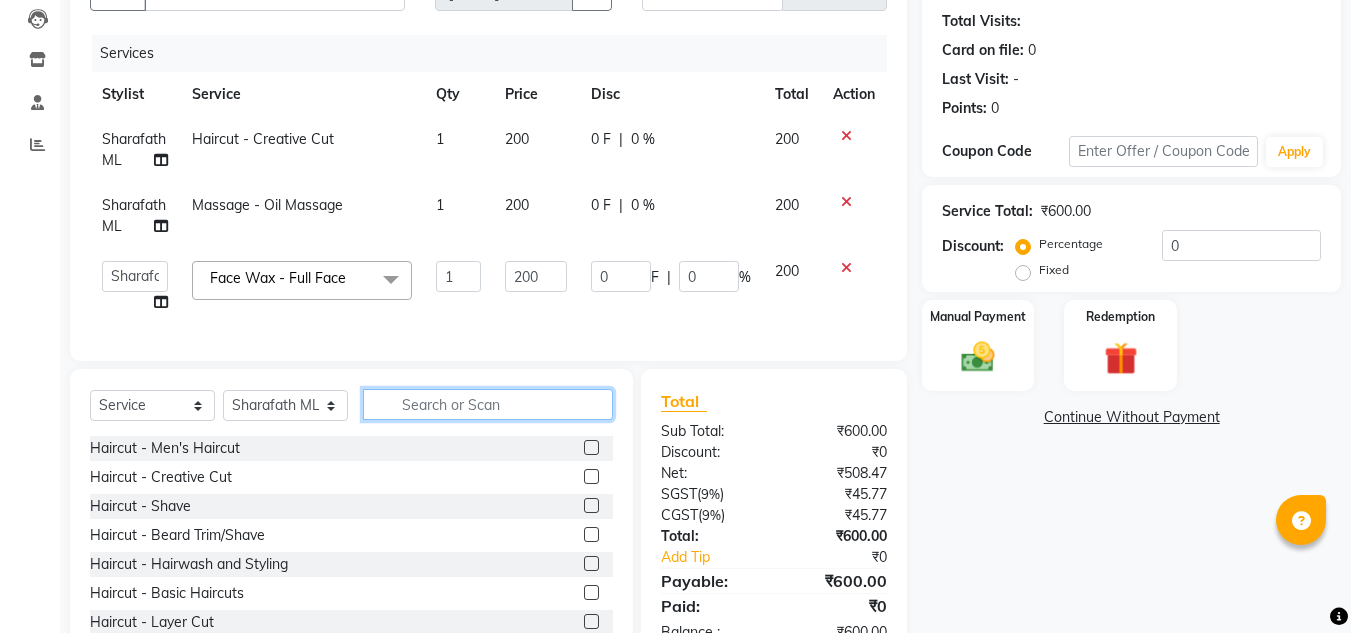 click 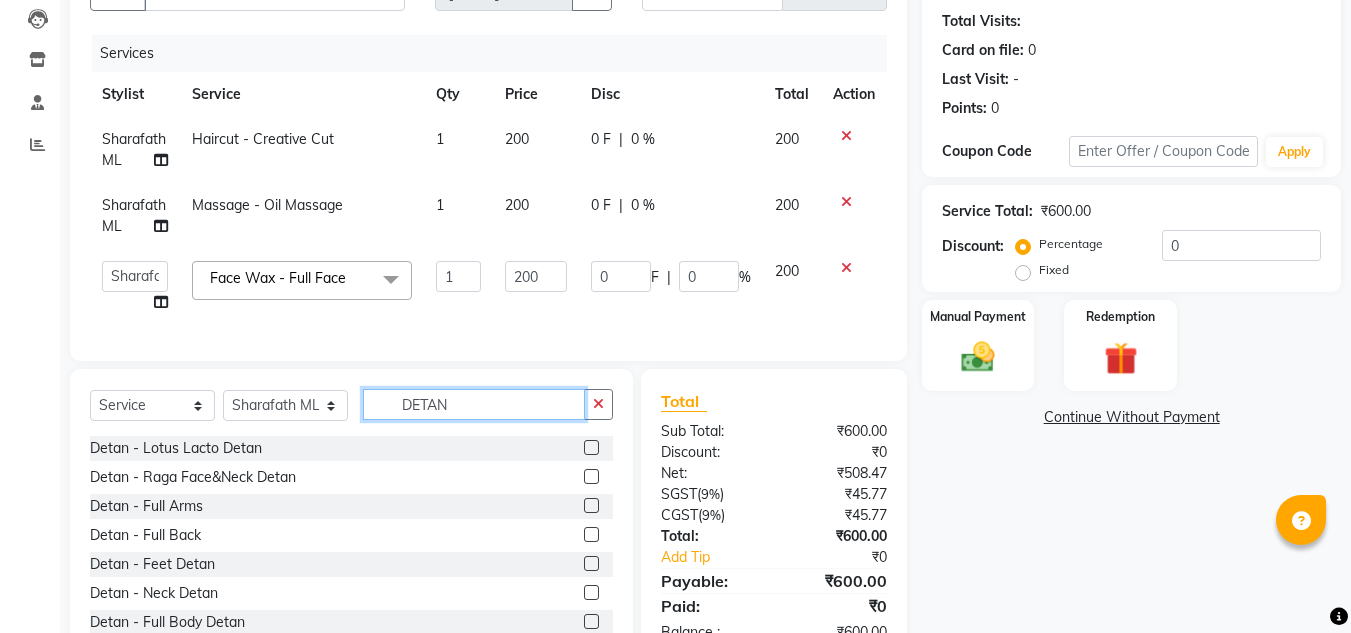 type on "DETAN" 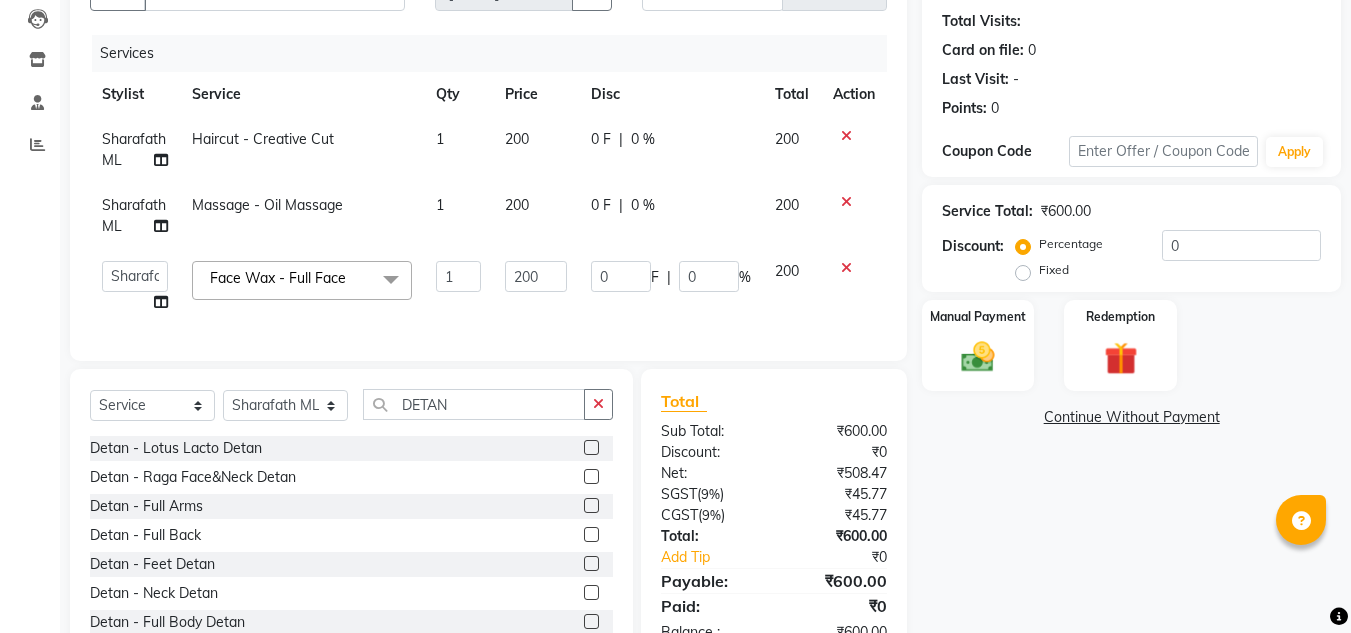 click 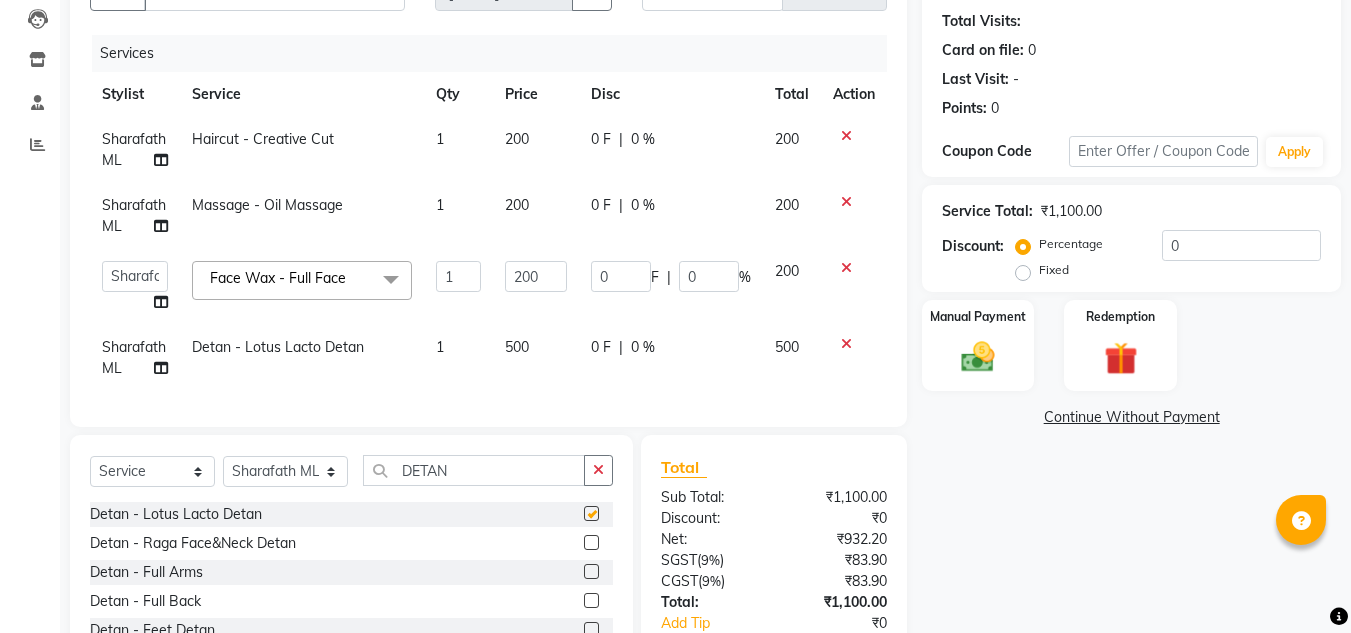 checkbox on "false" 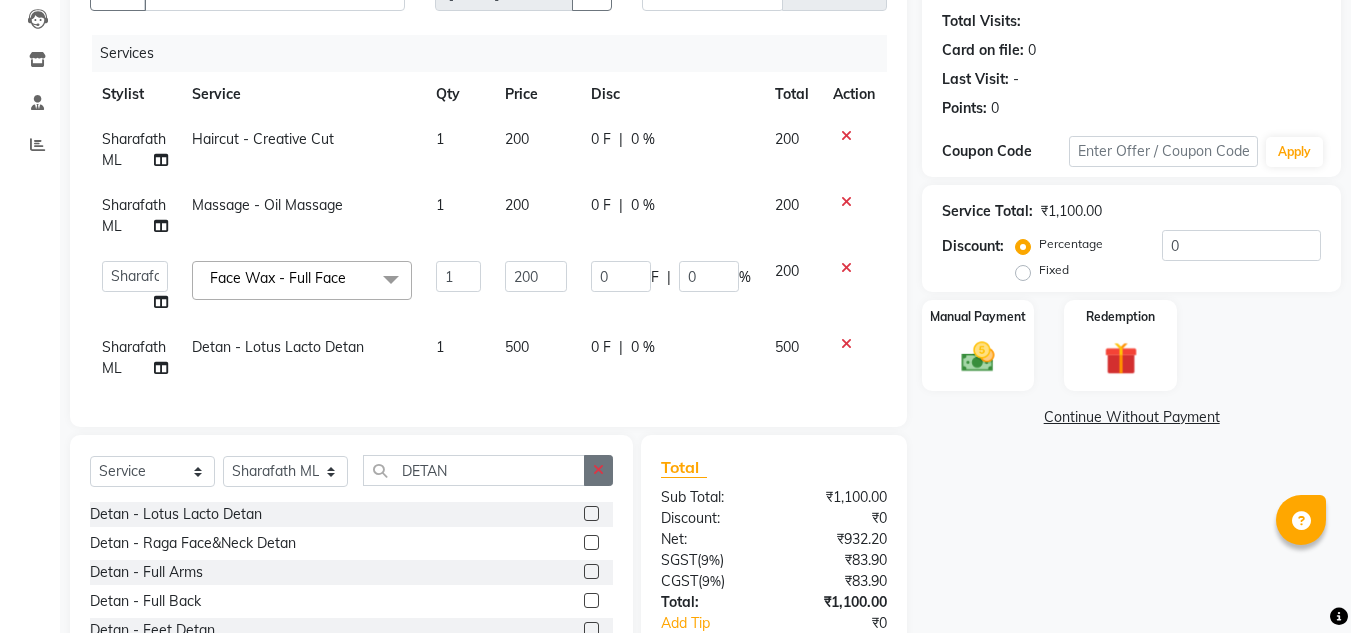 click 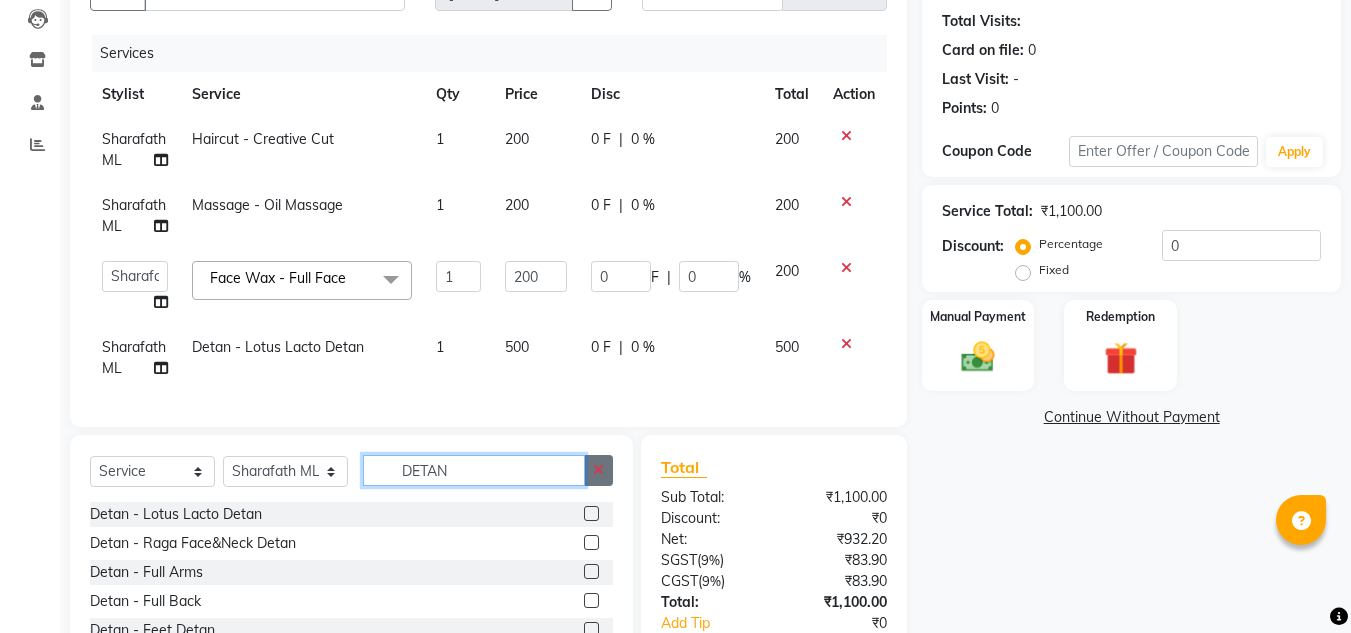 type 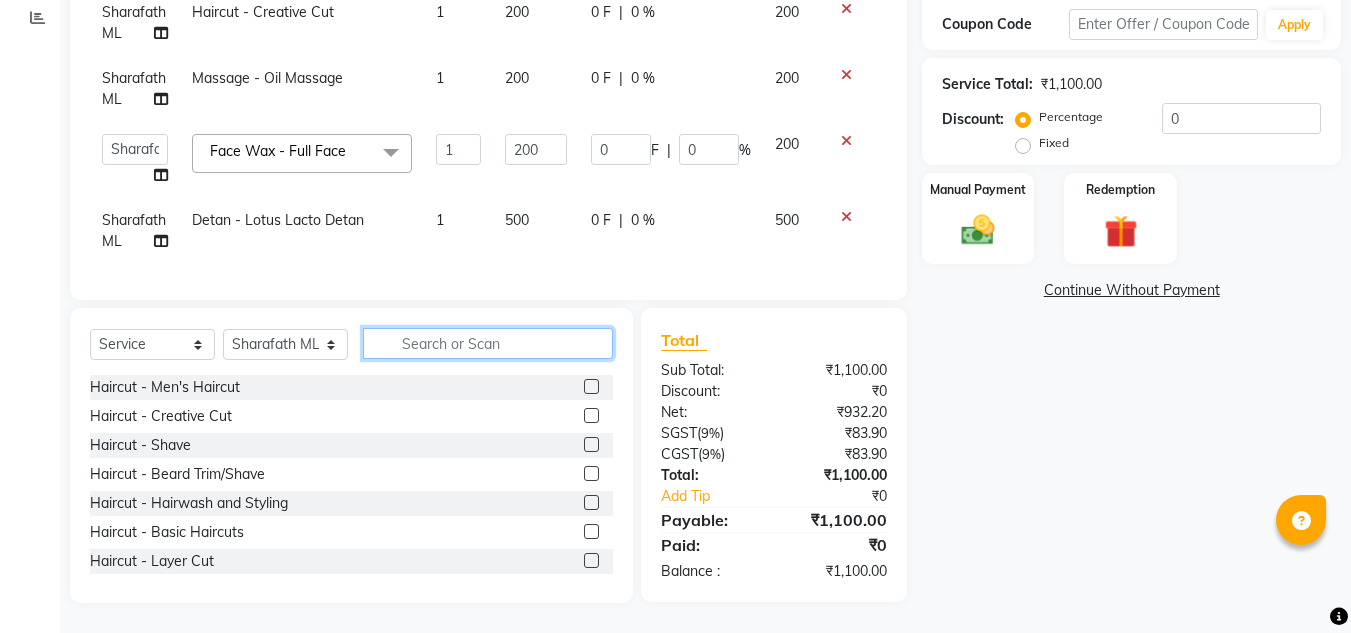 scroll, scrollTop: 353, scrollLeft: 0, axis: vertical 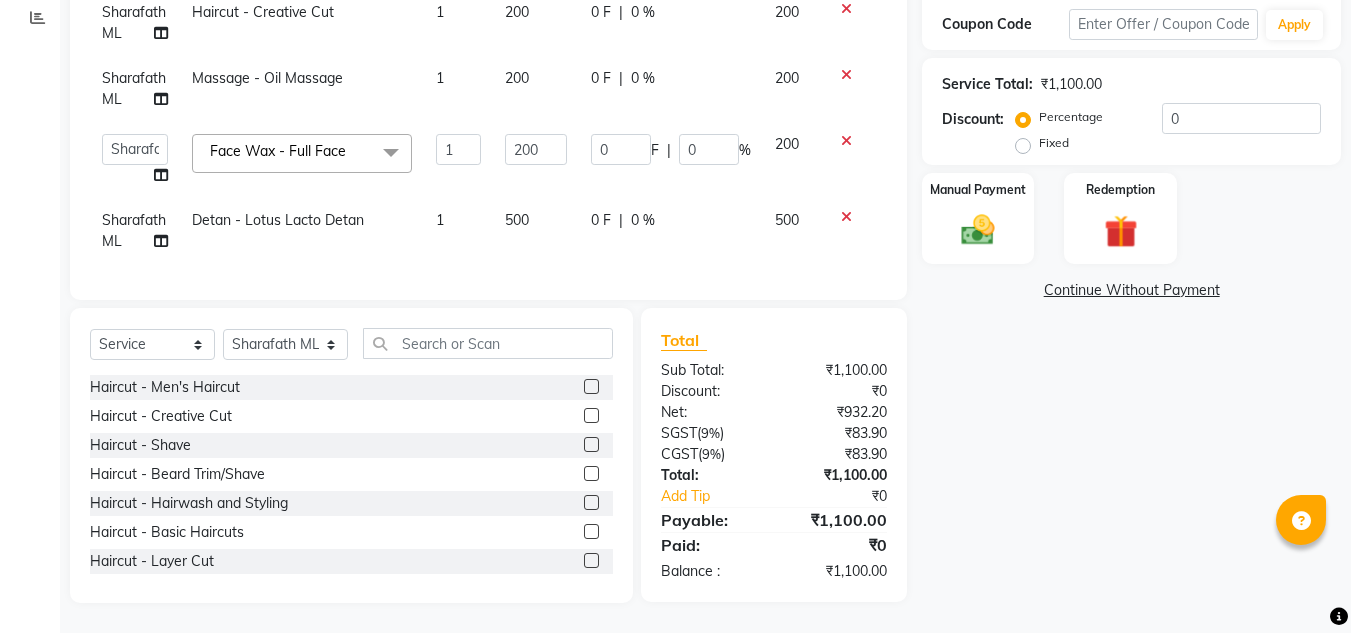 click on "500" 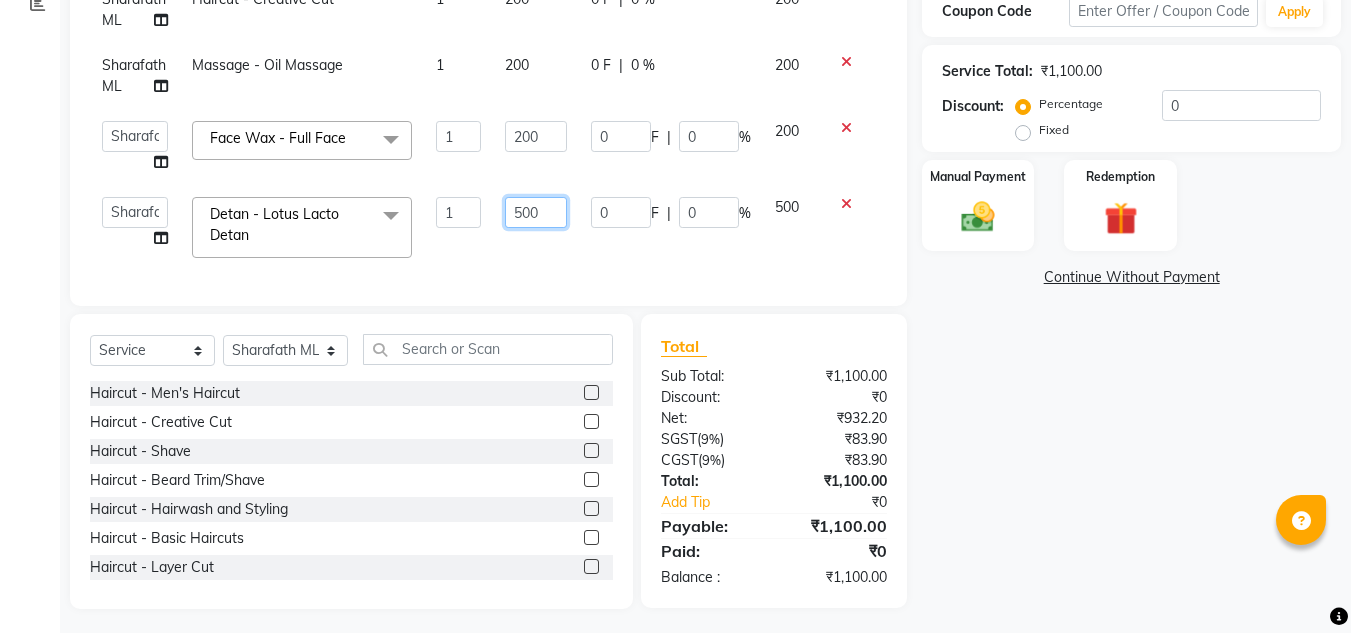 click on "500" 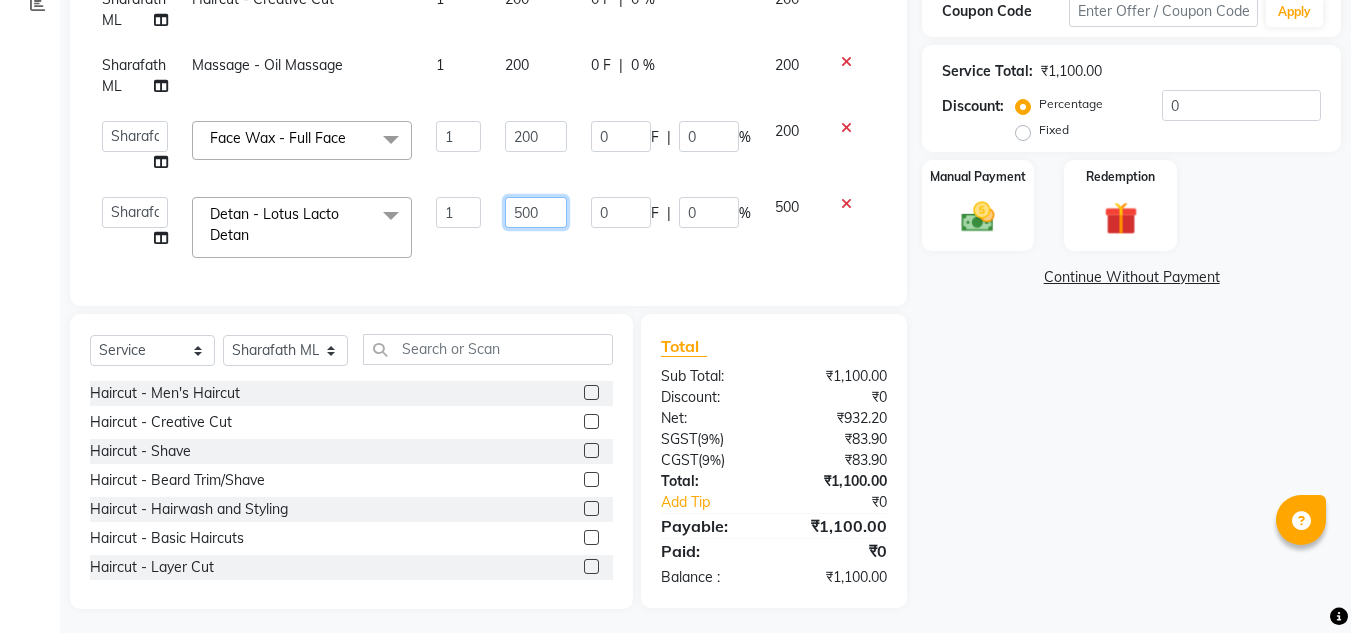 click on "500" 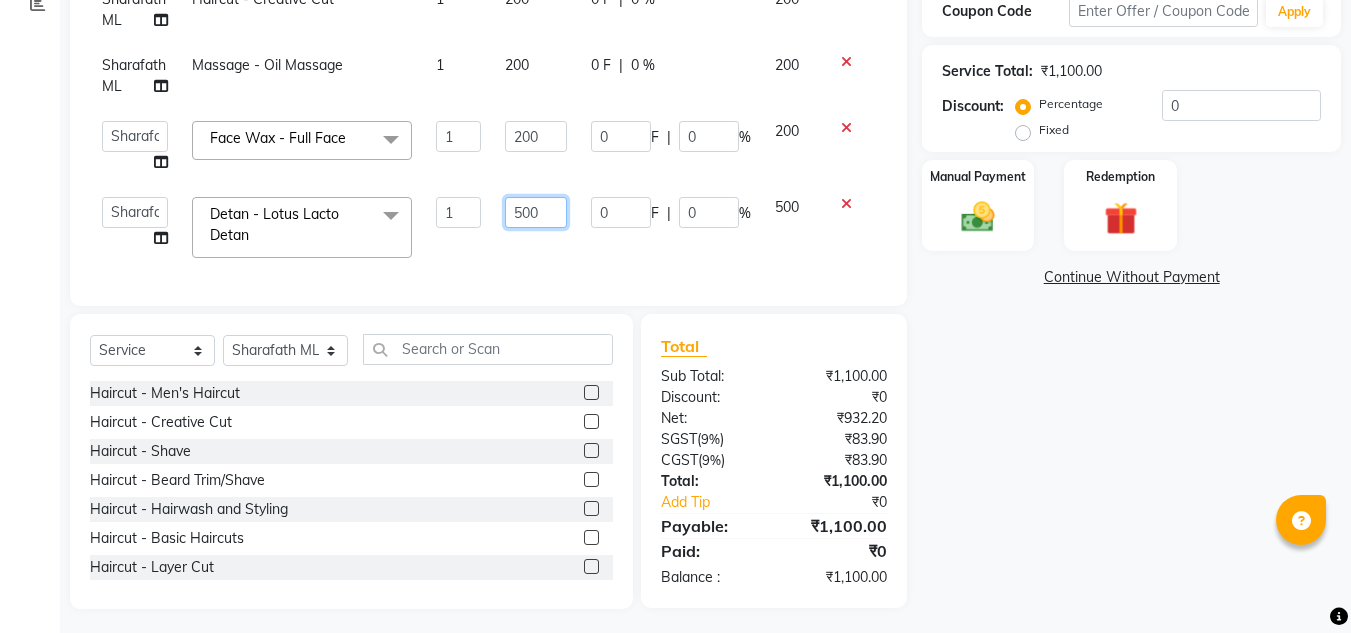 type on "00" 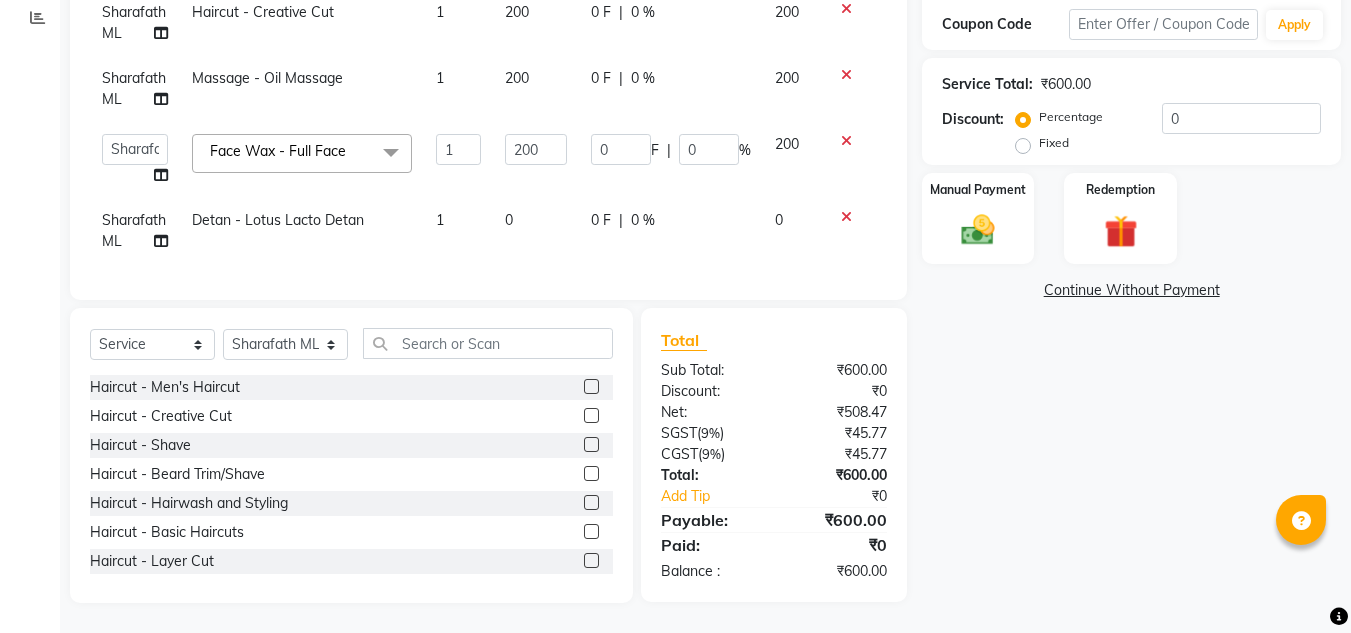 click 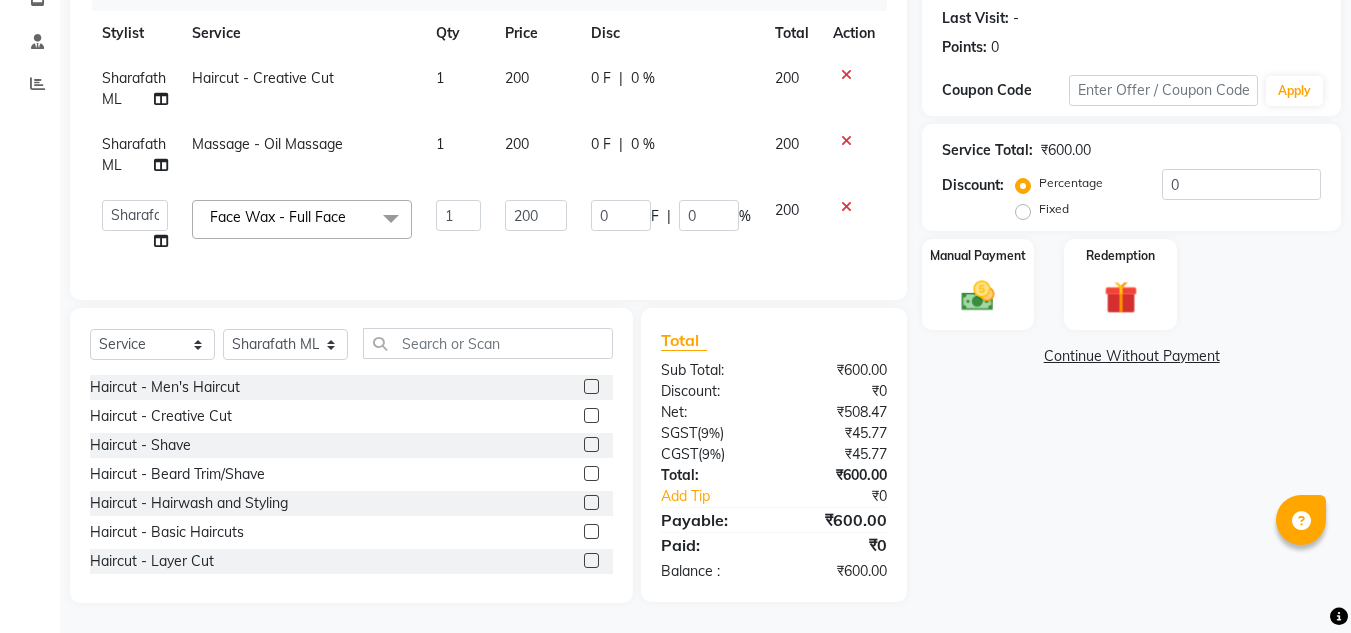 scroll, scrollTop: 289, scrollLeft: 0, axis: vertical 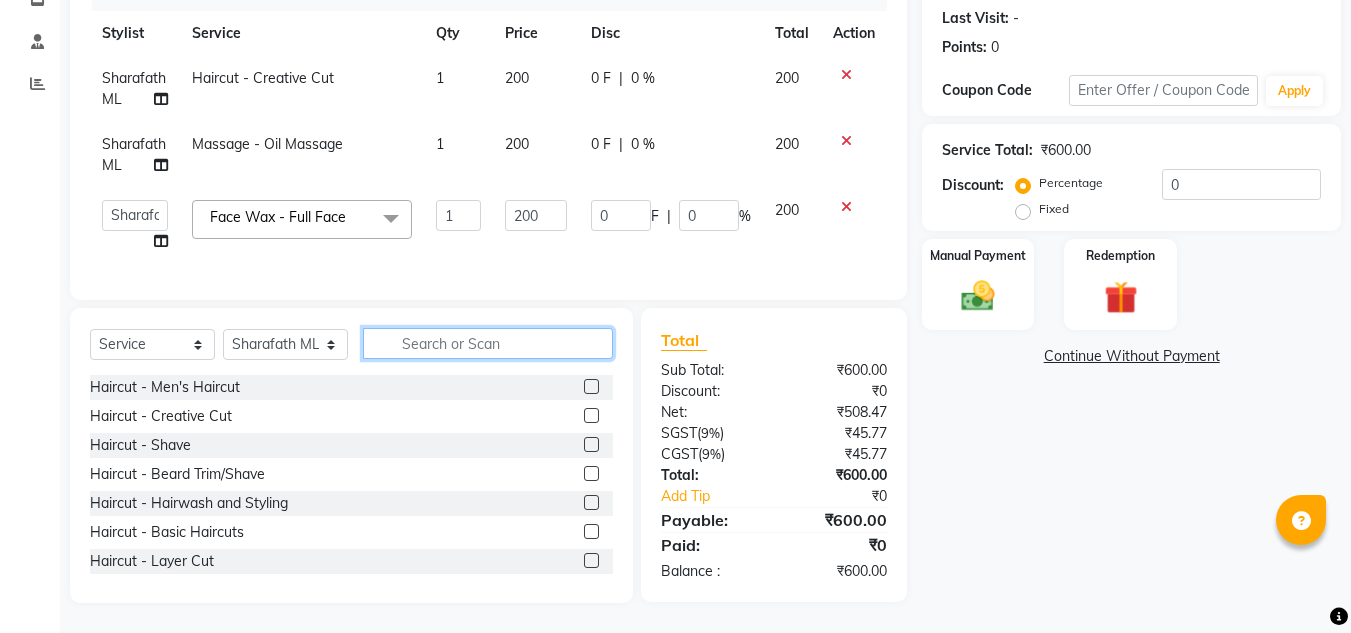 click 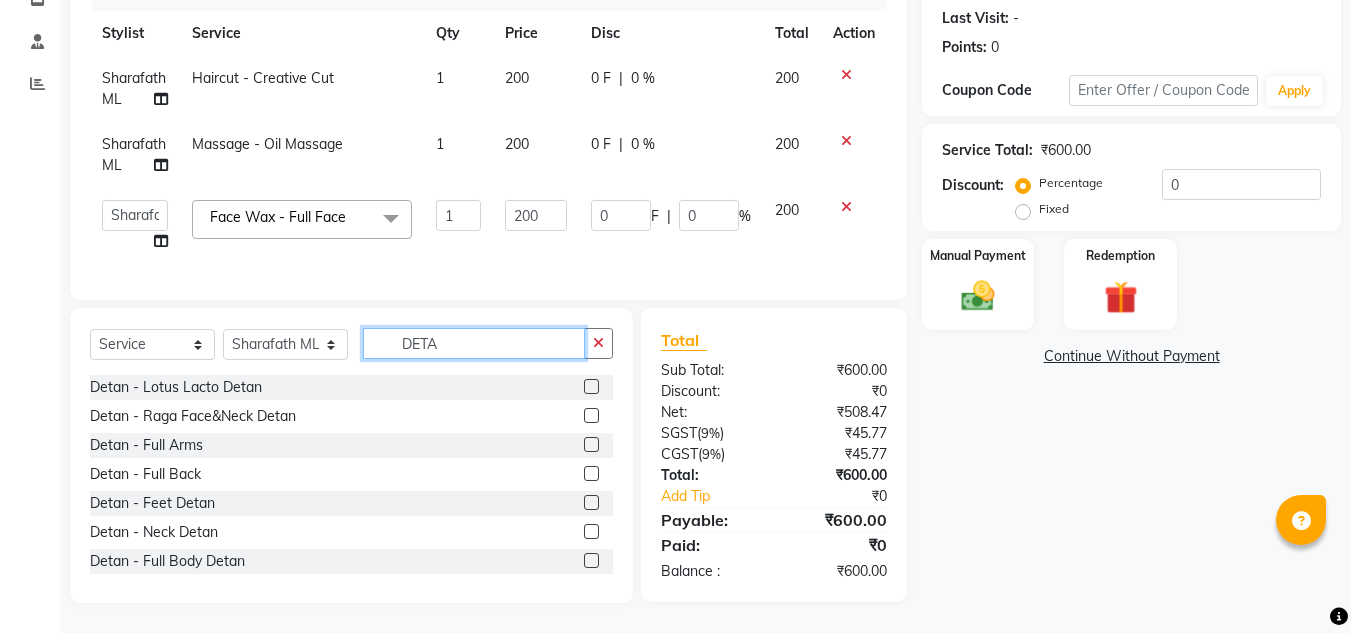 type on "DETA" 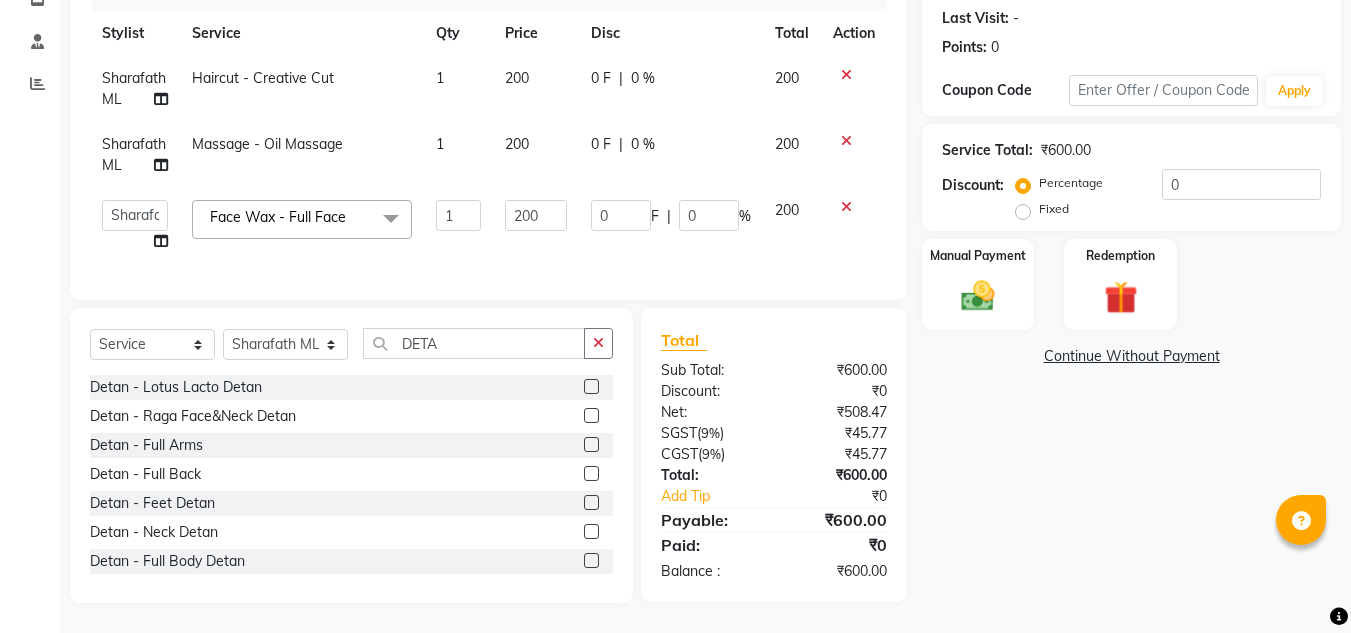 click 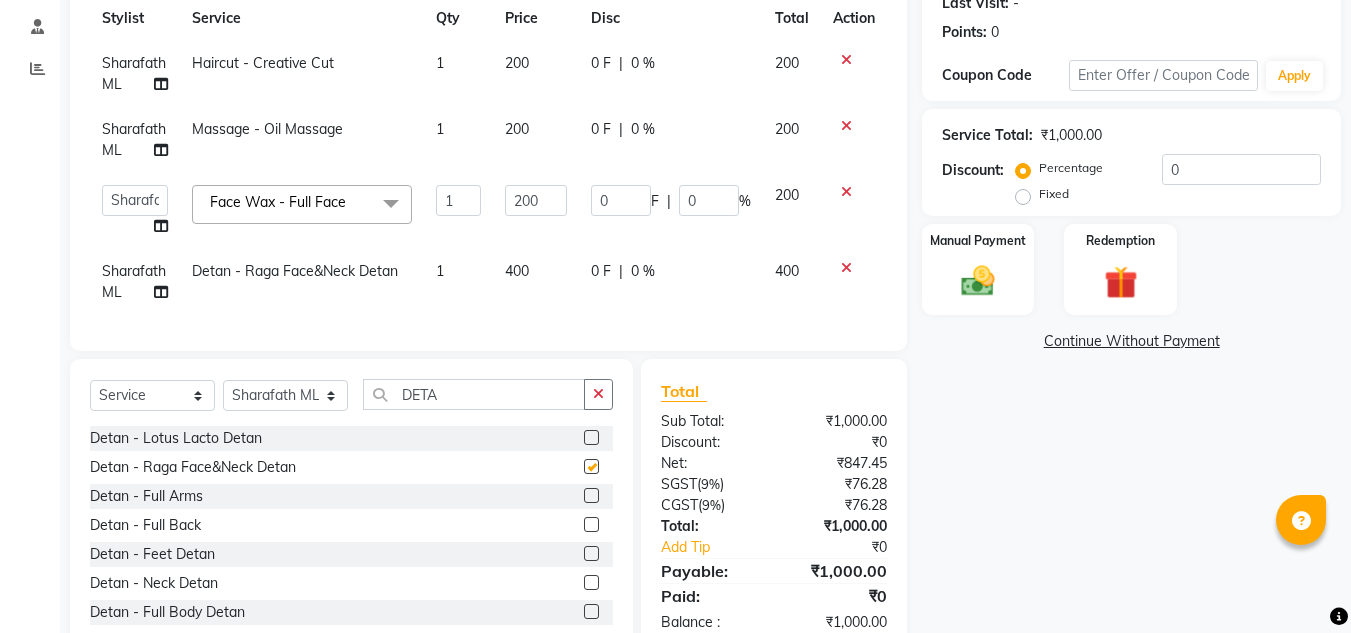 checkbox on "false" 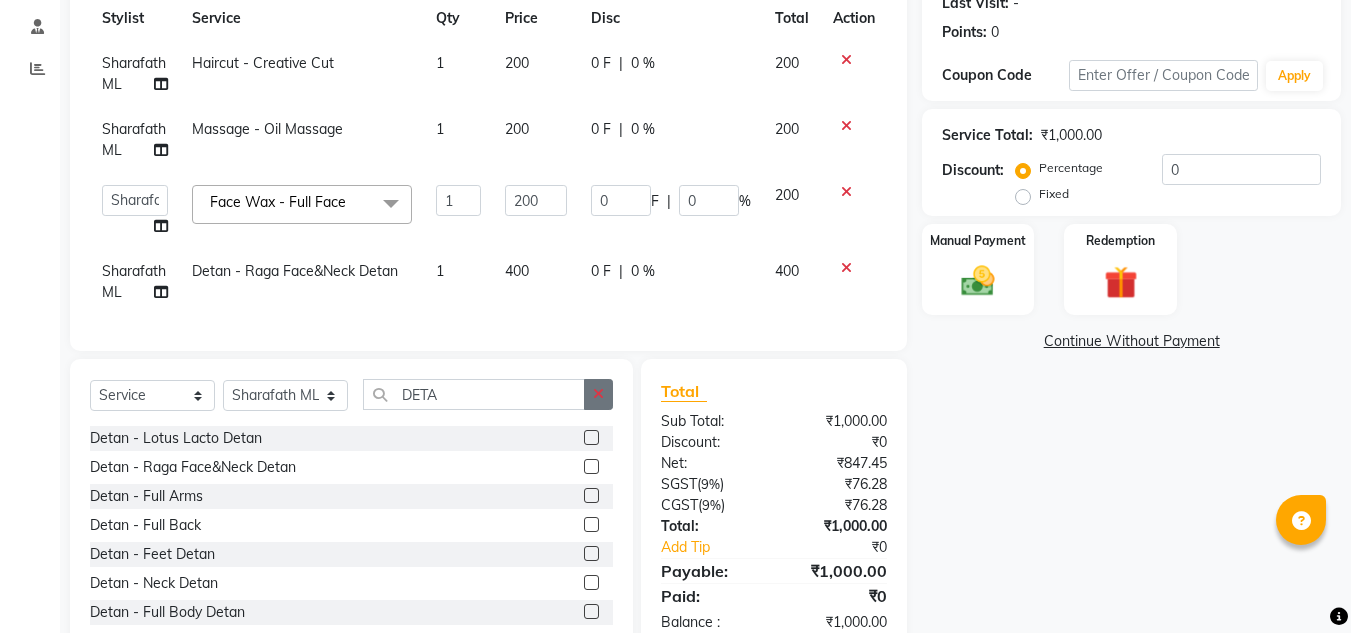 click 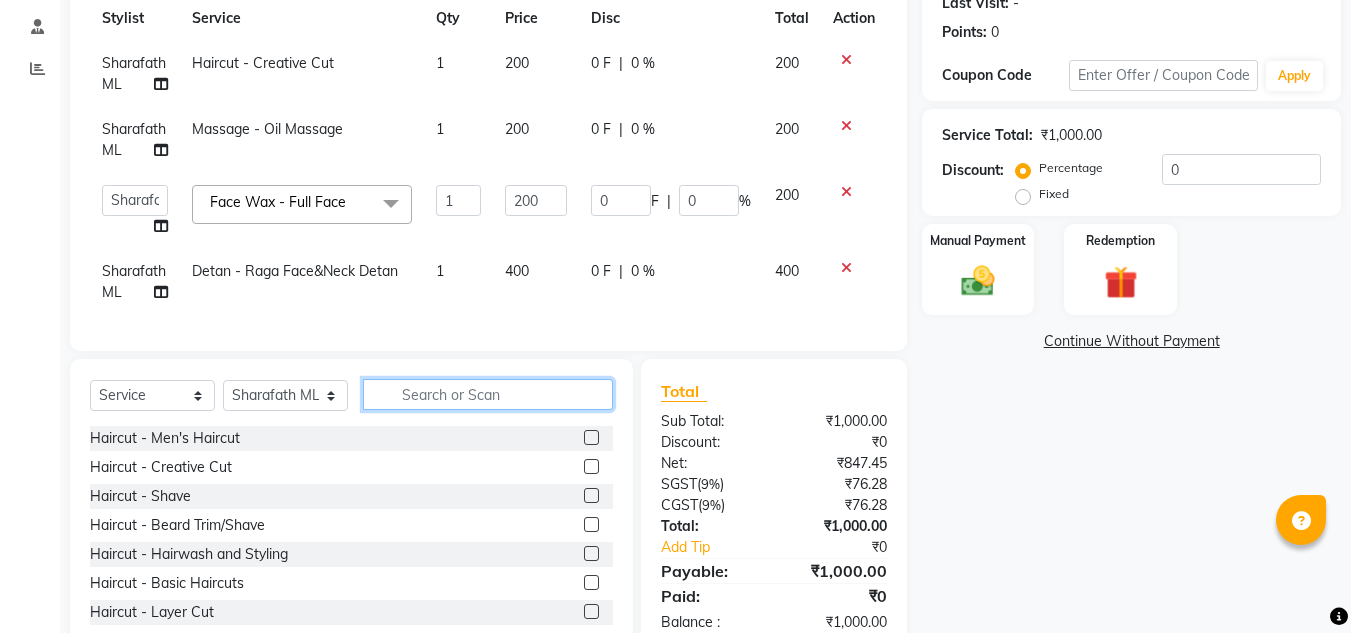 click 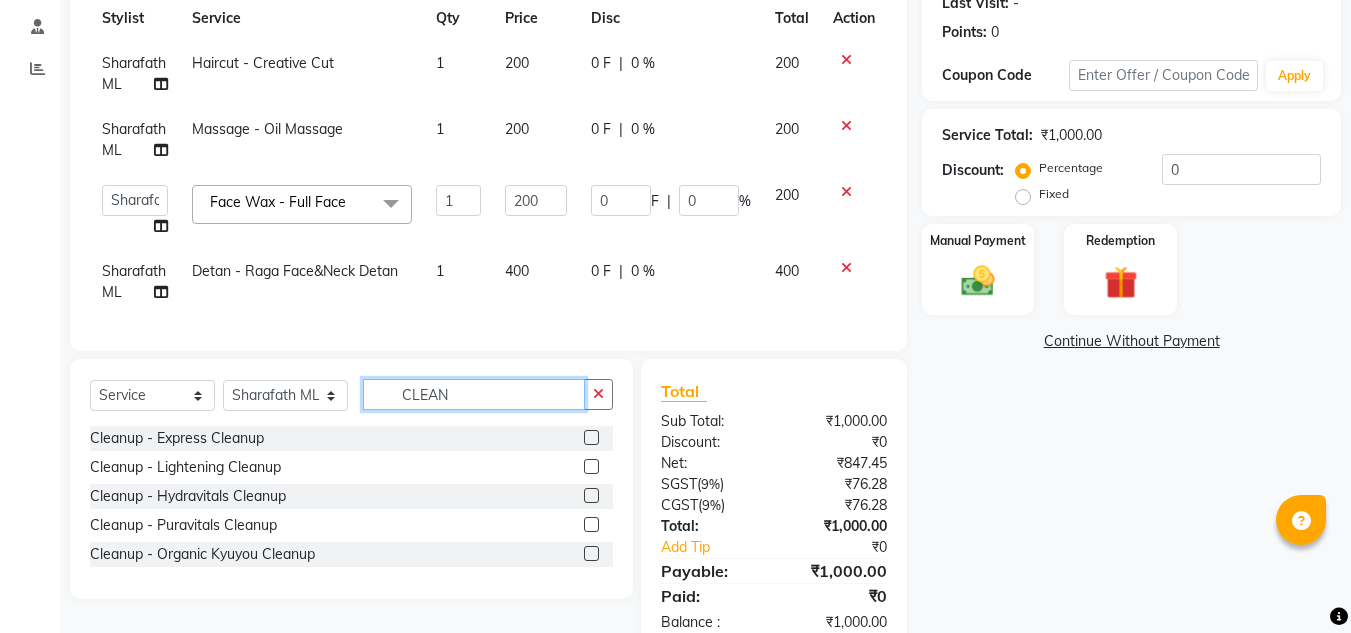 type on "CLEAN" 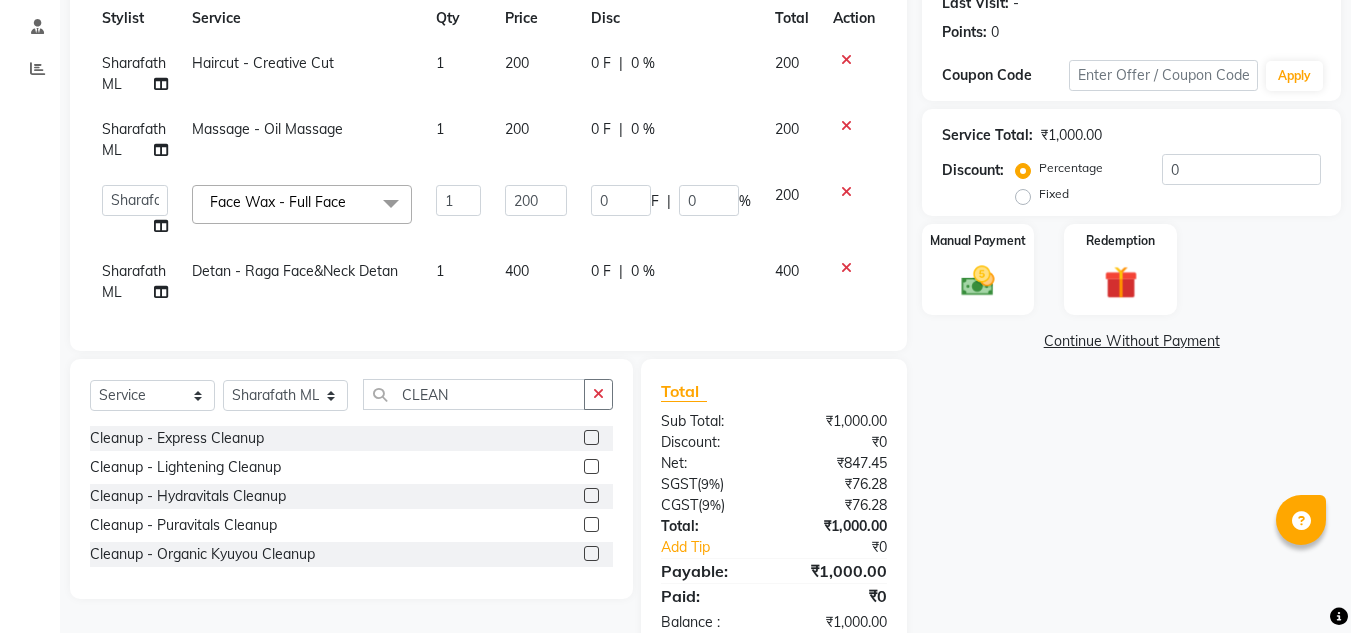 click 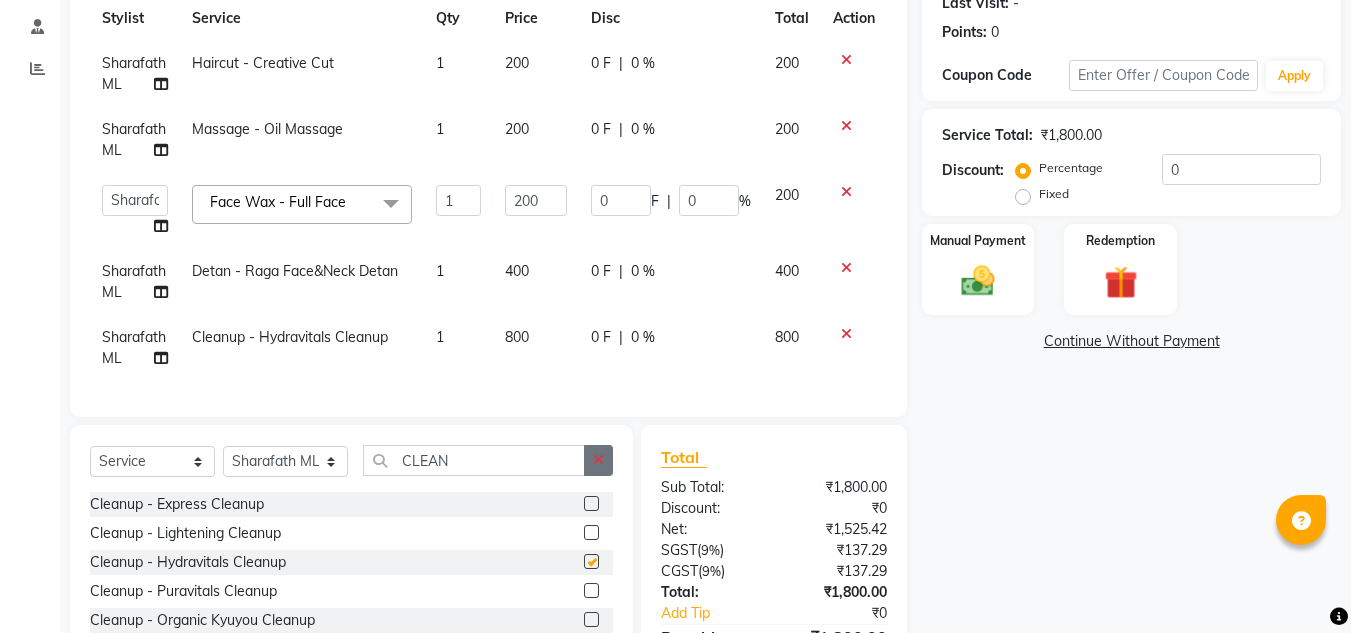 checkbox on "false" 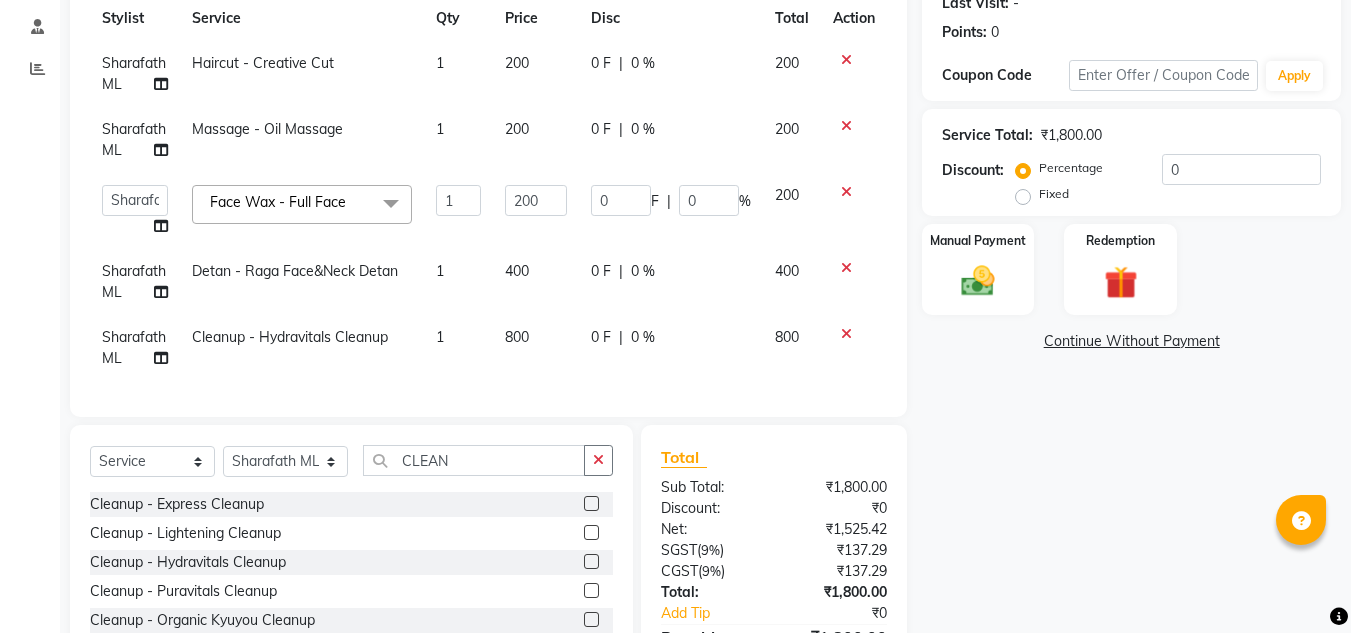 scroll, scrollTop: 420, scrollLeft: 0, axis: vertical 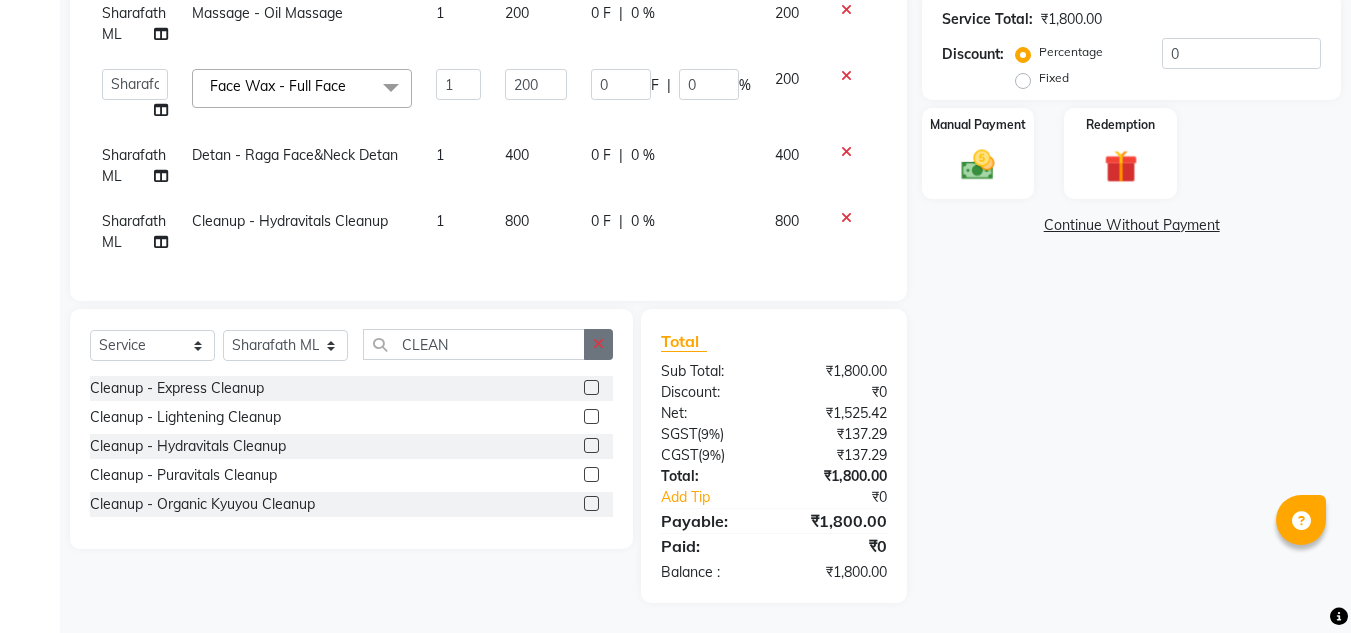 click 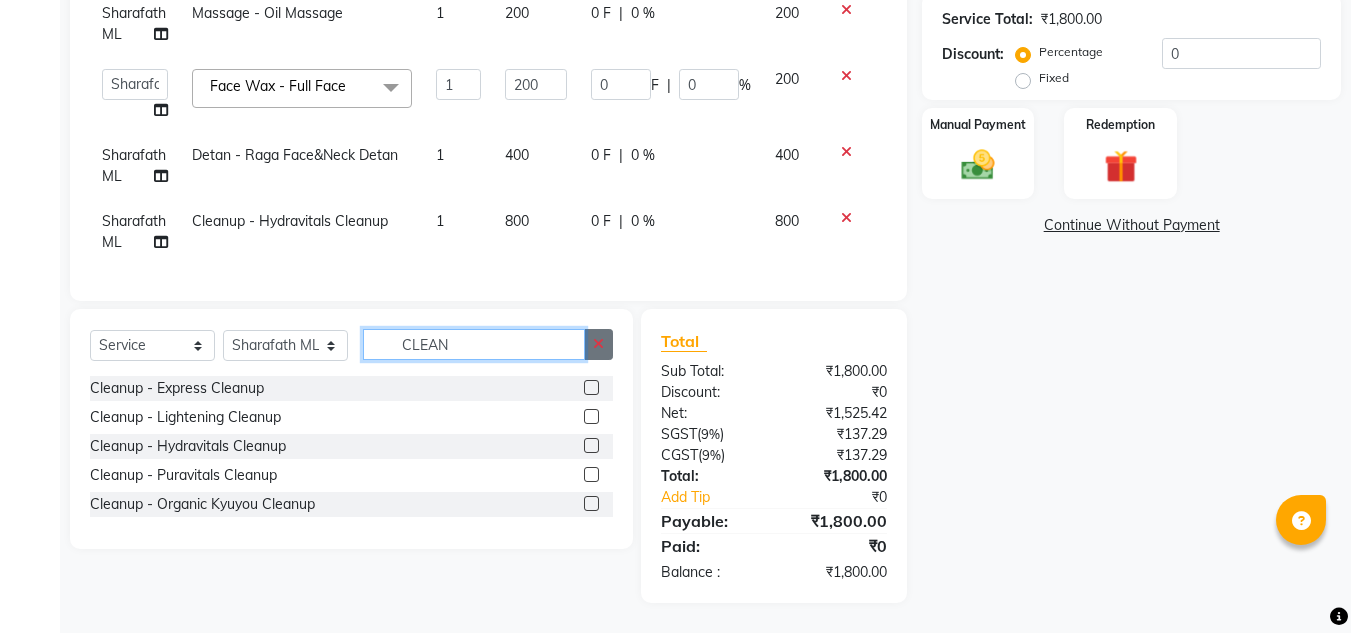 type 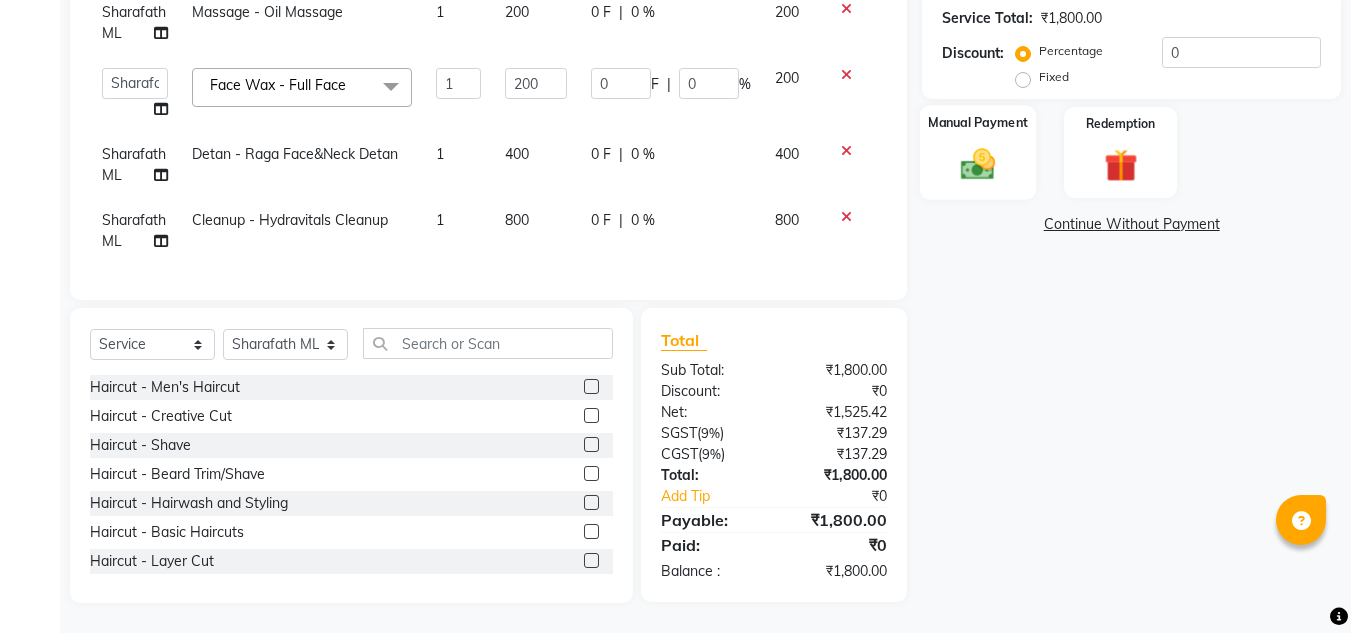 click 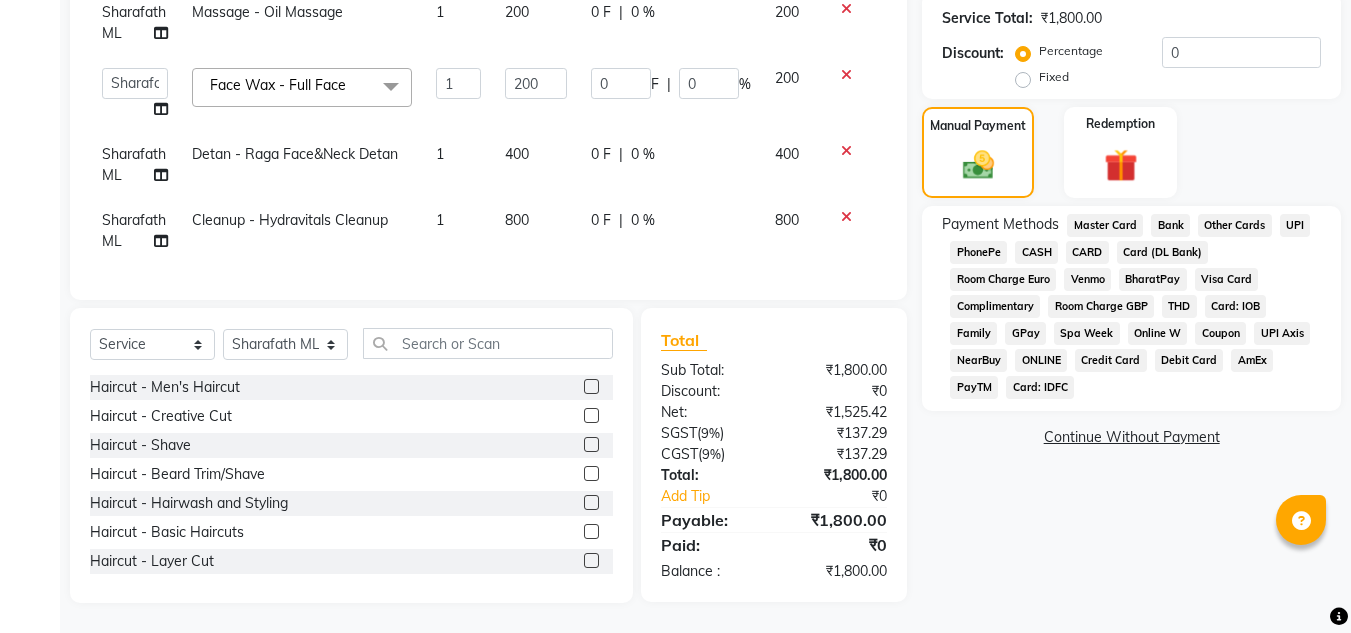 click on "UPI" 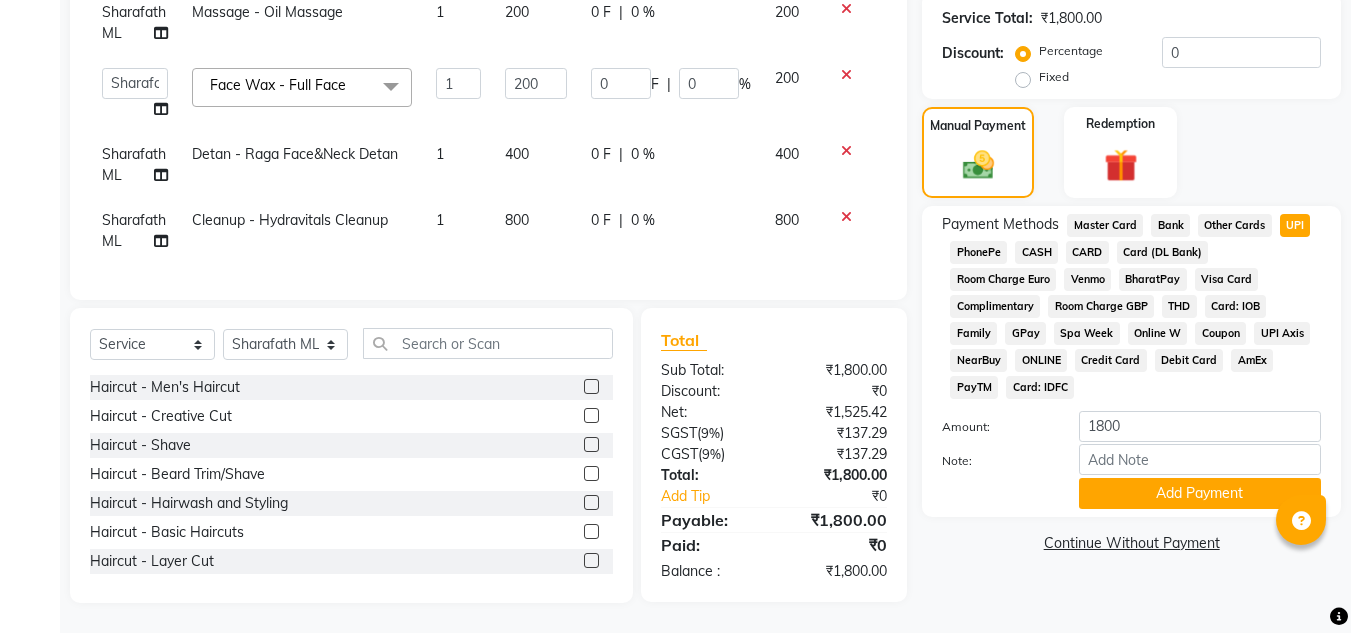 scroll, scrollTop: 421, scrollLeft: 0, axis: vertical 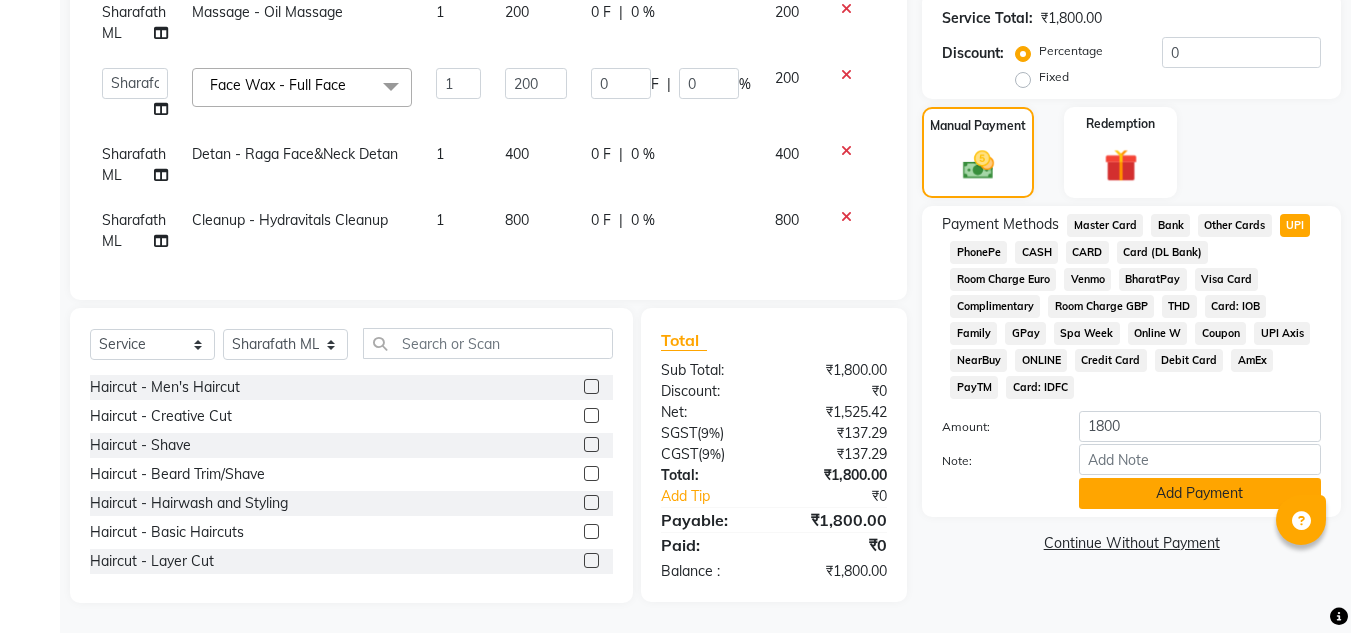 click on "Add Payment" 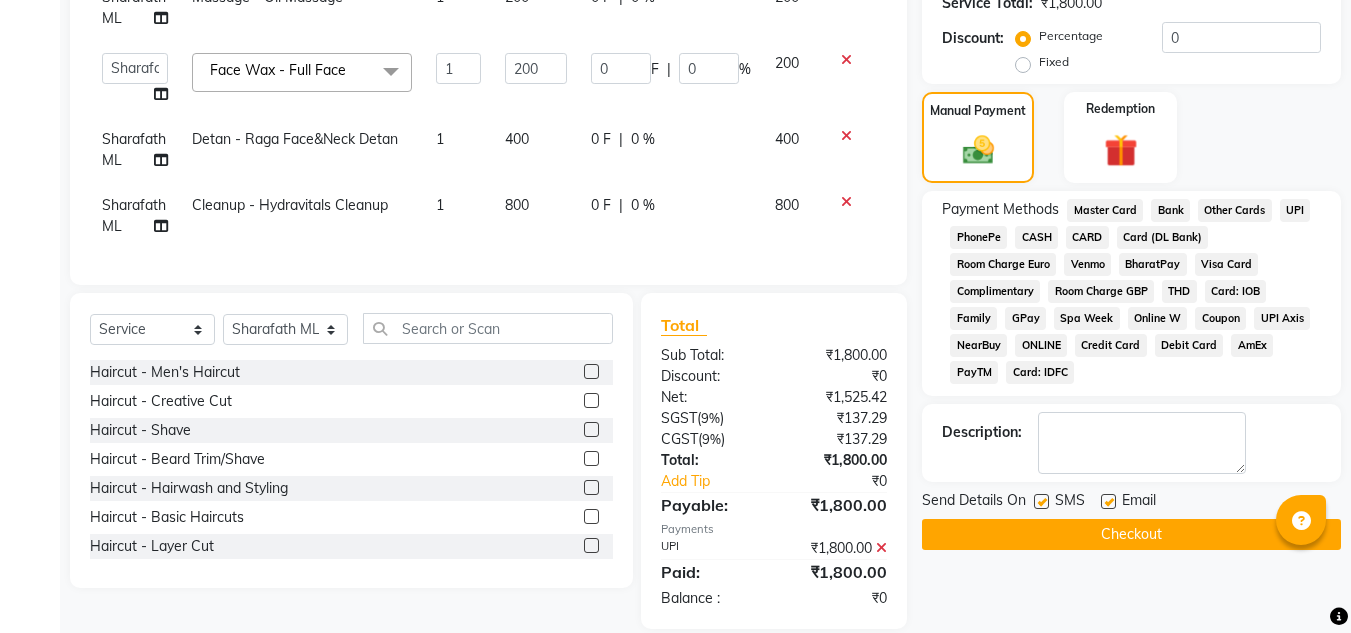 click on "Checkout" 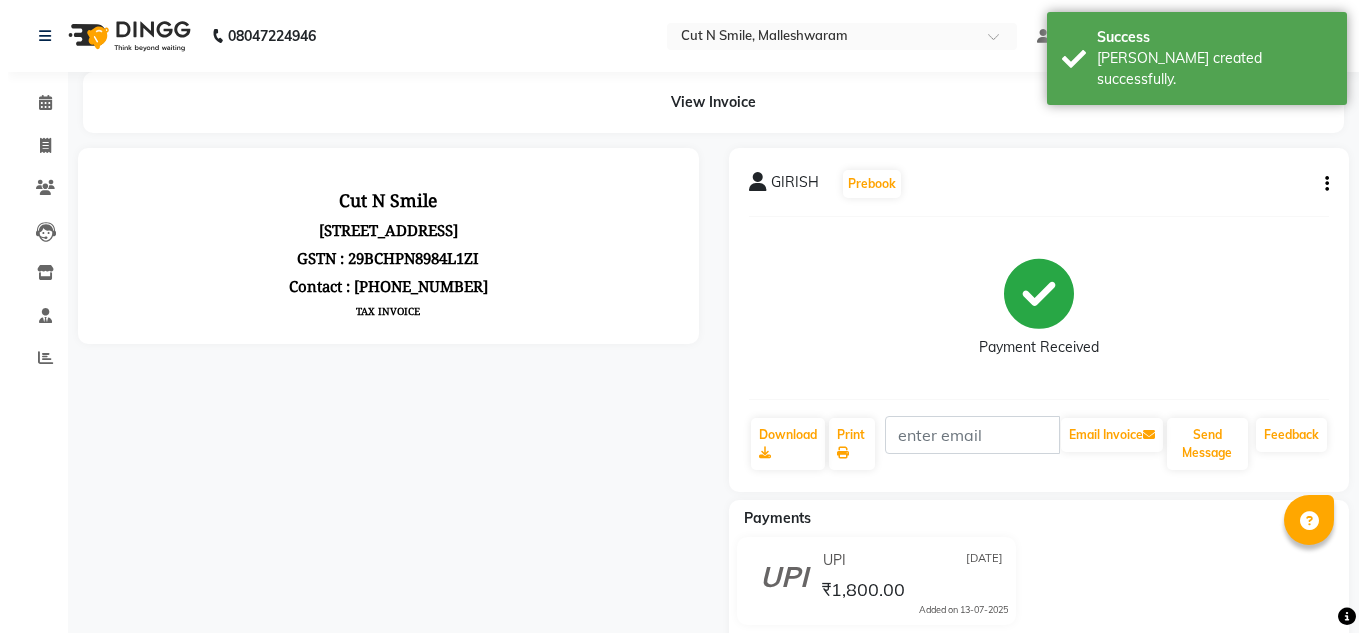 scroll, scrollTop: 0, scrollLeft: 0, axis: both 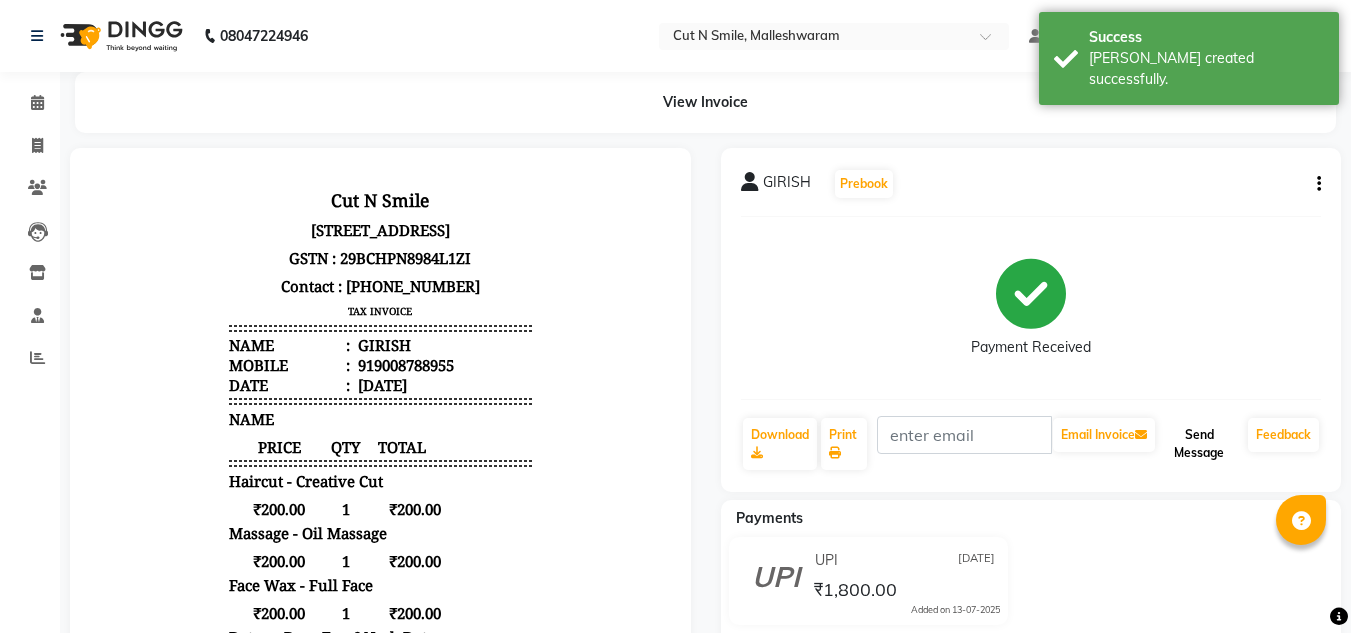 click on "Send Message" 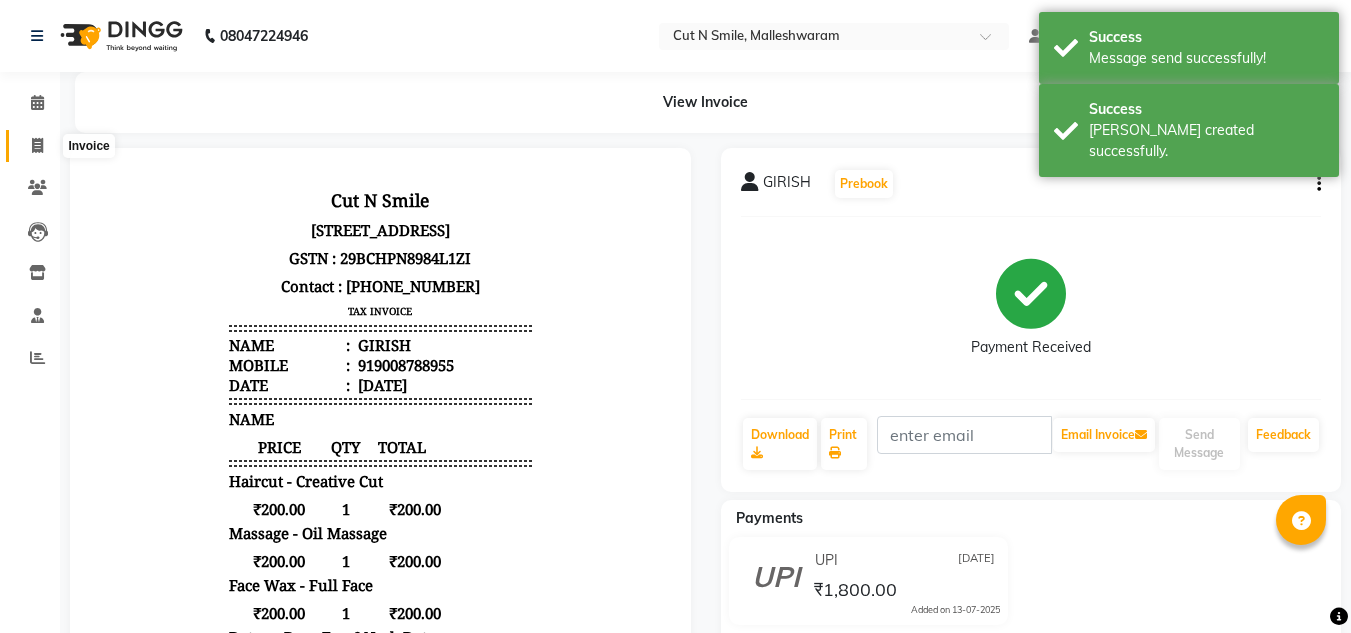 click 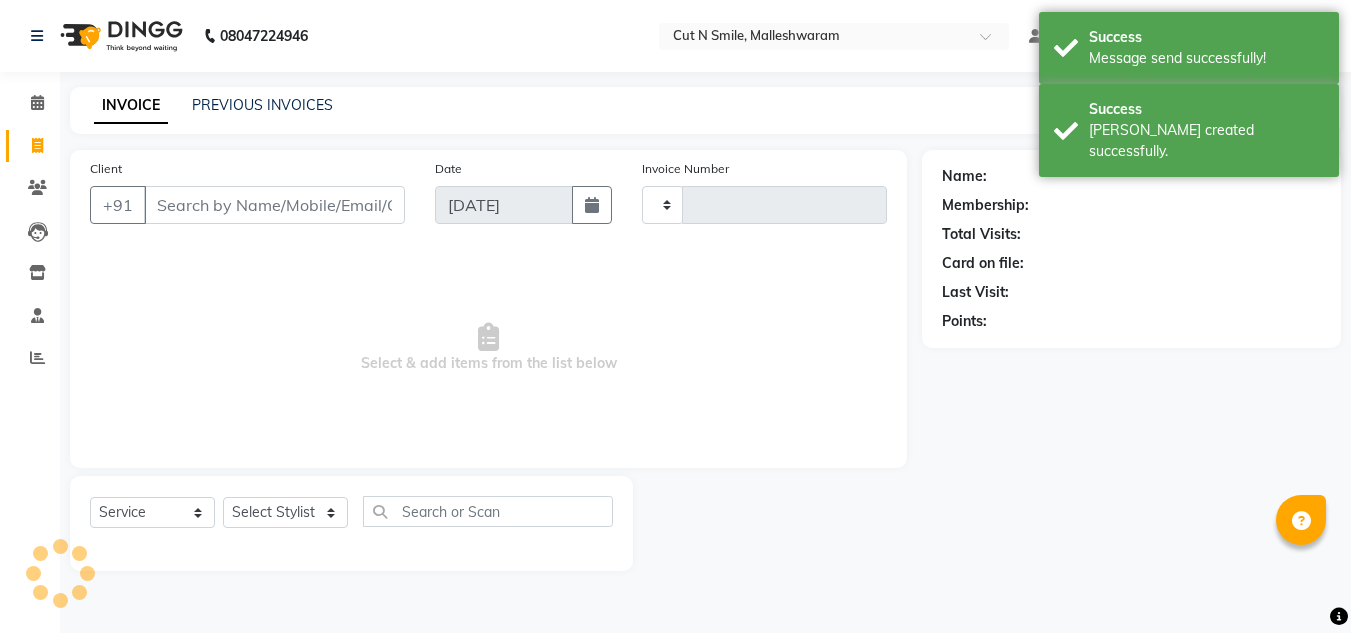 type on "152" 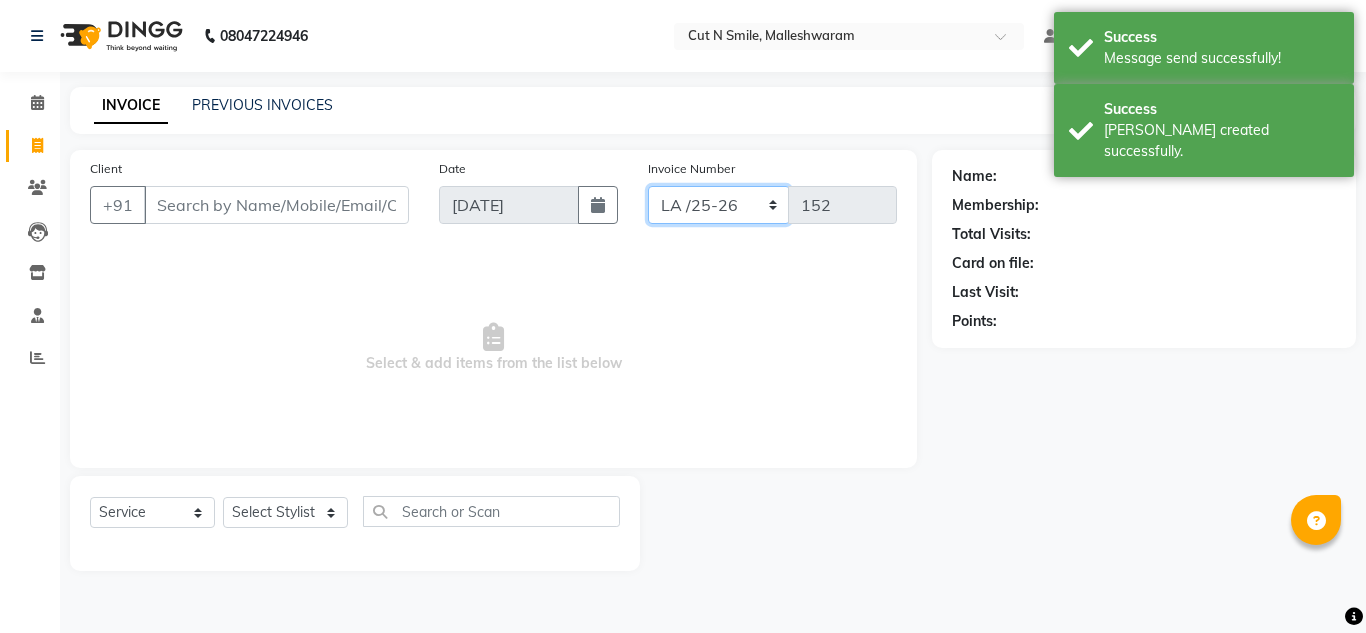 click on "NW/25-26 SW/2025-26 NA/2025-26 VN/25-26 LA /25-26" 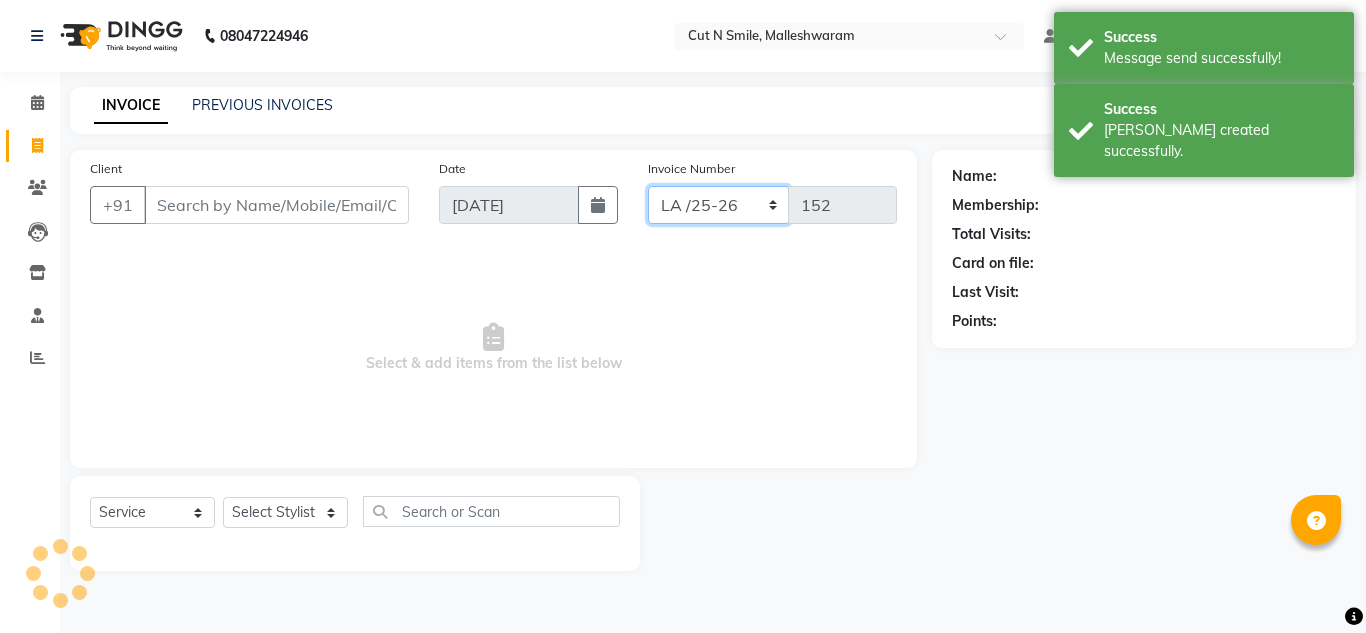 select on "7226" 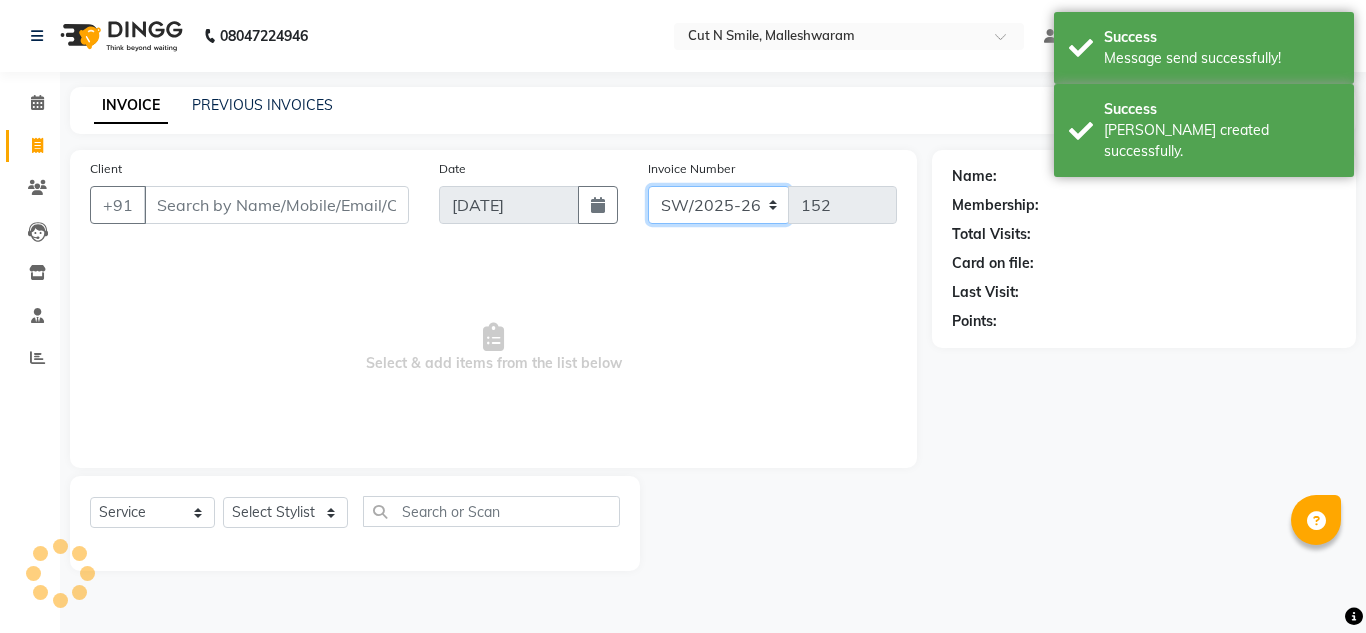 click on "NW/25-26 SW/2025-26 NA/2025-26 VN/25-26 LA /25-26" 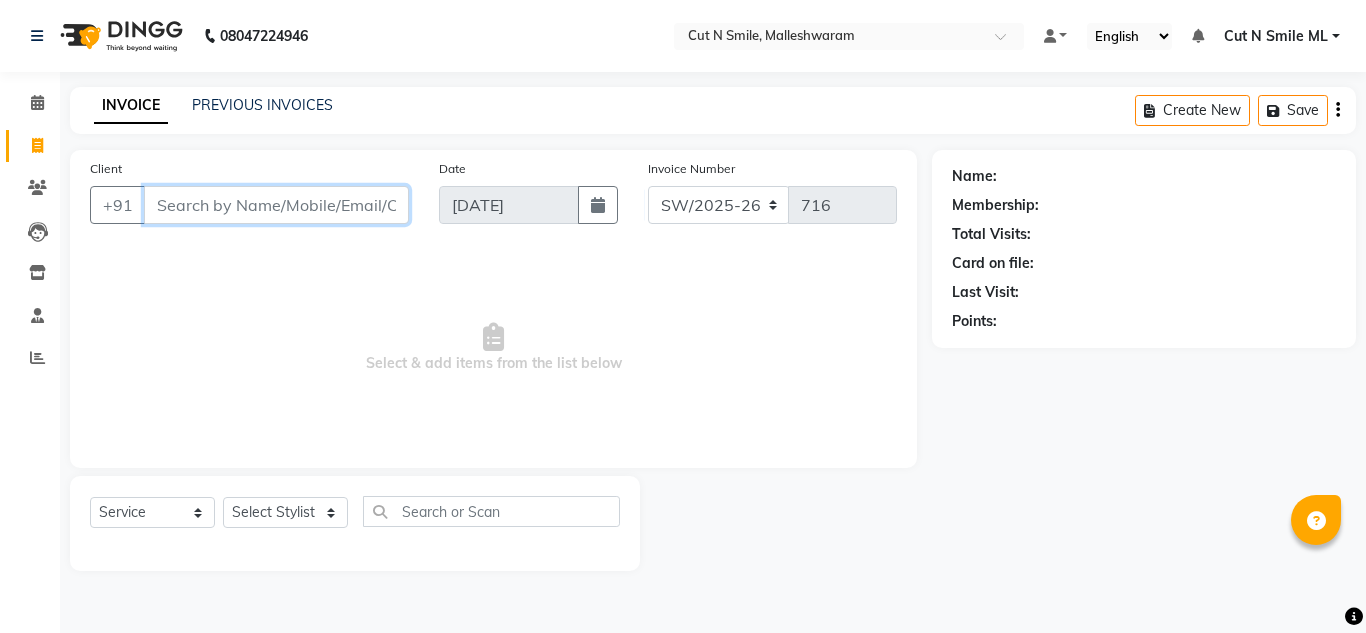 click on "Client" at bounding box center [276, 205] 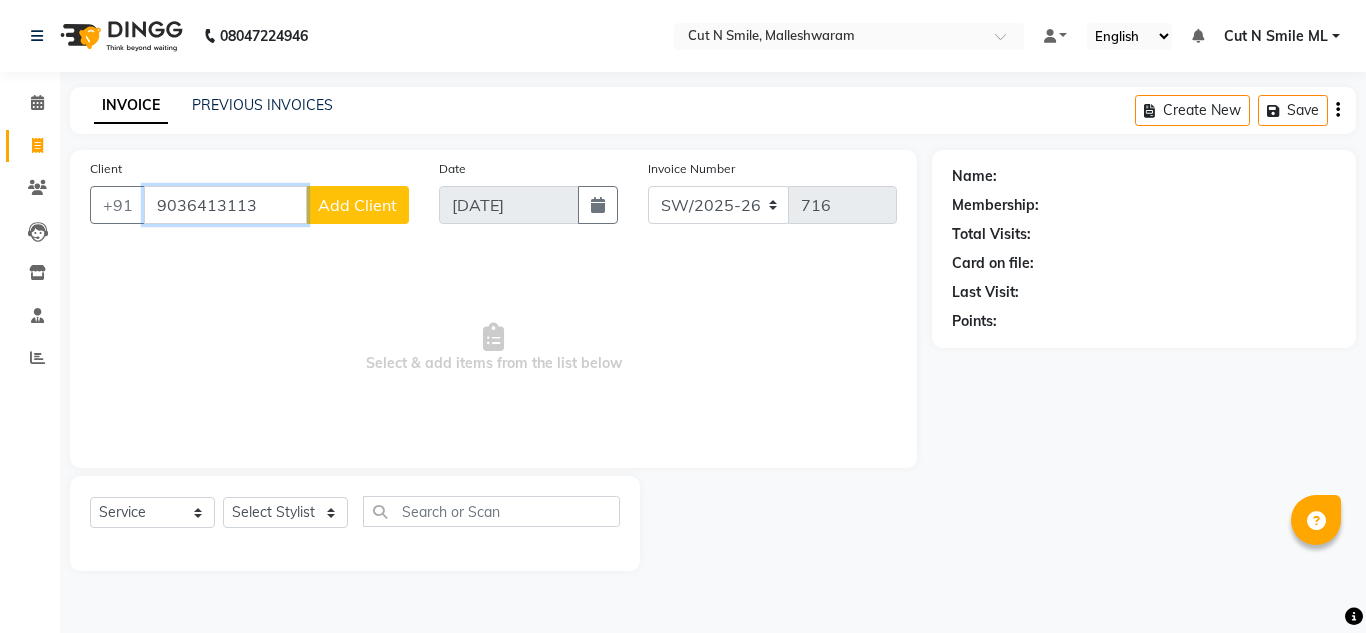 type on "9036413113" 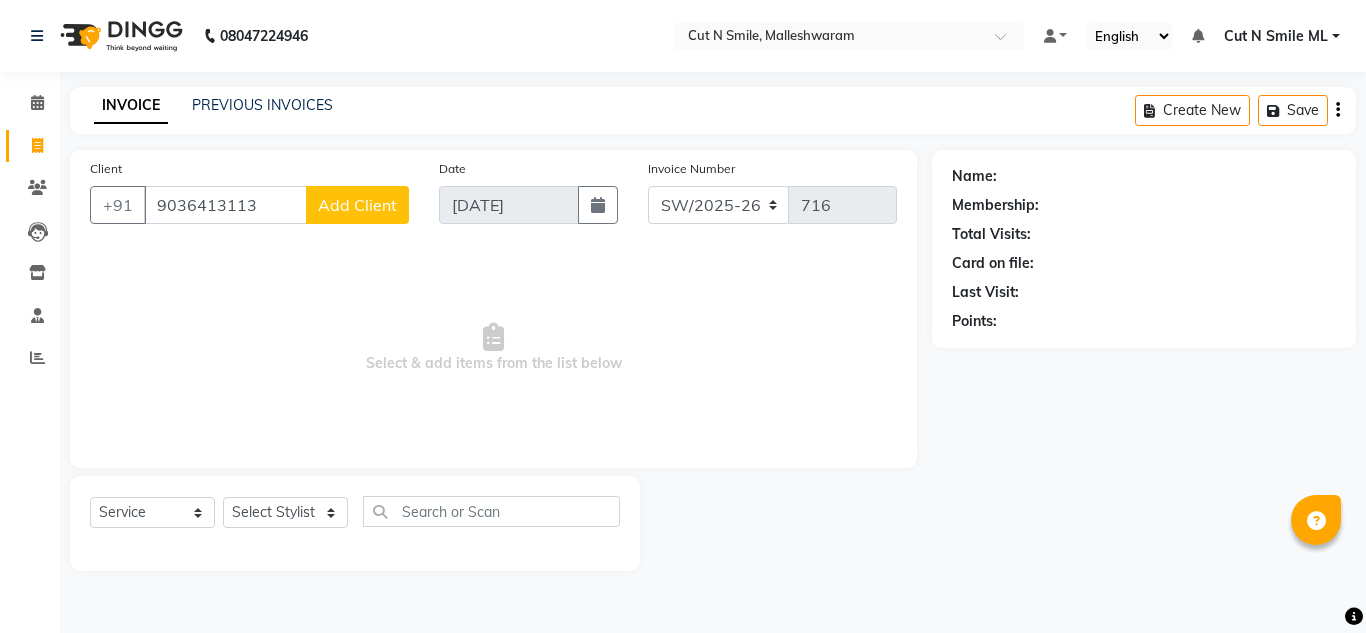click on "Add Client" 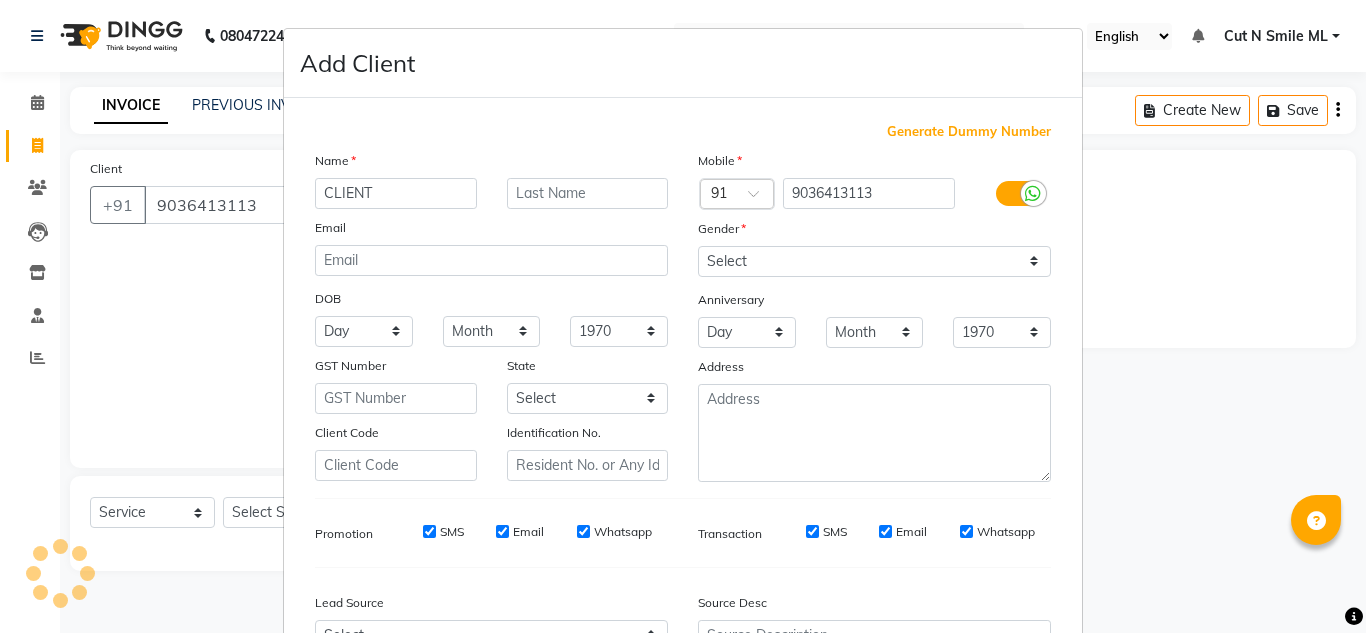 type on "CLIENT" 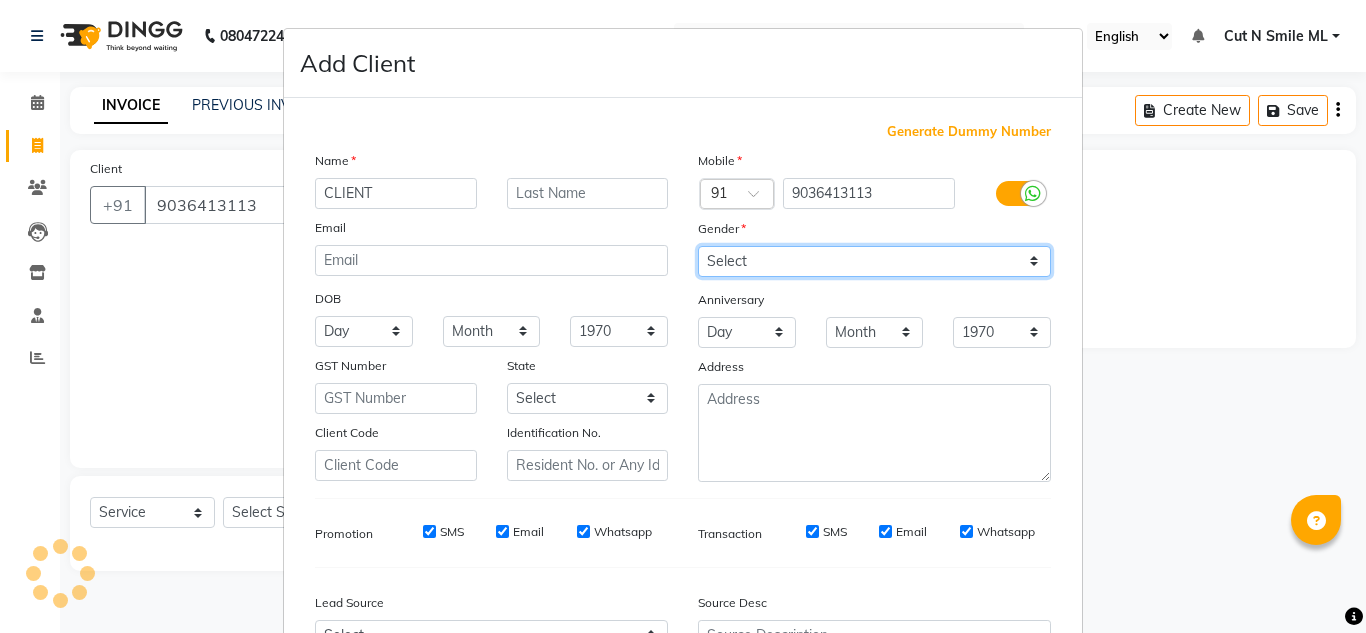 click on "Select [DEMOGRAPHIC_DATA] [DEMOGRAPHIC_DATA] Other Prefer Not To Say" at bounding box center [874, 261] 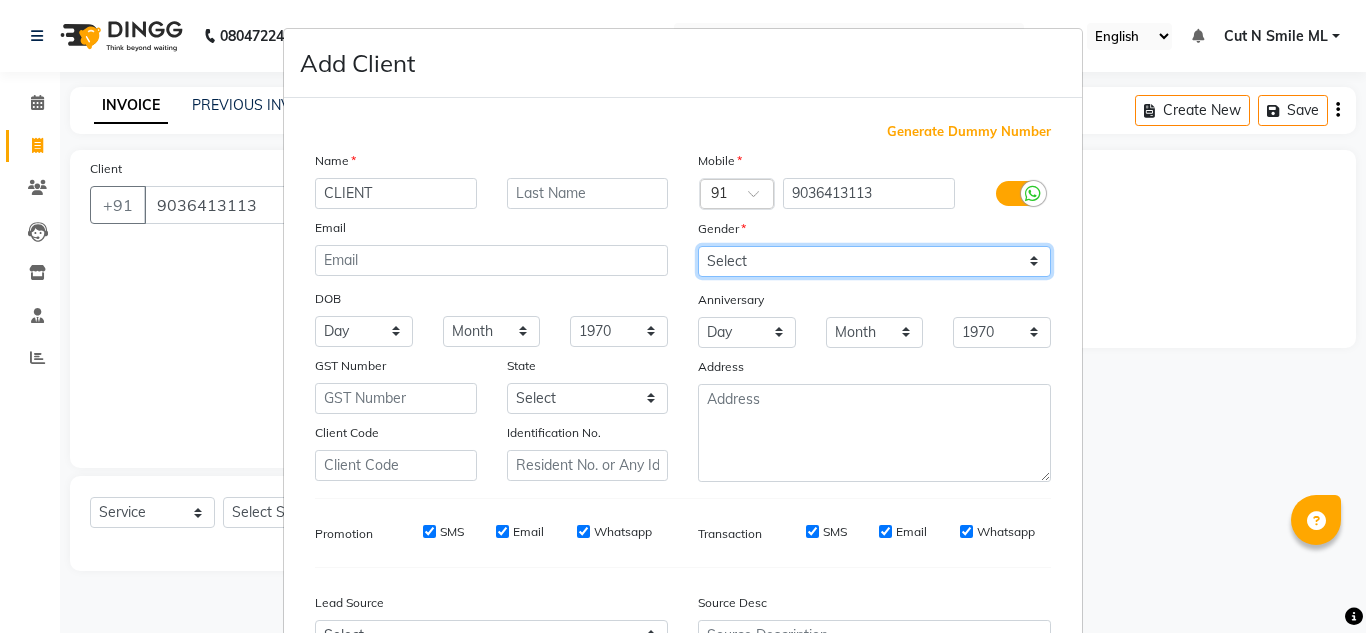 select on "[DEMOGRAPHIC_DATA]" 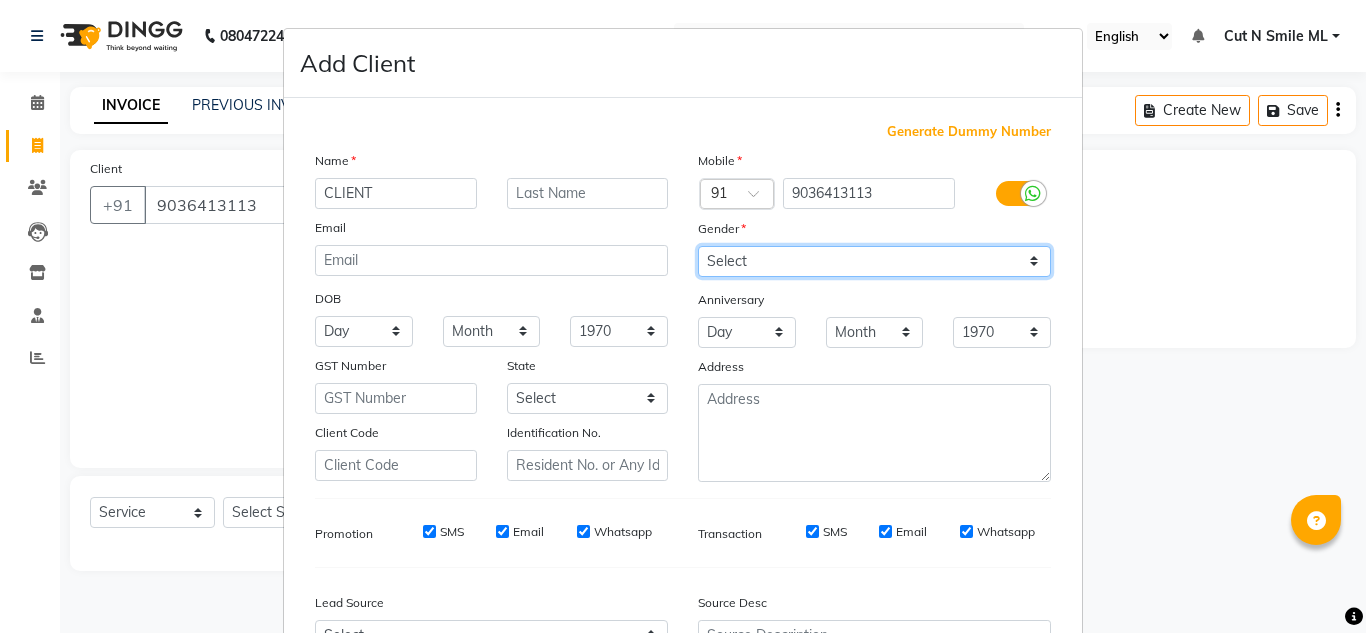 click on "Select [DEMOGRAPHIC_DATA] [DEMOGRAPHIC_DATA] Other Prefer Not To Say" at bounding box center [874, 261] 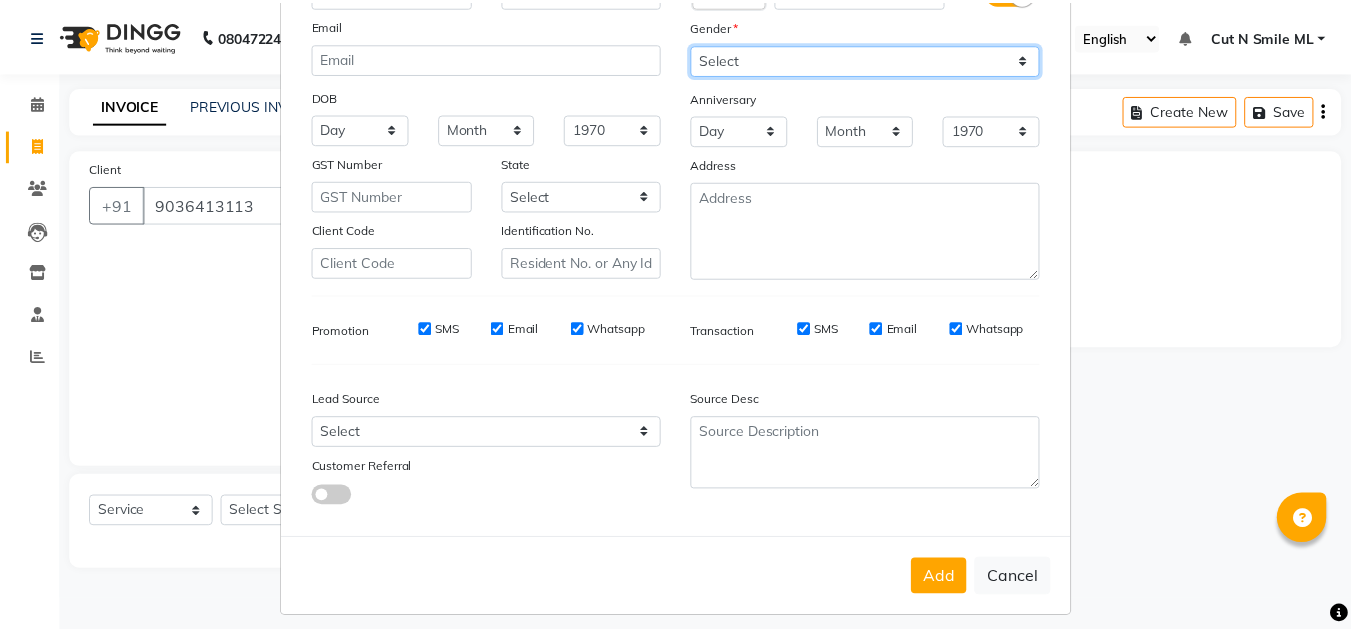 scroll, scrollTop: 216, scrollLeft: 0, axis: vertical 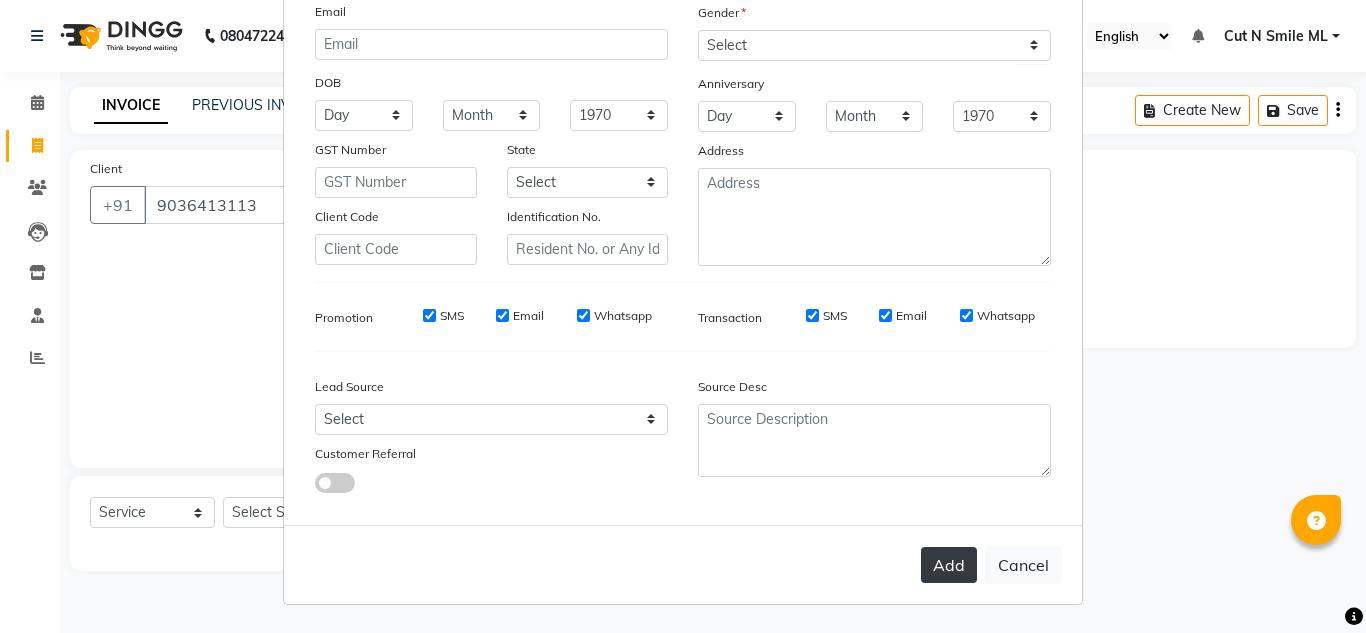 click on "Add" at bounding box center (949, 565) 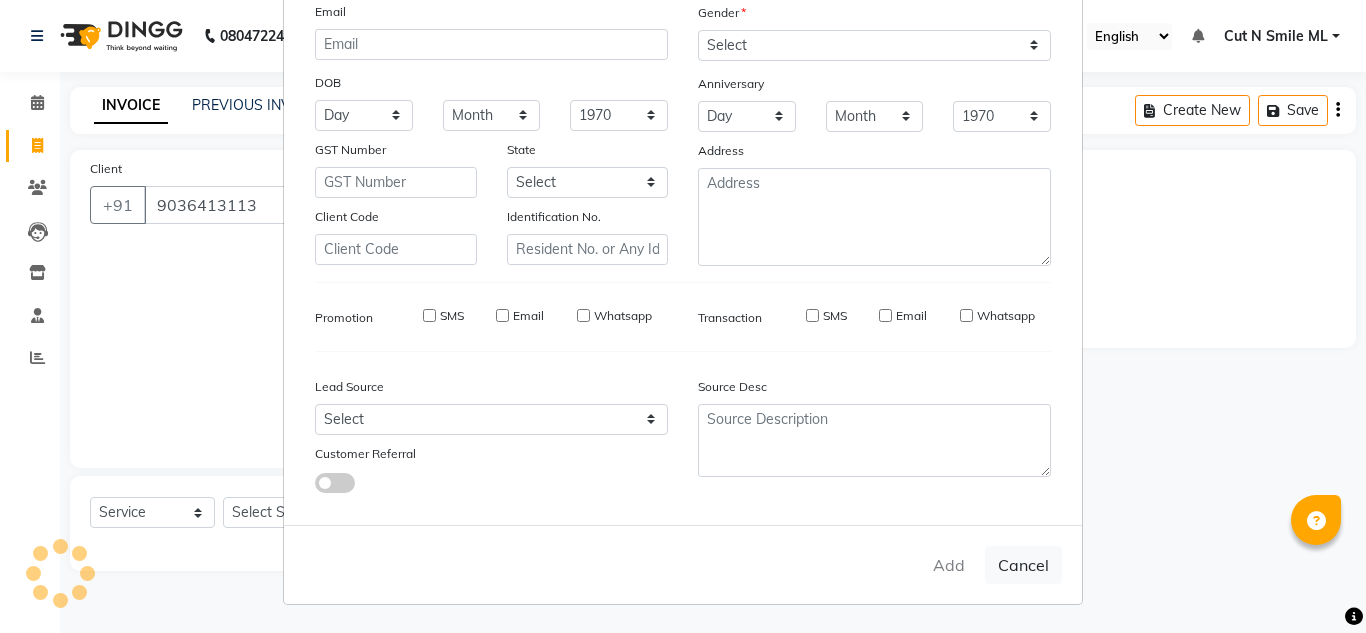 type 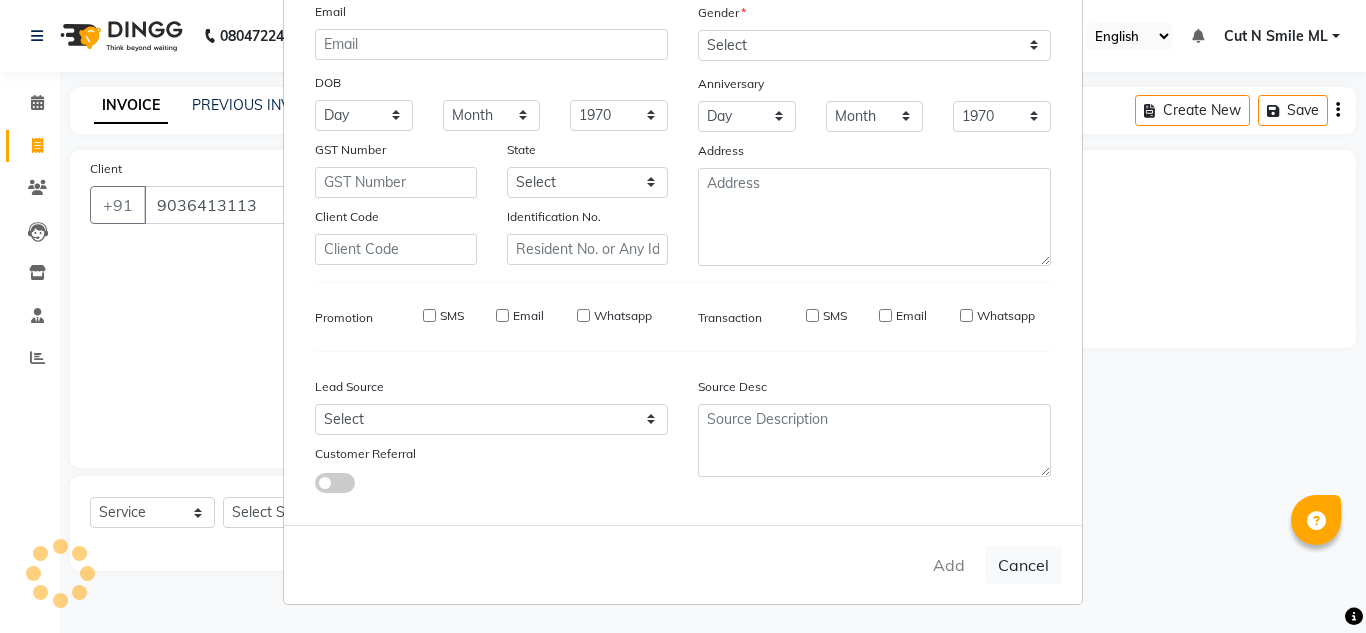 select 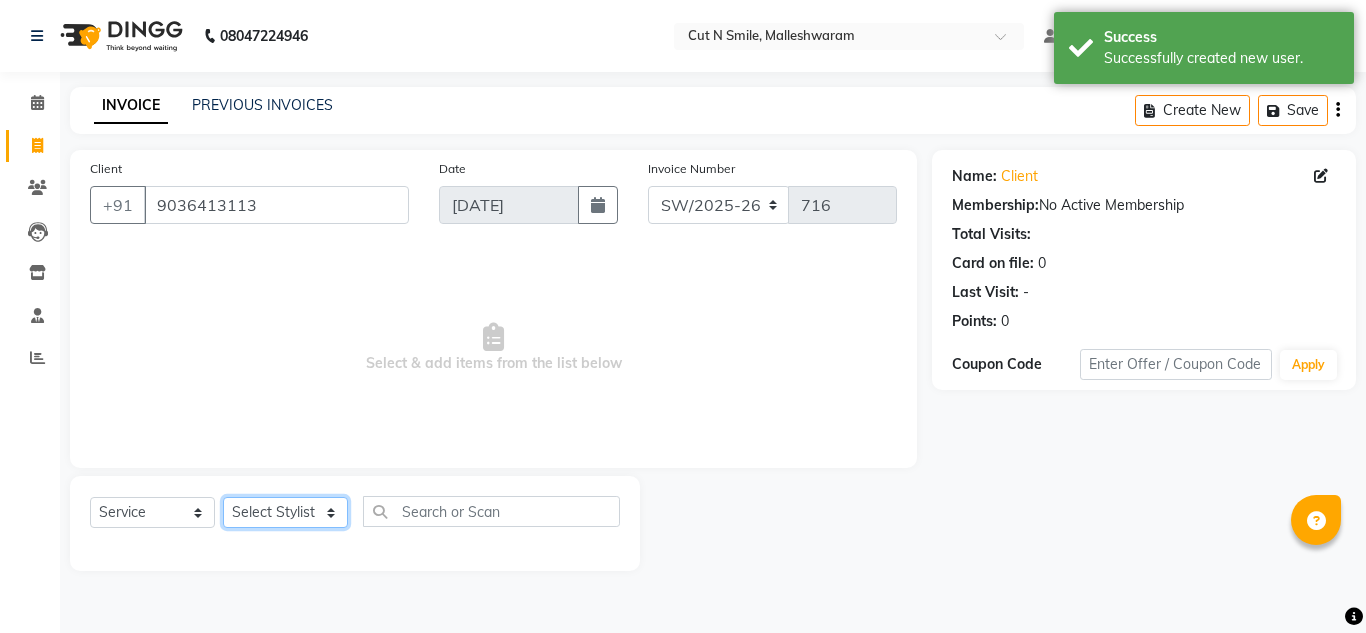 click on "Select Stylist [PERSON_NAME] 17M [PERSON_NAME] 9M Ajim 17M  [PERSON_NAME] 17M [PERSON_NAME] [PERSON_NAME] [PERSON_NAME] 17M Armaan 17M Armaan 17O Arshad 17O Asahika ML Babbu ML  Cena 17M [PERSON_NAME] 9M CNS 17 Malleshwaram CNS 9 Malleshwaram CNS [PERSON_NAME] Layout Cut N Smile 17O [PERSON_NAME] 9M [PERSON_NAME] 17M  [PERSON_NAME] 9M [PERSON_NAME] Ganesh 9M Ganga 9M Govind ML [PERSON_NAME] 17M [PERSON_NAME] 17O [PERSON_NAME] 17M Meena ML Mercy [PERSON_NAME] 17M [PERSON_NAME] 17M [PERSON_NAME] [PERSON_NAME] 9M [PERSON_NAME] 9M [PERSON_NAME] 17M [PERSON_NAME] 17M  [PERSON_NAME] 9M [PERSON_NAME] 9M [PERSON_NAME] 17M [PERSON_NAME] 9M Rajan [PERSON_NAME] 9M [PERSON_NAME] 9M [PERSON_NAME] 17M [PERSON_NAME] 17O [PERSON_NAME] 9M [PERSON_NAME] 17M [PERSON_NAME] 17ML [PERSON_NAME] [PERSON_NAME] 17M [PERSON_NAME] [PERSON_NAME]  [PERSON_NAME] ML [PERSON_NAME] 17M Sopna ML [PERSON_NAME] 17M Tanjua 9M [PERSON_NAME] 17M Tofeek 9M Tulsi 17O [PERSON_NAME] 17M Vishal 17M [PERSON_NAME] 17O  [PERSON_NAME]" 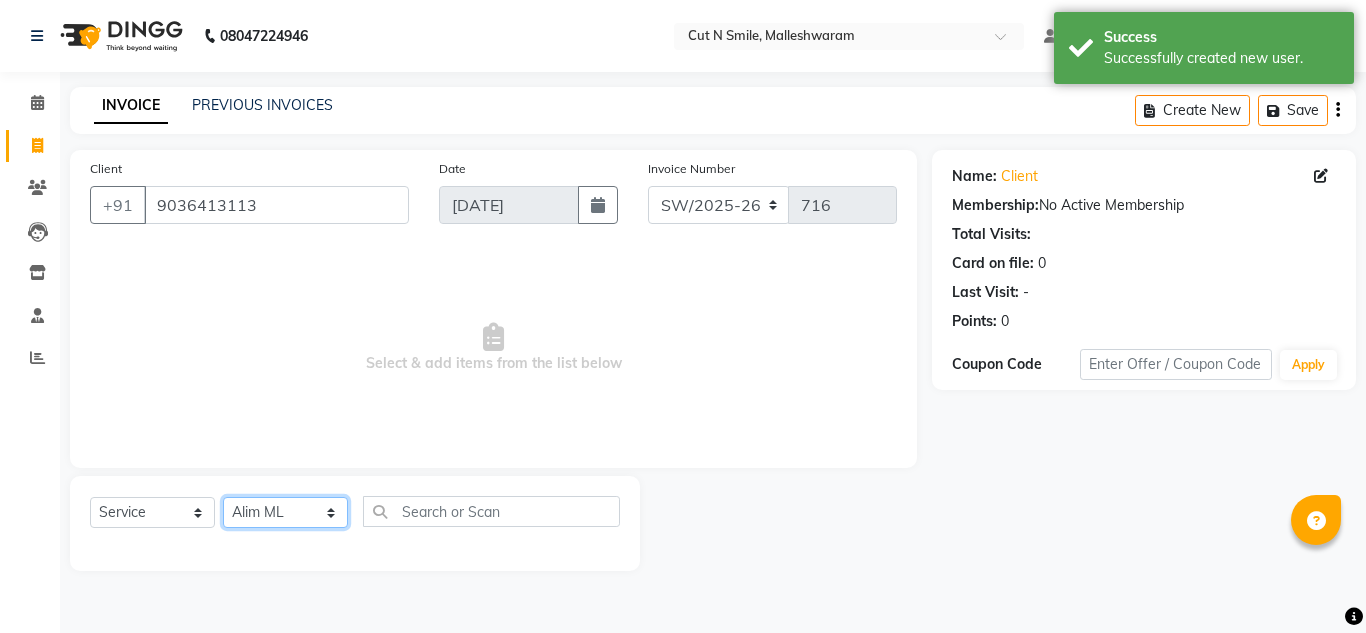click on "Select Stylist [PERSON_NAME] 17M [PERSON_NAME] 9M Ajim 17M  [PERSON_NAME] 17M [PERSON_NAME] [PERSON_NAME] [PERSON_NAME] 17M Armaan 17M Armaan 17O Arshad 17O Asahika ML Babbu ML  Cena 17M [PERSON_NAME] 9M CNS 17 Malleshwaram CNS 9 Malleshwaram CNS [PERSON_NAME] Layout Cut N Smile 17O [PERSON_NAME] 9M [PERSON_NAME] 17M  [PERSON_NAME] 9M [PERSON_NAME] Ganesh 9M Ganga 9M Govind ML [PERSON_NAME] 17M [PERSON_NAME] 17O [PERSON_NAME] 17M Meena ML Mercy [PERSON_NAME] 17M [PERSON_NAME] 17M [PERSON_NAME] [PERSON_NAME] 9M [PERSON_NAME] 9M [PERSON_NAME] 17M [PERSON_NAME] 17M  [PERSON_NAME] 9M [PERSON_NAME] 9M [PERSON_NAME] 17M [PERSON_NAME] 9M Rajan [PERSON_NAME] 9M [PERSON_NAME] 9M [PERSON_NAME] 17M [PERSON_NAME] 17O [PERSON_NAME] 9M [PERSON_NAME] 17M [PERSON_NAME] 17ML [PERSON_NAME] [PERSON_NAME] 17M [PERSON_NAME] [PERSON_NAME]  [PERSON_NAME] ML [PERSON_NAME] 17M Sopna ML [PERSON_NAME] 17M Tanjua 9M [PERSON_NAME] 17M Tofeek 9M Tulsi 17O [PERSON_NAME] 17M Vishal 17M [PERSON_NAME] 17O  [PERSON_NAME]" 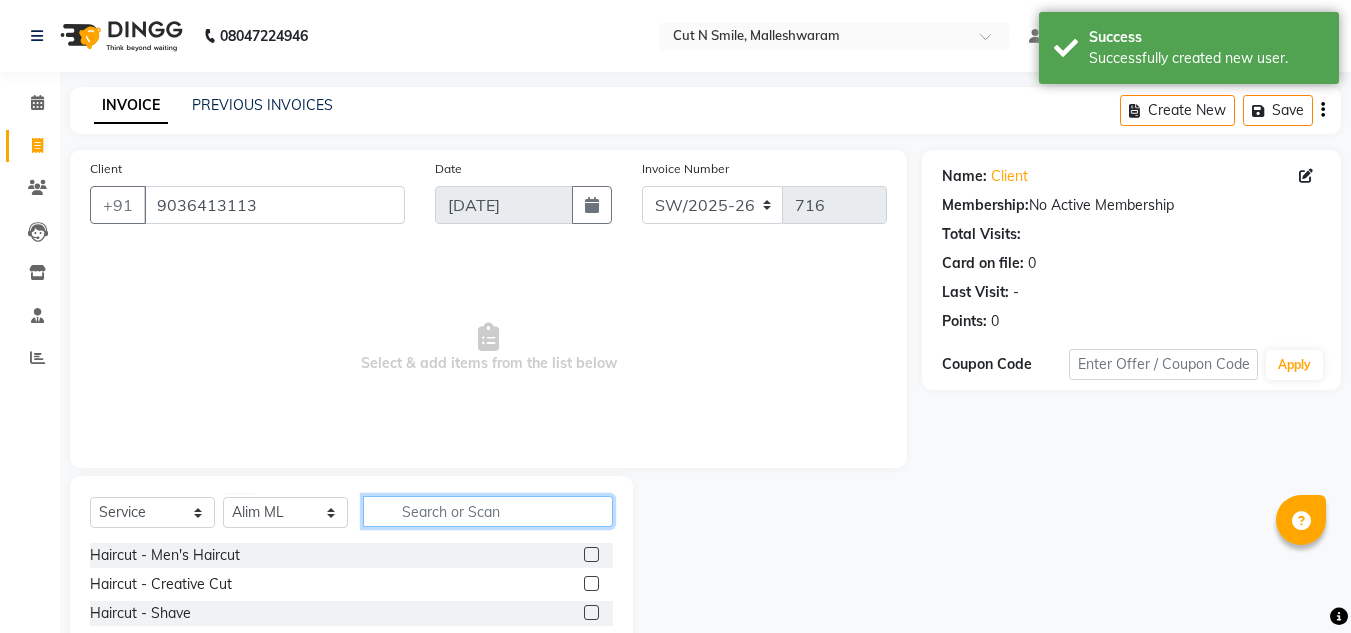 click 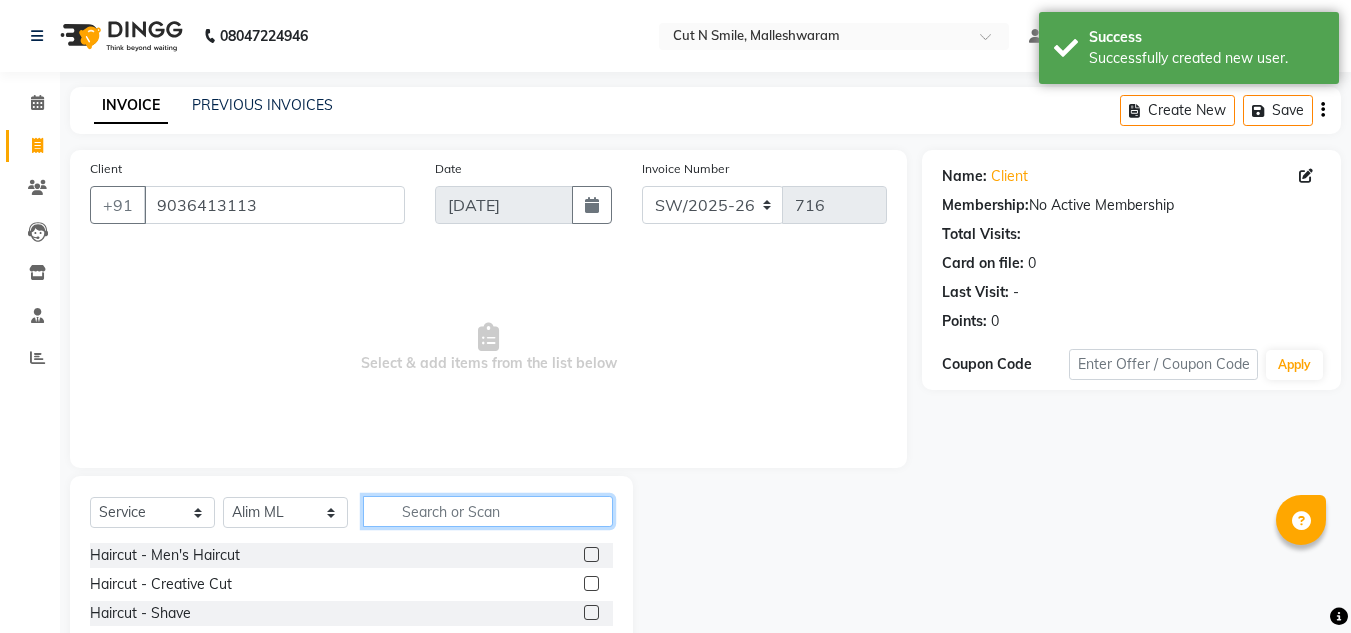 scroll, scrollTop: 168, scrollLeft: 0, axis: vertical 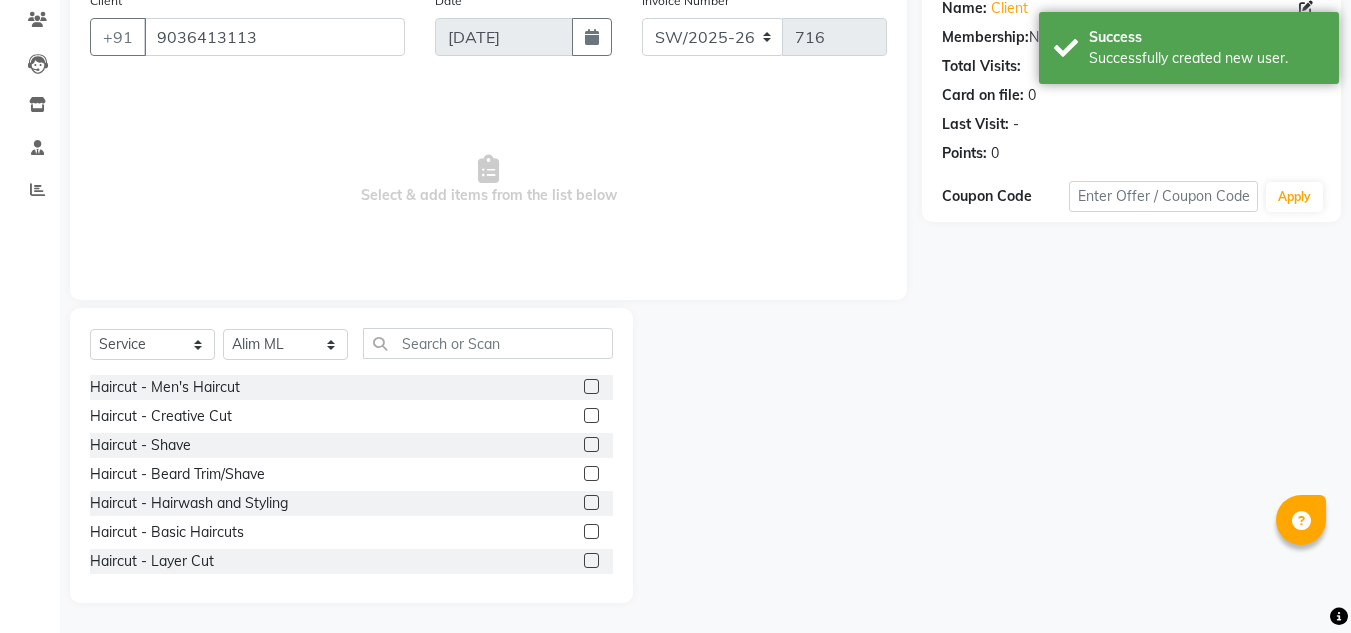 click 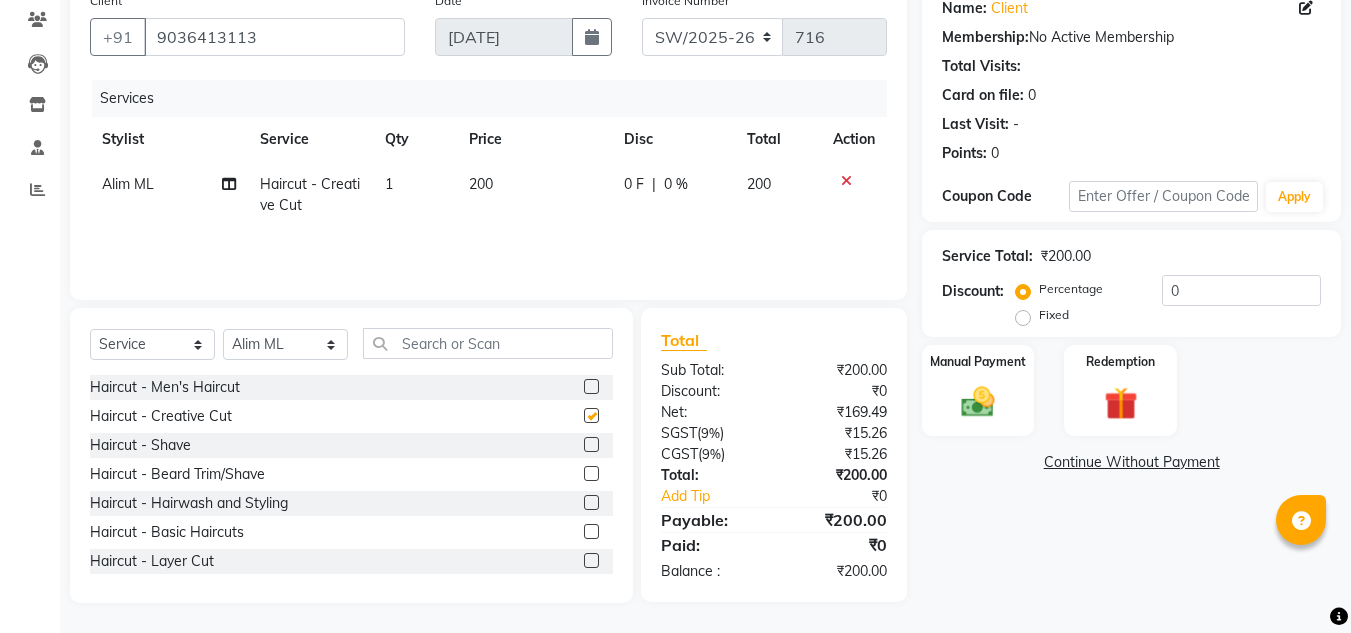 checkbox on "false" 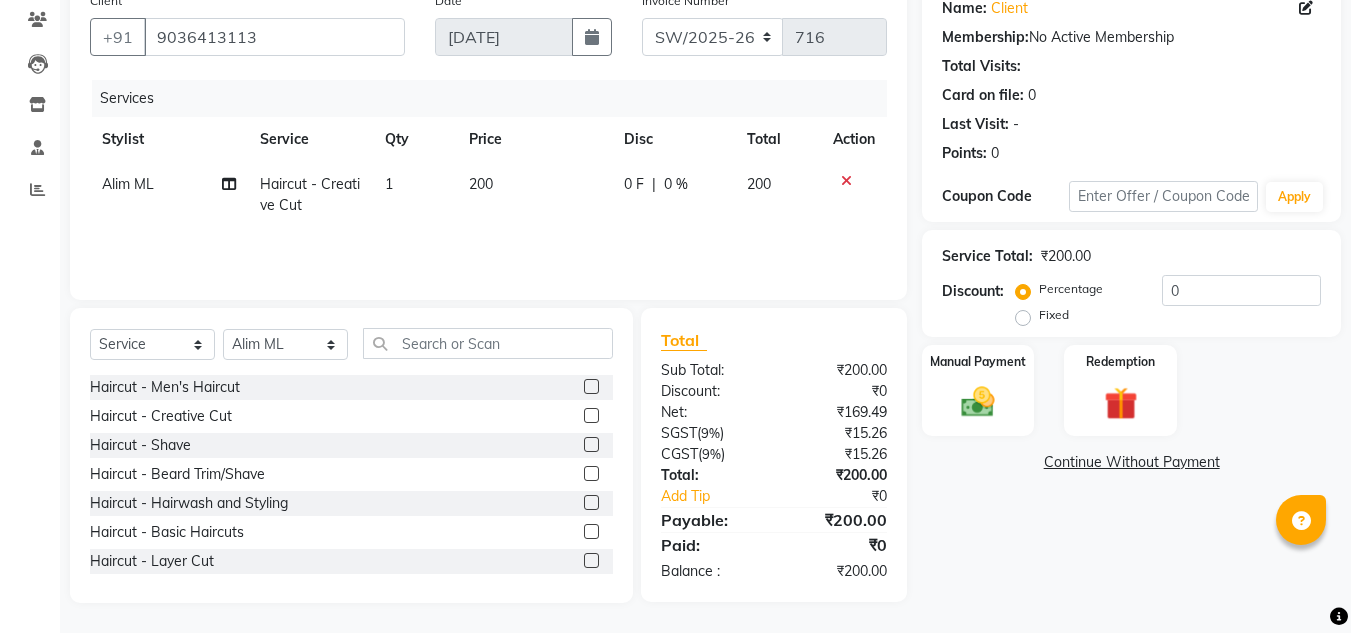 click 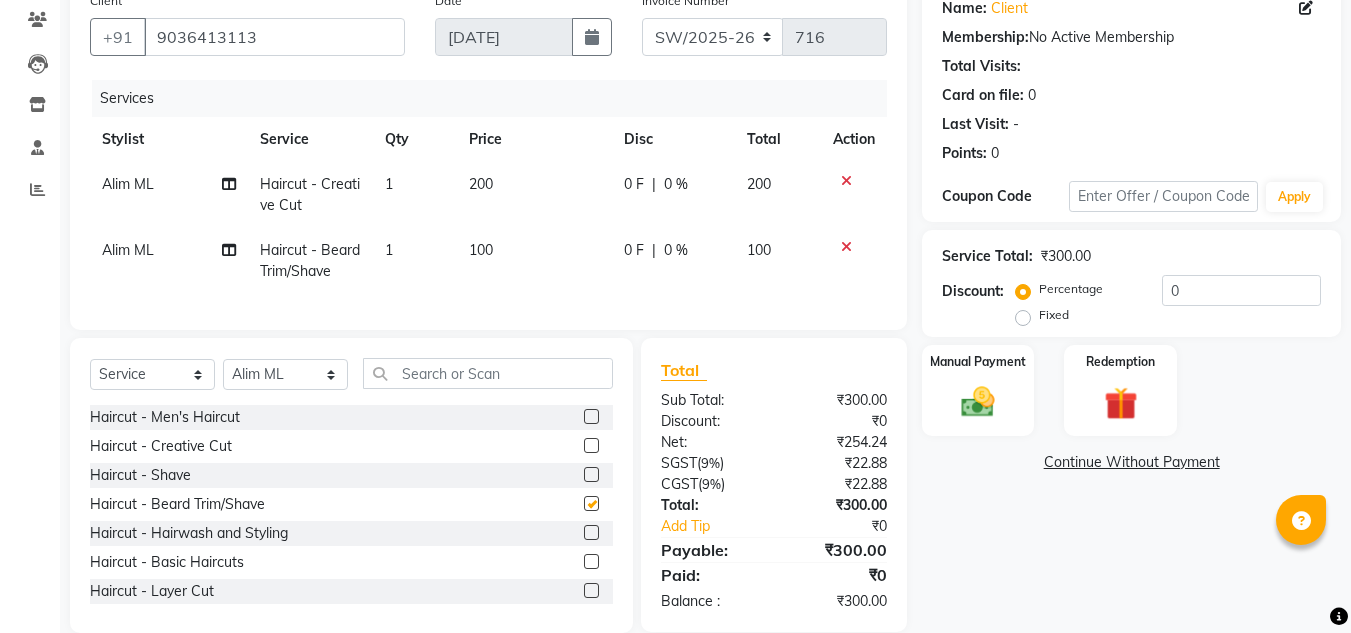 checkbox on "false" 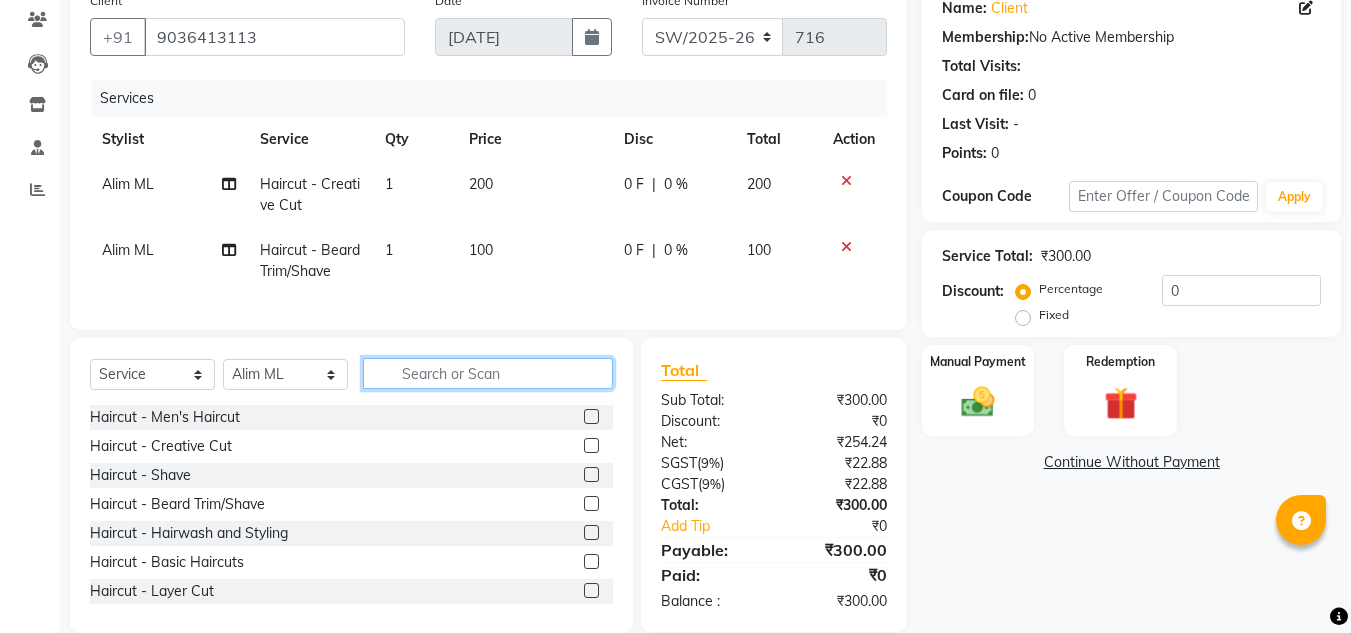 click 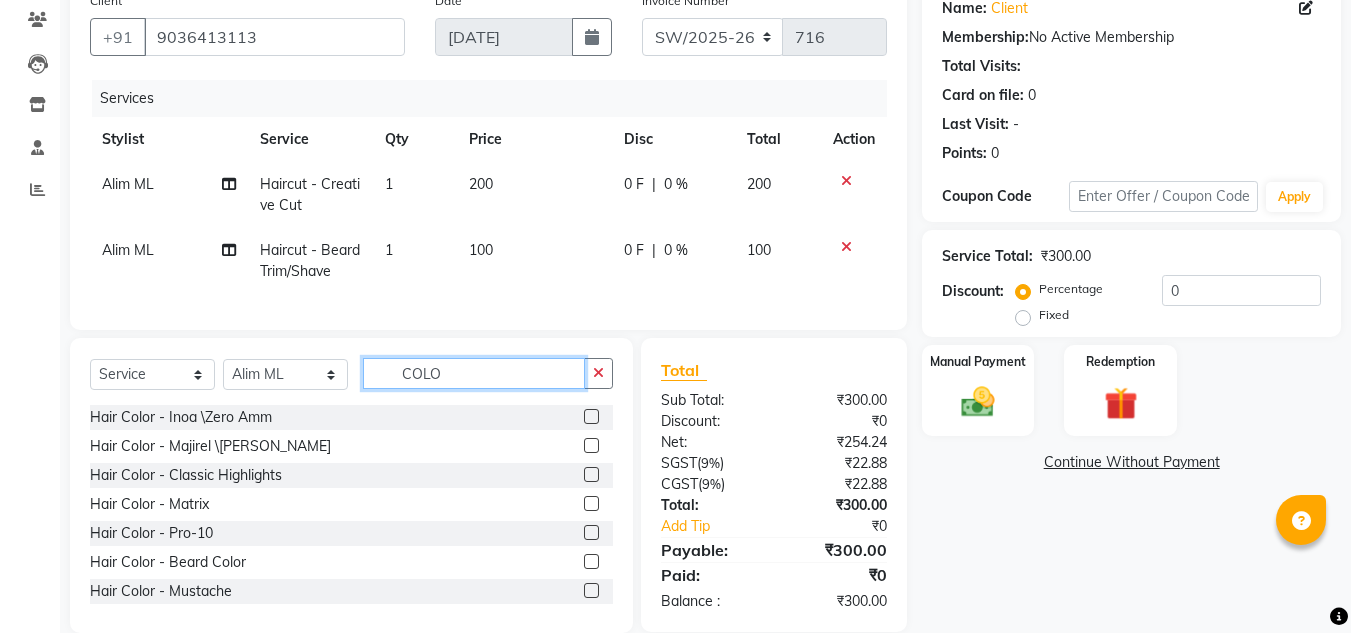 type on "COLO" 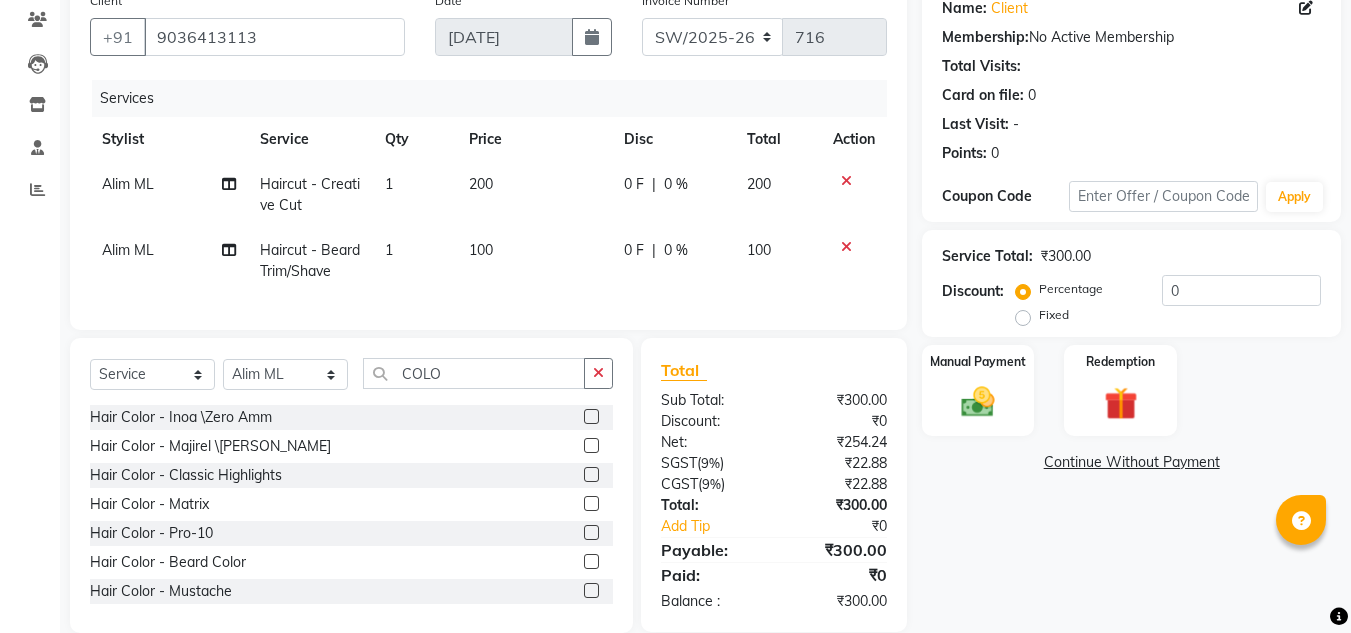 click 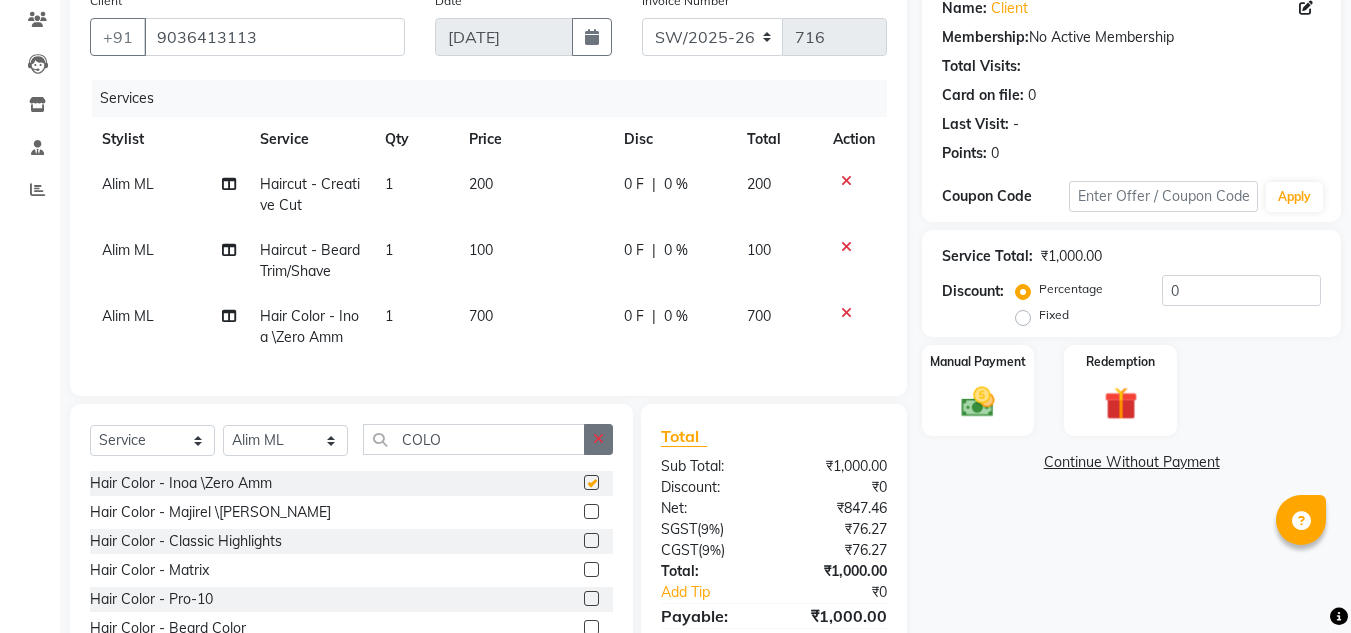 checkbox on "false" 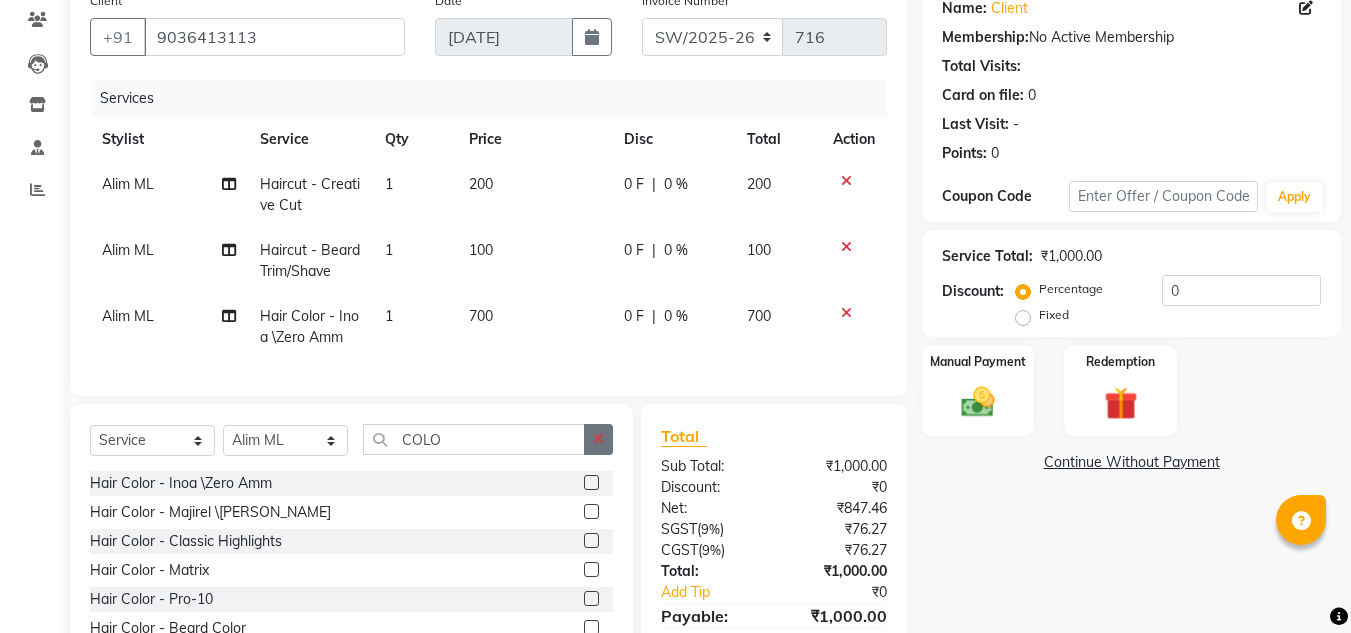 click 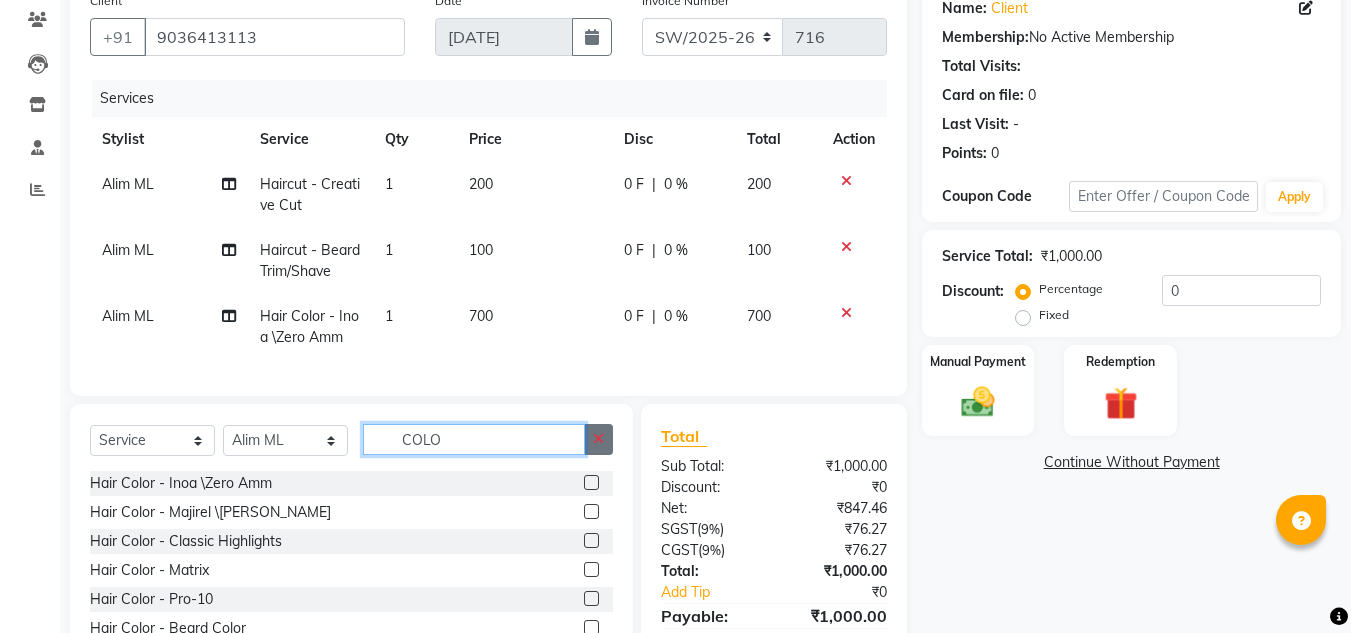 type 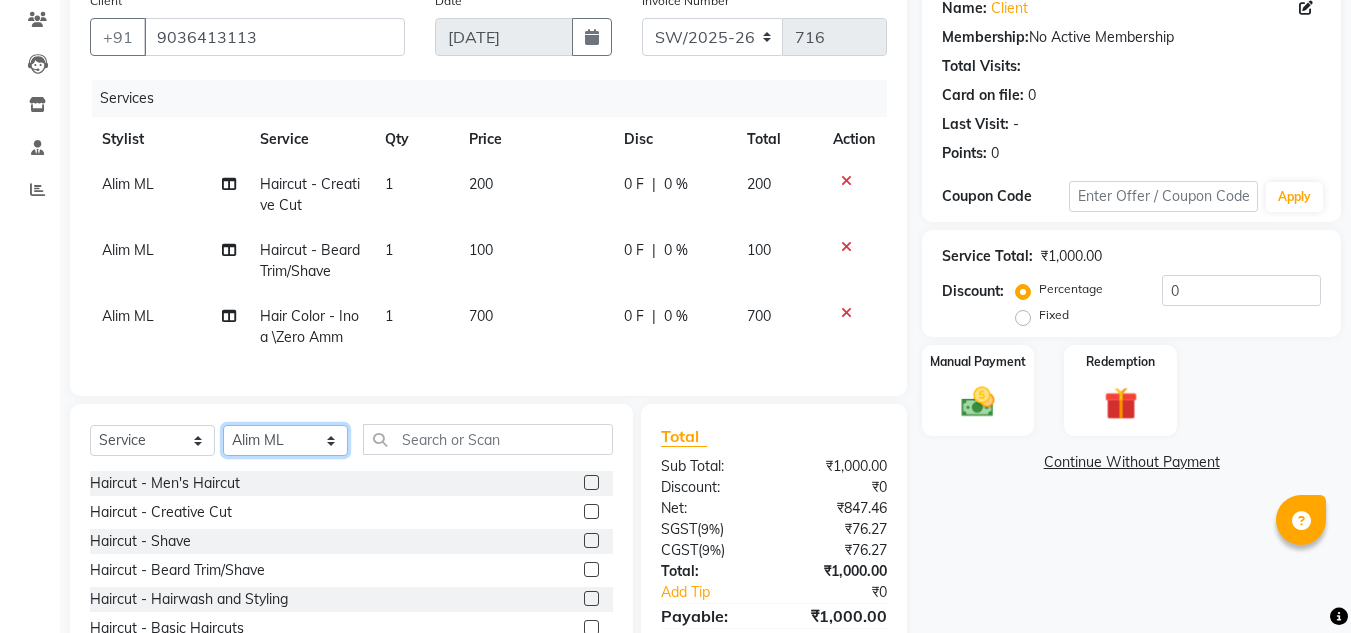 click on "Select Stylist [PERSON_NAME] 17M [PERSON_NAME] 9M Ajim 17M  [PERSON_NAME] 17M [PERSON_NAME] [PERSON_NAME] [PERSON_NAME] 17M Armaan 17M Armaan 17O Arshad 17O Asahika ML Babbu ML  Cena 17M [PERSON_NAME] 9M CNS 17 Malleshwaram CNS 9 Malleshwaram CNS [PERSON_NAME] Layout Cut N Smile 17O [PERSON_NAME] 9M [PERSON_NAME] 17M  [PERSON_NAME] 9M [PERSON_NAME] Ganesh 9M Ganga 9M Govind ML [PERSON_NAME] 17M [PERSON_NAME] 17O [PERSON_NAME] 17M Meena ML Mercy [PERSON_NAME] 17M [PERSON_NAME] 17M [PERSON_NAME] [PERSON_NAME] 9M [PERSON_NAME] 9M [PERSON_NAME] 17M [PERSON_NAME] 17M  [PERSON_NAME] 9M [PERSON_NAME] 9M [PERSON_NAME] 17M [PERSON_NAME] 9M Rajan [PERSON_NAME] 9M [PERSON_NAME] 9M [PERSON_NAME] 17M [PERSON_NAME] 17O [PERSON_NAME] 9M [PERSON_NAME] 17M [PERSON_NAME] 17ML [PERSON_NAME] [PERSON_NAME] 17M [PERSON_NAME] [PERSON_NAME]  [PERSON_NAME] ML [PERSON_NAME] 17M Sopna ML [PERSON_NAME] 17M Tanjua 9M [PERSON_NAME] 17M Tofeek 9M Tulsi 17O [PERSON_NAME] 17M Vishal 17M [PERSON_NAME] 17O  [PERSON_NAME]" 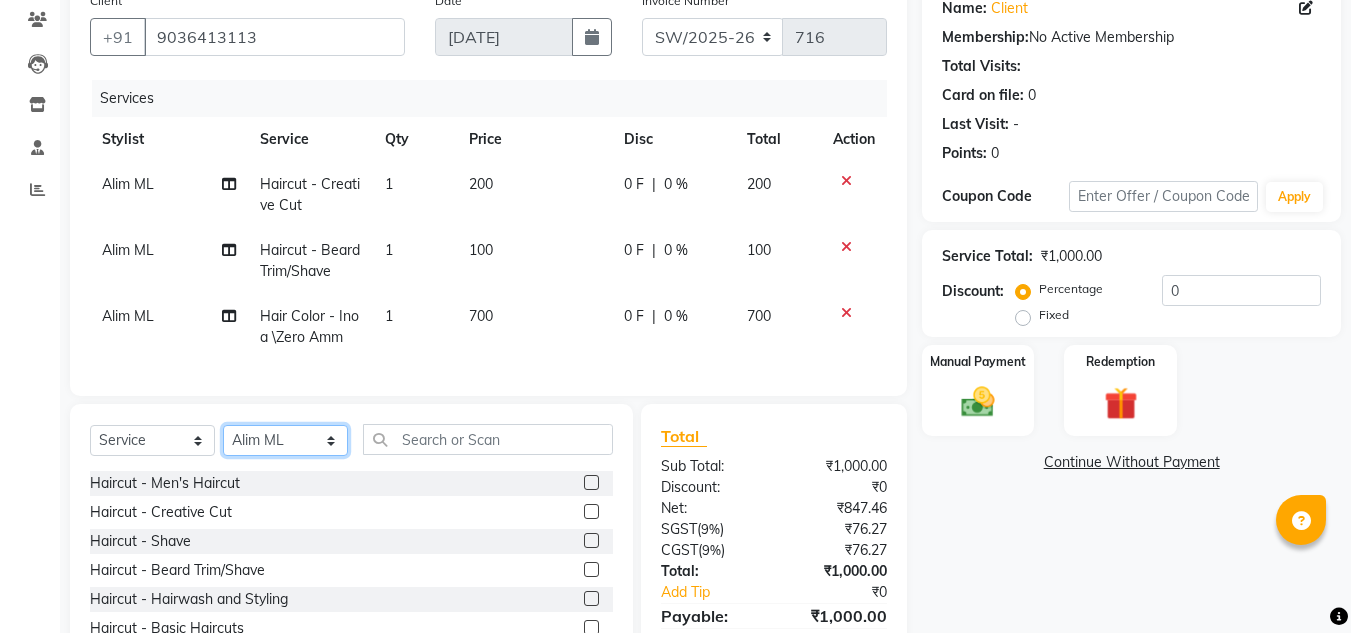 select on "84819" 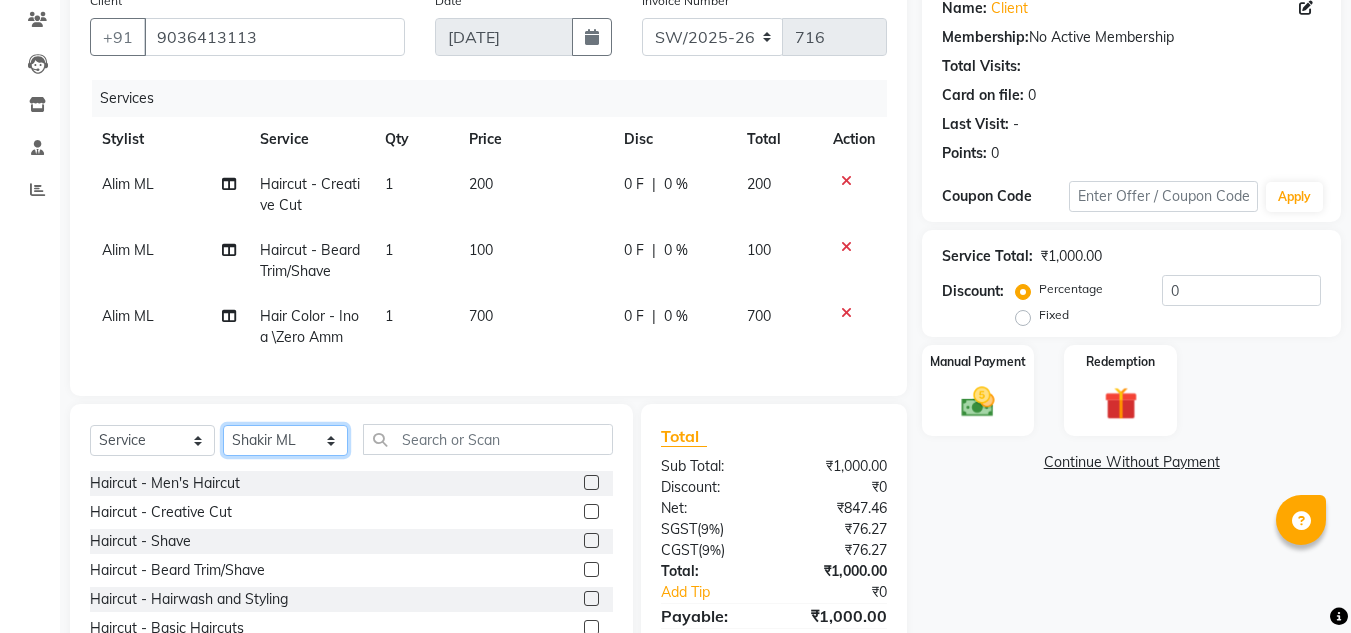 click on "Select Stylist [PERSON_NAME] 17M [PERSON_NAME] 9M Ajim 17M  [PERSON_NAME] 17M [PERSON_NAME] [PERSON_NAME] [PERSON_NAME] 17M Armaan 17M Armaan 17O Arshad 17O Asahika ML Babbu ML  Cena 17M [PERSON_NAME] 9M CNS 17 Malleshwaram CNS 9 Malleshwaram CNS [PERSON_NAME] Layout Cut N Smile 17O [PERSON_NAME] 9M [PERSON_NAME] 17M  [PERSON_NAME] 9M [PERSON_NAME] Ganesh 9M Ganga 9M Govind ML [PERSON_NAME] 17M [PERSON_NAME] 17O [PERSON_NAME] 17M Meena ML Mercy [PERSON_NAME] 17M [PERSON_NAME] 17M [PERSON_NAME] [PERSON_NAME] 9M [PERSON_NAME] 9M [PERSON_NAME] 17M [PERSON_NAME] 17M  [PERSON_NAME] 9M [PERSON_NAME] 9M [PERSON_NAME] 17M [PERSON_NAME] 9M Rajan [PERSON_NAME] 9M [PERSON_NAME] 9M [PERSON_NAME] 17M [PERSON_NAME] 17O [PERSON_NAME] 9M [PERSON_NAME] 17M [PERSON_NAME] 17ML [PERSON_NAME] [PERSON_NAME] 17M [PERSON_NAME] [PERSON_NAME]  [PERSON_NAME] ML [PERSON_NAME] 17M Sopna ML [PERSON_NAME] 17M Tanjua 9M [PERSON_NAME] 17M Tofeek 9M Tulsi 17O [PERSON_NAME] 17M Vishal 17M [PERSON_NAME] 17O  [PERSON_NAME]" 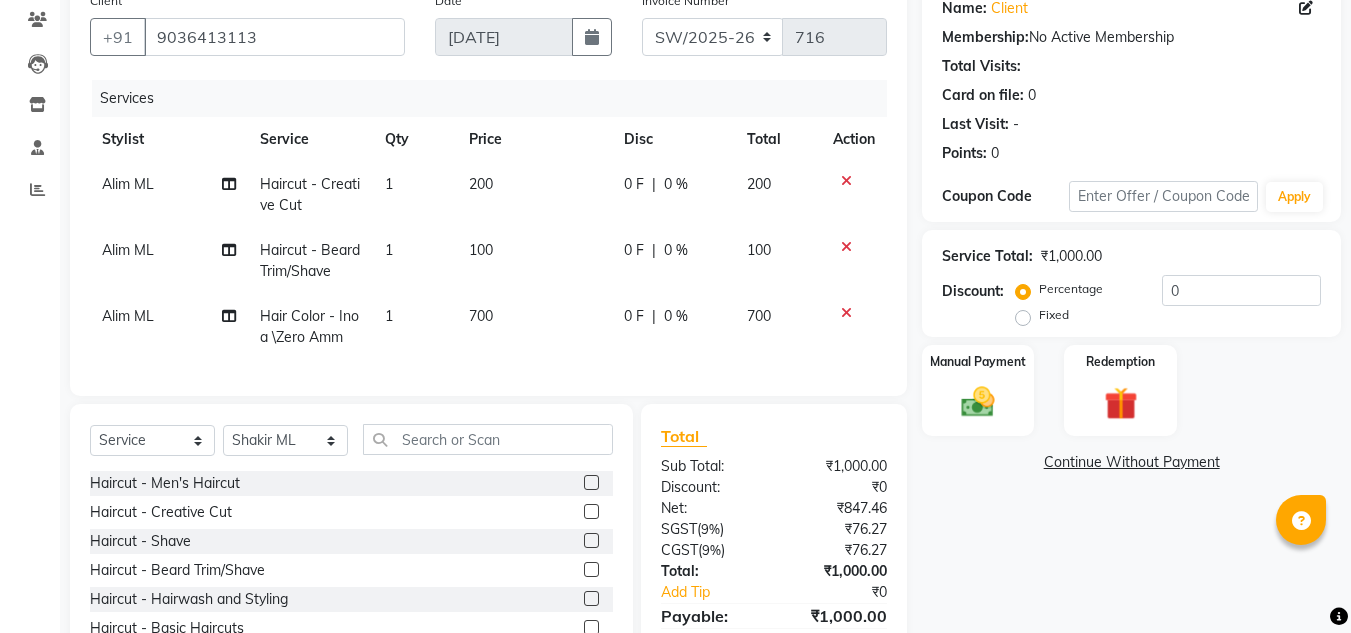 click 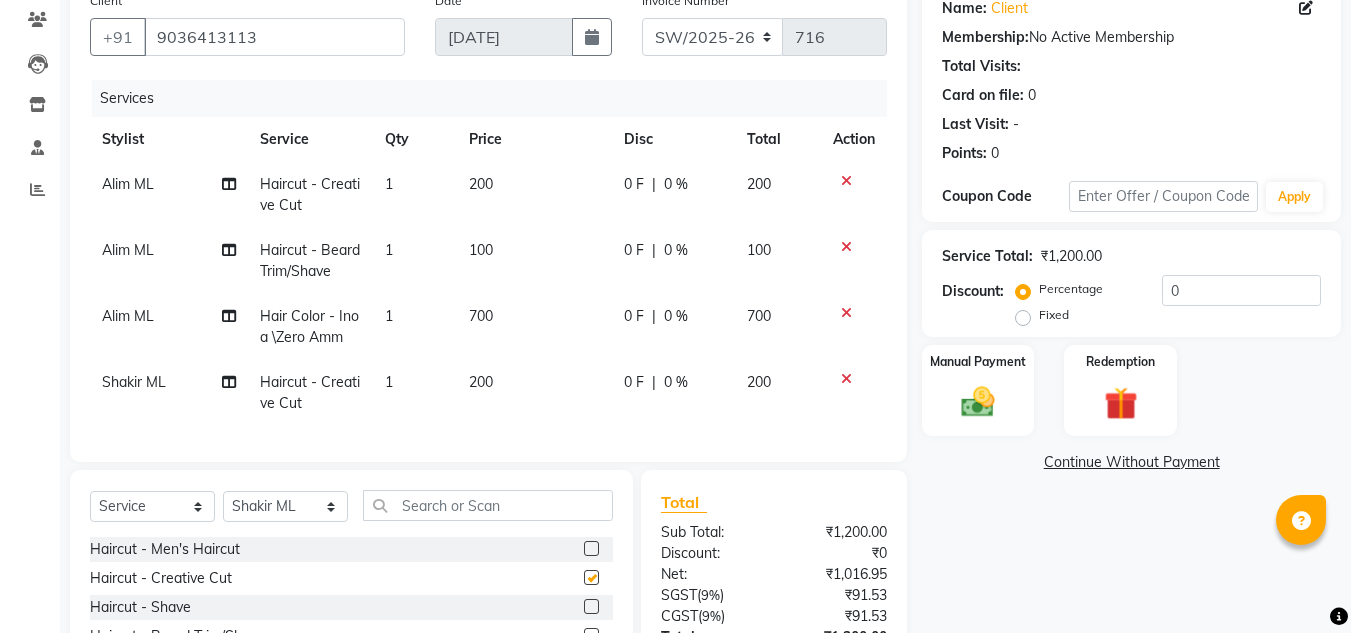 checkbox on "false" 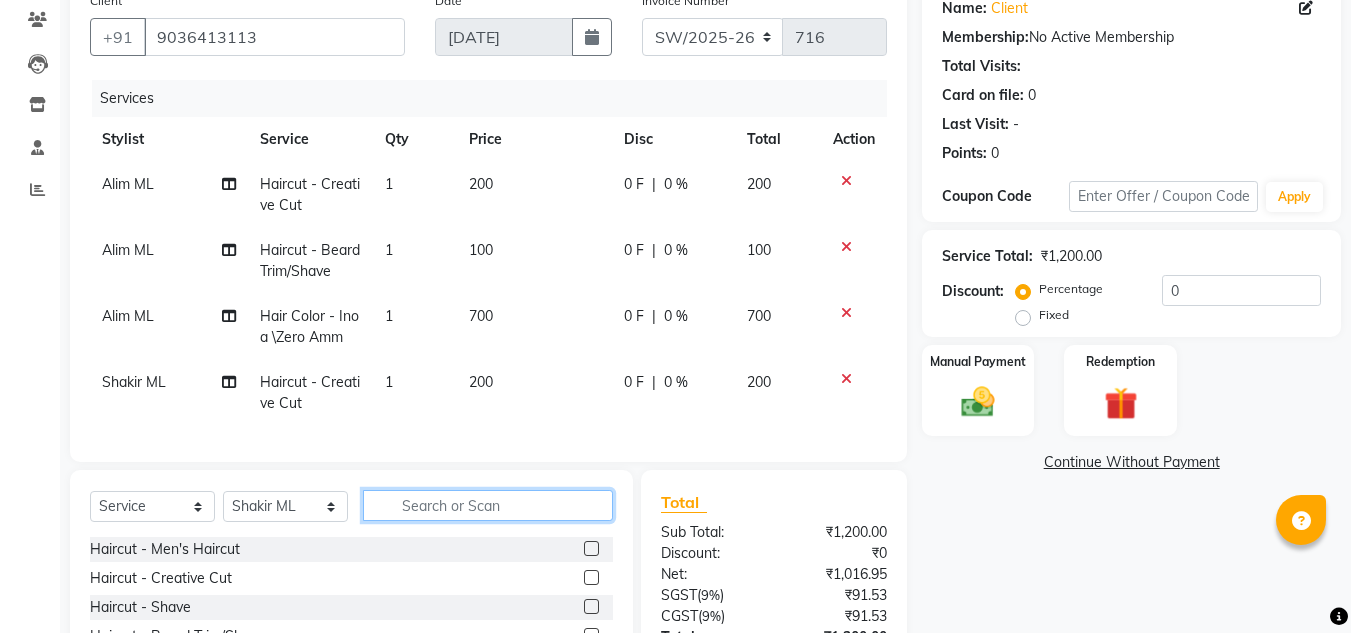 click 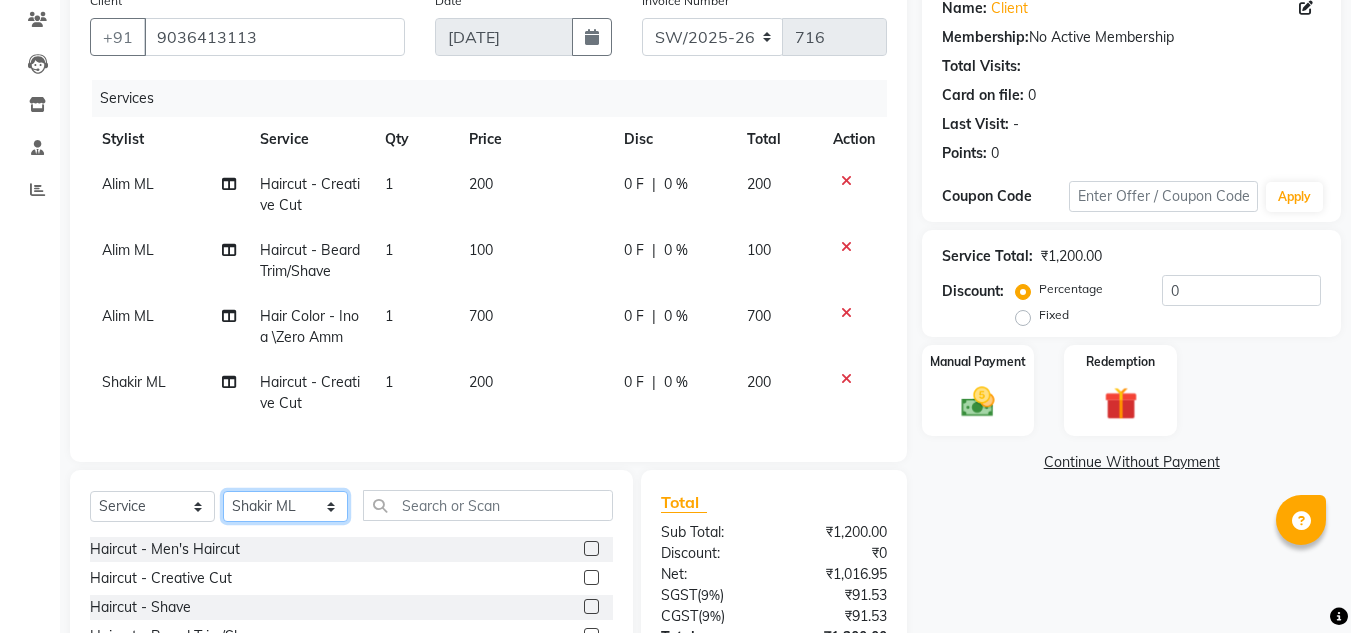 click on "Select Stylist [PERSON_NAME] 17M [PERSON_NAME] 9M Ajim 17M  [PERSON_NAME] 17M [PERSON_NAME] [PERSON_NAME] [PERSON_NAME] 17M Armaan 17M Armaan 17O Arshad 17O Asahika ML Babbu ML  Cena 17M [PERSON_NAME] 9M CNS 17 Malleshwaram CNS 9 Malleshwaram CNS [PERSON_NAME] Layout Cut N Smile 17O [PERSON_NAME] 9M [PERSON_NAME] 17M  [PERSON_NAME] 9M [PERSON_NAME] Ganesh 9M Ganga 9M Govind ML [PERSON_NAME] 17M [PERSON_NAME] 17O [PERSON_NAME] 17M Meena ML Mercy [PERSON_NAME] 17M [PERSON_NAME] 17M [PERSON_NAME] [PERSON_NAME] 9M [PERSON_NAME] 9M [PERSON_NAME] 17M [PERSON_NAME] 17M  [PERSON_NAME] 9M [PERSON_NAME] 9M [PERSON_NAME] 17M [PERSON_NAME] 9M Rajan [PERSON_NAME] 9M [PERSON_NAME] 9M [PERSON_NAME] 17M [PERSON_NAME] 17O [PERSON_NAME] 9M [PERSON_NAME] 17M [PERSON_NAME] 17ML [PERSON_NAME] [PERSON_NAME] 17M [PERSON_NAME] [PERSON_NAME]  [PERSON_NAME] ML [PERSON_NAME] 17M Sopna ML [PERSON_NAME] 17M Tanjua 9M [PERSON_NAME] 17M Tofeek 9M Tulsi 17O [PERSON_NAME] 17M Vishal 17M [PERSON_NAME] 17O  [PERSON_NAME]" 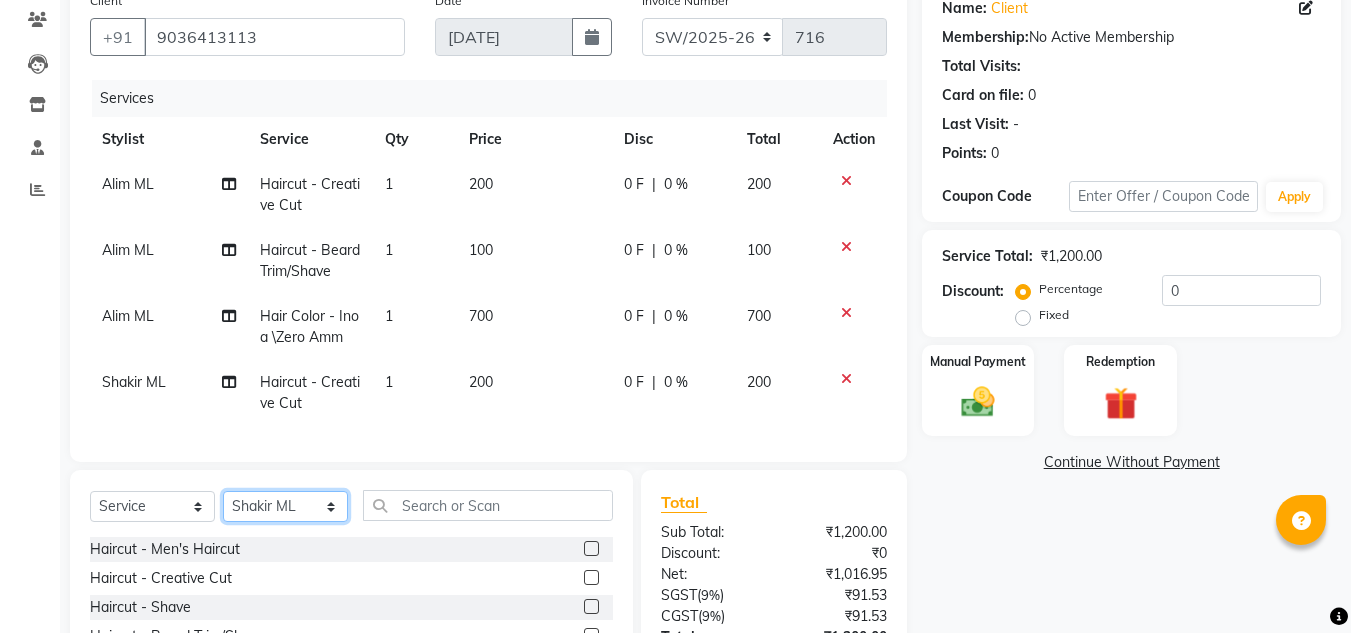 select on "84817" 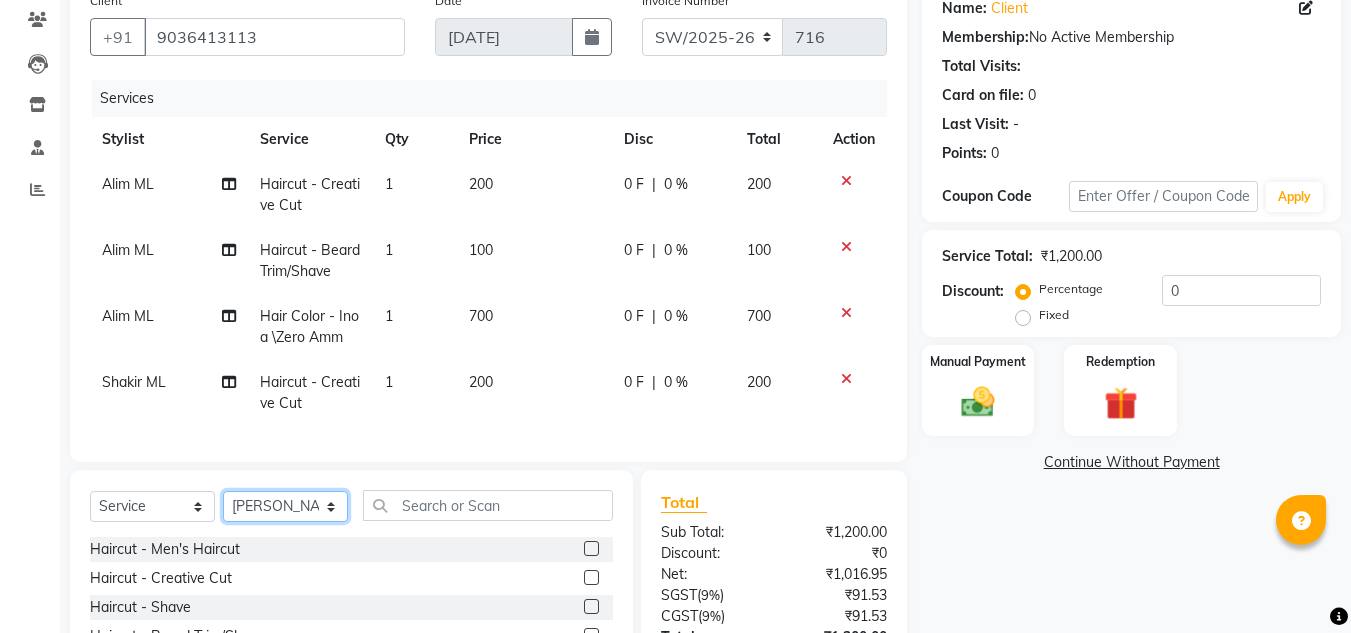 click on "Select Stylist [PERSON_NAME] 17M [PERSON_NAME] 9M Ajim 17M  [PERSON_NAME] 17M [PERSON_NAME] [PERSON_NAME] [PERSON_NAME] 17M Armaan 17M Armaan 17O Arshad 17O Asahika ML Babbu ML  Cena 17M [PERSON_NAME] 9M CNS 17 Malleshwaram CNS 9 Malleshwaram CNS [PERSON_NAME] Layout Cut N Smile 17O [PERSON_NAME] 9M [PERSON_NAME] 17M  [PERSON_NAME] 9M [PERSON_NAME] Ganesh 9M Ganga 9M Govind ML [PERSON_NAME] 17M [PERSON_NAME] 17O [PERSON_NAME] 17M Meena ML Mercy [PERSON_NAME] 17M [PERSON_NAME] 17M [PERSON_NAME] [PERSON_NAME] 9M [PERSON_NAME] 9M [PERSON_NAME] 17M [PERSON_NAME] 17M  [PERSON_NAME] 9M [PERSON_NAME] 9M [PERSON_NAME] 17M [PERSON_NAME] 9M Rajan [PERSON_NAME] 9M [PERSON_NAME] 9M [PERSON_NAME] 17M [PERSON_NAME] 17O [PERSON_NAME] 9M [PERSON_NAME] 17M [PERSON_NAME] 17ML [PERSON_NAME] [PERSON_NAME] 17M [PERSON_NAME] [PERSON_NAME]  [PERSON_NAME] ML [PERSON_NAME] 17M Sopna ML [PERSON_NAME] 17M Tanjua 9M [PERSON_NAME] 17M Tofeek 9M Tulsi 17O [PERSON_NAME] 17M Vishal 17M [PERSON_NAME] 17O  [PERSON_NAME]" 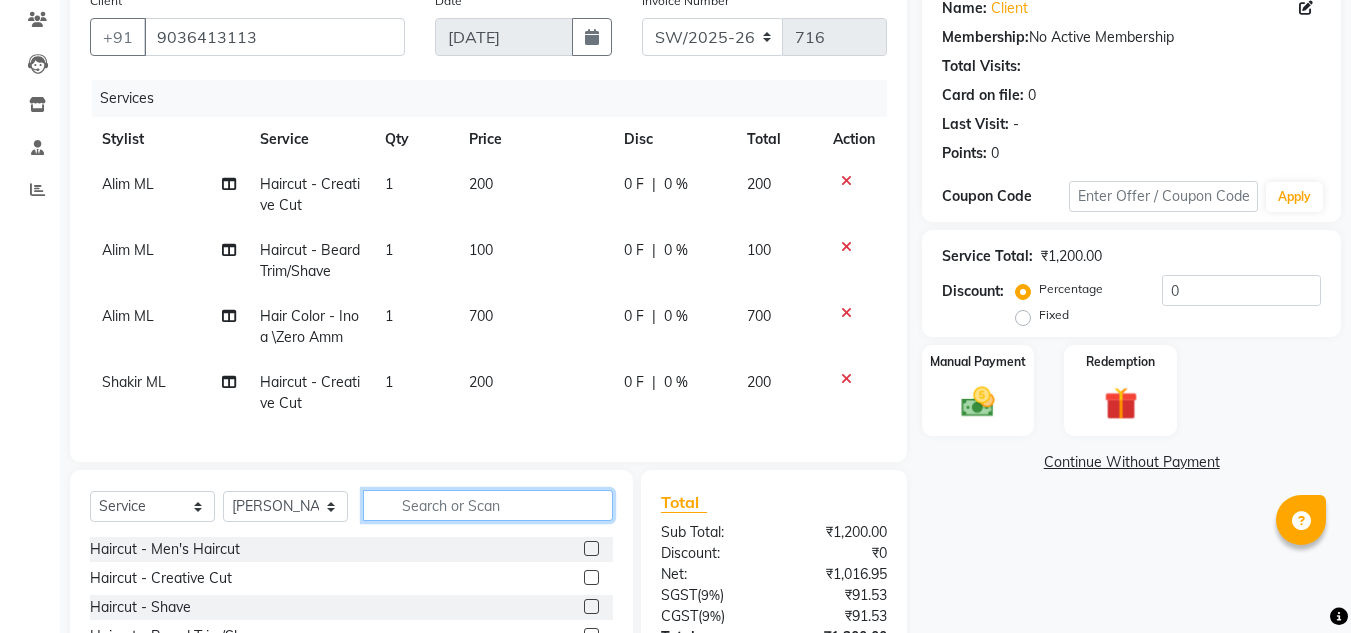 click 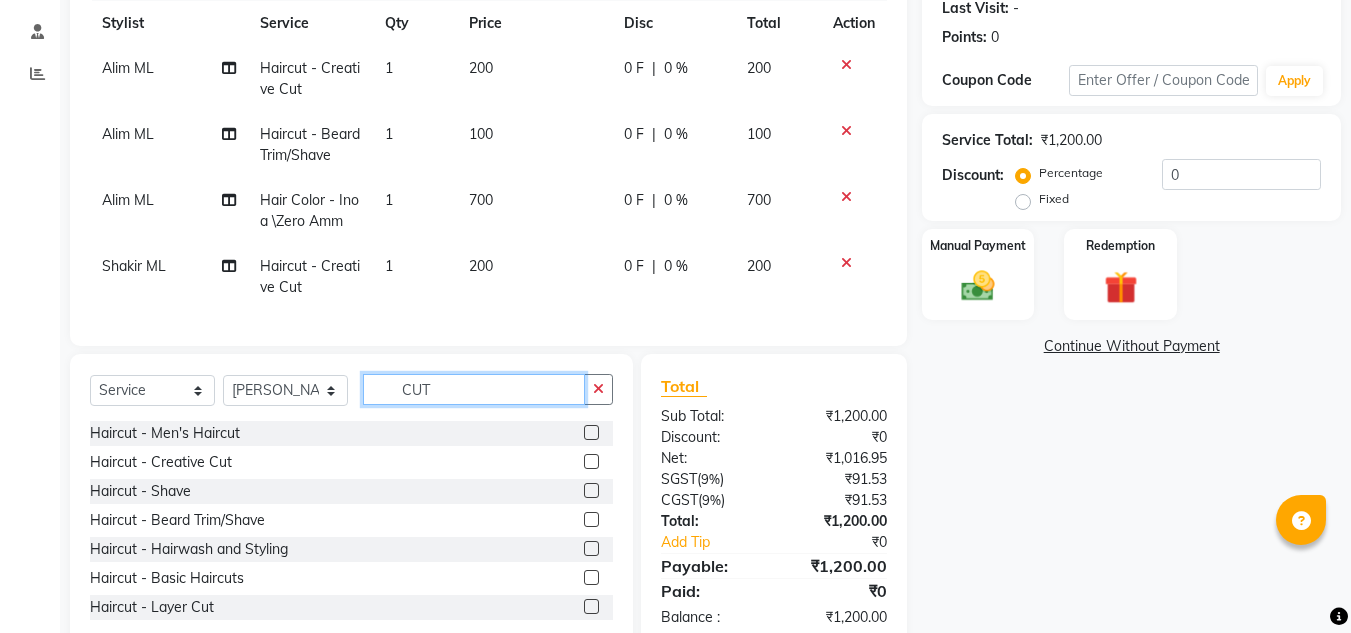 scroll, scrollTop: 345, scrollLeft: 0, axis: vertical 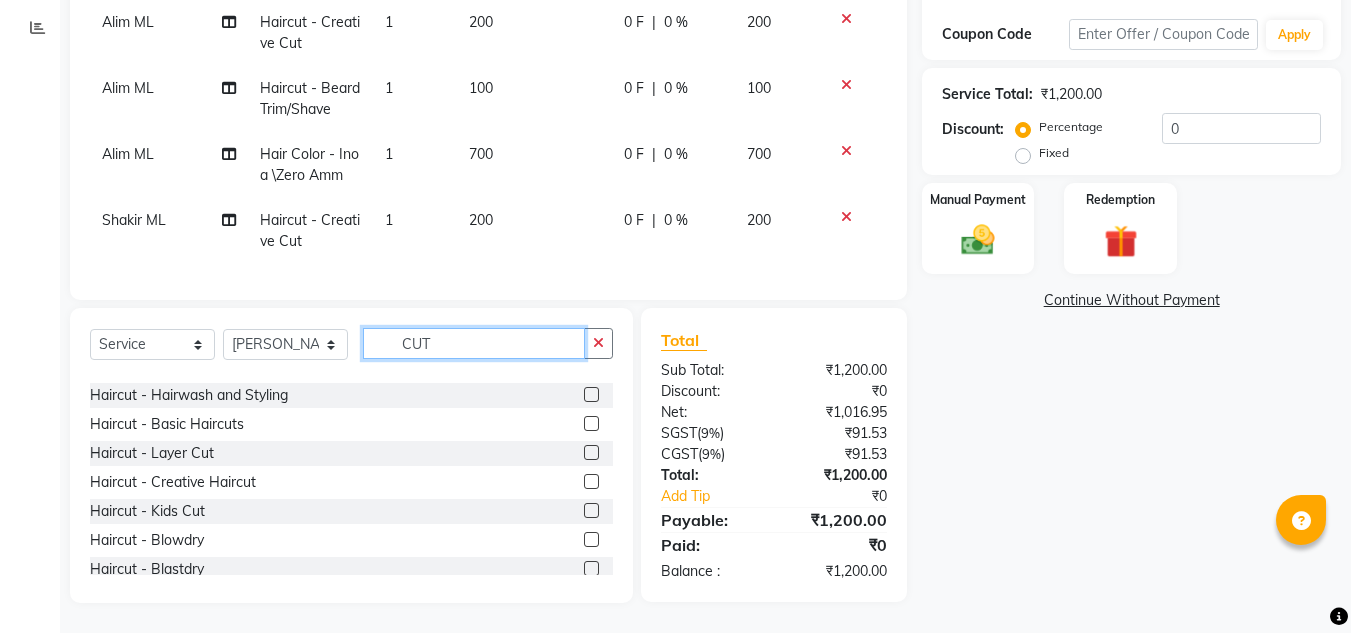 type on "CUT" 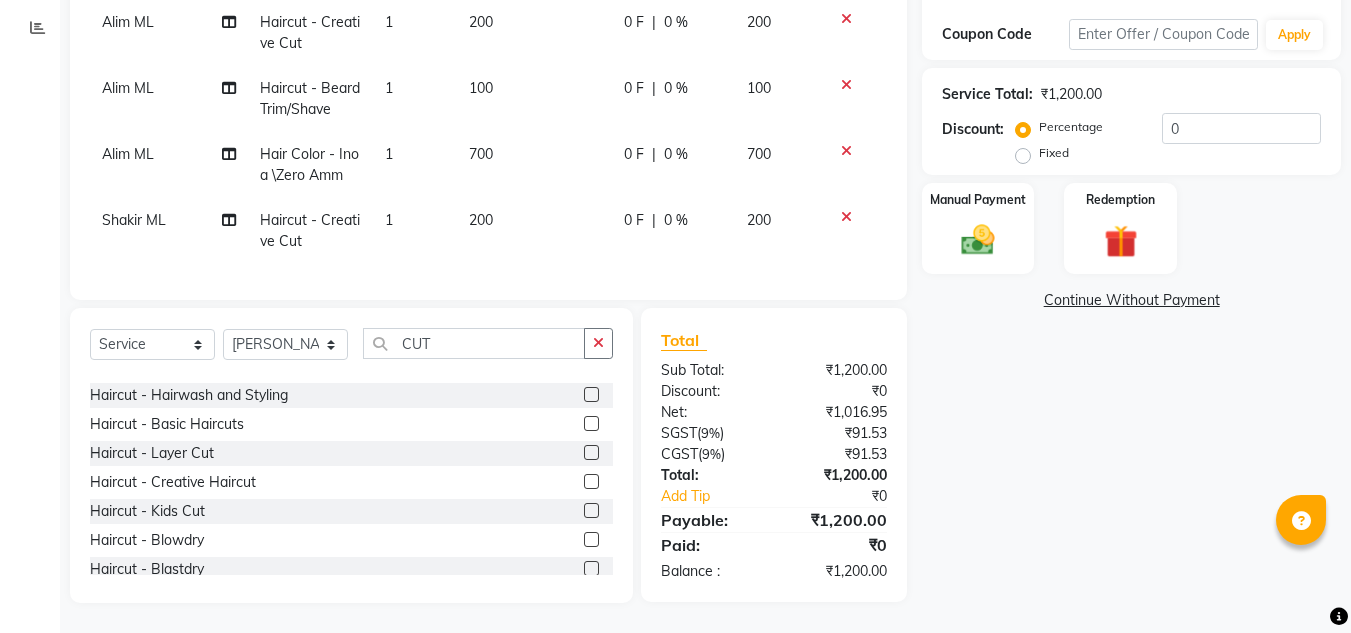 click 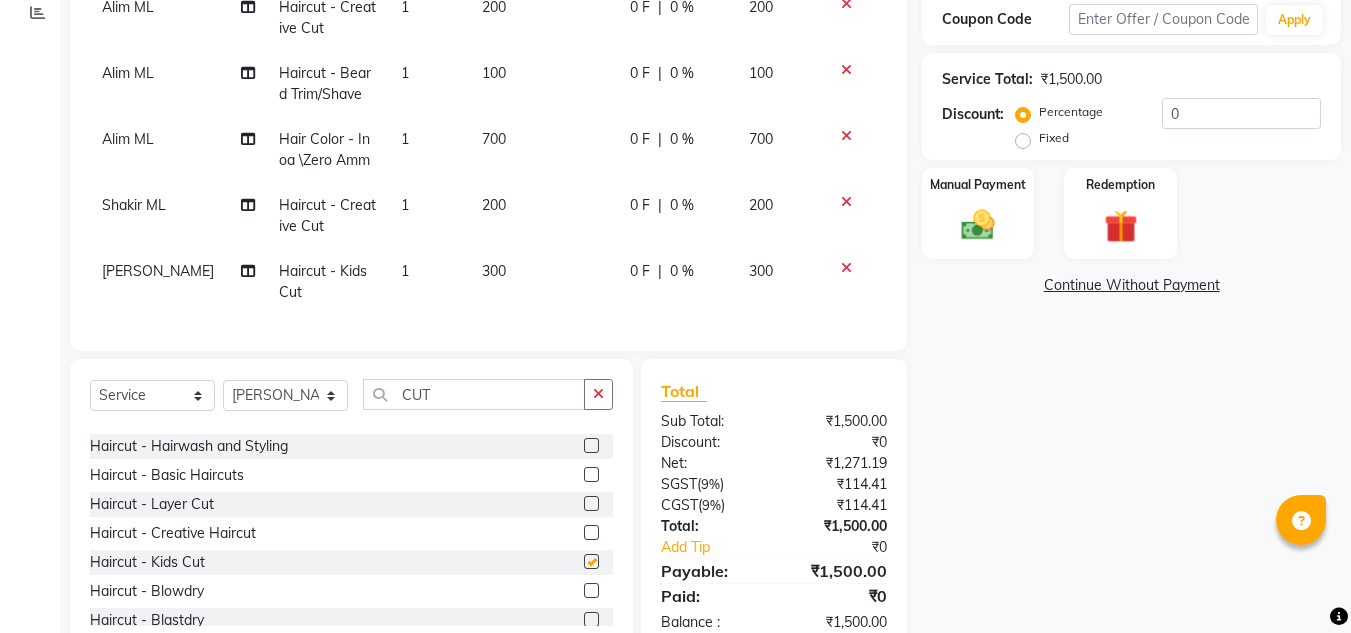 checkbox on "false" 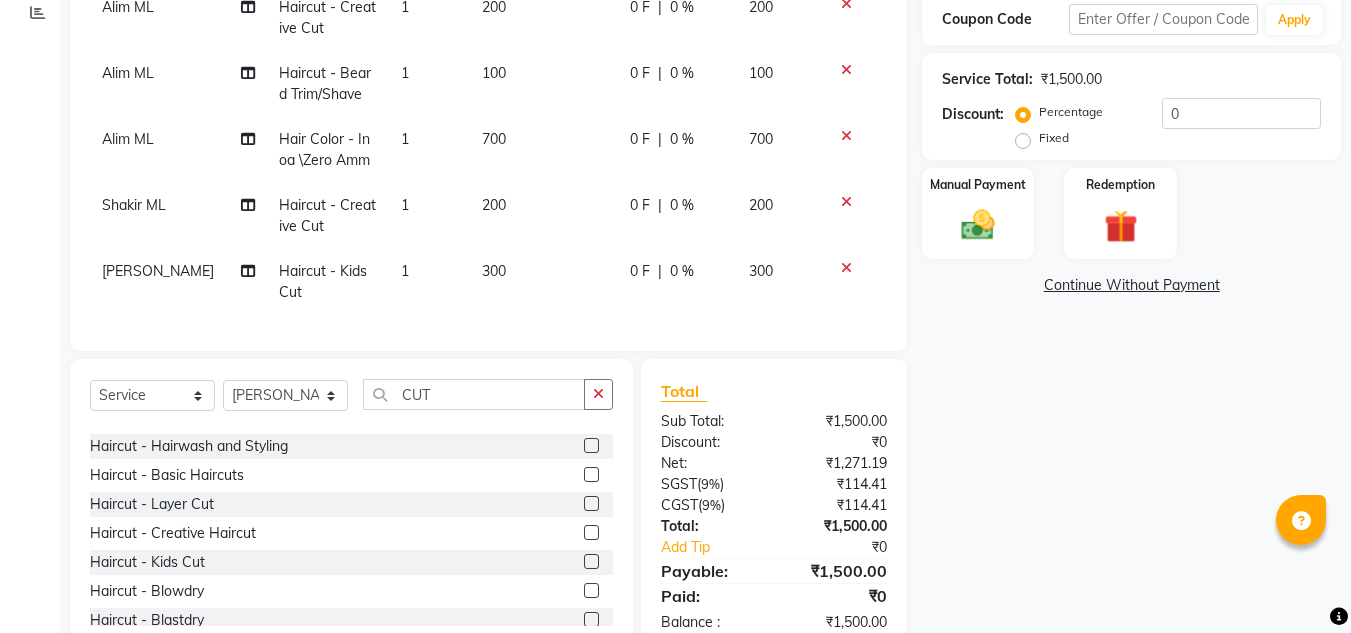 click on "300" 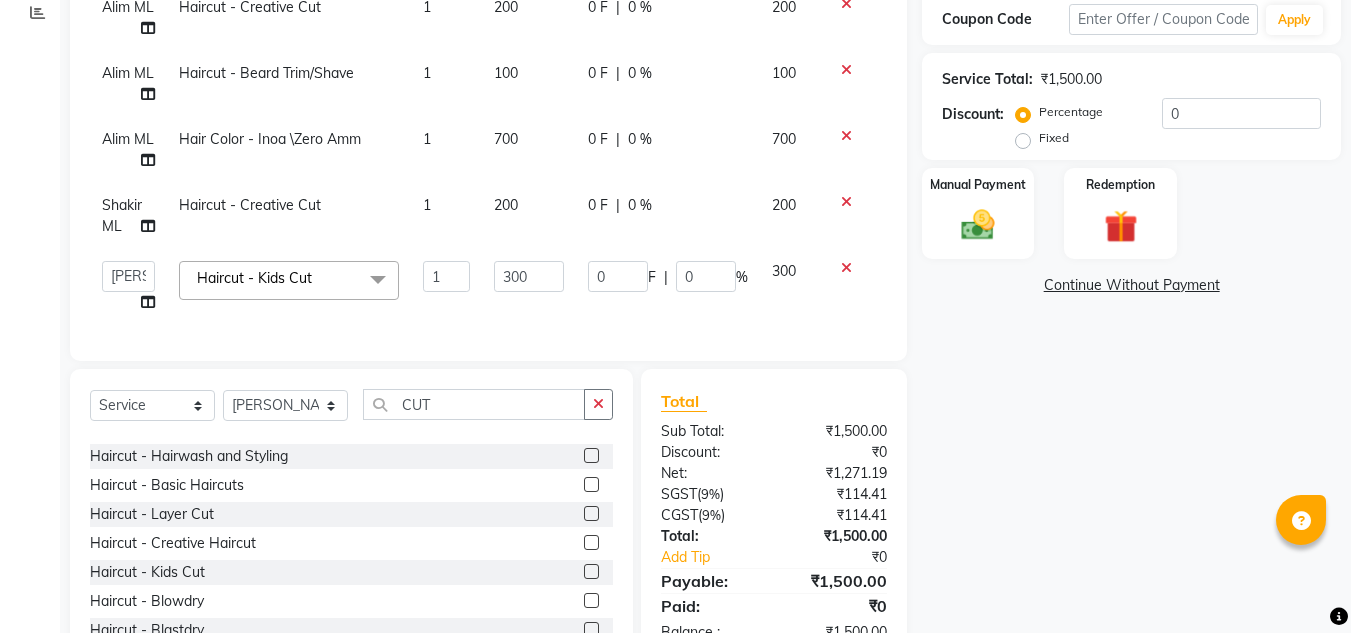 click on "1" 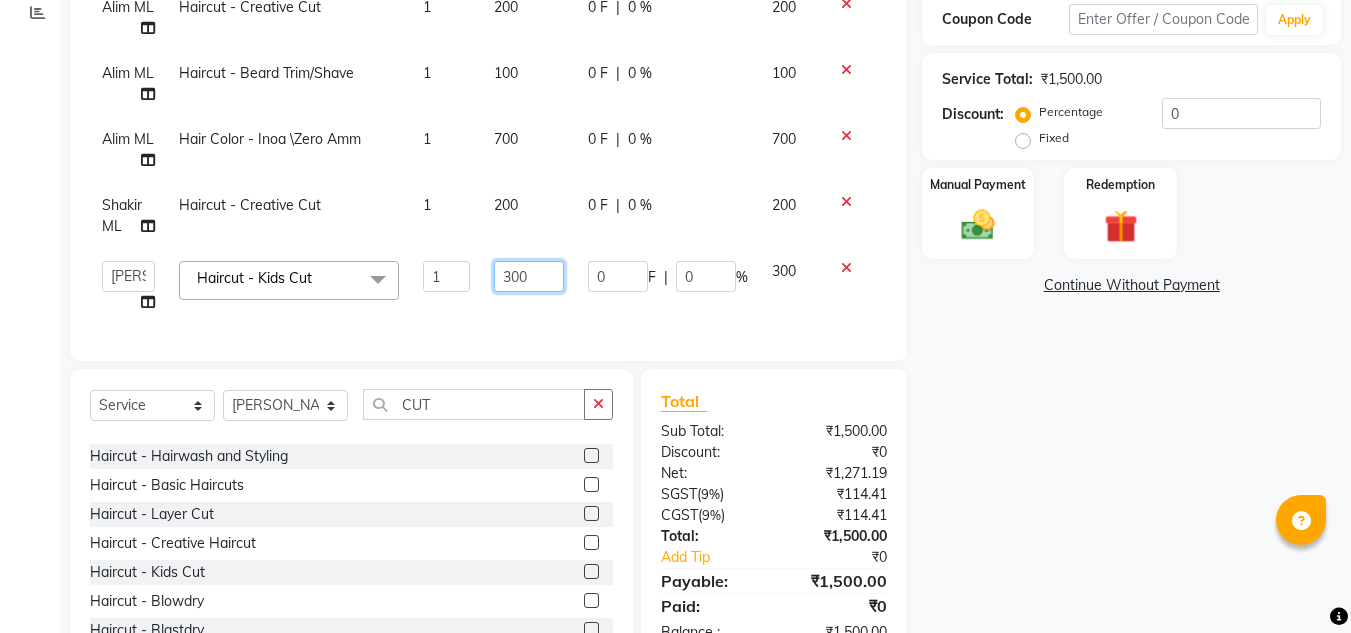click on "300" 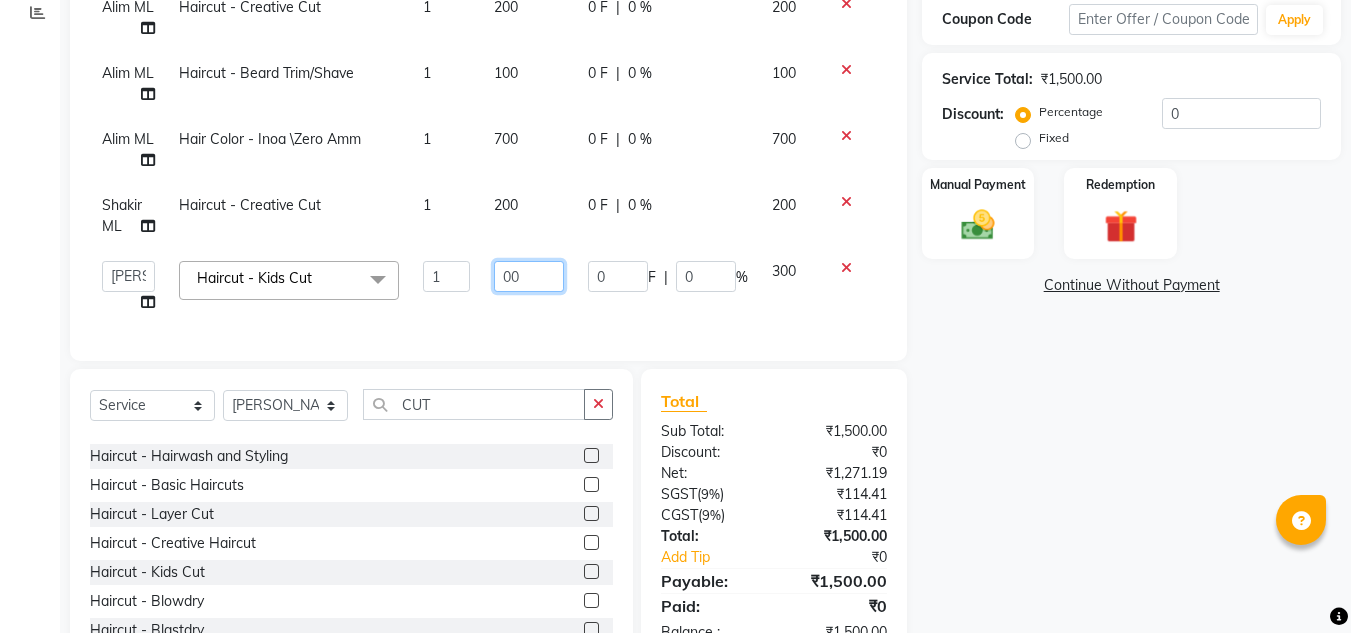 type on "400" 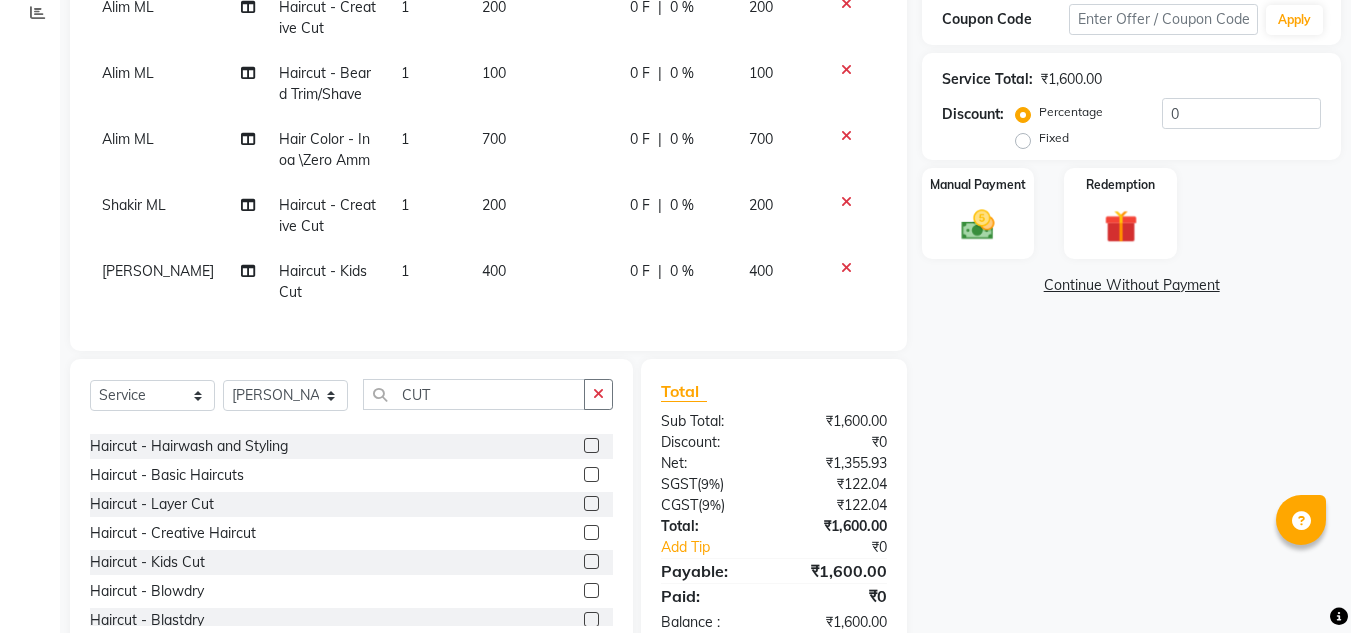 click on "400" 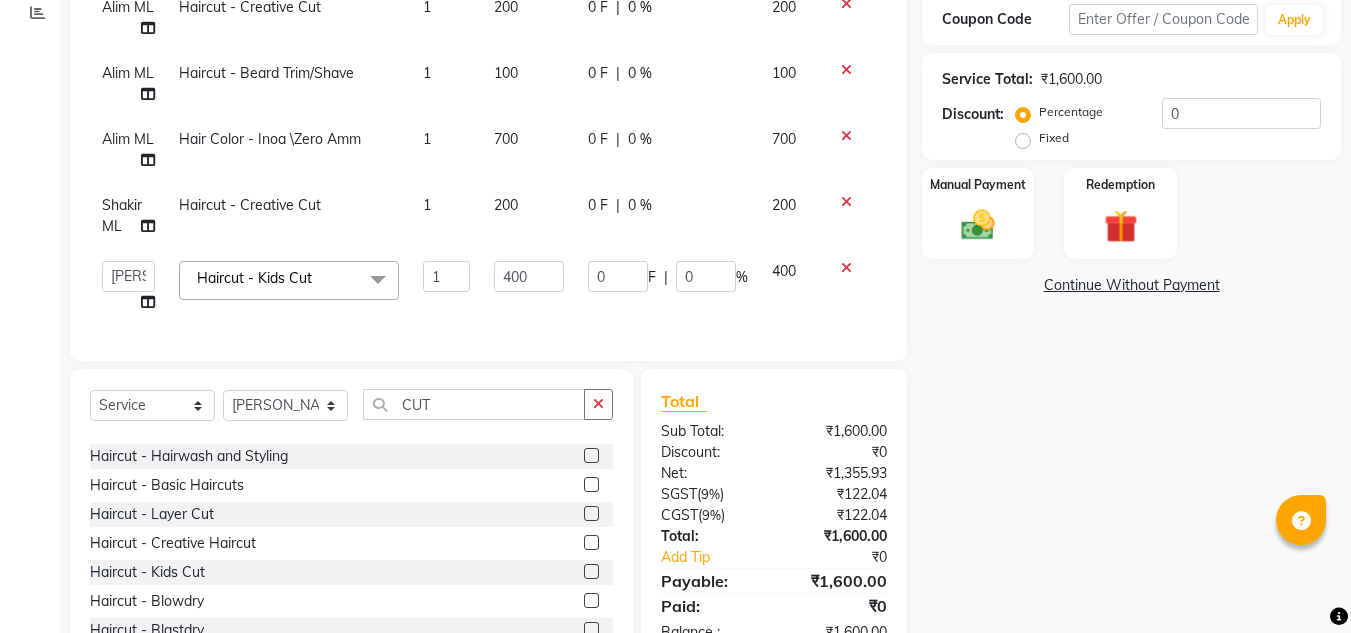 scroll, scrollTop: 421, scrollLeft: 0, axis: vertical 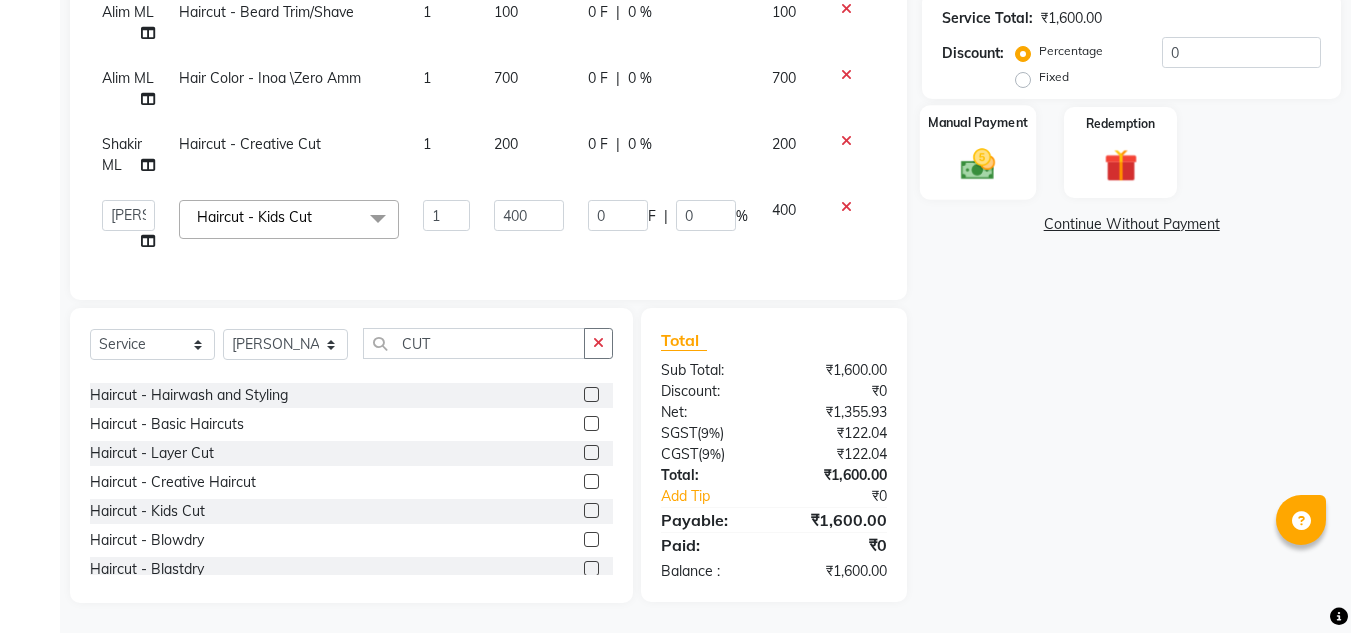 click on "Manual Payment" 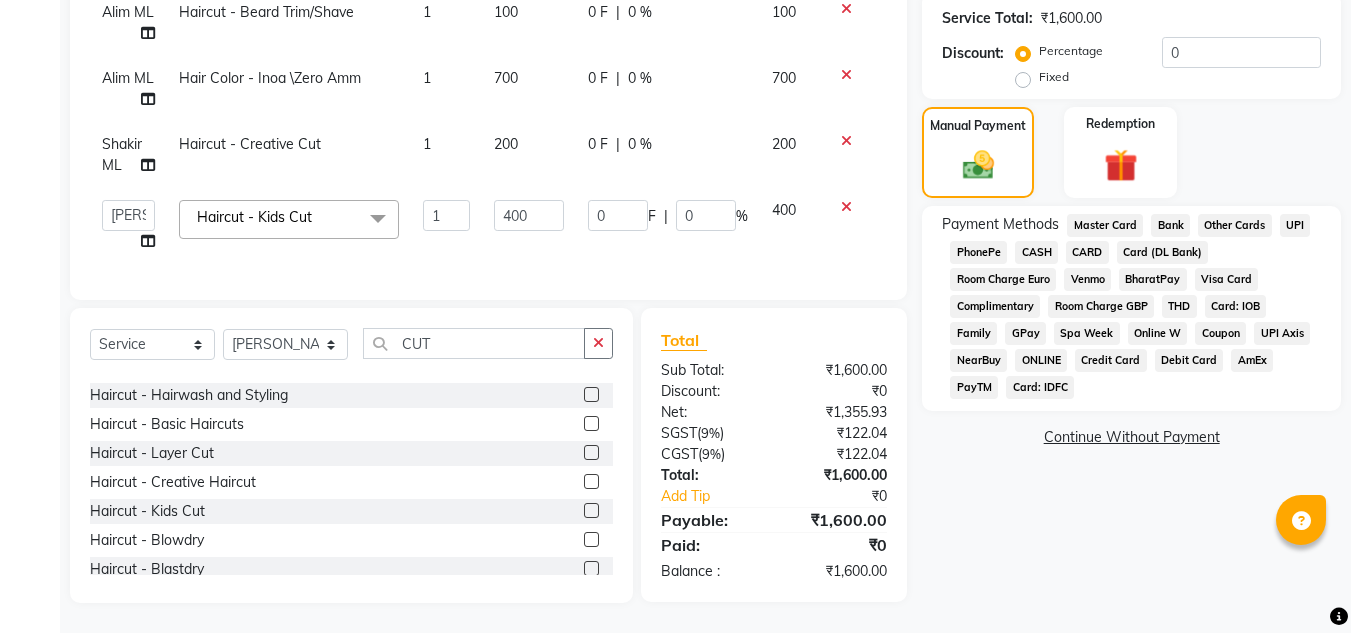click on "CARD" 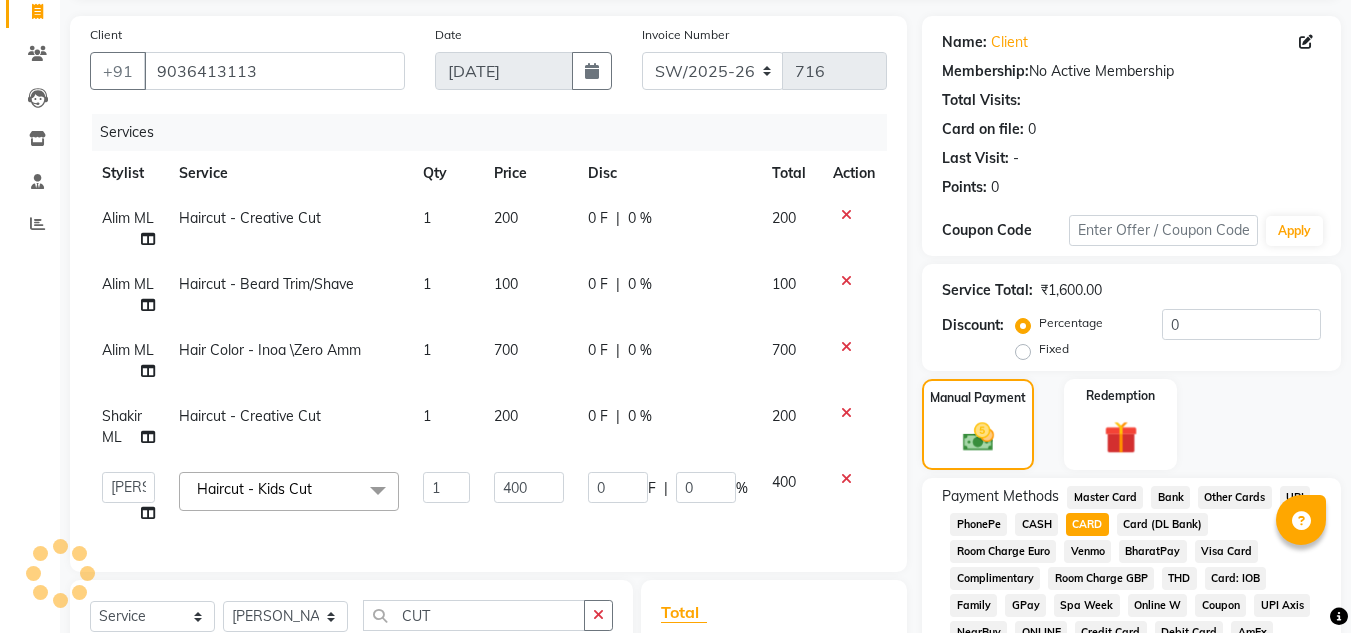 scroll, scrollTop: 421, scrollLeft: 0, axis: vertical 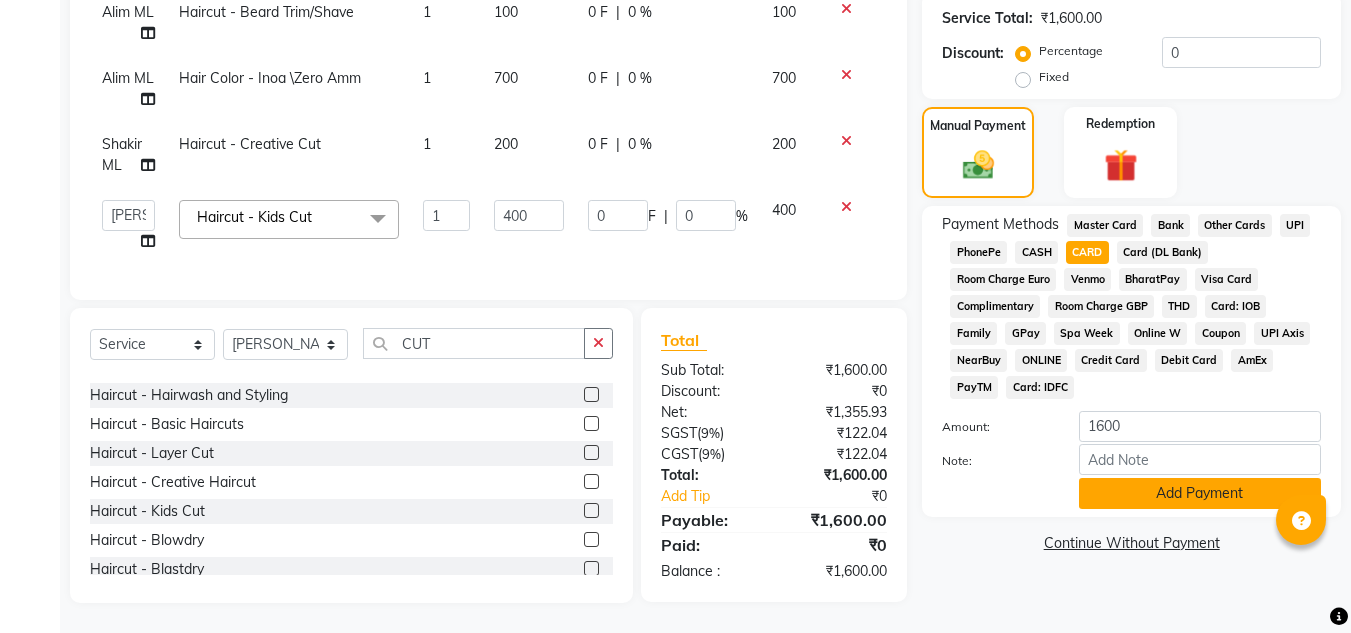 click on "Add Payment" 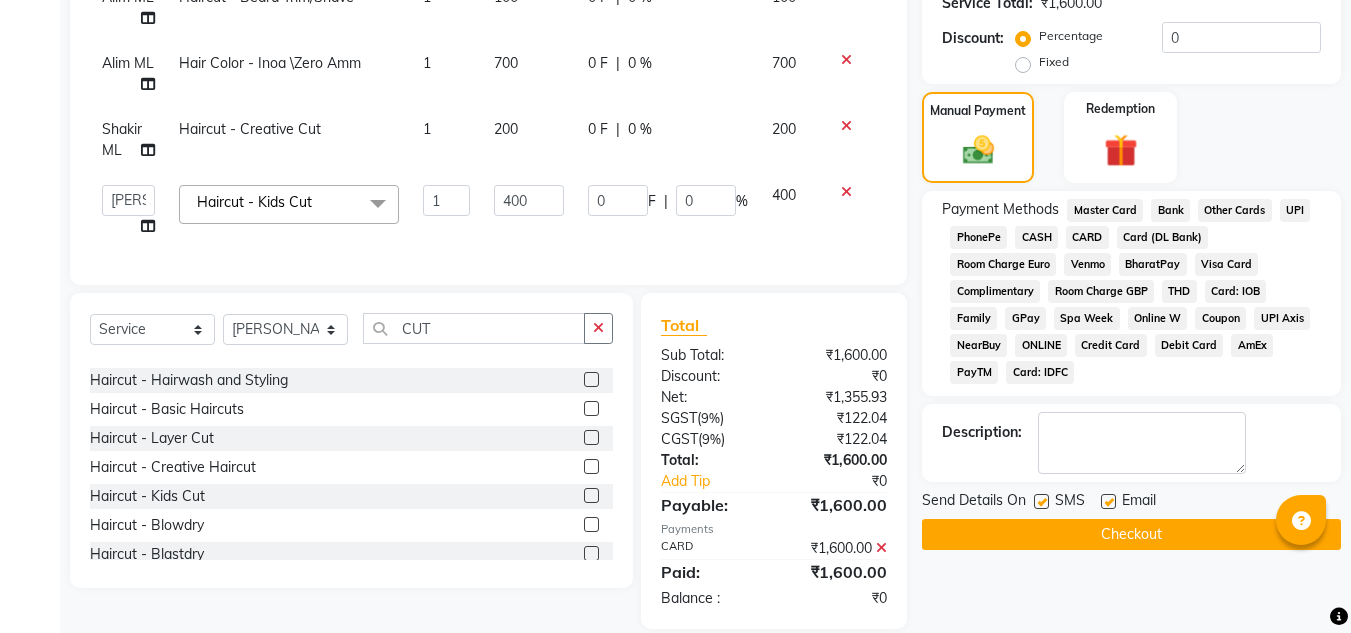 click on "Checkout" 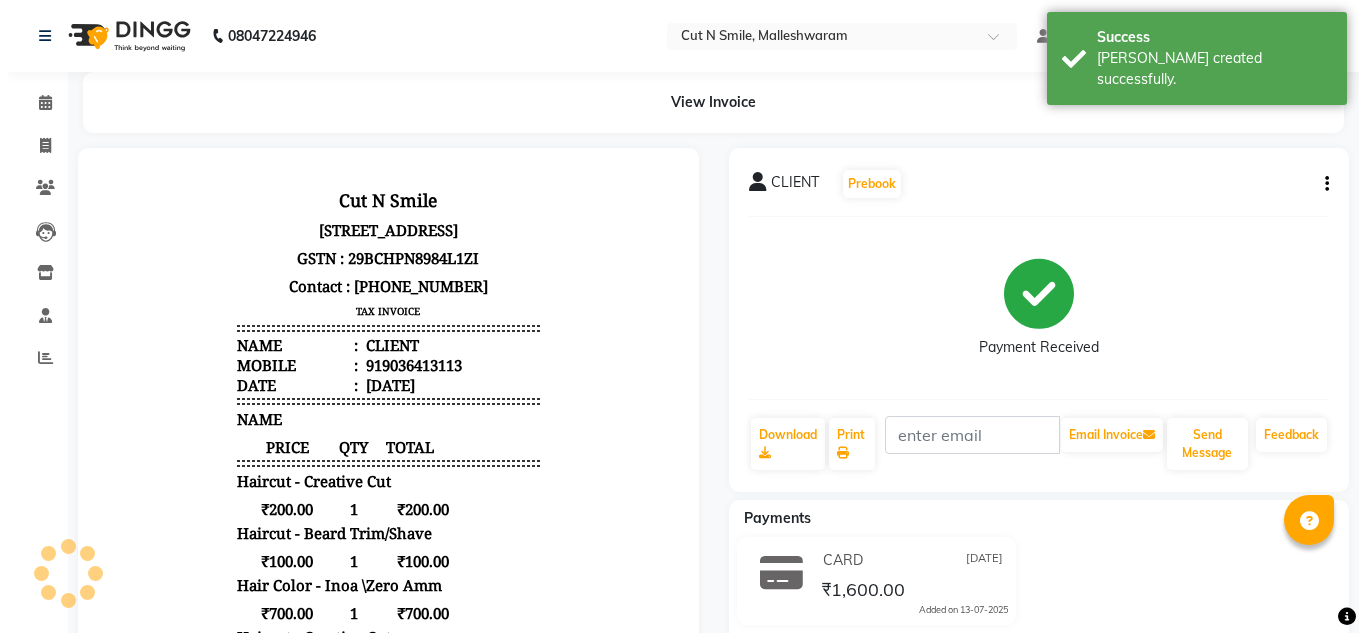 scroll, scrollTop: 0, scrollLeft: 0, axis: both 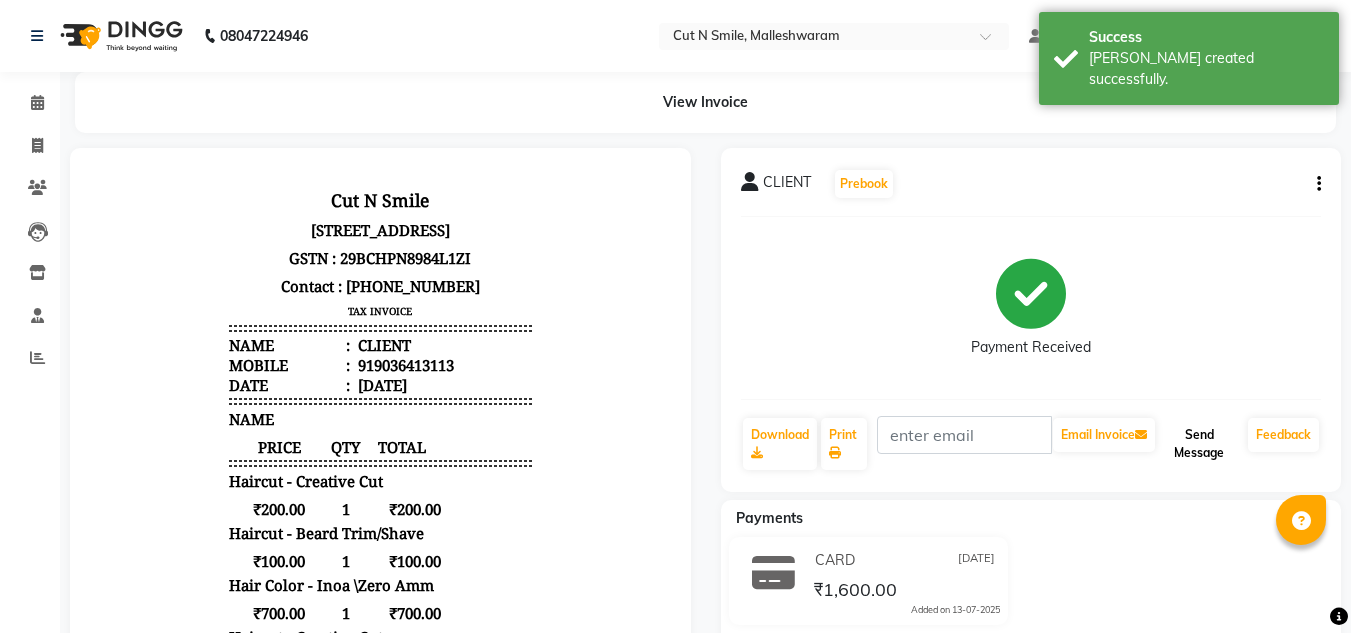 click on "Send Message" 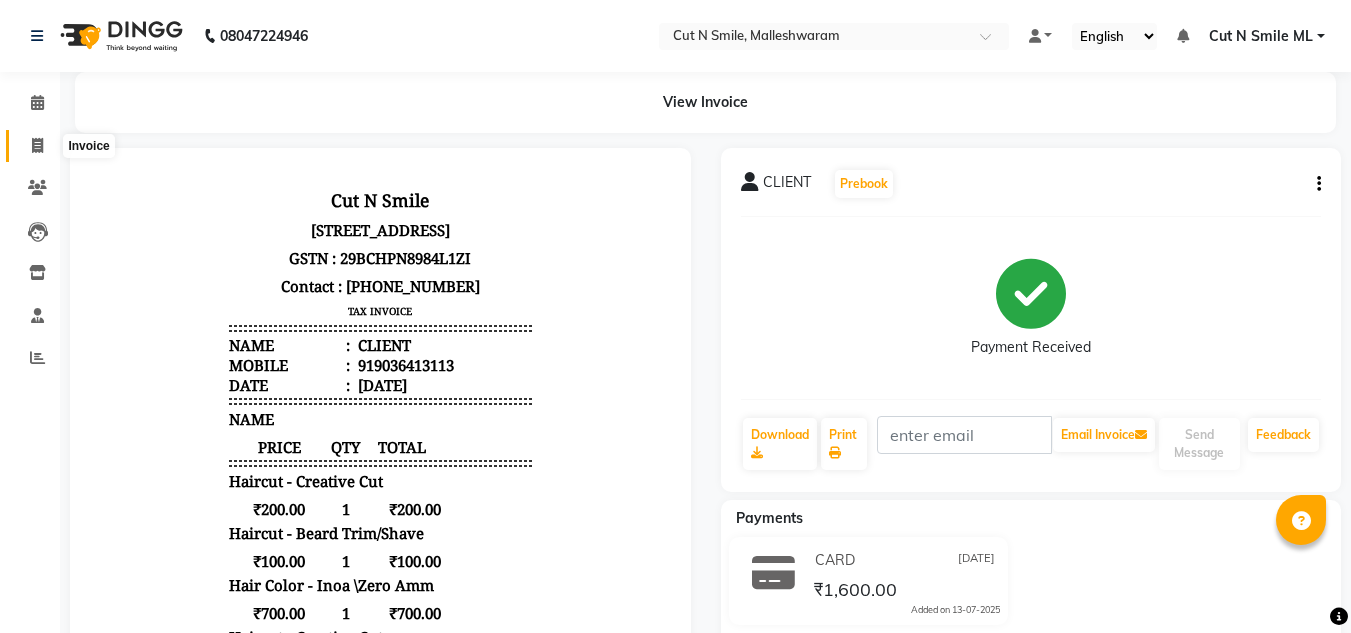 click 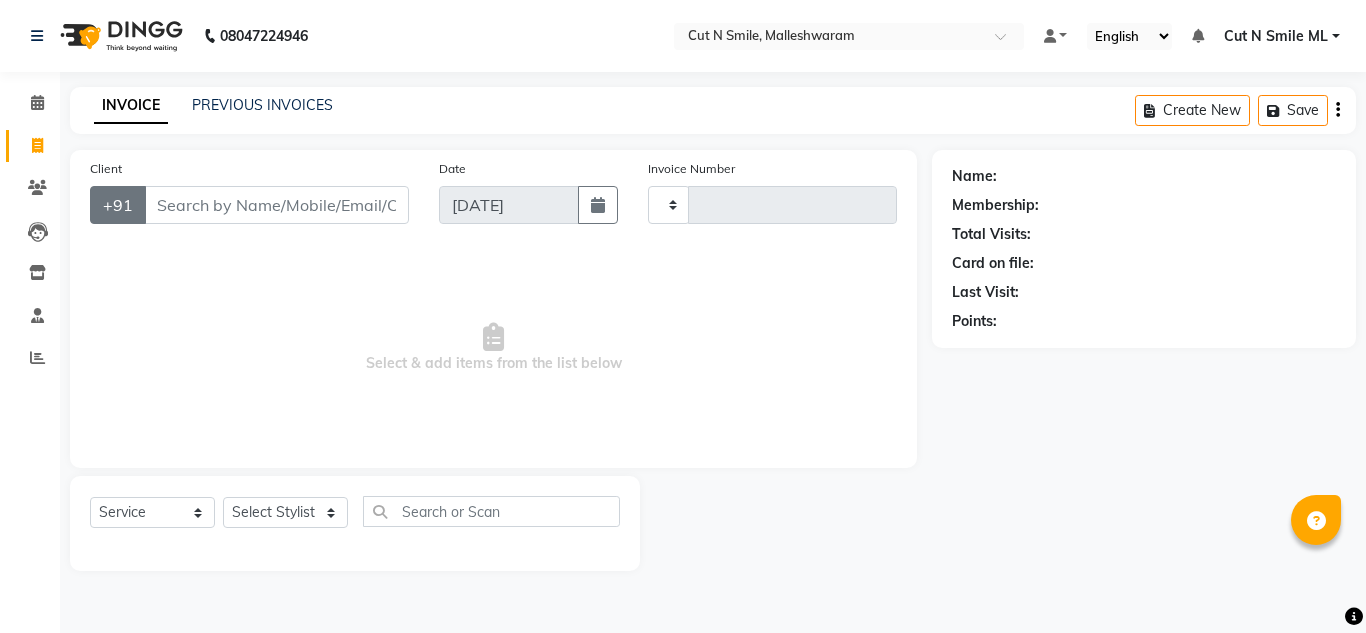 type on "152" 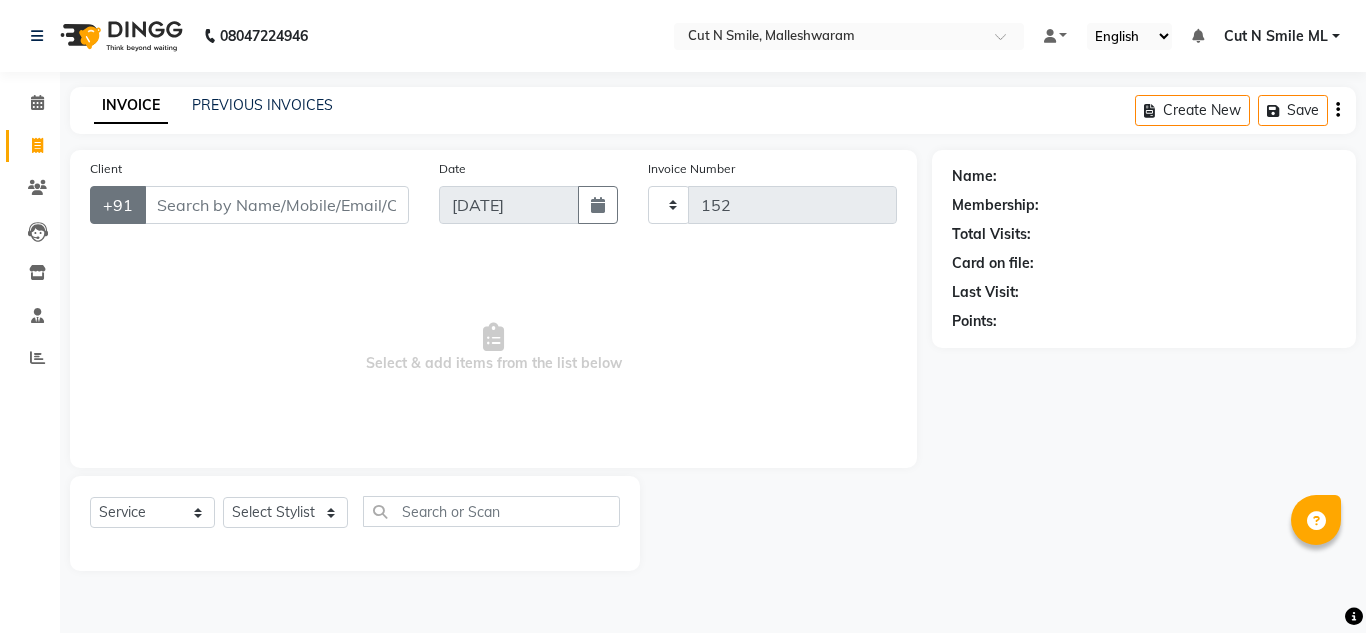 select on "7223" 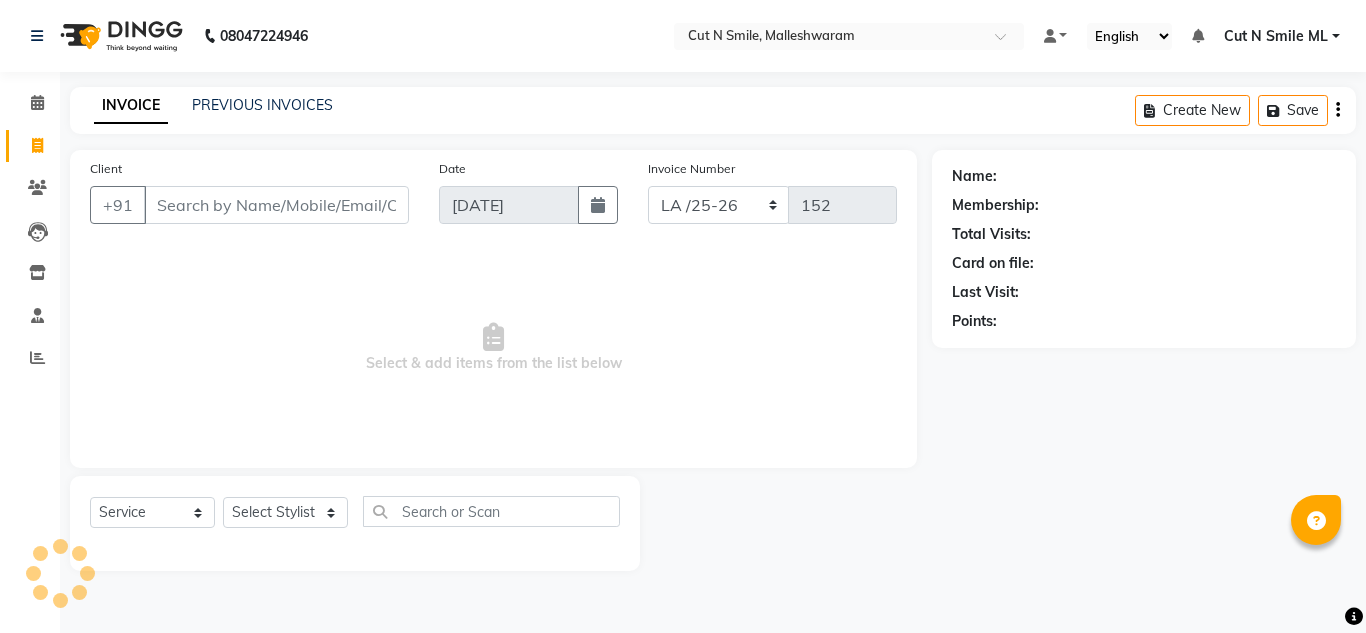 click on "Client" at bounding box center [276, 205] 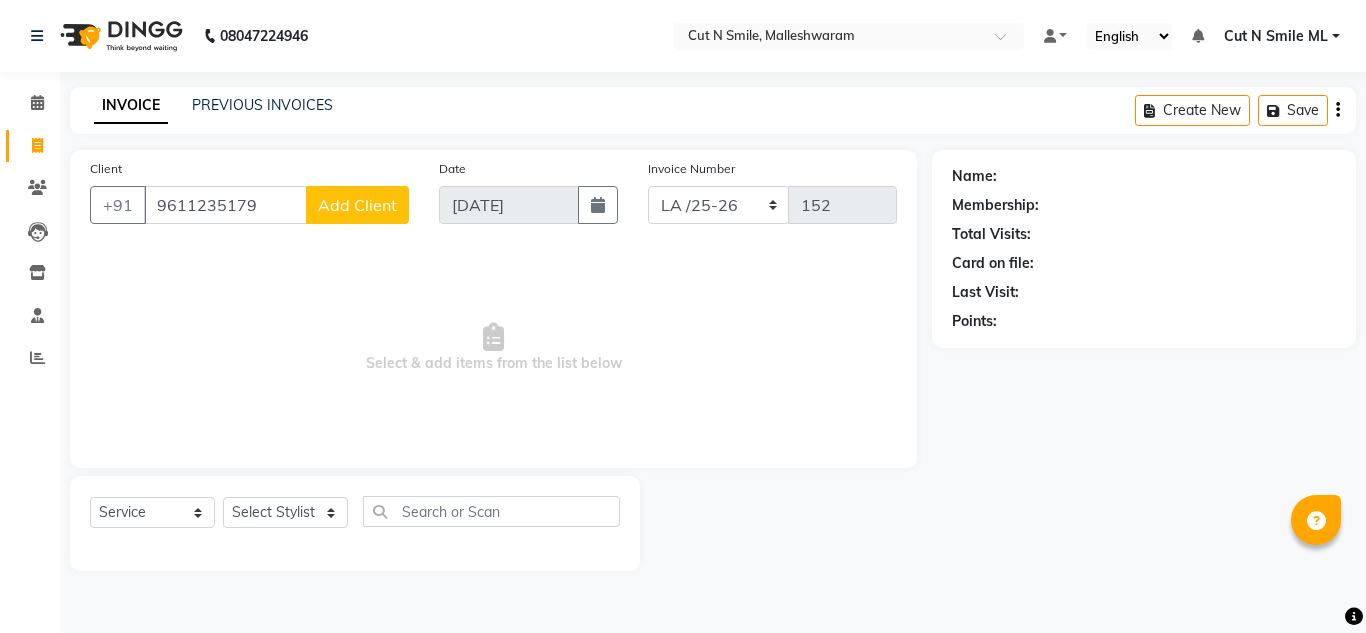 type on "9611235179" 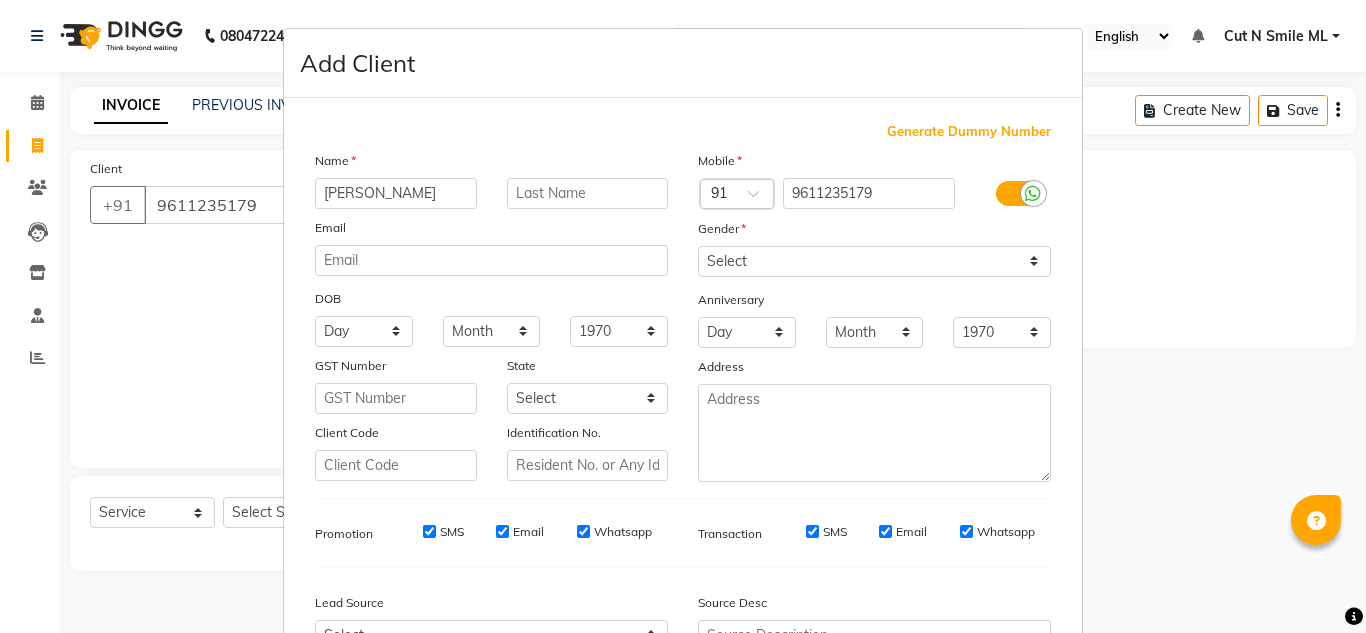 type on "[PERSON_NAME]" 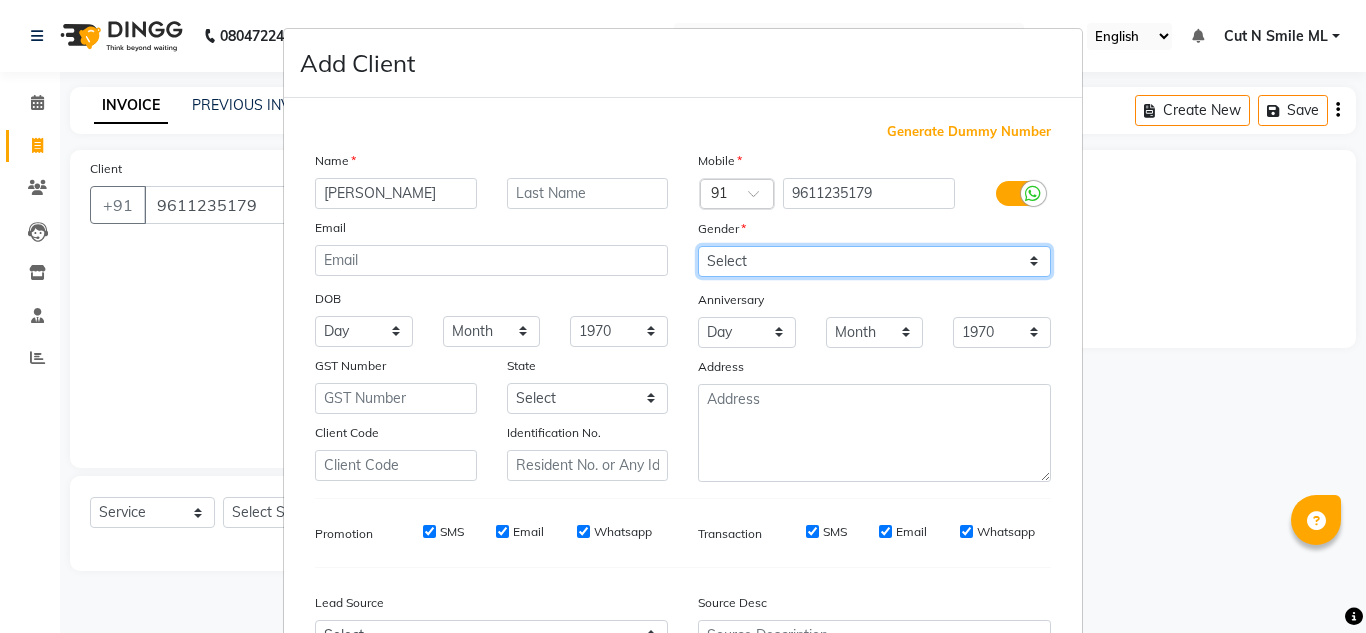 click on "Select [DEMOGRAPHIC_DATA] [DEMOGRAPHIC_DATA] Other Prefer Not To Say" at bounding box center (874, 261) 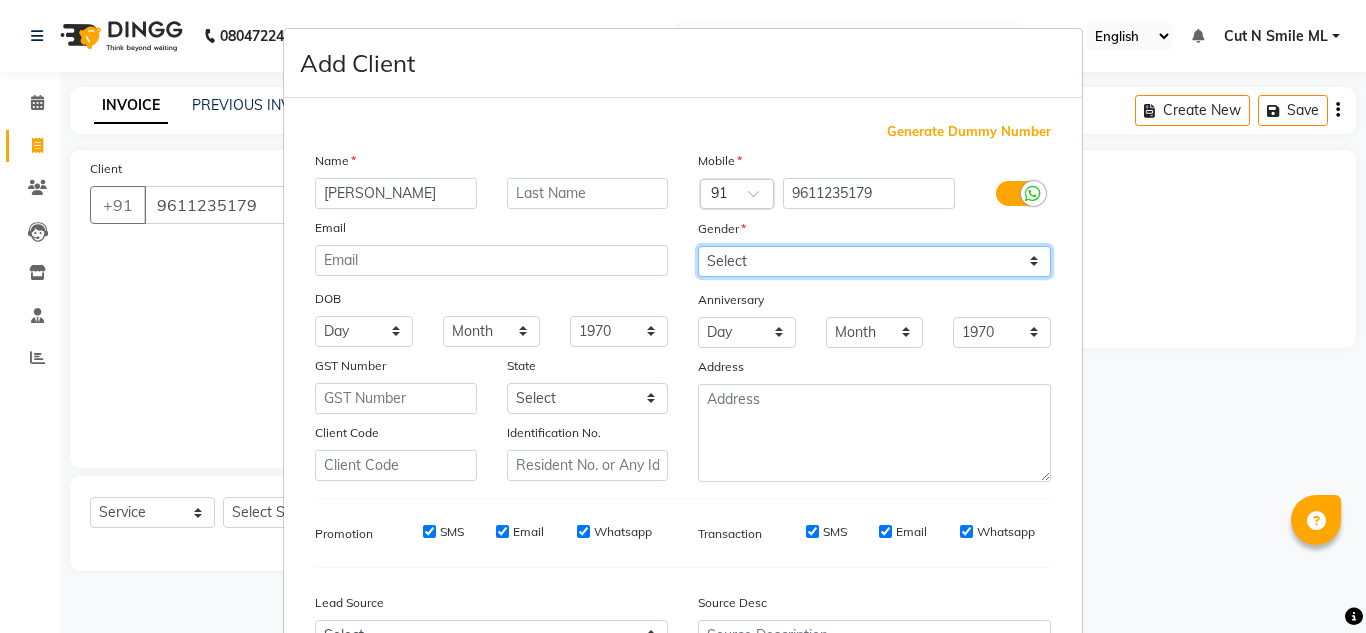 select on "[DEMOGRAPHIC_DATA]" 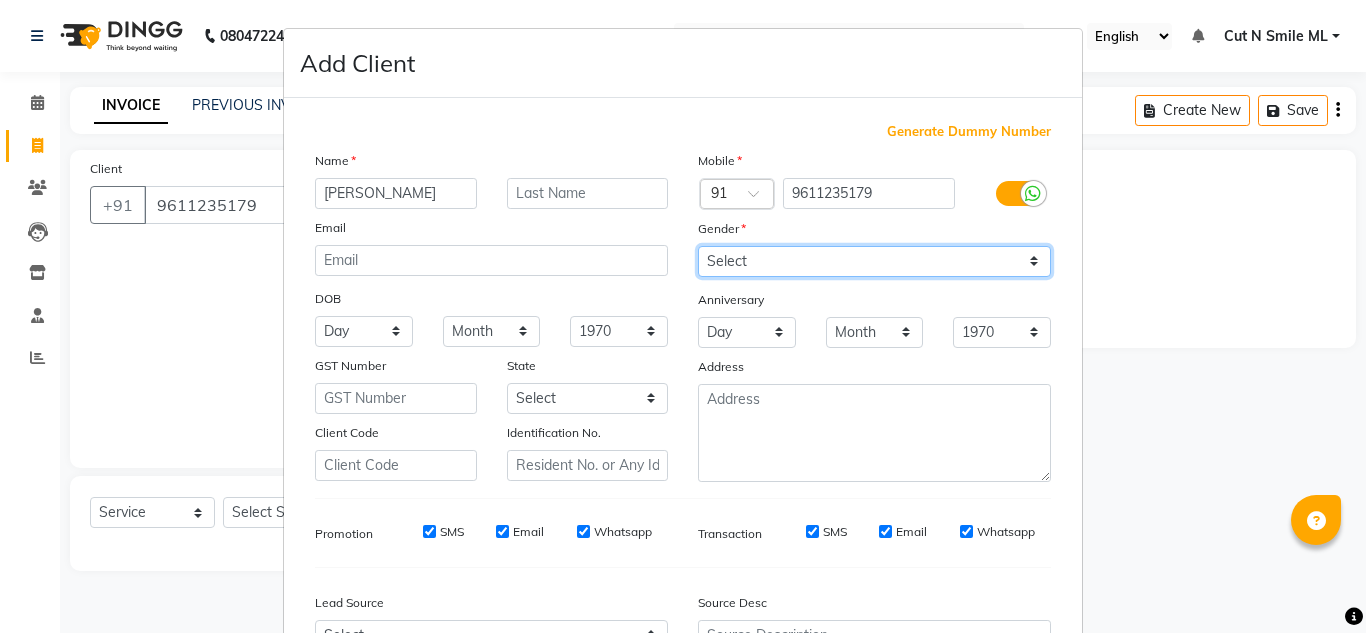 click on "Select [DEMOGRAPHIC_DATA] [DEMOGRAPHIC_DATA] Other Prefer Not To Say" at bounding box center [874, 261] 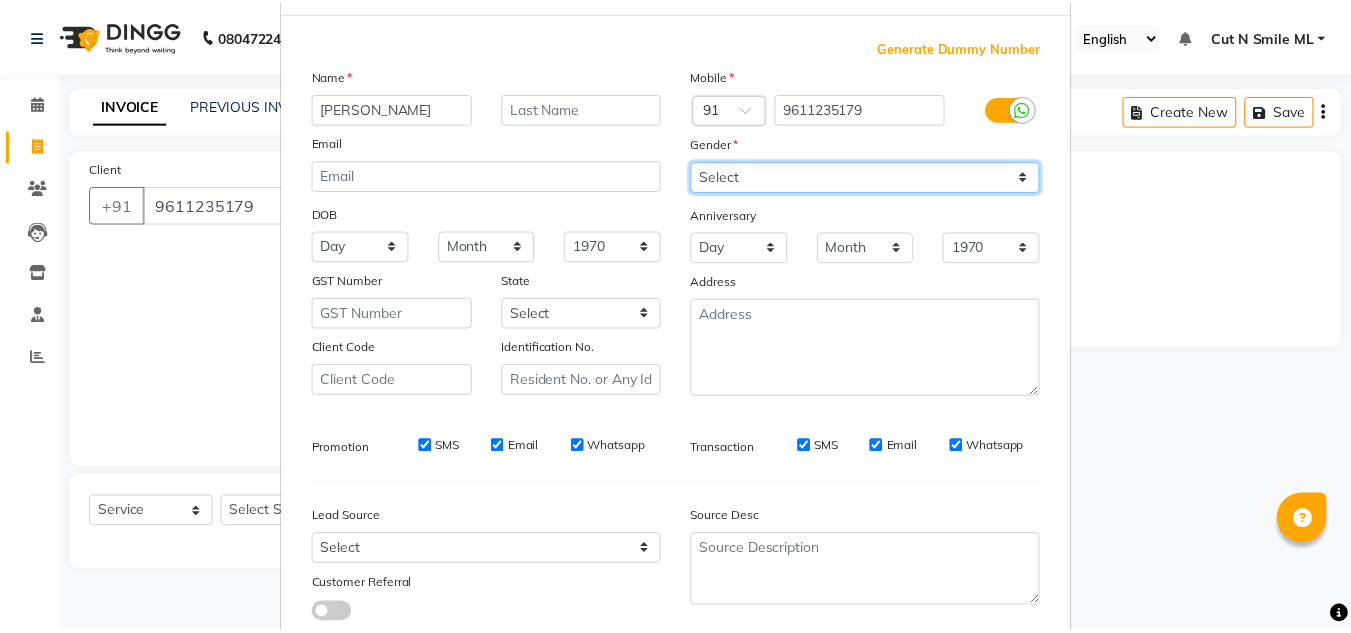 scroll, scrollTop: 216, scrollLeft: 0, axis: vertical 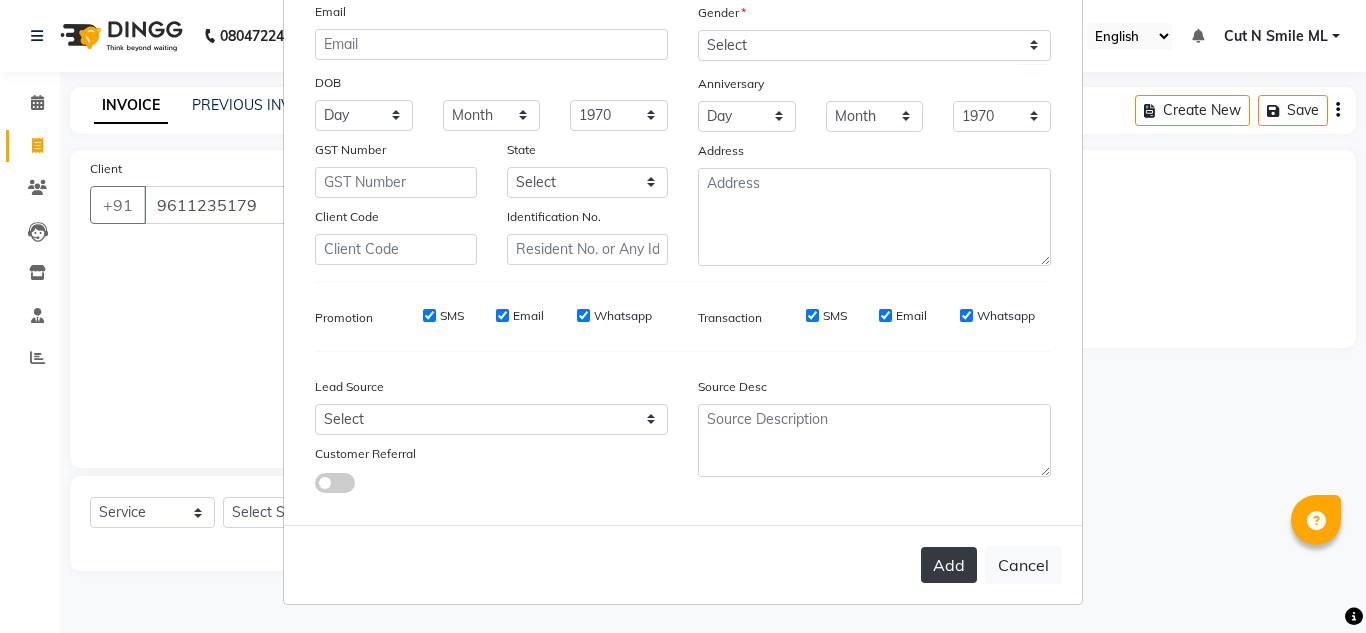 click on "Add" at bounding box center (949, 565) 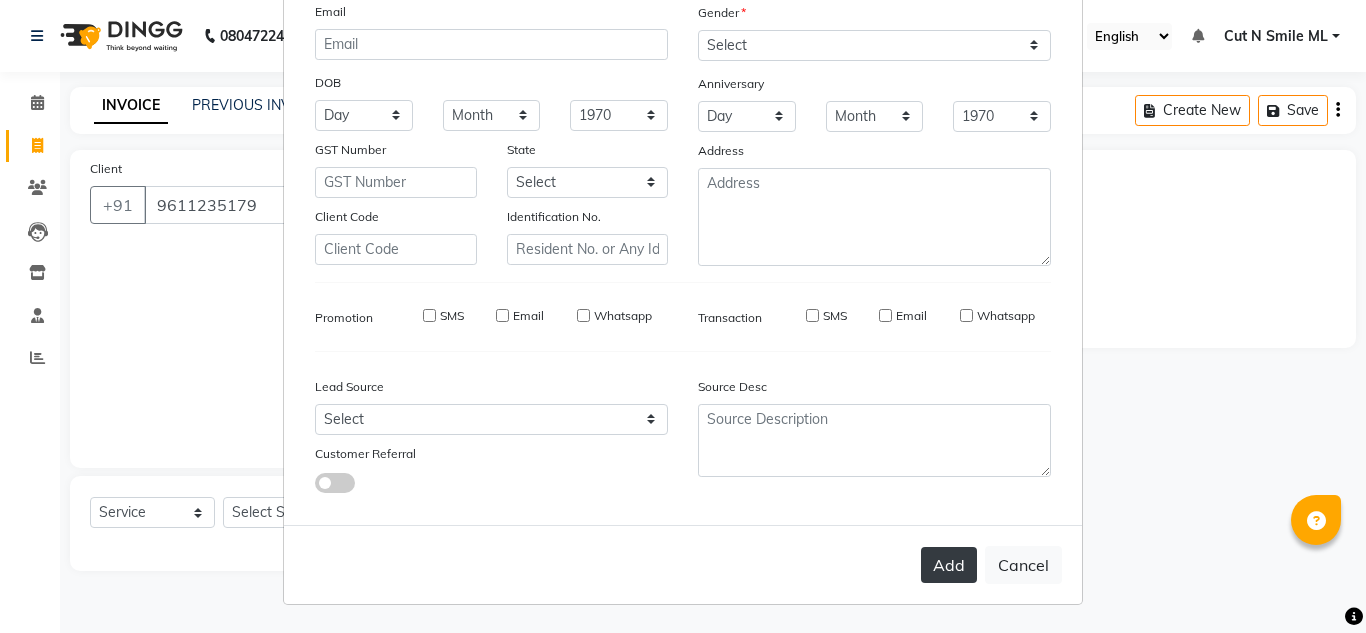 type 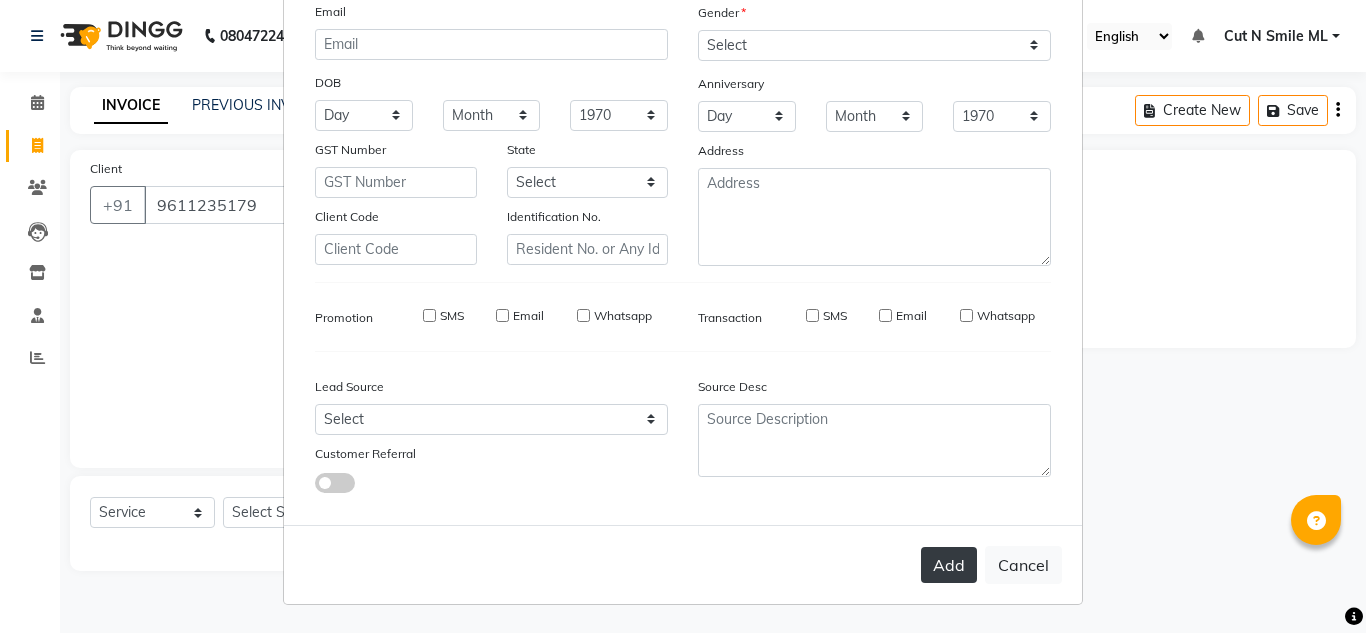 select 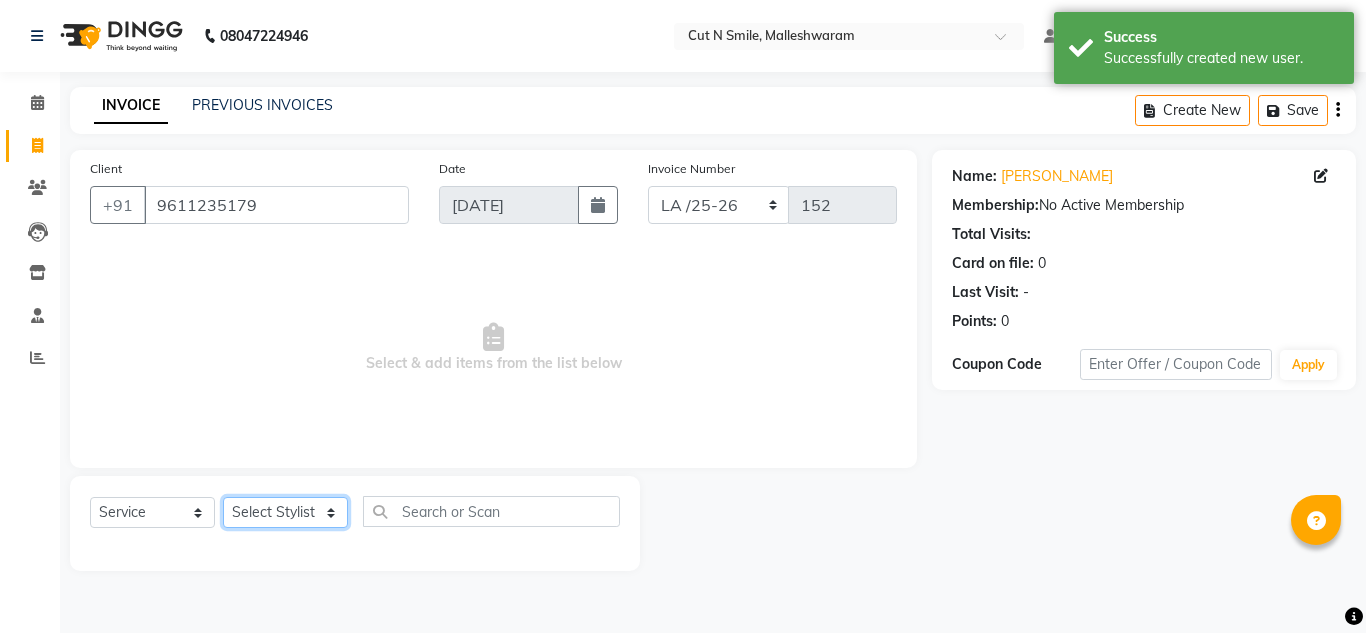click on "Select Stylist [PERSON_NAME] 17M [PERSON_NAME] 9M Ajim 17M  [PERSON_NAME] 17M [PERSON_NAME] [PERSON_NAME] [PERSON_NAME] 17M Armaan 17M Armaan 17O Arshad 17O Asahika ML Babbu ML  Cena 17M [PERSON_NAME] 9M CNS 17 Malleshwaram CNS 9 Malleshwaram CNS [PERSON_NAME] Layout Cut N Smile 17O [PERSON_NAME] 9M [PERSON_NAME] 17M  [PERSON_NAME] 9M [PERSON_NAME] Ganesh 9M Ganga 9M Govind ML [PERSON_NAME] 17M [PERSON_NAME] 17O [PERSON_NAME] 17M Meena ML Mercy [PERSON_NAME] 17M [PERSON_NAME] 17M [PERSON_NAME] [PERSON_NAME] 9M [PERSON_NAME] 9M [PERSON_NAME] 17M [PERSON_NAME] 17M  [PERSON_NAME] 9M [PERSON_NAME] 9M [PERSON_NAME] 17M [PERSON_NAME] 9M Rajan [PERSON_NAME] 9M [PERSON_NAME] 9M [PERSON_NAME] 17M [PERSON_NAME] 17O [PERSON_NAME] 9M [PERSON_NAME] 17M [PERSON_NAME] 17ML [PERSON_NAME] [PERSON_NAME] 17M [PERSON_NAME] [PERSON_NAME]  [PERSON_NAME] ML [PERSON_NAME] 17M Sopna ML [PERSON_NAME] 17M Tanjua 9M [PERSON_NAME] 17M Tofeek 9M Tulsi 17O [PERSON_NAME] 17M Vishal 17M [PERSON_NAME] 17O  [PERSON_NAME]" 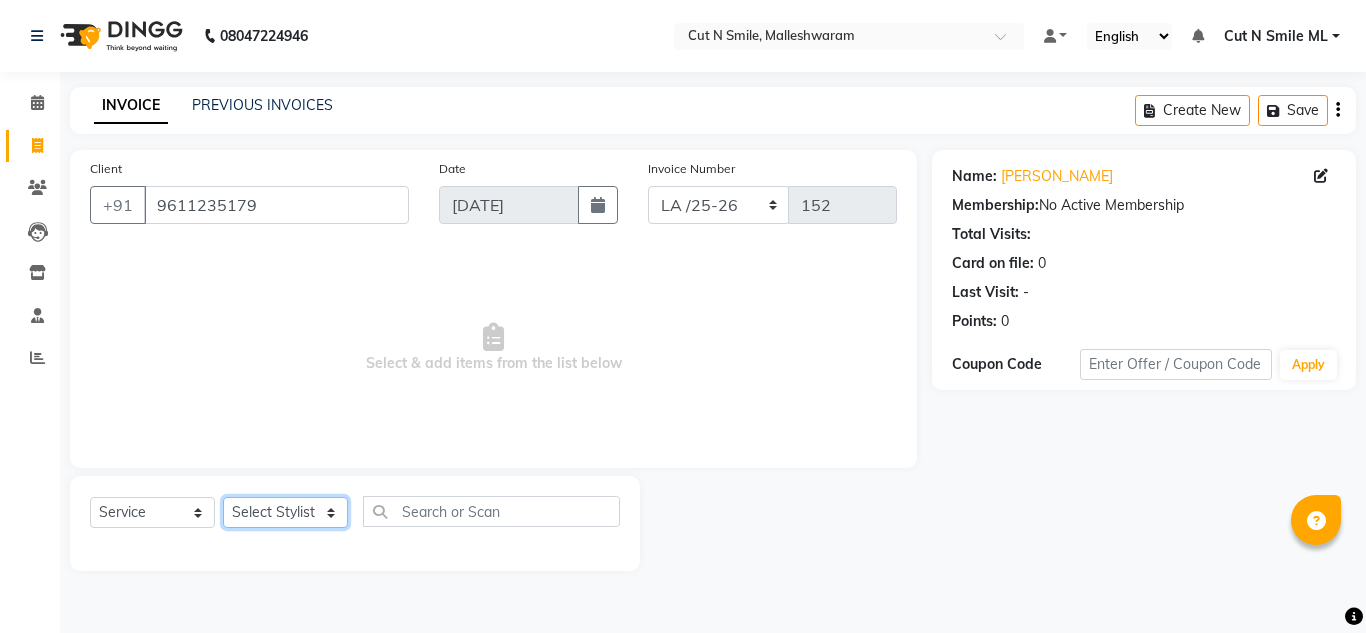 select on "60591" 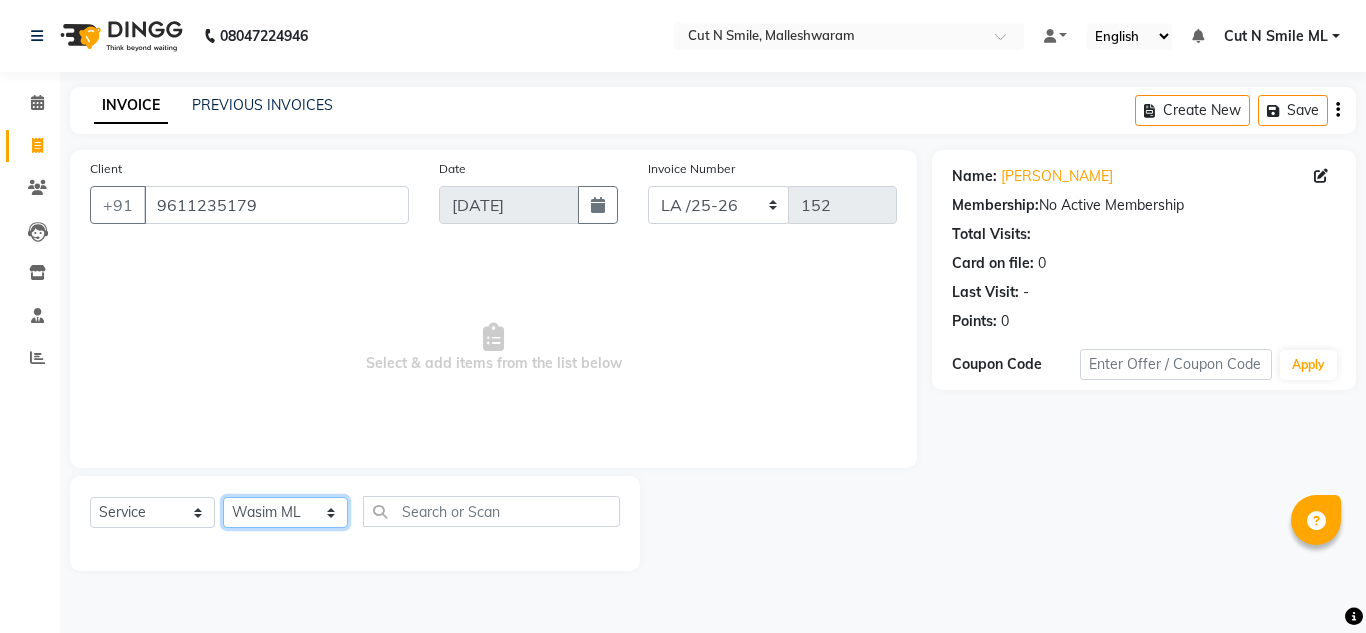 click on "Select Stylist [PERSON_NAME] 17M [PERSON_NAME] 9M Ajim 17M  [PERSON_NAME] 17M [PERSON_NAME] [PERSON_NAME] [PERSON_NAME] 17M Armaan 17M Armaan 17O Arshad 17O Asahika ML Babbu ML  Cena 17M [PERSON_NAME] 9M CNS 17 Malleshwaram CNS 9 Malleshwaram CNS [PERSON_NAME] Layout Cut N Smile 17O [PERSON_NAME] 9M [PERSON_NAME] 17M  [PERSON_NAME] 9M [PERSON_NAME] Ganesh 9M Ganga 9M Govind ML [PERSON_NAME] 17M [PERSON_NAME] 17O [PERSON_NAME] 17M Meena ML Mercy [PERSON_NAME] 17M [PERSON_NAME] 17M [PERSON_NAME] [PERSON_NAME] 9M [PERSON_NAME] 9M [PERSON_NAME] 17M [PERSON_NAME] 17M  [PERSON_NAME] 9M [PERSON_NAME] 9M [PERSON_NAME] 17M [PERSON_NAME] 9M Rajan [PERSON_NAME] 9M [PERSON_NAME] 9M [PERSON_NAME] 17M [PERSON_NAME] 17O [PERSON_NAME] 9M [PERSON_NAME] 17M [PERSON_NAME] 17ML [PERSON_NAME] [PERSON_NAME] 17M [PERSON_NAME] [PERSON_NAME]  [PERSON_NAME] ML [PERSON_NAME] 17M Sopna ML [PERSON_NAME] 17M Tanjua 9M [PERSON_NAME] 17M Tofeek 9M Tulsi 17O [PERSON_NAME] 17M Vishal 17M [PERSON_NAME] 17O  [PERSON_NAME]" 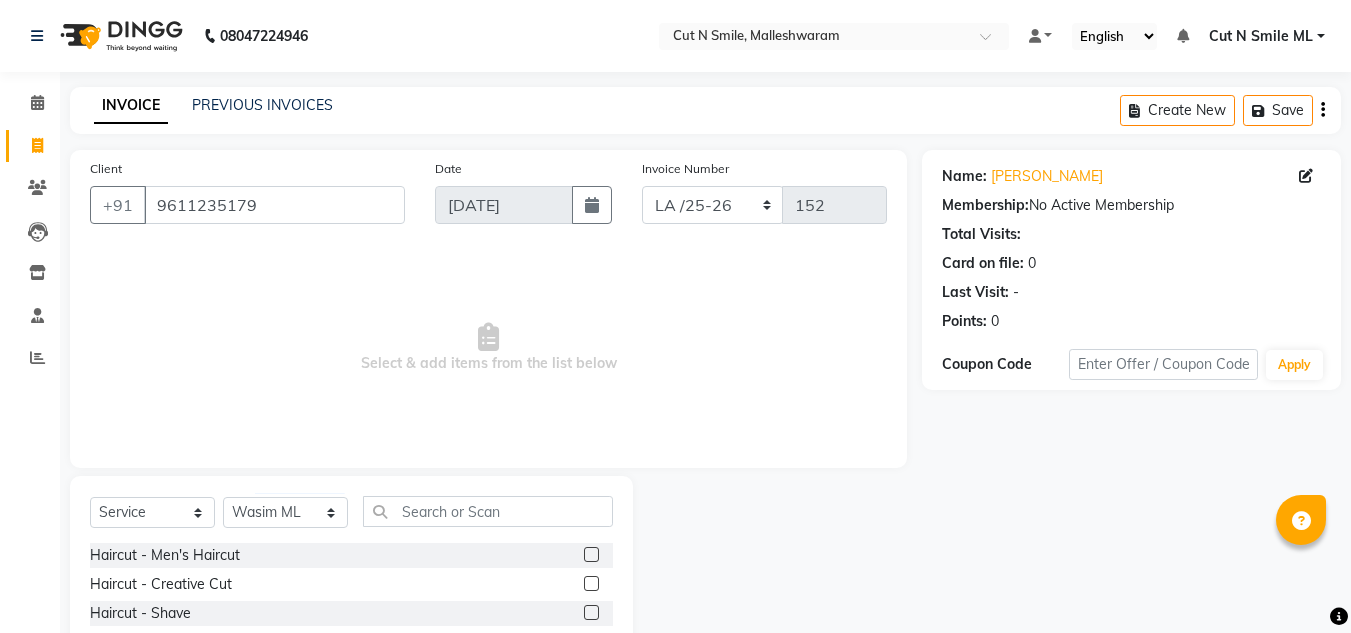 click 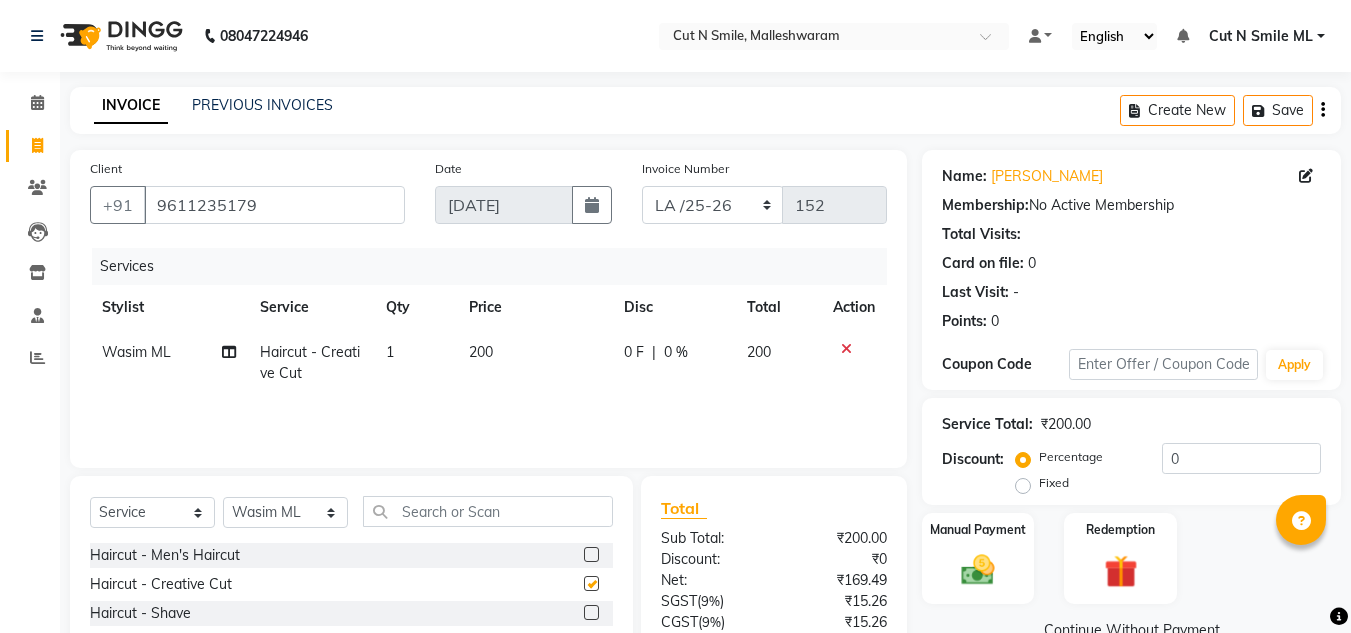 checkbox on "false" 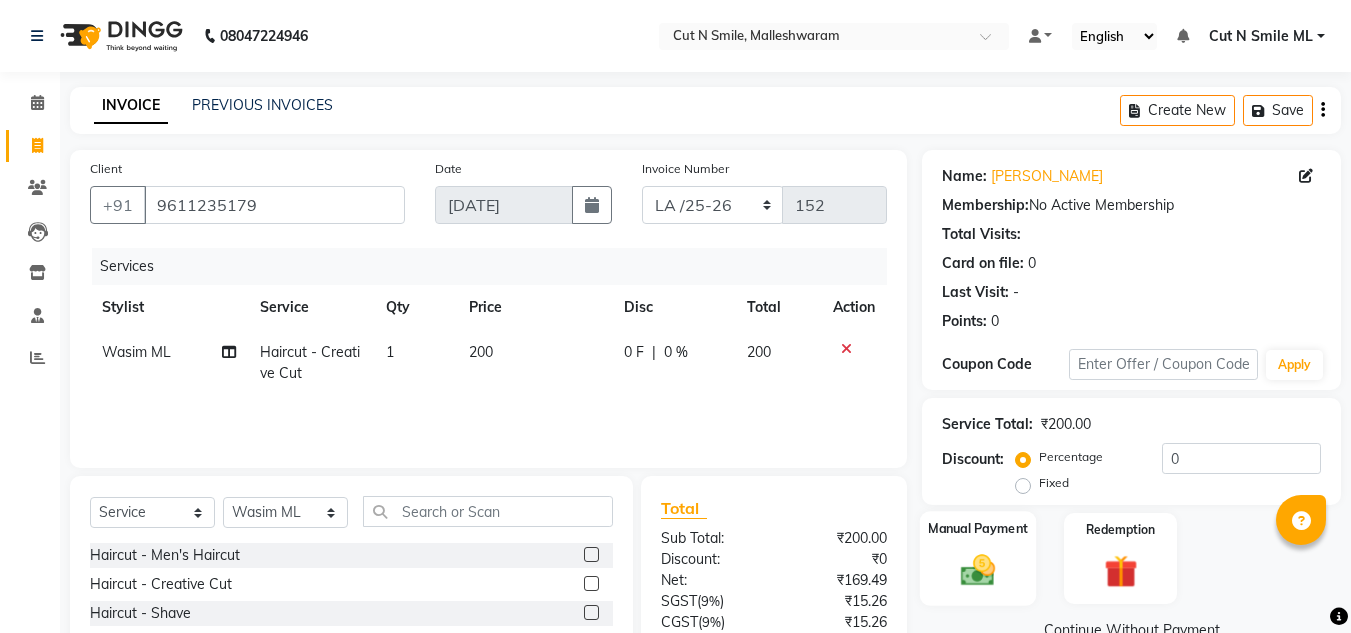 click on "Manual Payment" 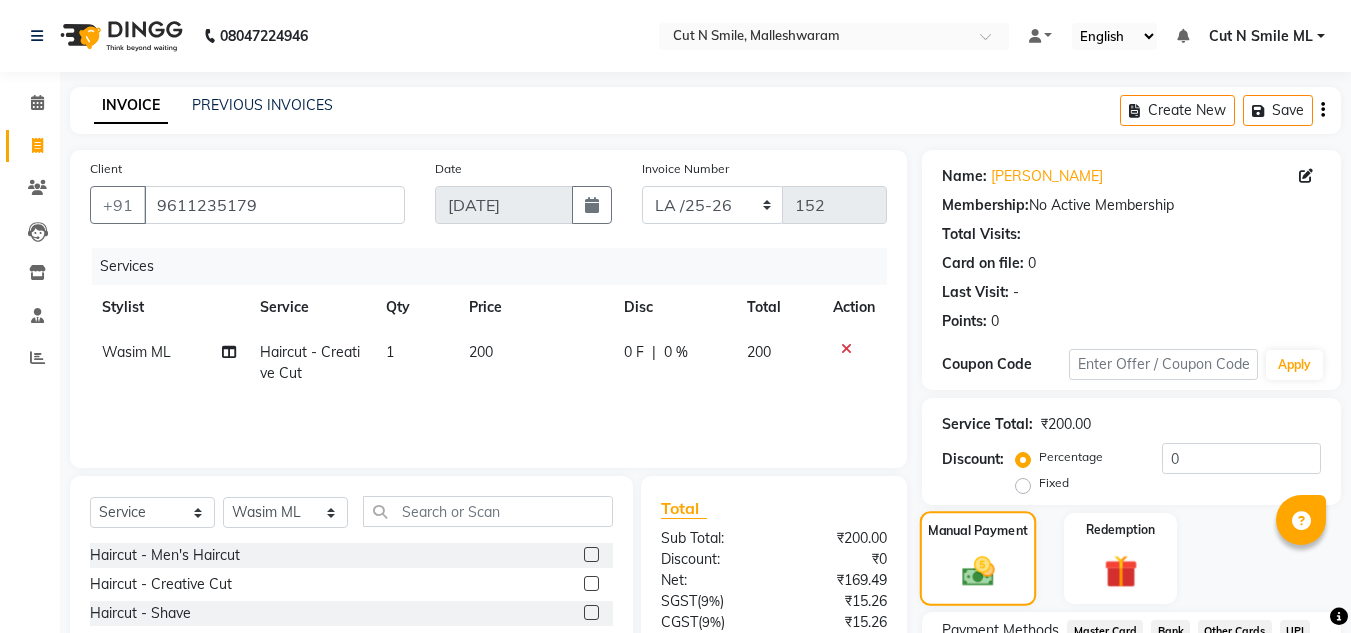 scroll, scrollTop: 255, scrollLeft: 0, axis: vertical 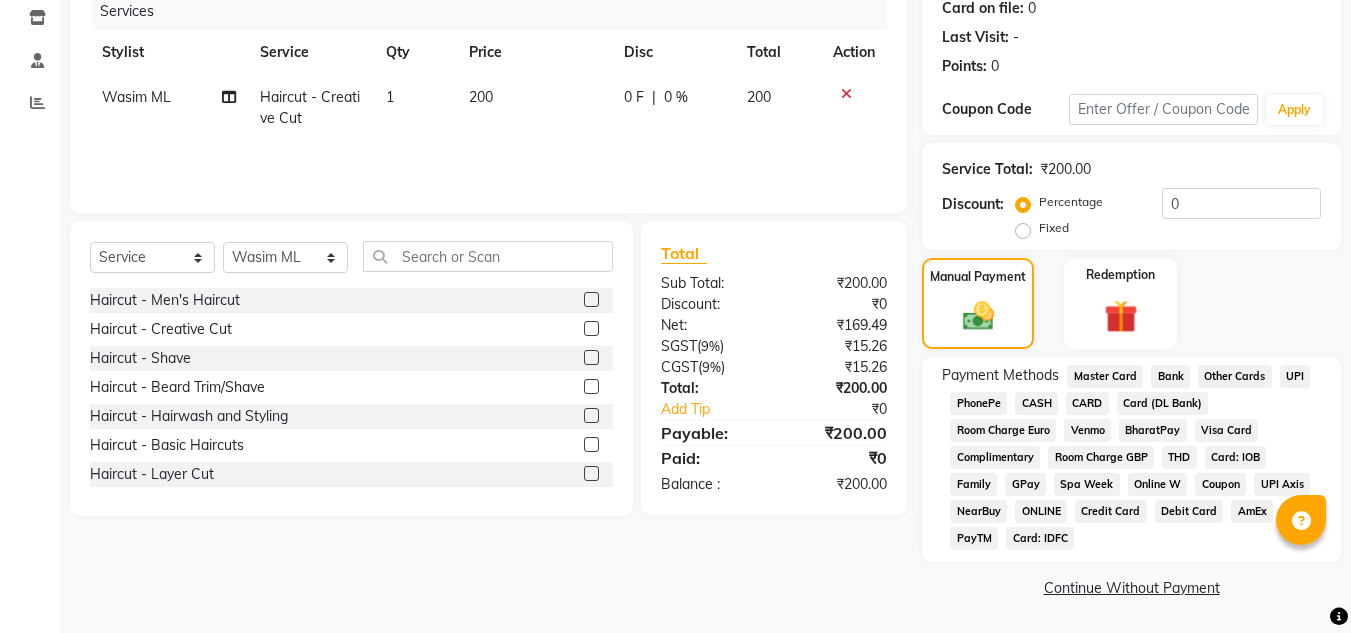 click on "UPI" 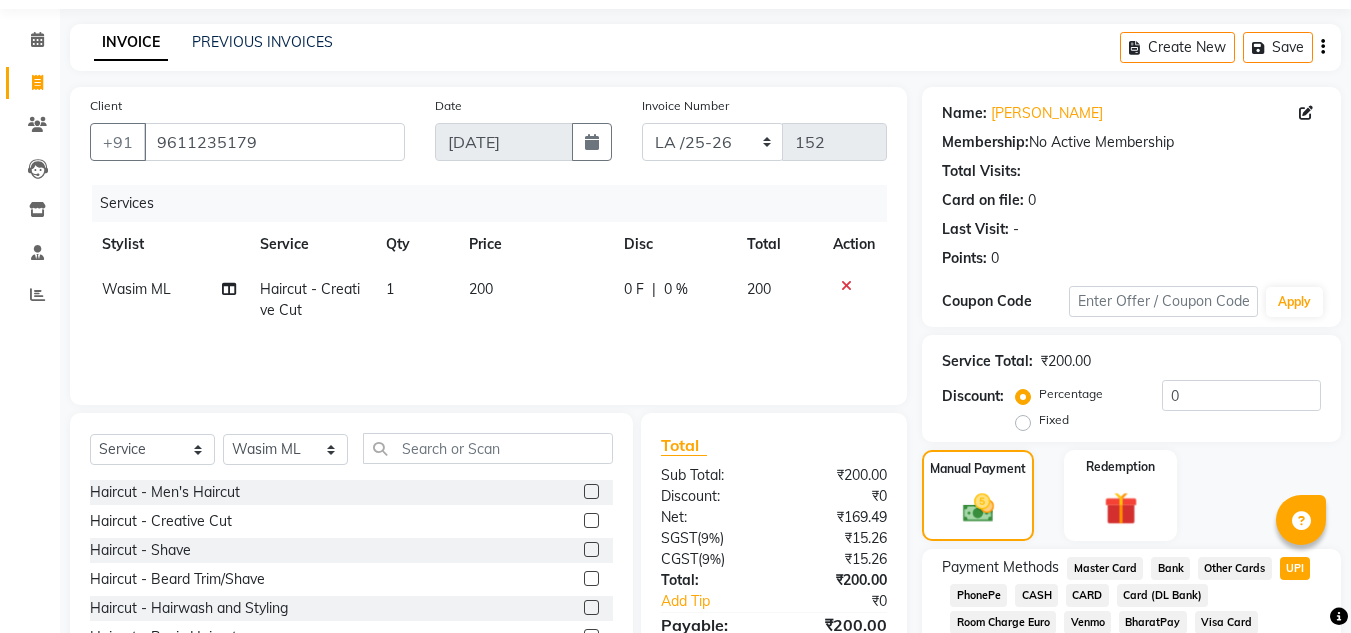 scroll, scrollTop: 60, scrollLeft: 0, axis: vertical 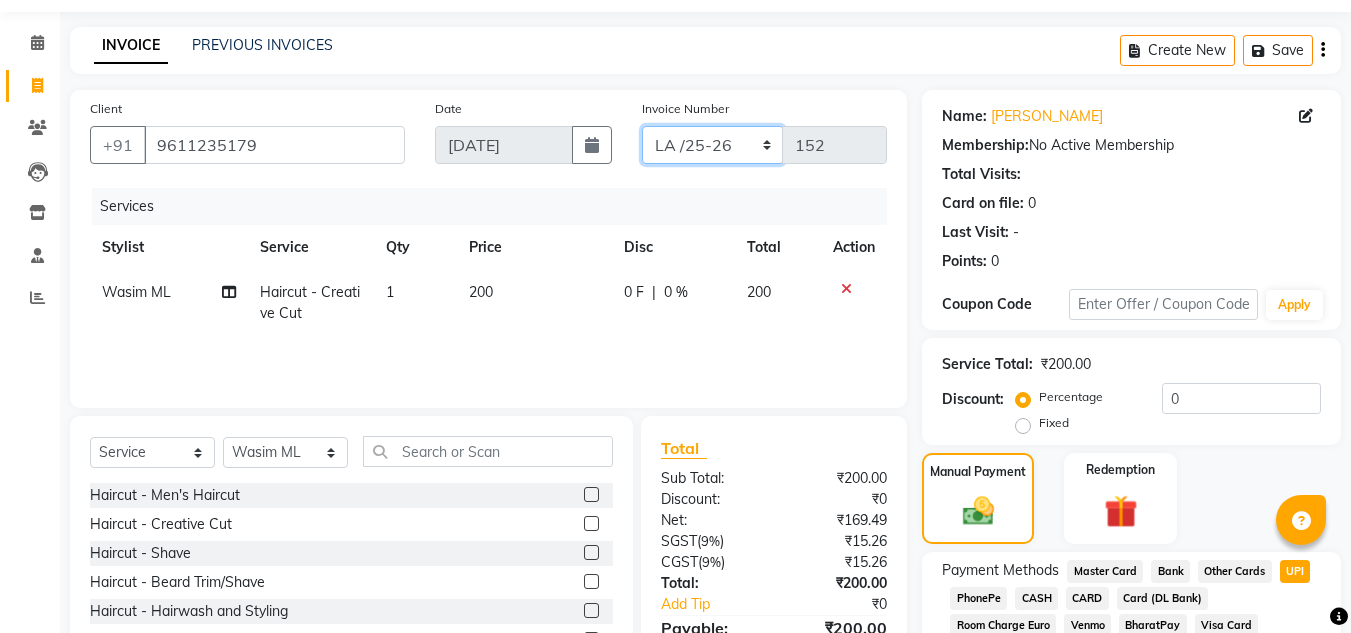 click on "NW/25-26 SW/2025-26 NA/2025-26 VN/25-26 LA /25-26" 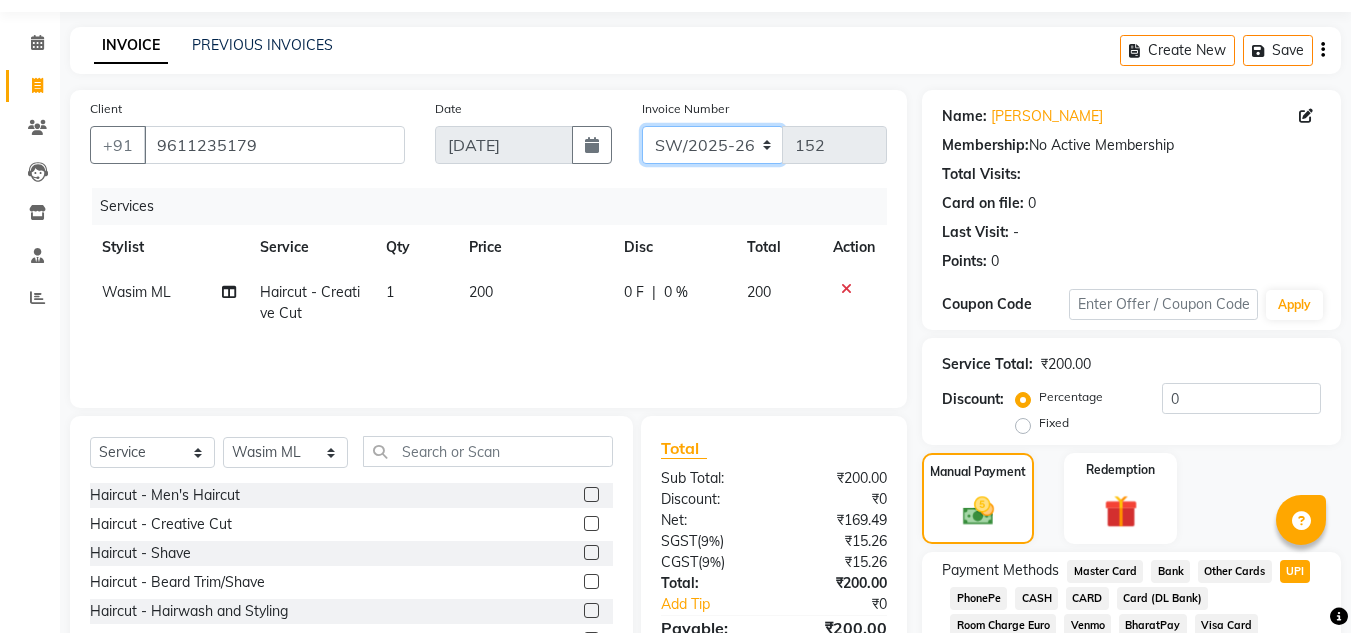 click on "NW/25-26 SW/2025-26 NA/2025-26 VN/25-26 LA /25-26" 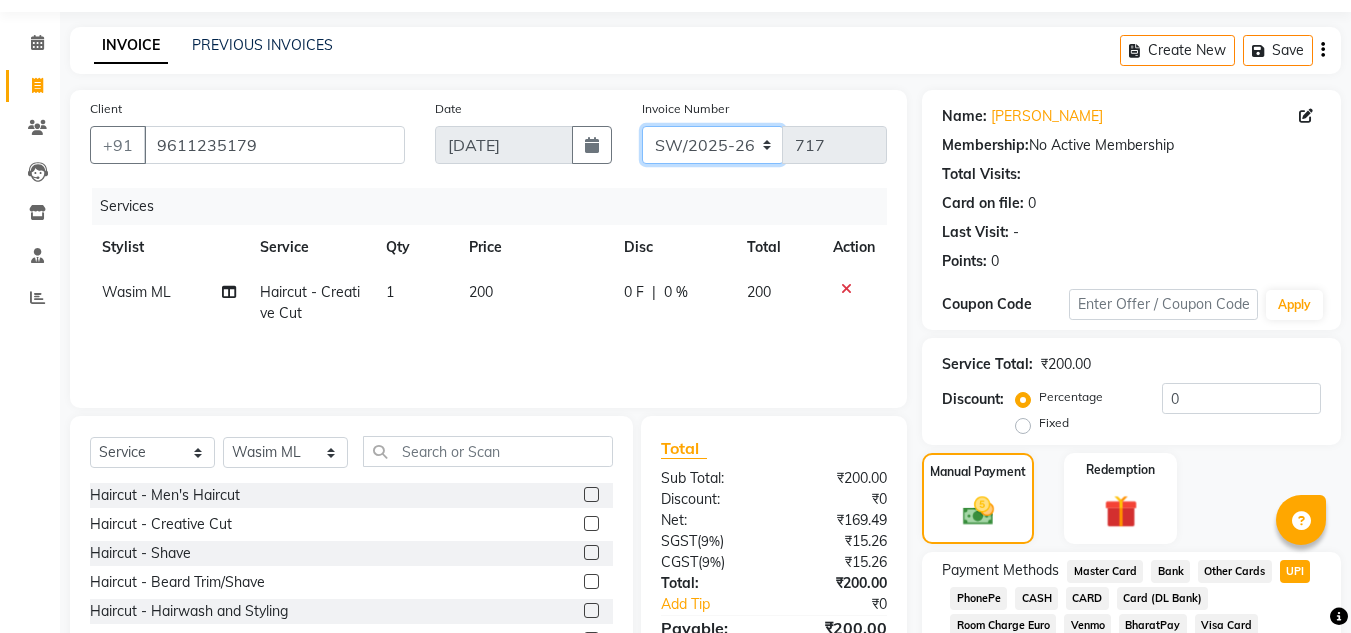 scroll, scrollTop: 361, scrollLeft: 0, axis: vertical 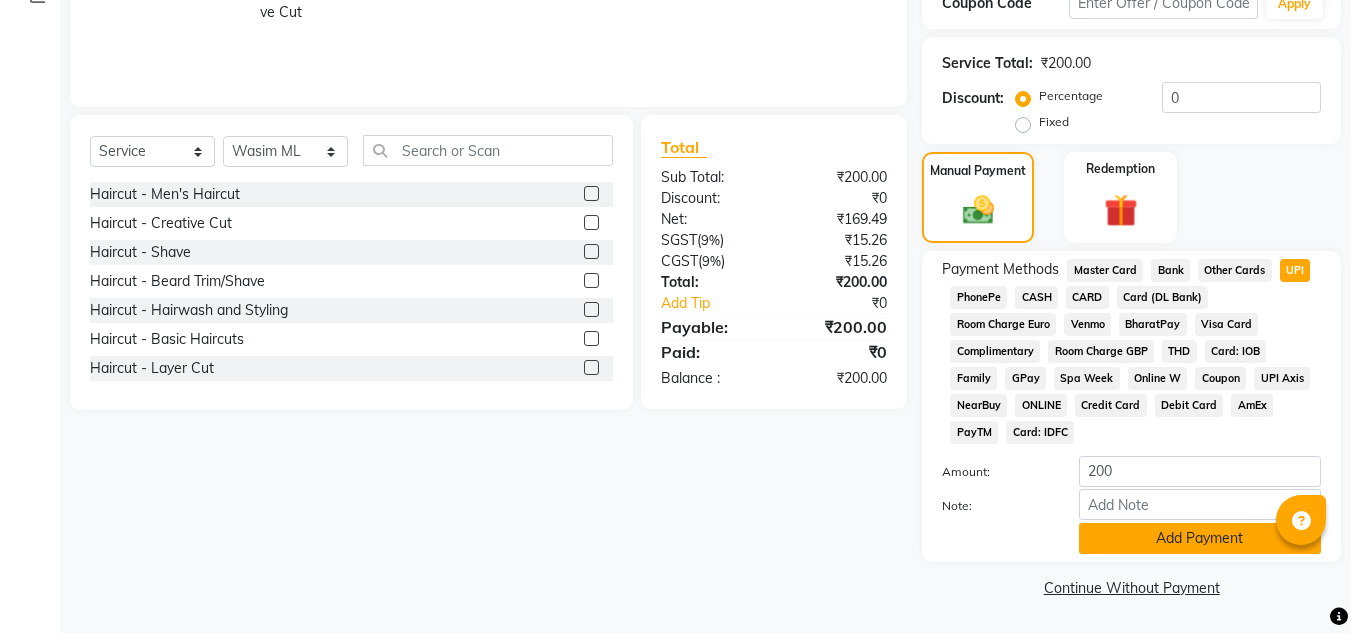click on "Add Payment" 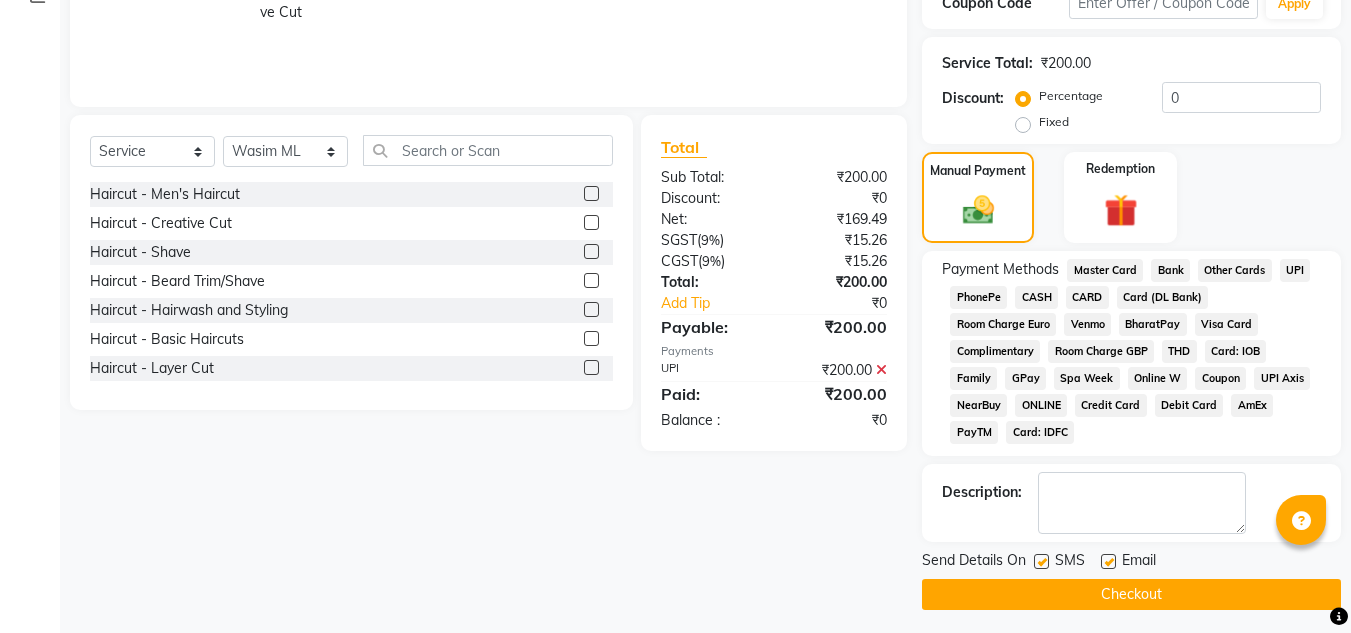 click on "Checkout" 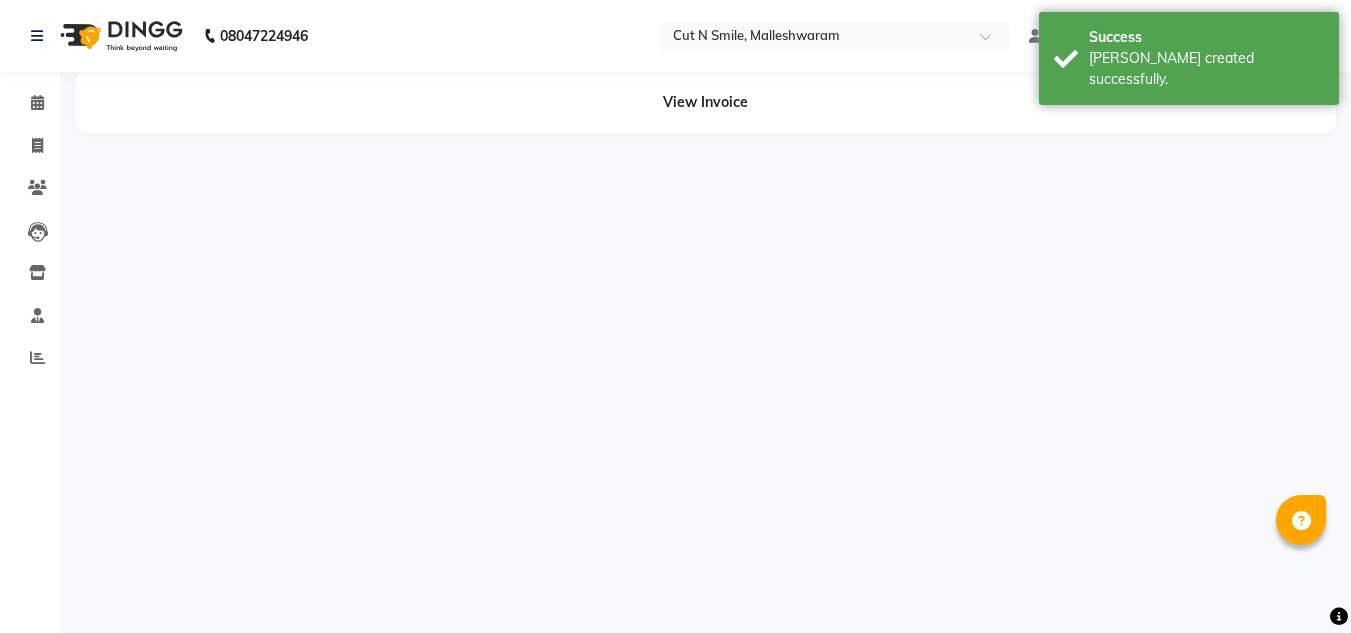 scroll, scrollTop: 0, scrollLeft: 0, axis: both 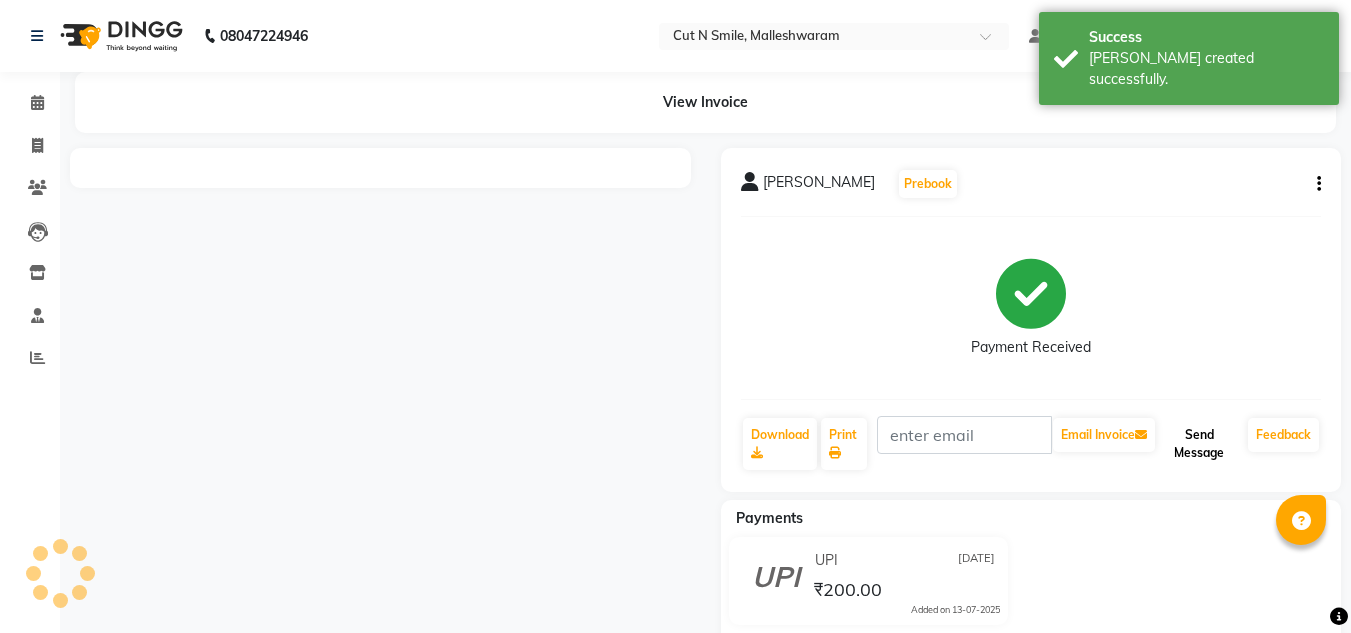 click on "Send Message" 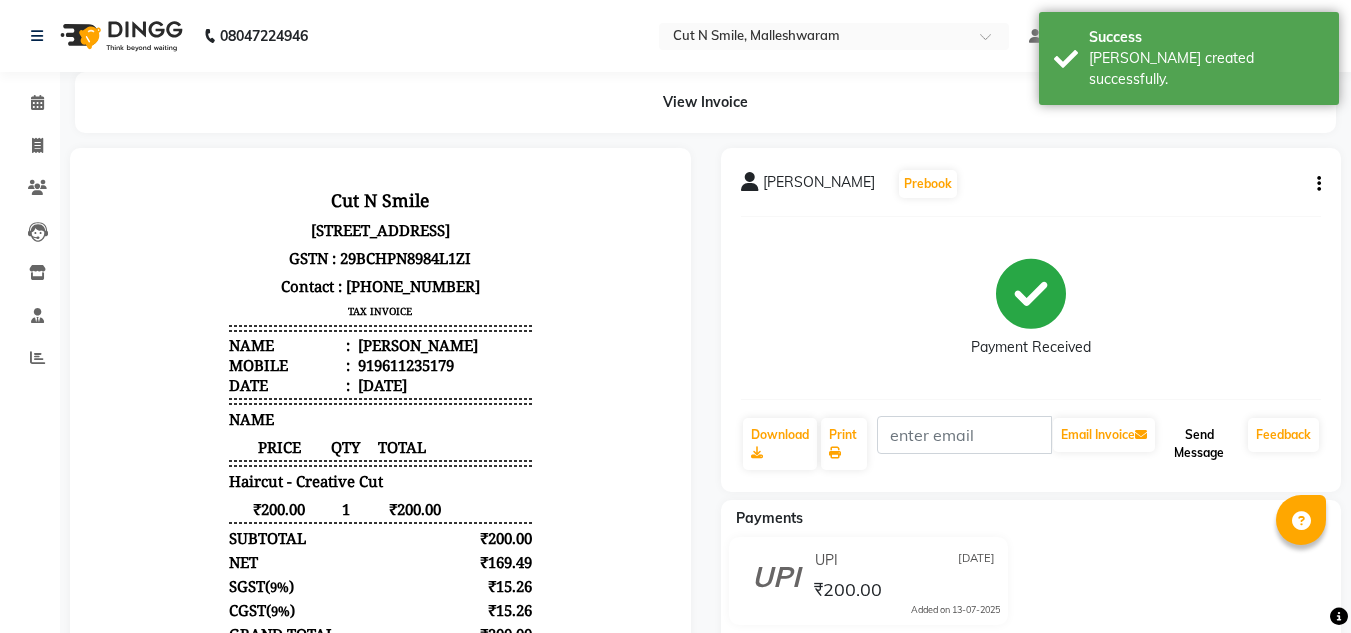 scroll, scrollTop: 0, scrollLeft: 0, axis: both 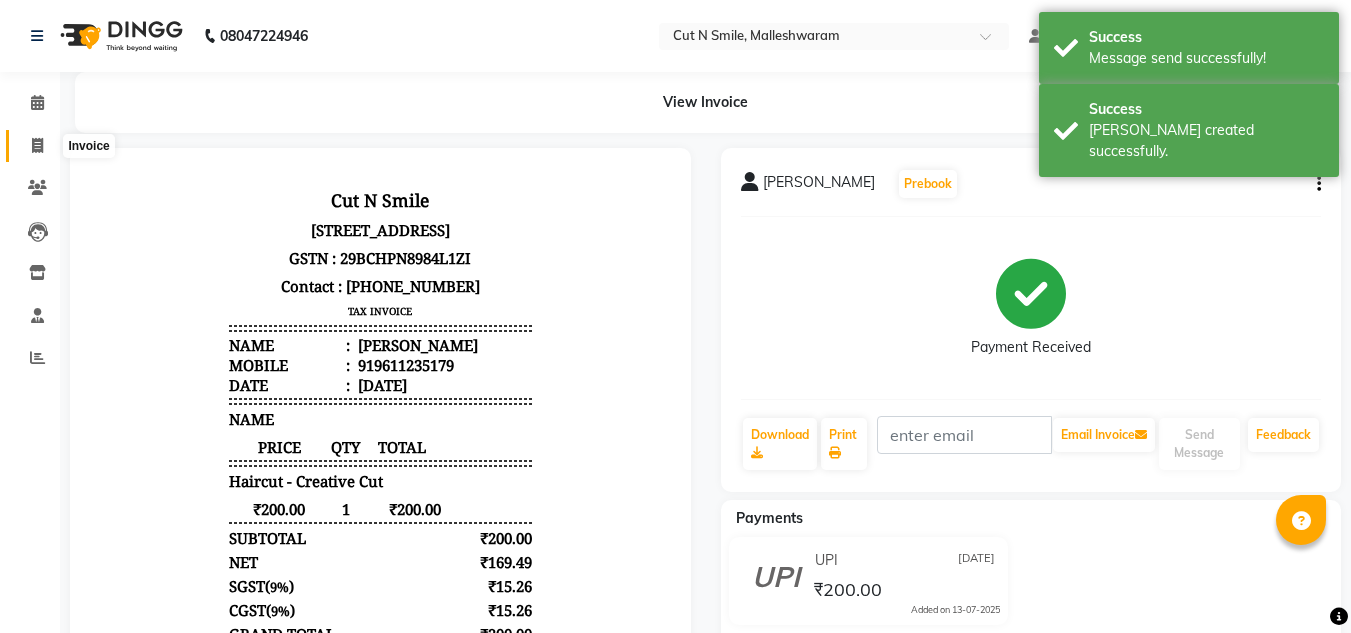 click 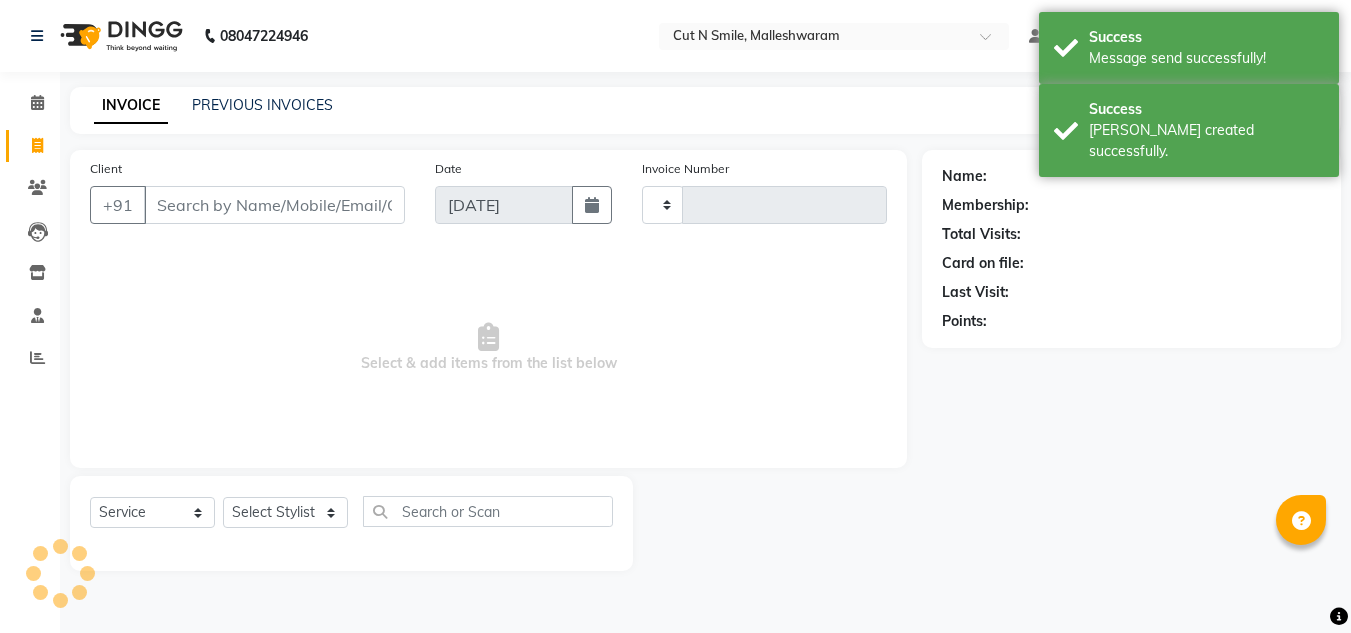 type on "152" 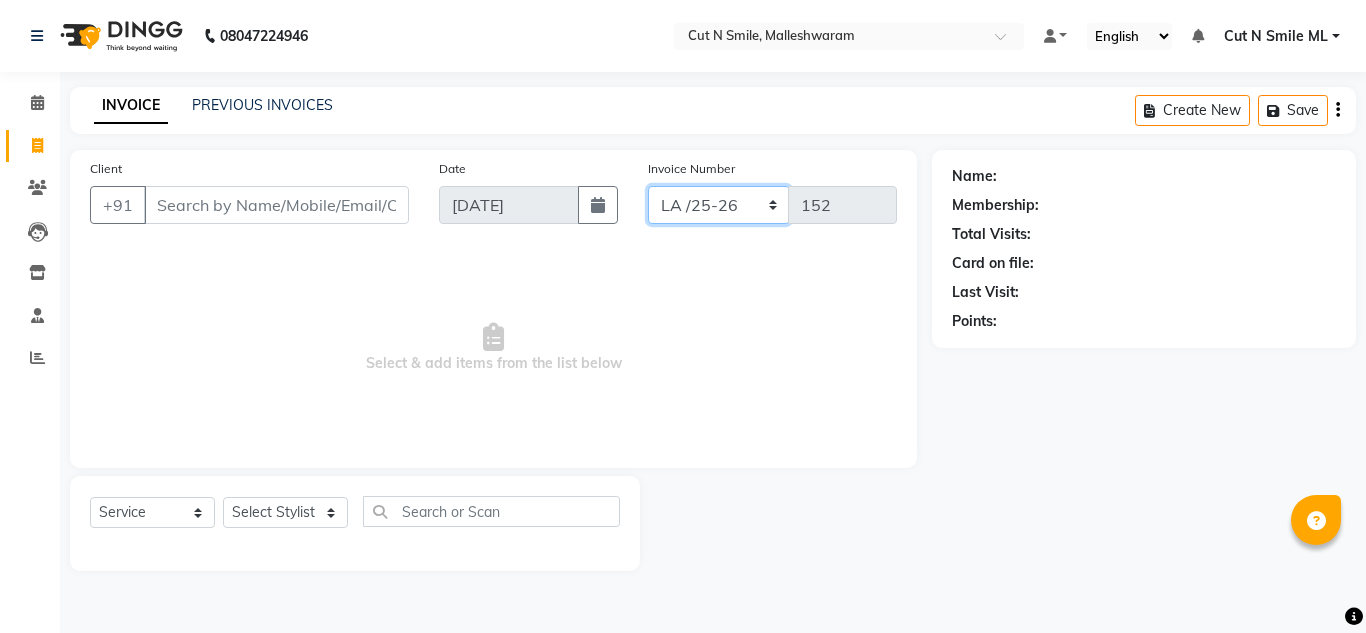click on "NW/25-26 SW/2025-26 NA/2025-26 VN/25-26 LA /25-26" 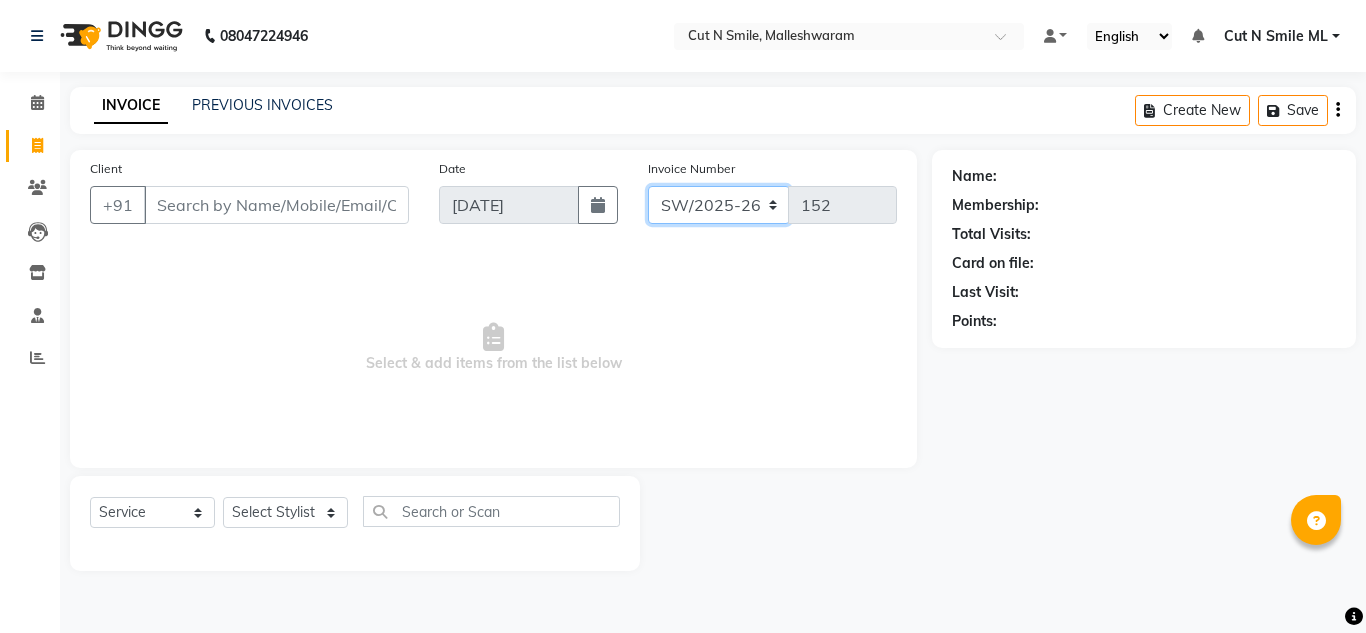 click on "NW/25-26 SW/2025-26 NA/2025-26 VN/25-26 LA /25-26" 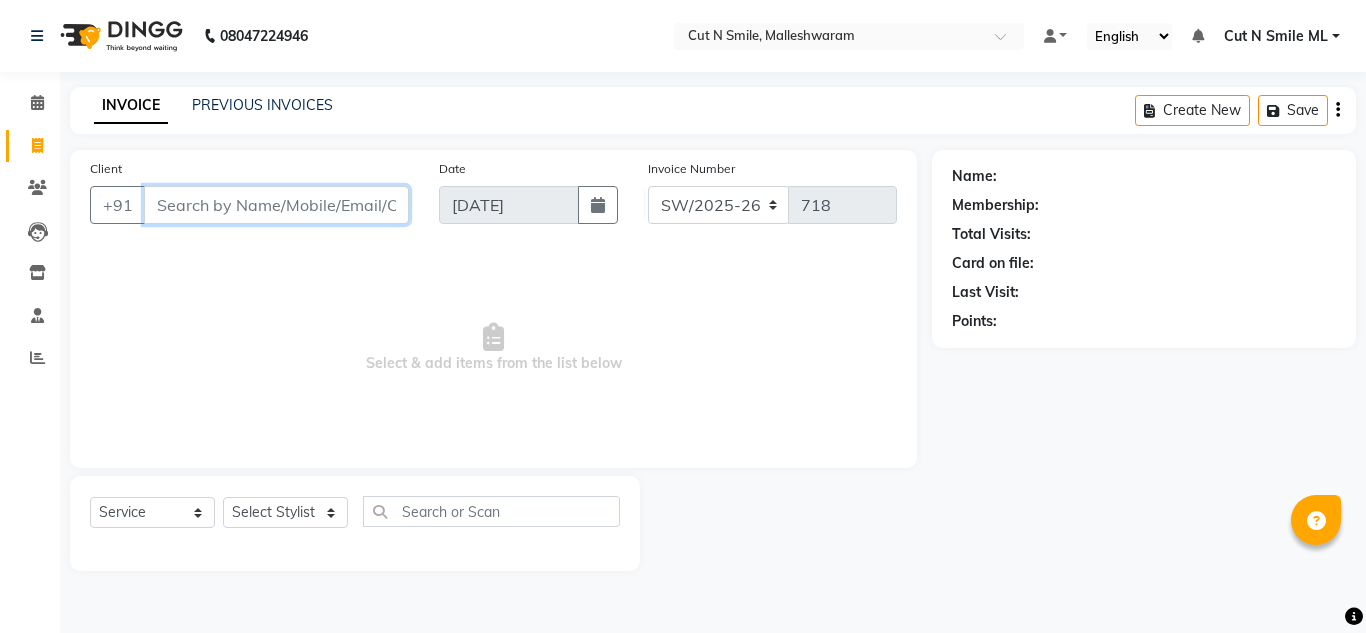 click on "Client" at bounding box center [276, 205] 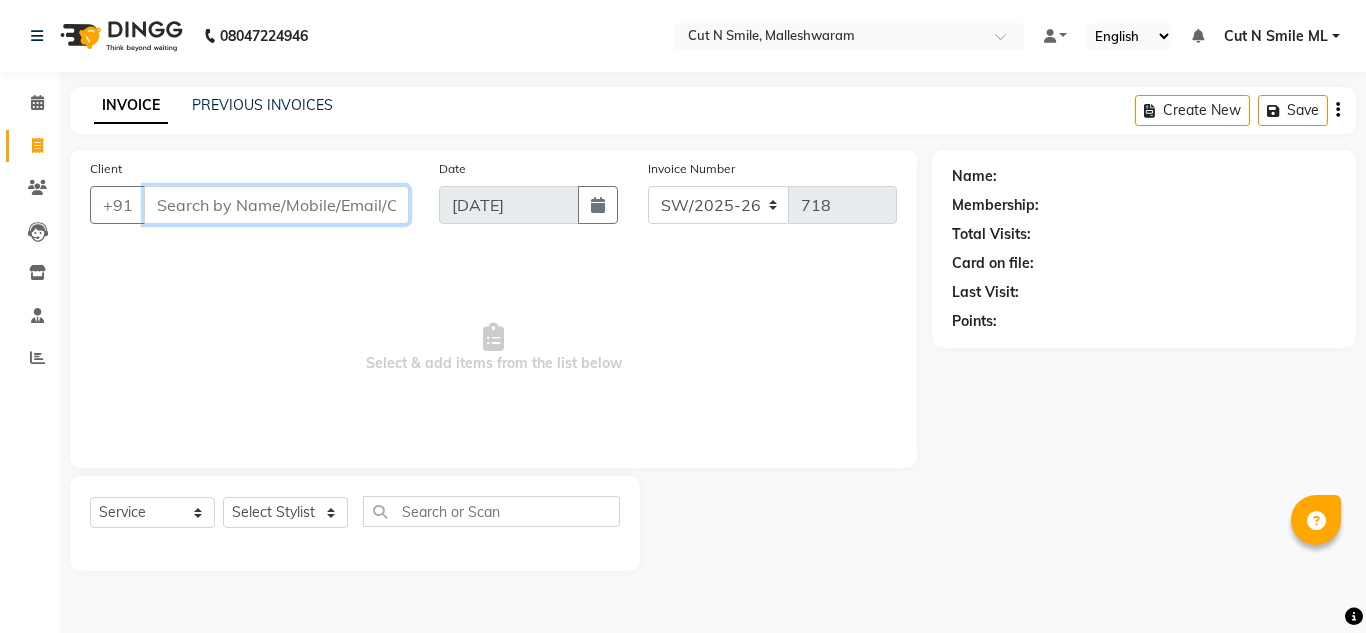 click on "Client" at bounding box center [276, 205] 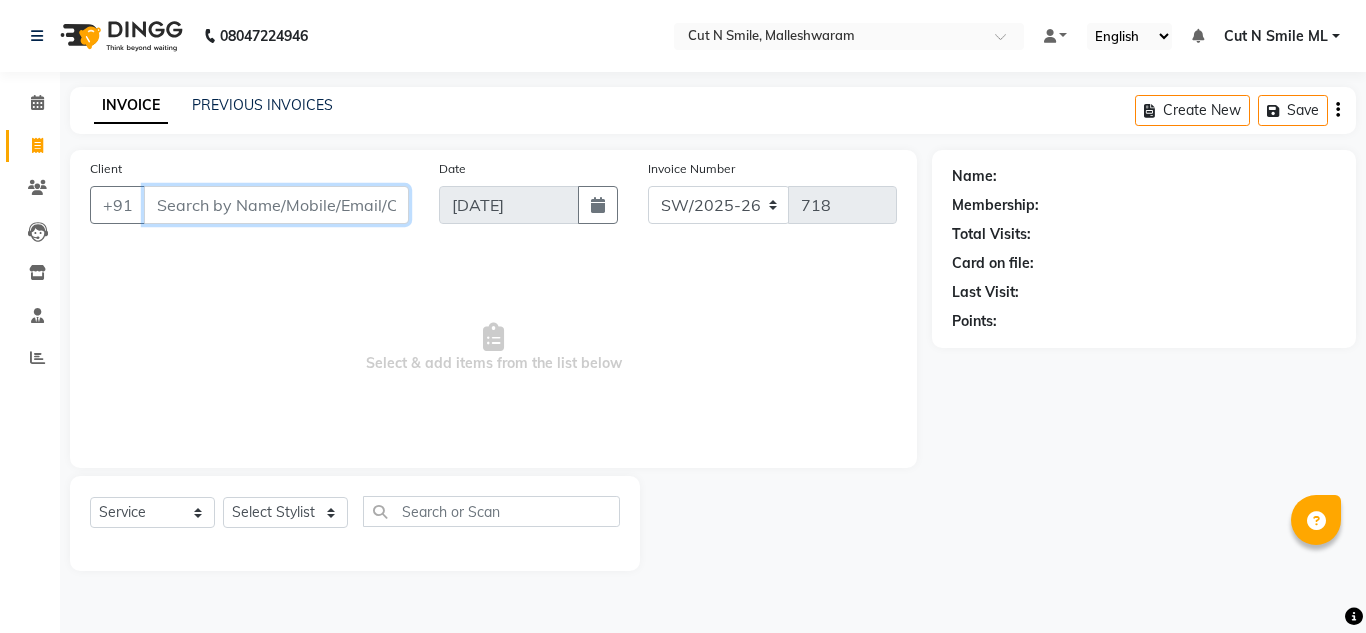click on "Client" at bounding box center (276, 205) 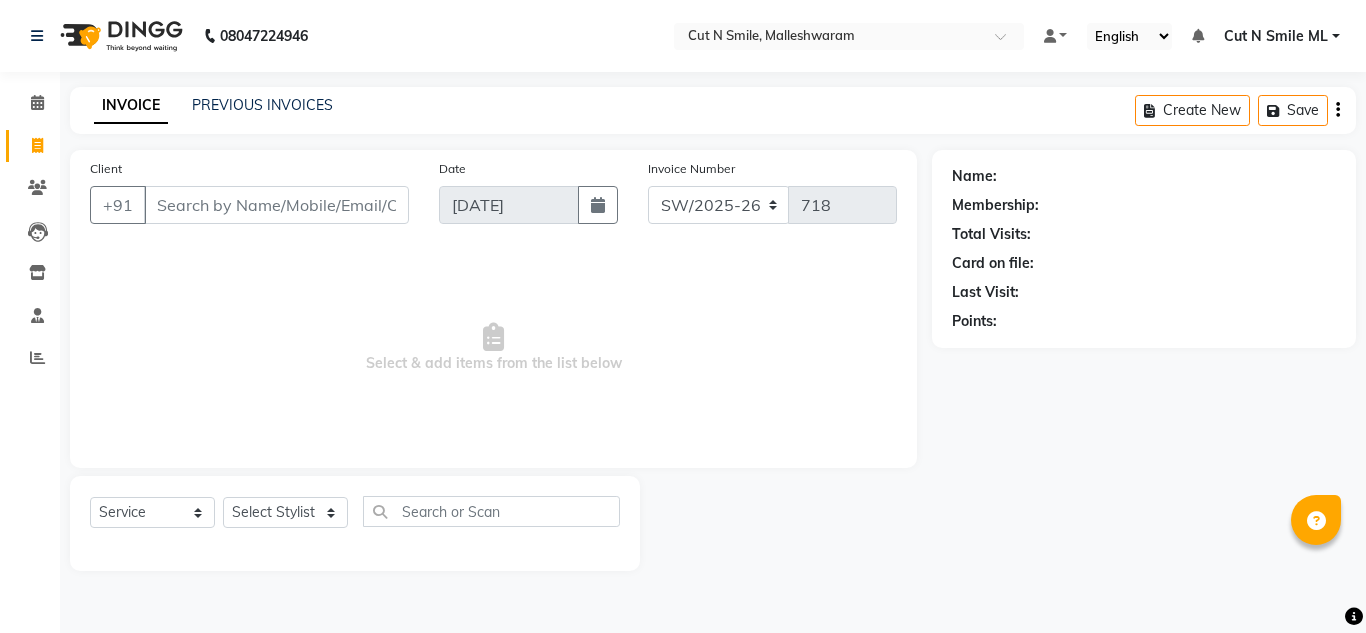 click on "Select & add items from the list below" at bounding box center (493, 348) 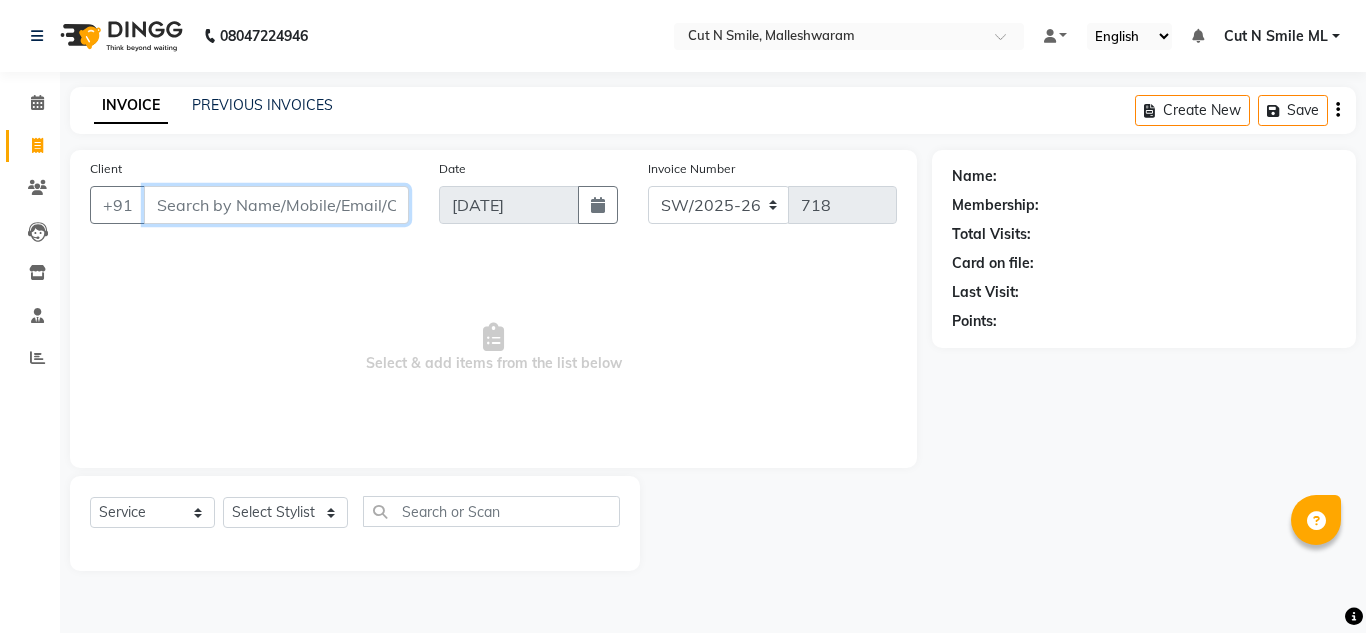 click on "Client" at bounding box center [276, 205] 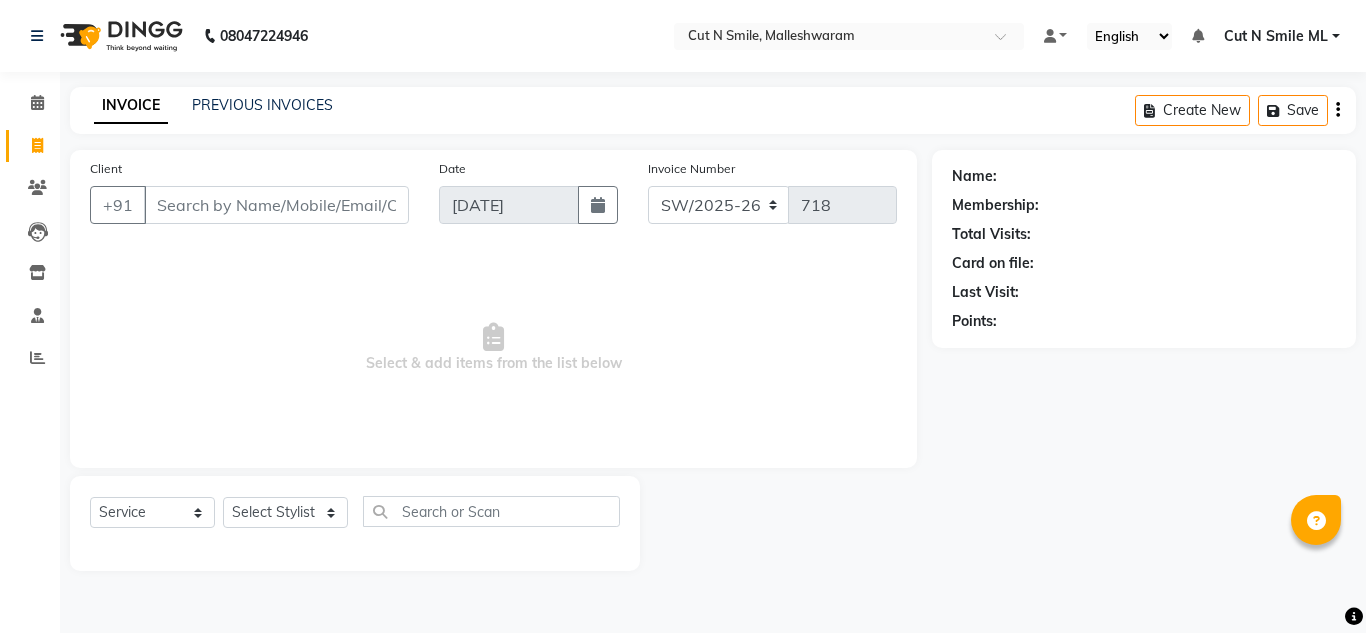 click on "Client +91" 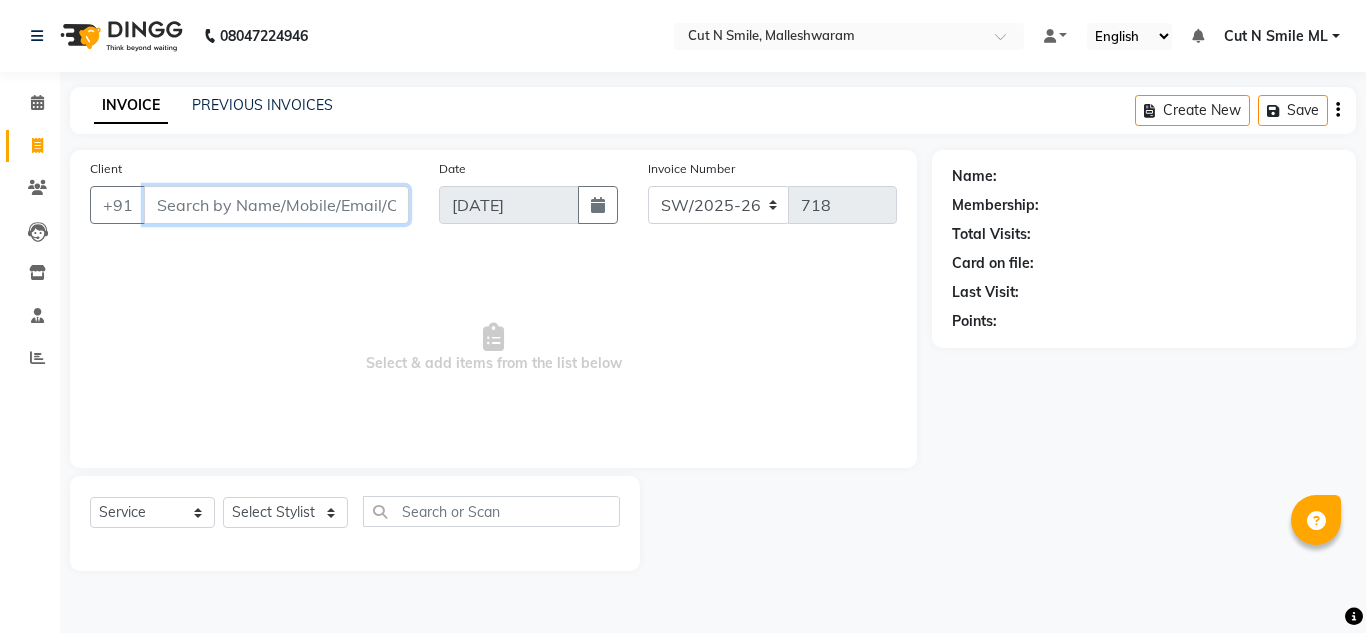 click on "Client" at bounding box center [276, 205] 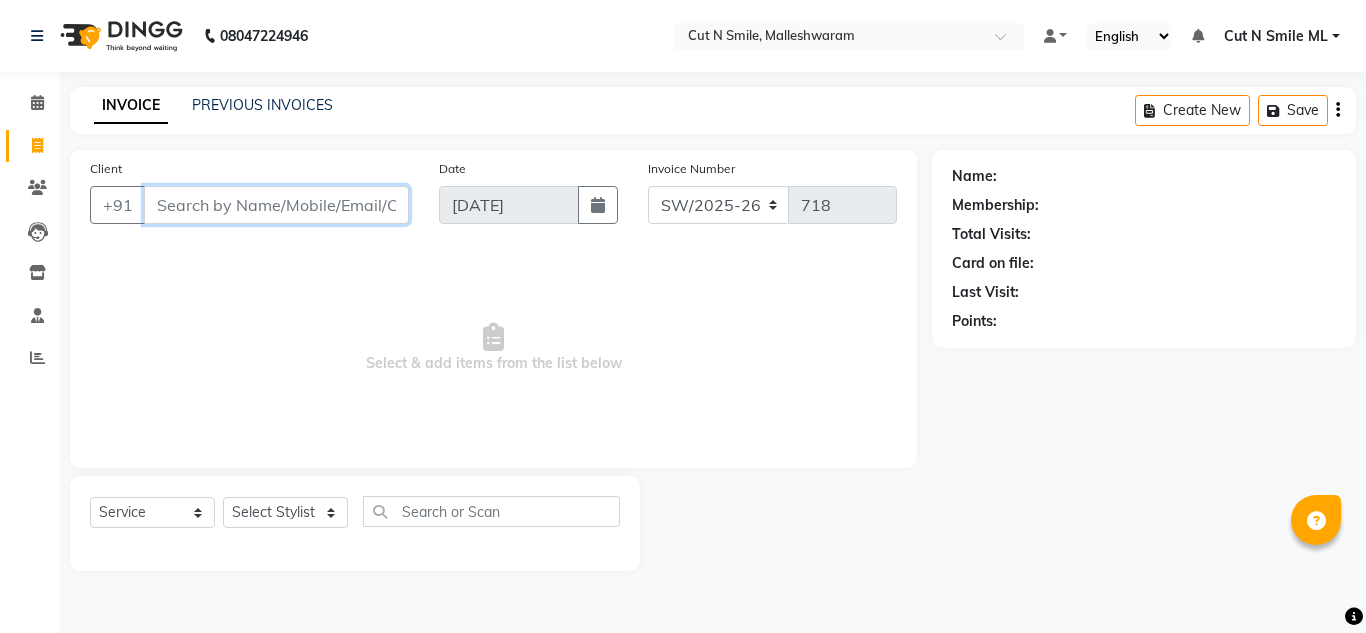 click on "Client" at bounding box center (276, 205) 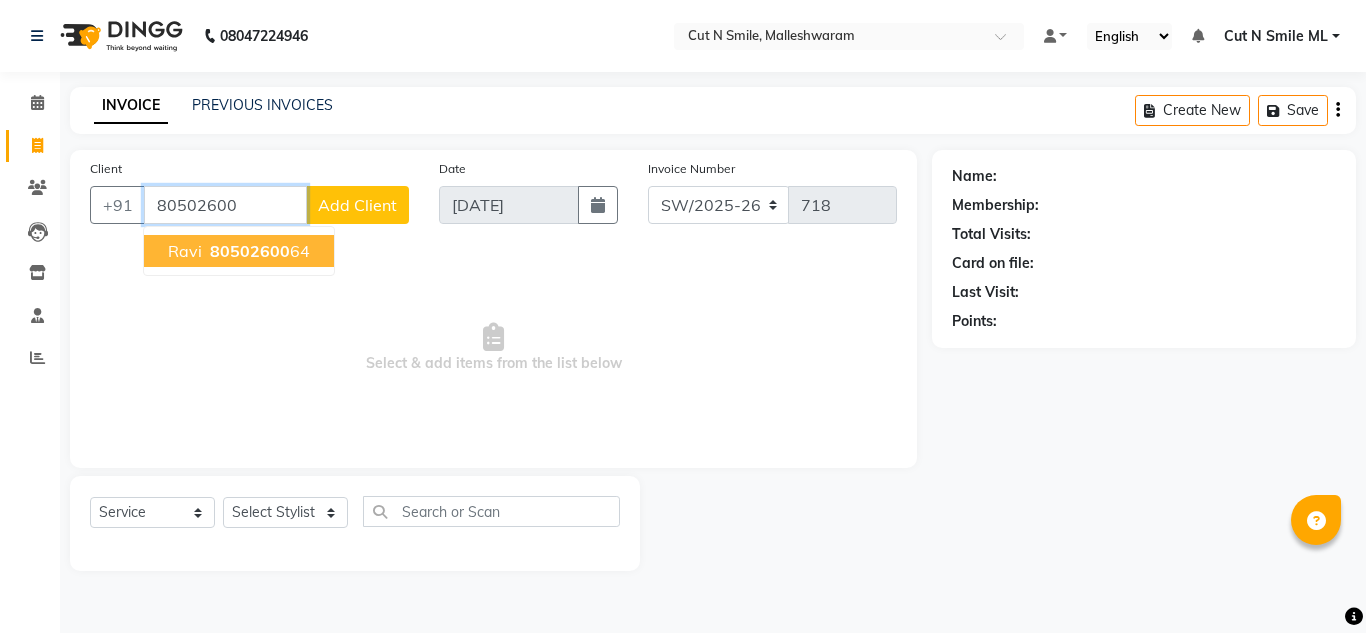 drag, startPoint x: 299, startPoint y: 206, endPoint x: 291, endPoint y: 248, distance: 42.755116 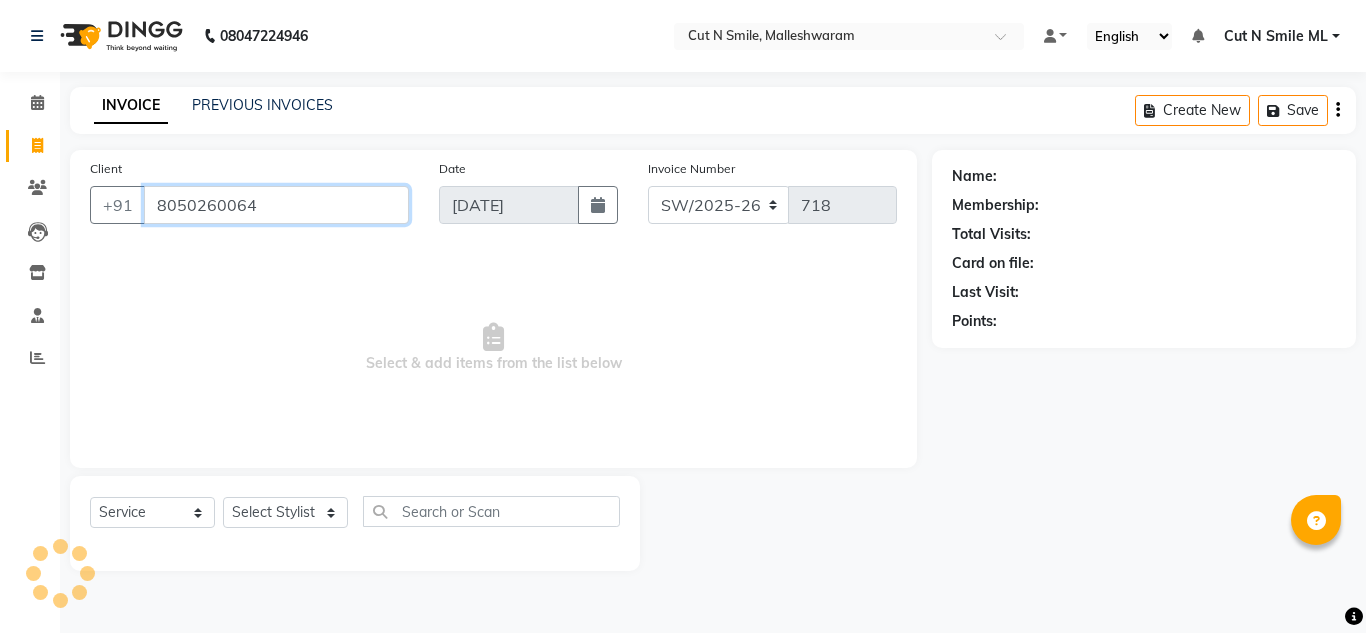type on "8050260064" 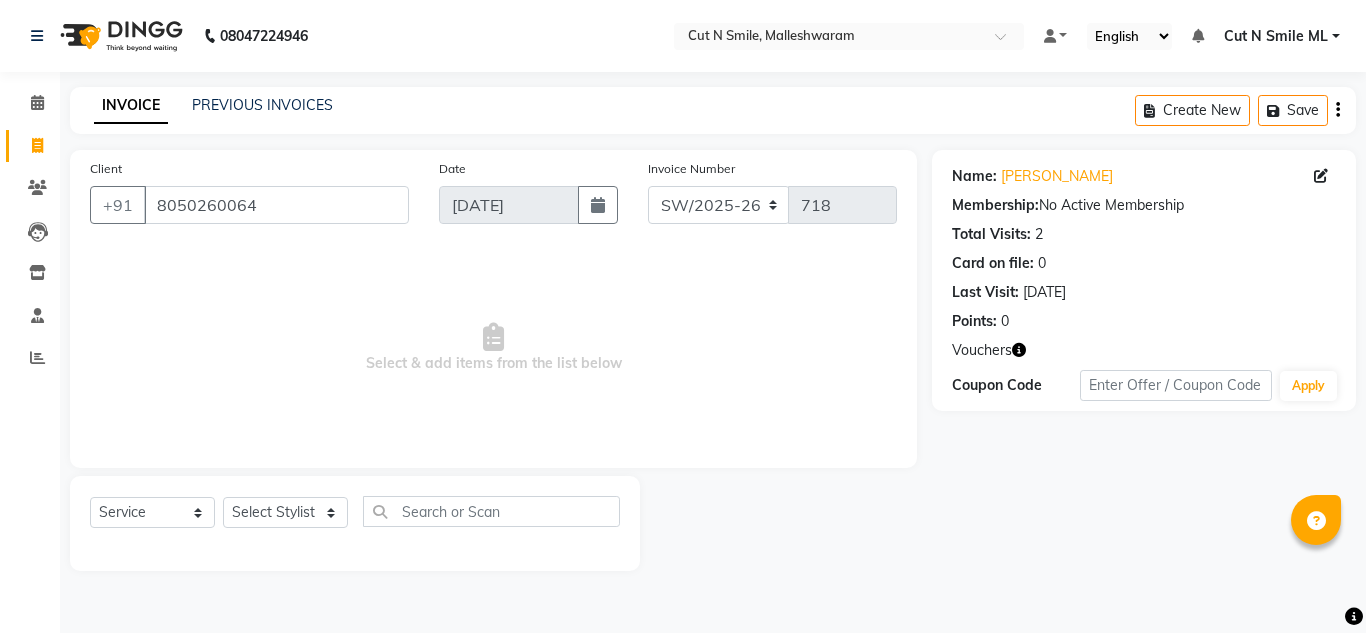 click 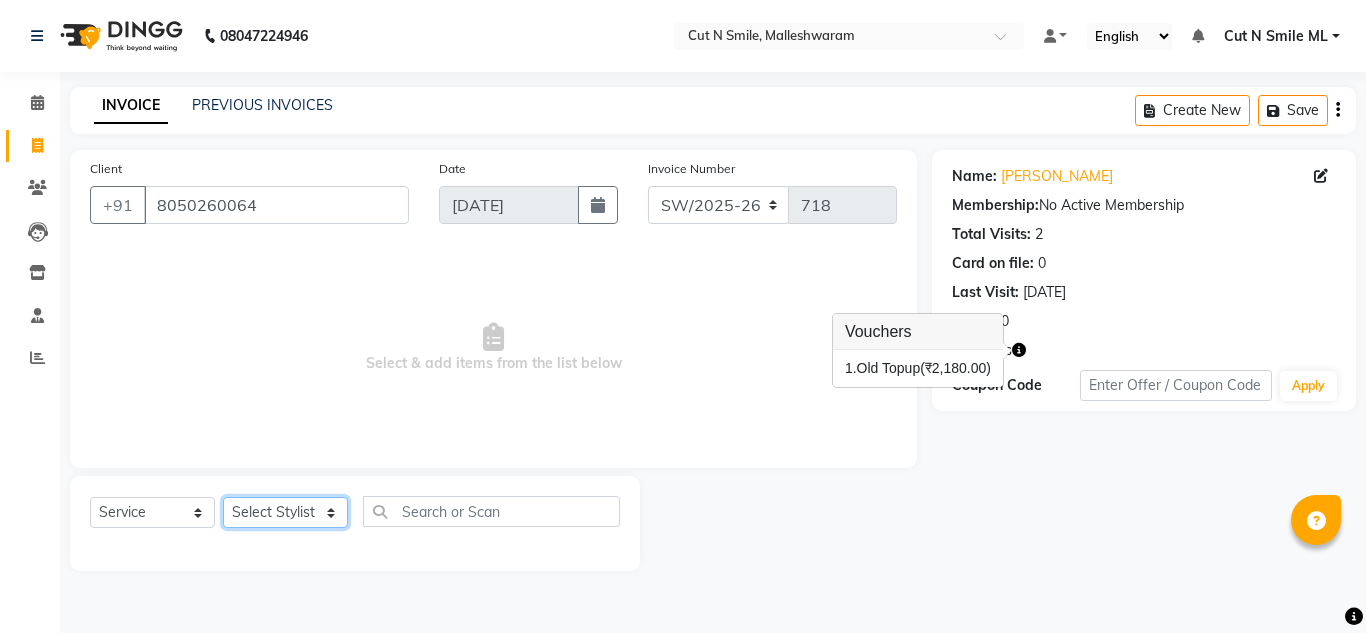 click on "Select Stylist [PERSON_NAME] 17M [PERSON_NAME] 9M Ajim 17M  [PERSON_NAME] 17M [PERSON_NAME] [PERSON_NAME] [PERSON_NAME] 17M Armaan 17M Armaan 17O Arshad 17O Asahika ML Babbu ML  Cena 17M [PERSON_NAME] 9M CNS 17 Malleshwaram CNS 9 Malleshwaram CNS [PERSON_NAME] Layout Cut N Smile 17O [PERSON_NAME] 9M [PERSON_NAME] 17M  [PERSON_NAME] 9M [PERSON_NAME] Ganesh 9M Ganga 9M Govind ML [PERSON_NAME] 17M [PERSON_NAME] 17O [PERSON_NAME] 17M Meena ML Mercy [PERSON_NAME] 17M [PERSON_NAME] 17M [PERSON_NAME] [PERSON_NAME] 9M [PERSON_NAME] 9M [PERSON_NAME] 17M [PERSON_NAME] 17M  [PERSON_NAME] 9M [PERSON_NAME] 9M [PERSON_NAME] 17M [PERSON_NAME] 9M Rajan [PERSON_NAME] 9M [PERSON_NAME] 9M [PERSON_NAME] 17M [PERSON_NAME] 17O [PERSON_NAME] 9M [PERSON_NAME] 17M [PERSON_NAME] 17ML [PERSON_NAME] [PERSON_NAME] 17M [PERSON_NAME] [PERSON_NAME]  [PERSON_NAME] ML [PERSON_NAME] 17M Sopna ML [PERSON_NAME] 17M Tanjua 9M [PERSON_NAME] 17M Tofeek 9M Tulsi 17O [PERSON_NAME] 17M Vishal 17M [PERSON_NAME] 17O  [PERSON_NAME]" 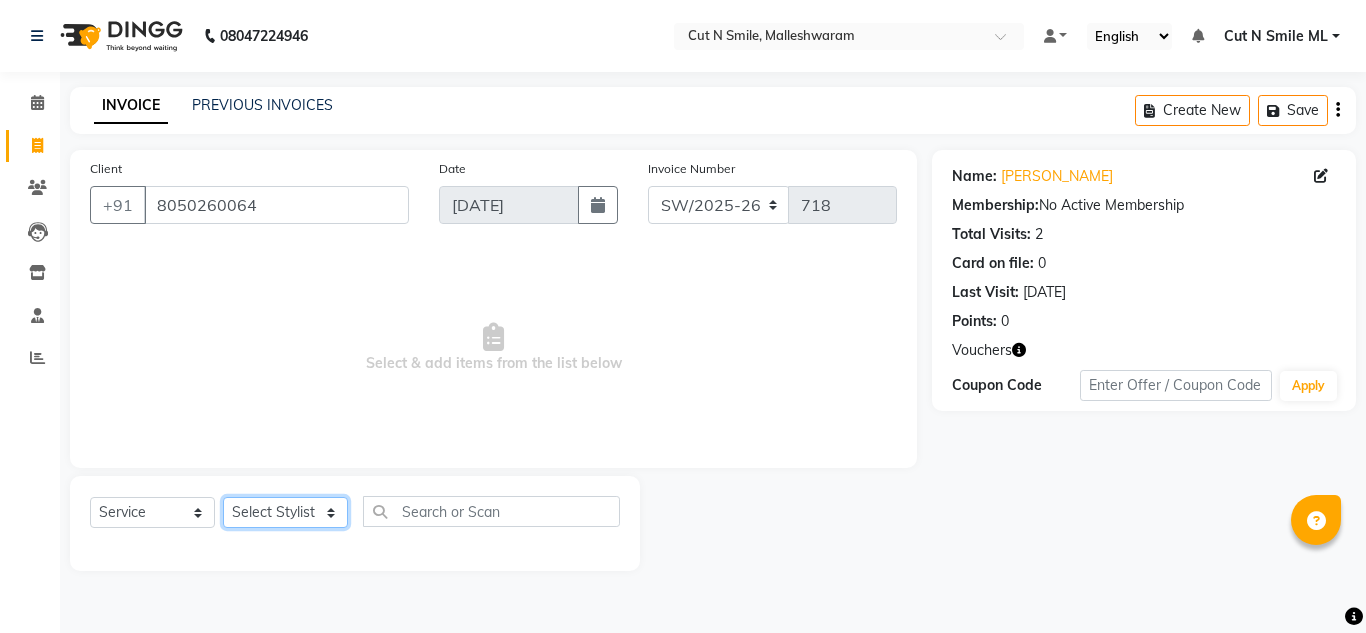 select on "84819" 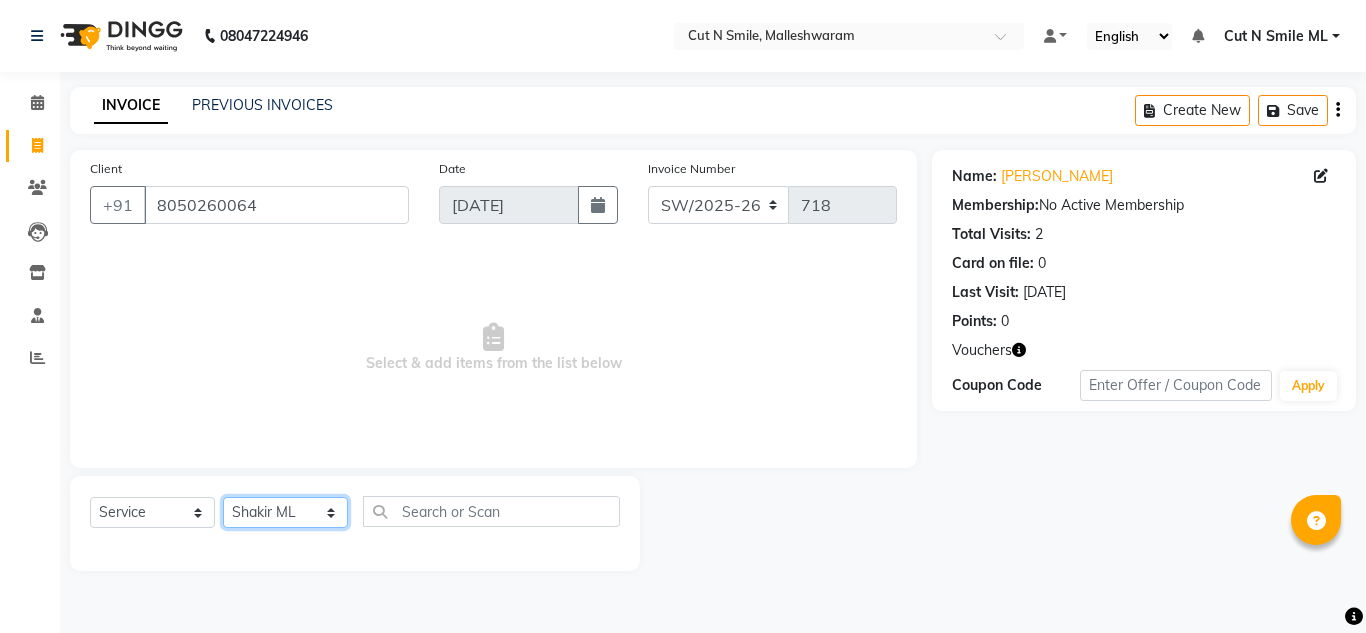 click on "Select Stylist [PERSON_NAME] 17M [PERSON_NAME] 9M Ajim 17M  [PERSON_NAME] 17M [PERSON_NAME] [PERSON_NAME] [PERSON_NAME] 17M Armaan 17M Armaan 17O Arshad 17O Asahika ML Babbu ML  Cena 17M [PERSON_NAME] 9M CNS 17 Malleshwaram CNS 9 Malleshwaram CNS [PERSON_NAME] Layout Cut N Smile 17O [PERSON_NAME] 9M [PERSON_NAME] 17M  [PERSON_NAME] 9M [PERSON_NAME] Ganesh 9M Ganga 9M Govind ML [PERSON_NAME] 17M [PERSON_NAME] 17O [PERSON_NAME] 17M Meena ML Mercy [PERSON_NAME] 17M [PERSON_NAME] 17M [PERSON_NAME] [PERSON_NAME] 9M [PERSON_NAME] 9M [PERSON_NAME] 17M [PERSON_NAME] 17M  [PERSON_NAME] 9M [PERSON_NAME] 9M [PERSON_NAME] 17M [PERSON_NAME] 9M Rajan [PERSON_NAME] 9M [PERSON_NAME] 9M [PERSON_NAME] 17M [PERSON_NAME] 17O [PERSON_NAME] 9M [PERSON_NAME] 17M [PERSON_NAME] 17ML [PERSON_NAME] [PERSON_NAME] 17M [PERSON_NAME] [PERSON_NAME]  [PERSON_NAME] ML [PERSON_NAME] 17M Sopna ML [PERSON_NAME] 17M Tanjua 9M [PERSON_NAME] 17M Tofeek 9M Tulsi 17O [PERSON_NAME] 17M Vishal 17M [PERSON_NAME] 17O  [PERSON_NAME]" 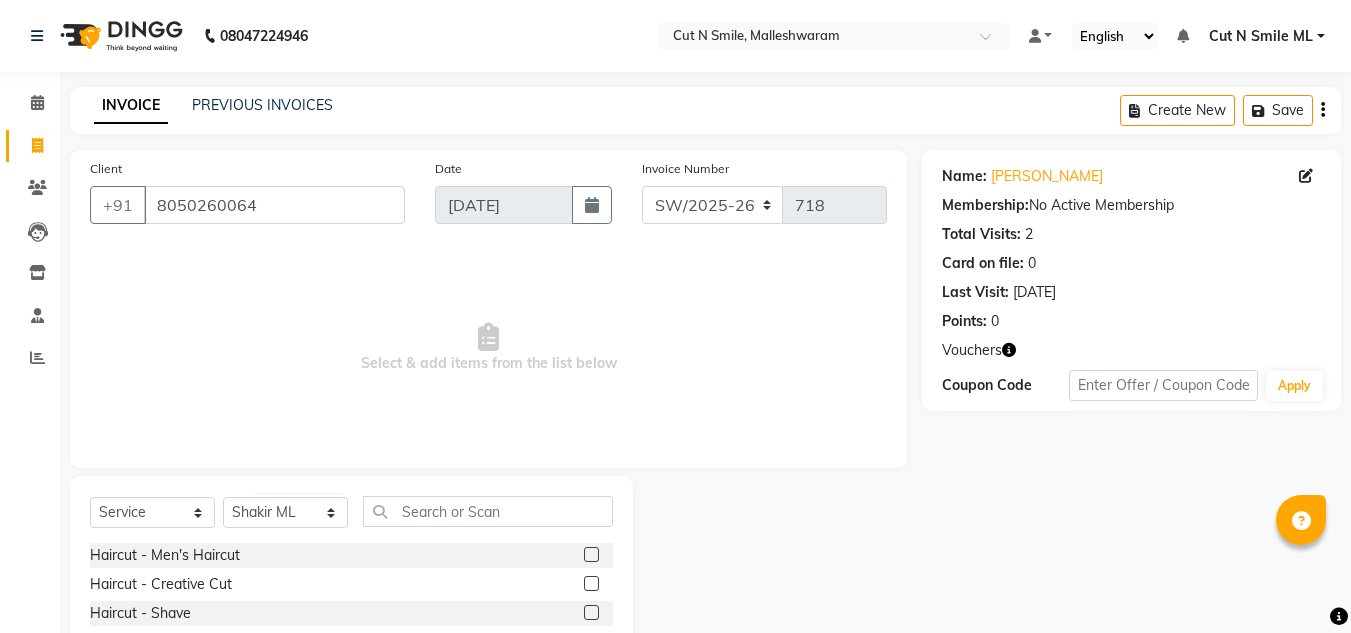click 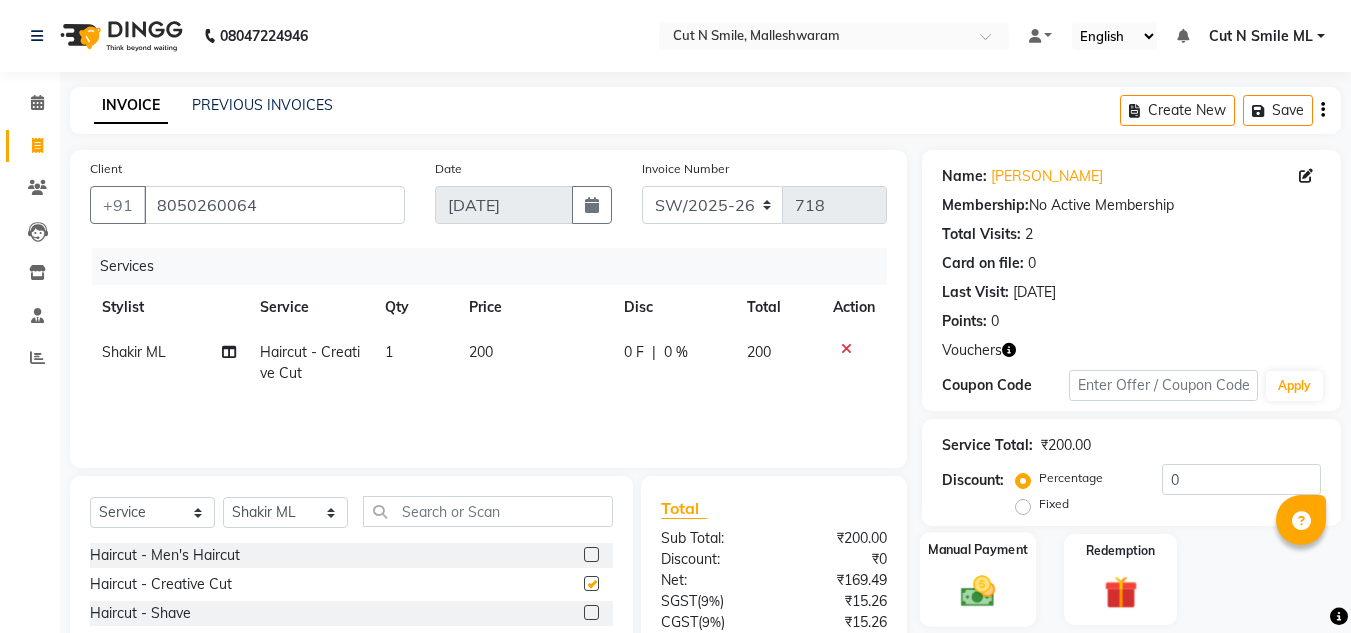 checkbox on "false" 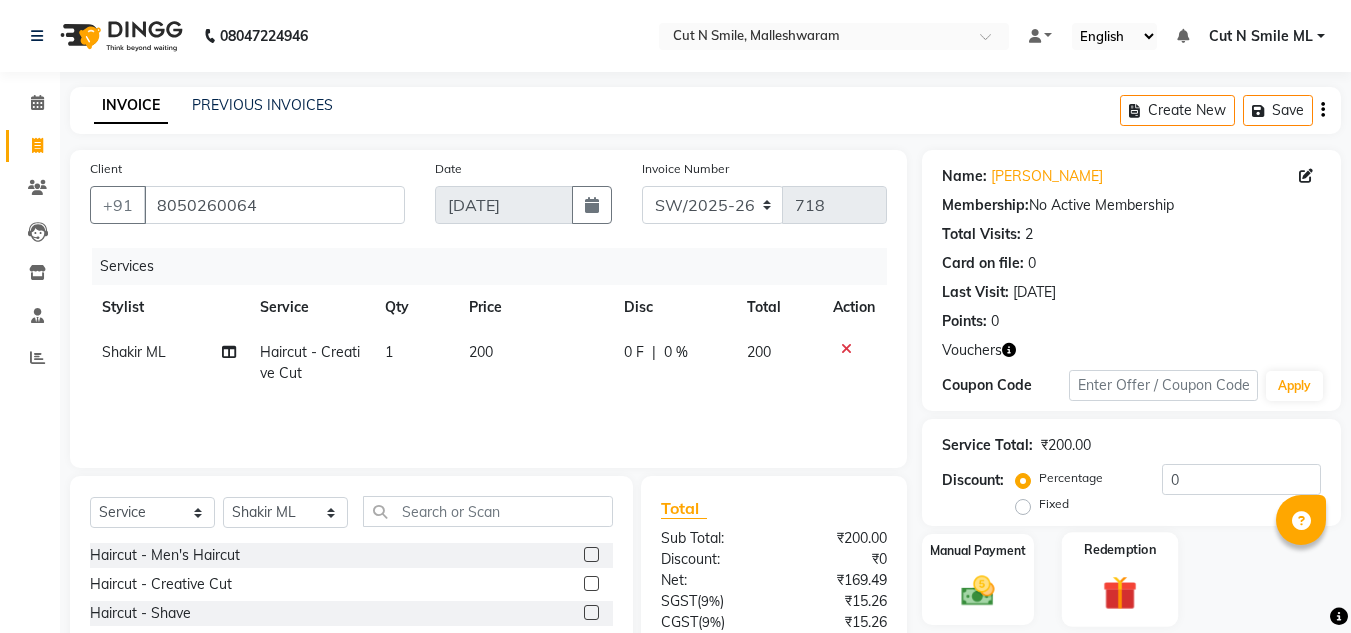 click 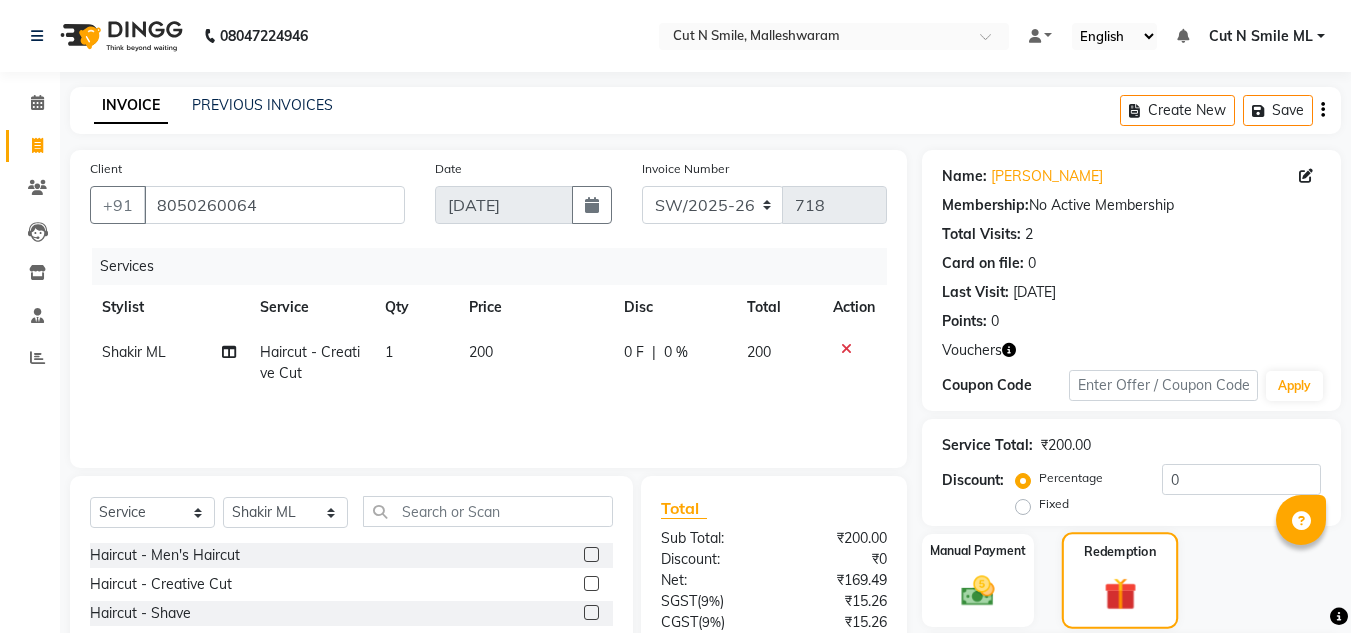 scroll, scrollTop: 193, scrollLeft: 0, axis: vertical 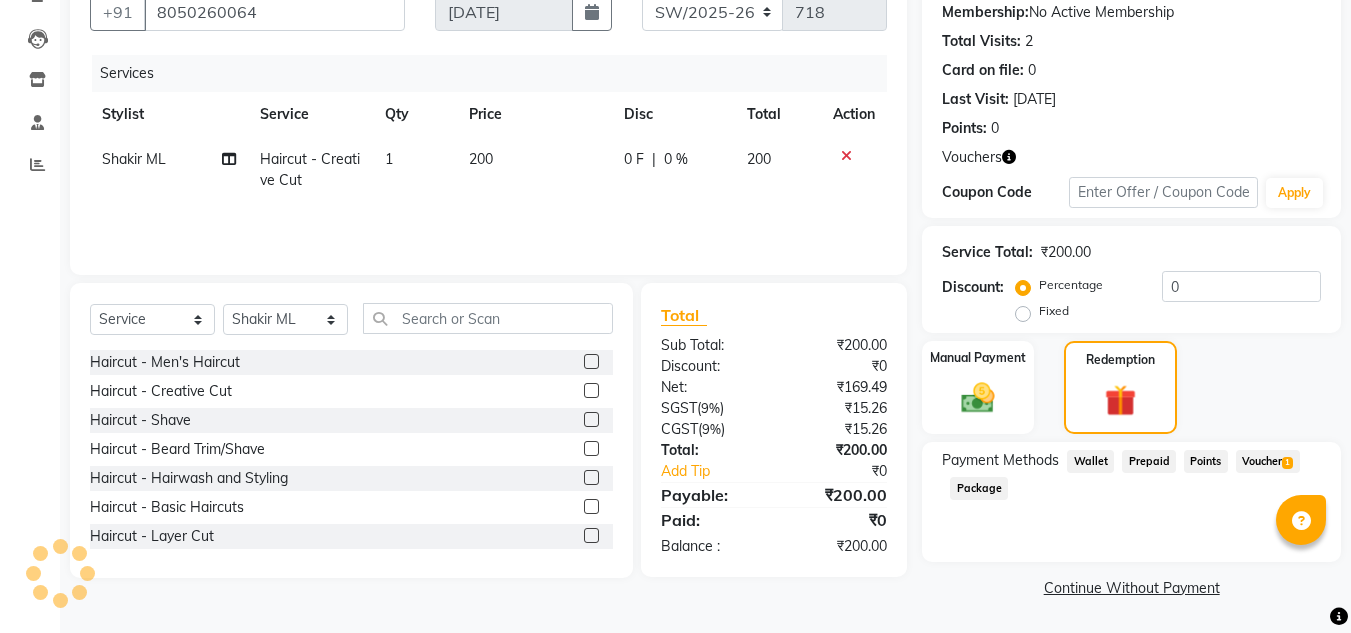 click on "Prepaid" 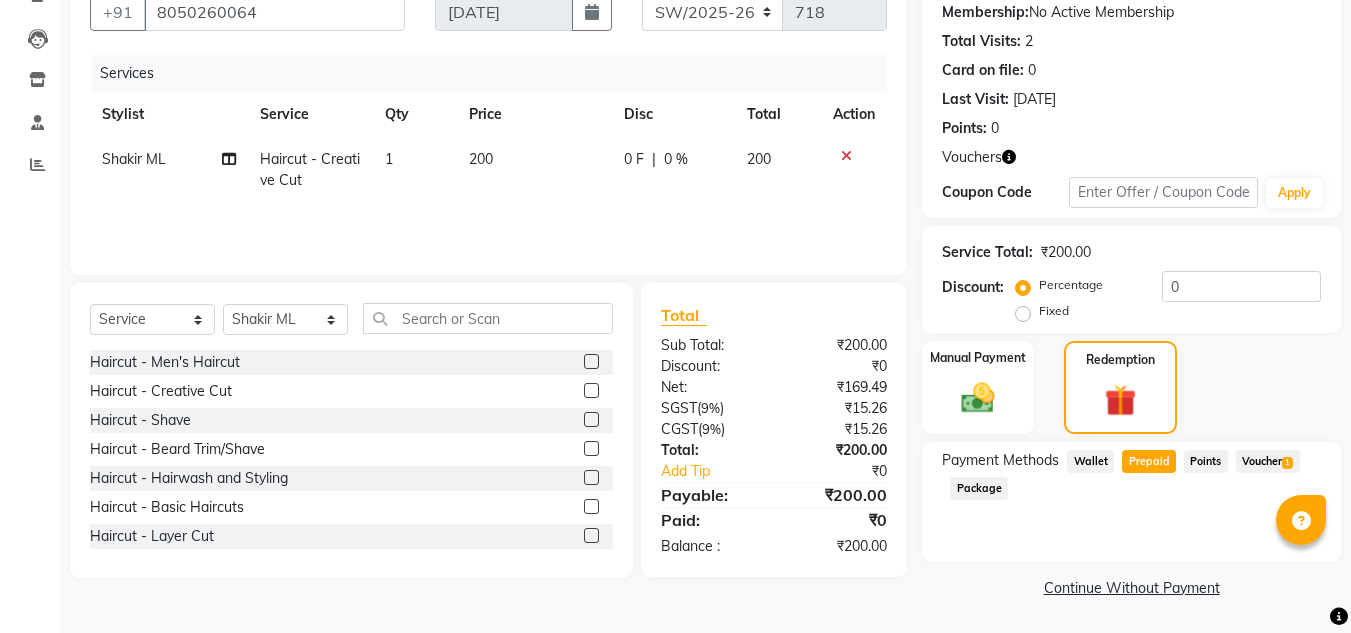 click on "Prepaid" 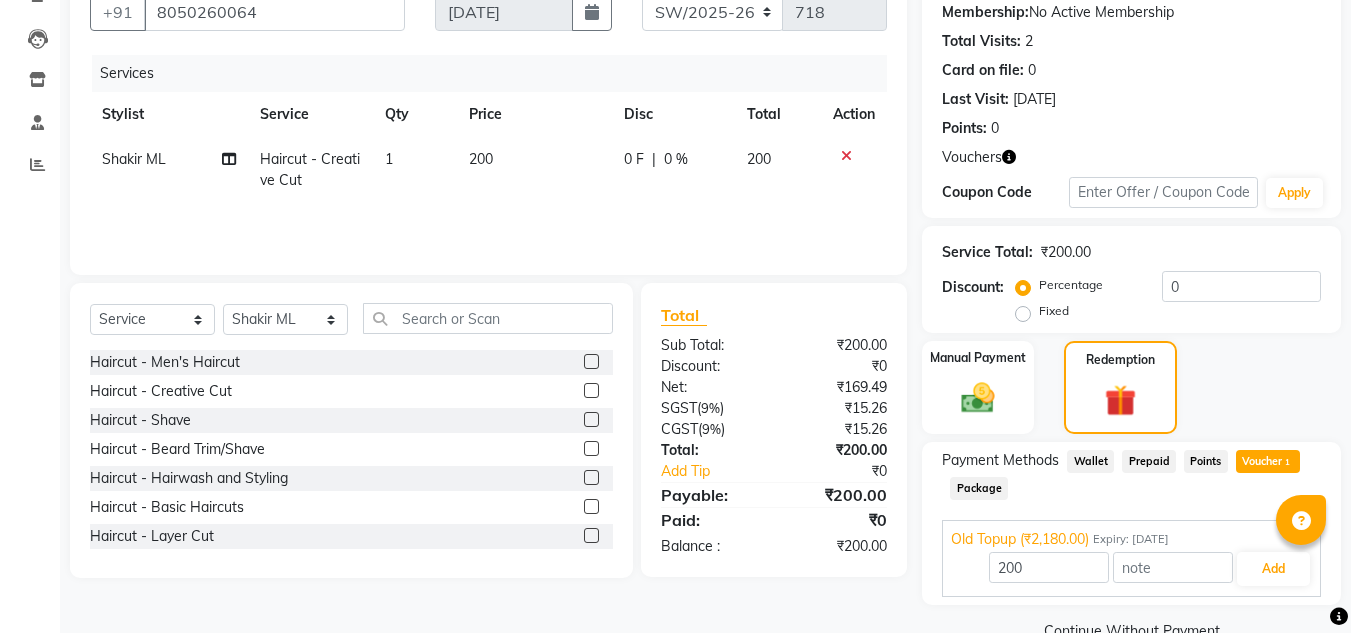 click on "Prepaid" 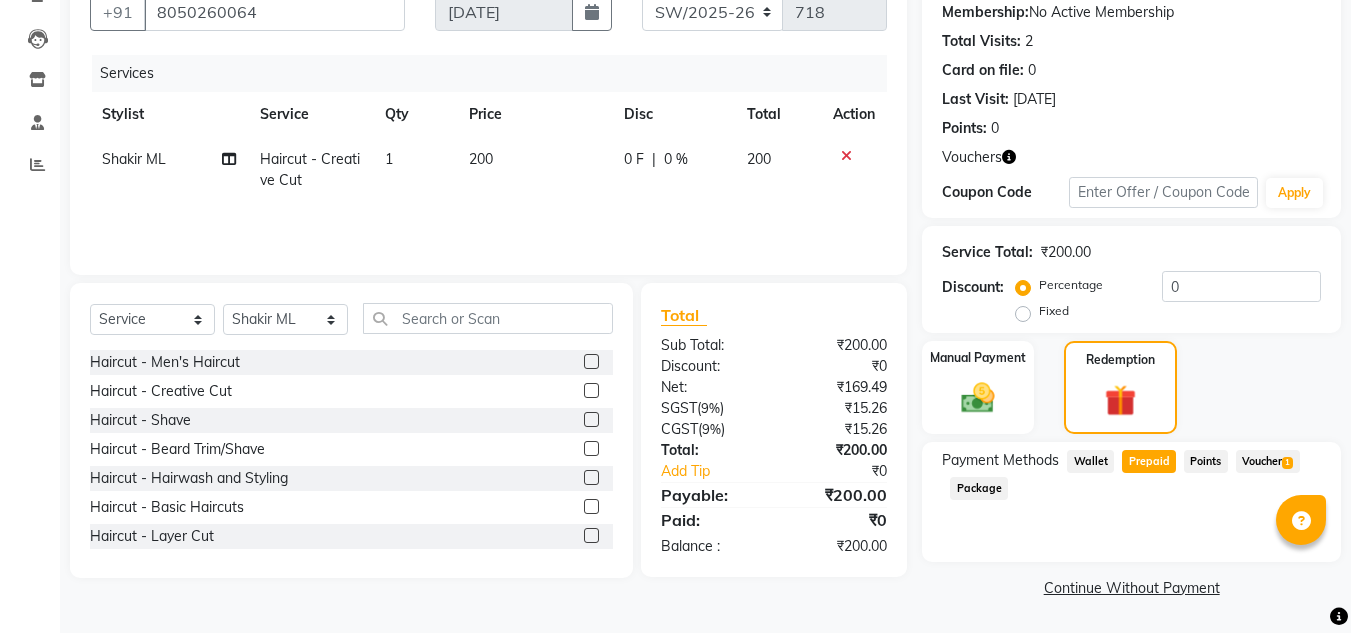 click on "Voucher  1" 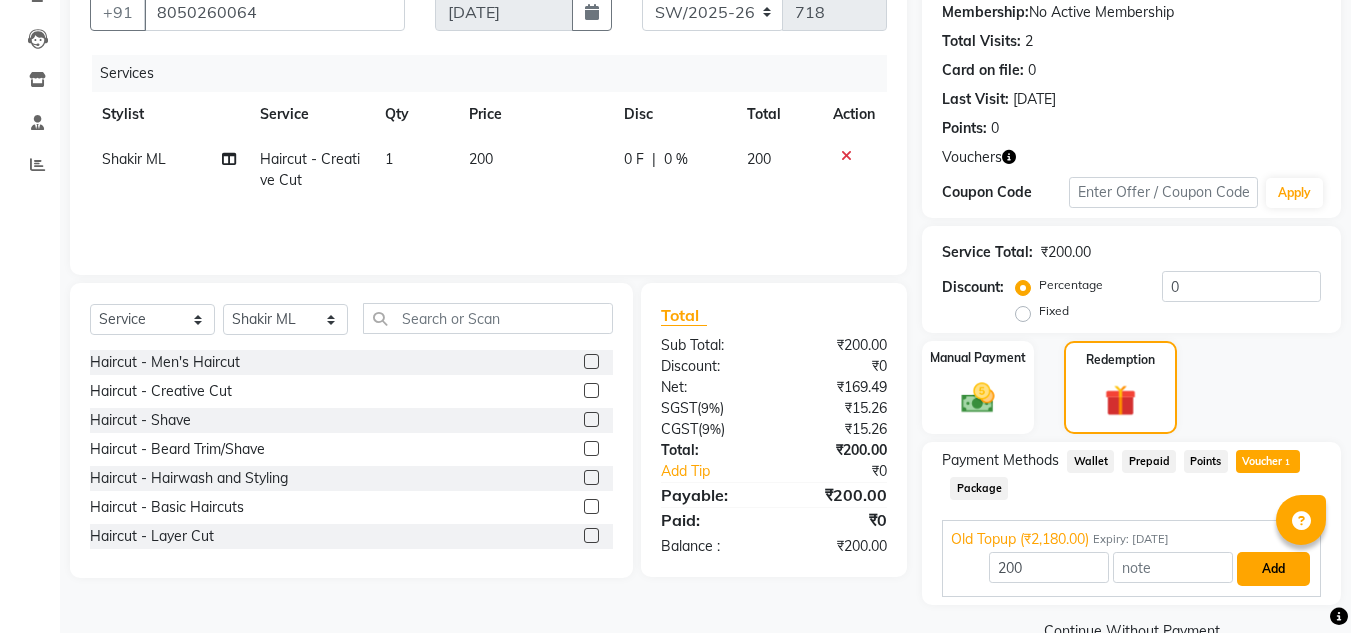 click on "Add" at bounding box center (1273, 569) 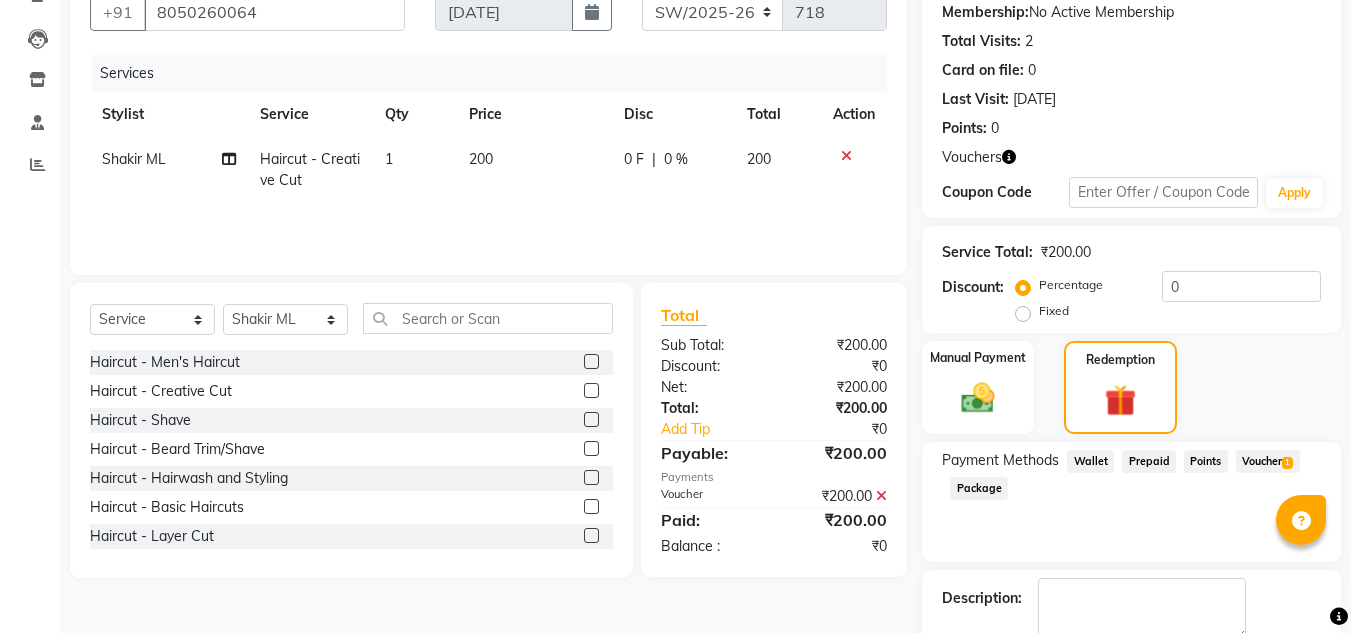 scroll, scrollTop: 306, scrollLeft: 0, axis: vertical 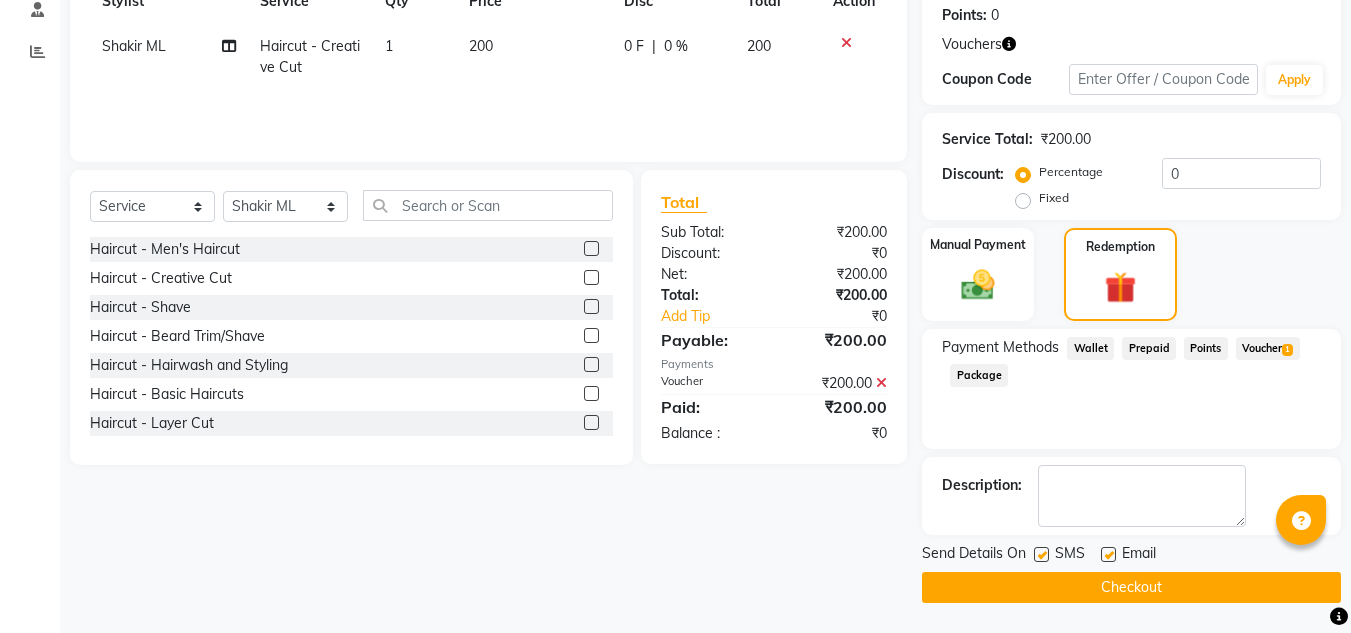 click on "Checkout" 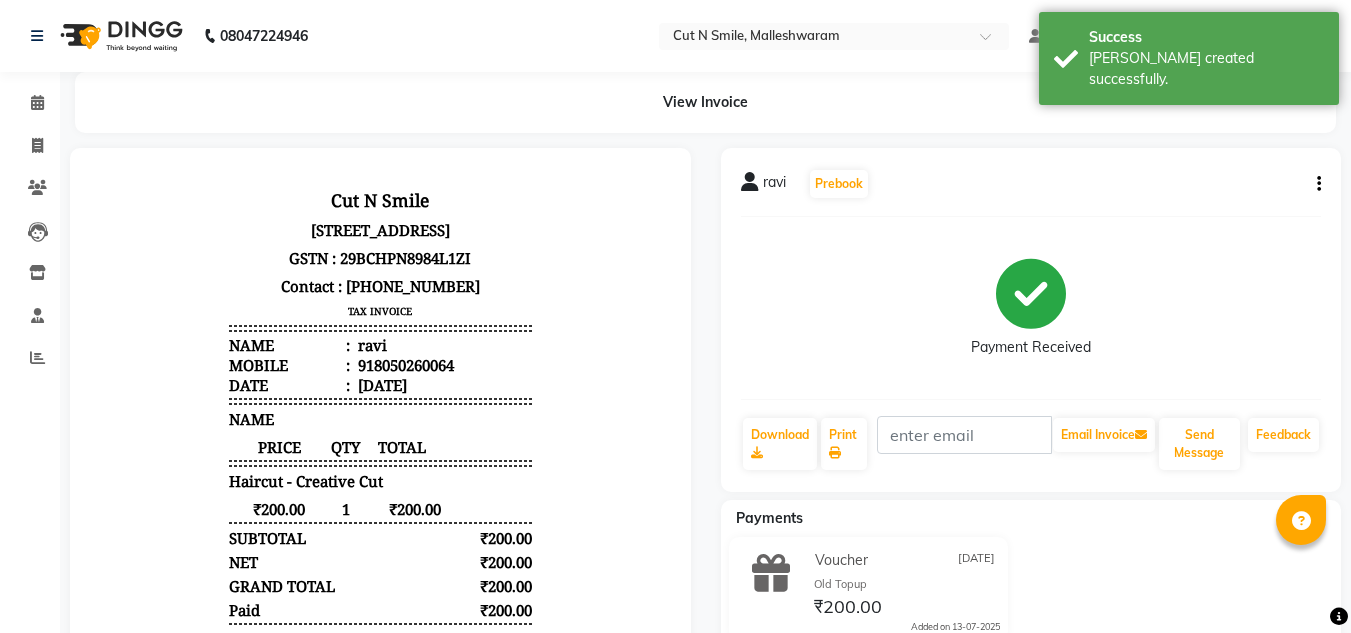 scroll, scrollTop: 0, scrollLeft: 0, axis: both 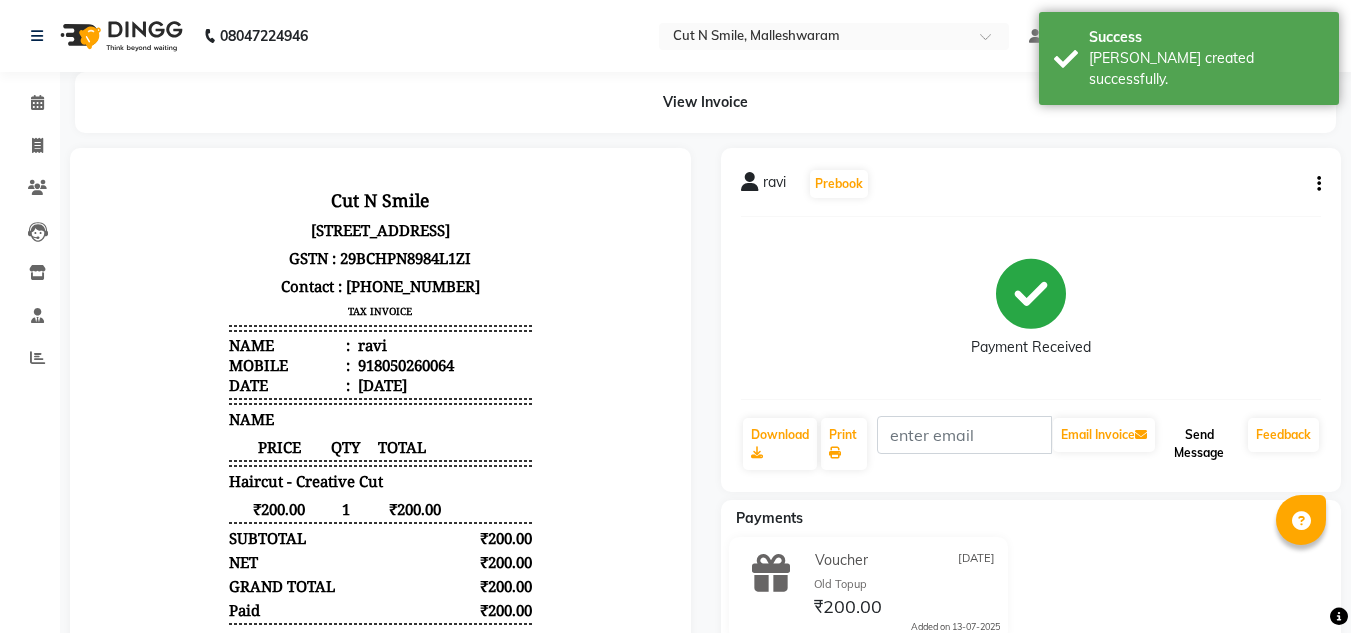 click on "Send Message" 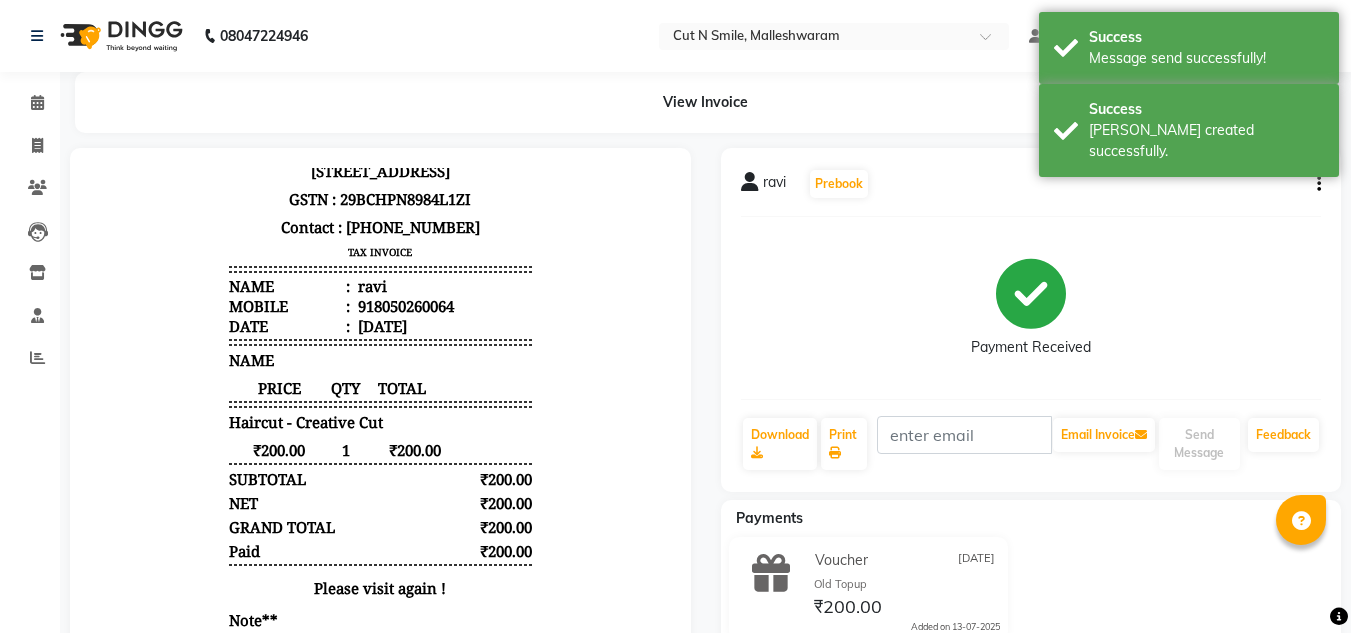 scroll, scrollTop: 132, scrollLeft: 0, axis: vertical 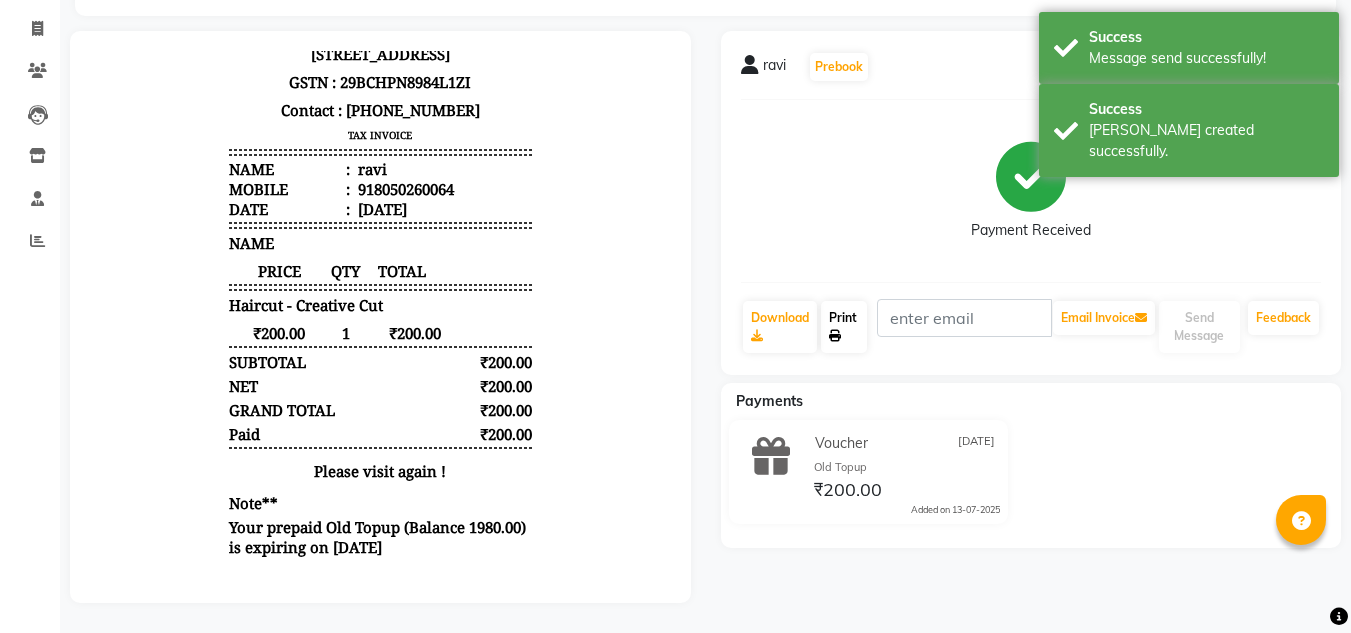 click 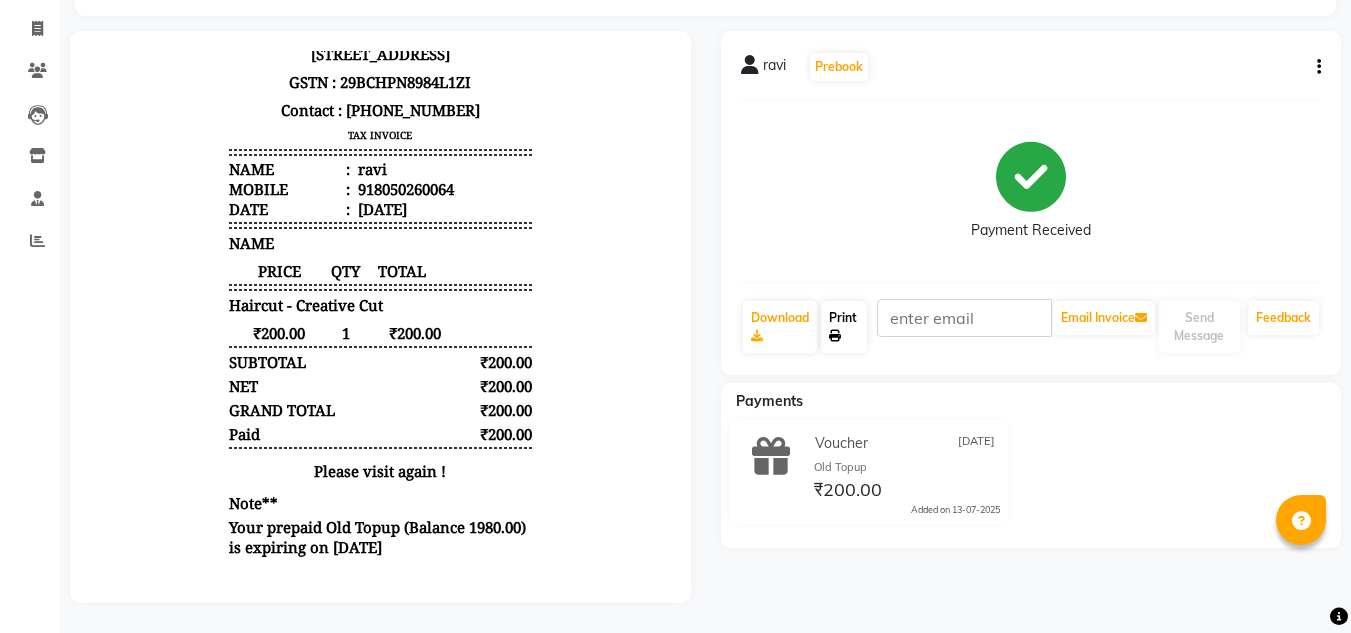 scroll, scrollTop: 0, scrollLeft: 0, axis: both 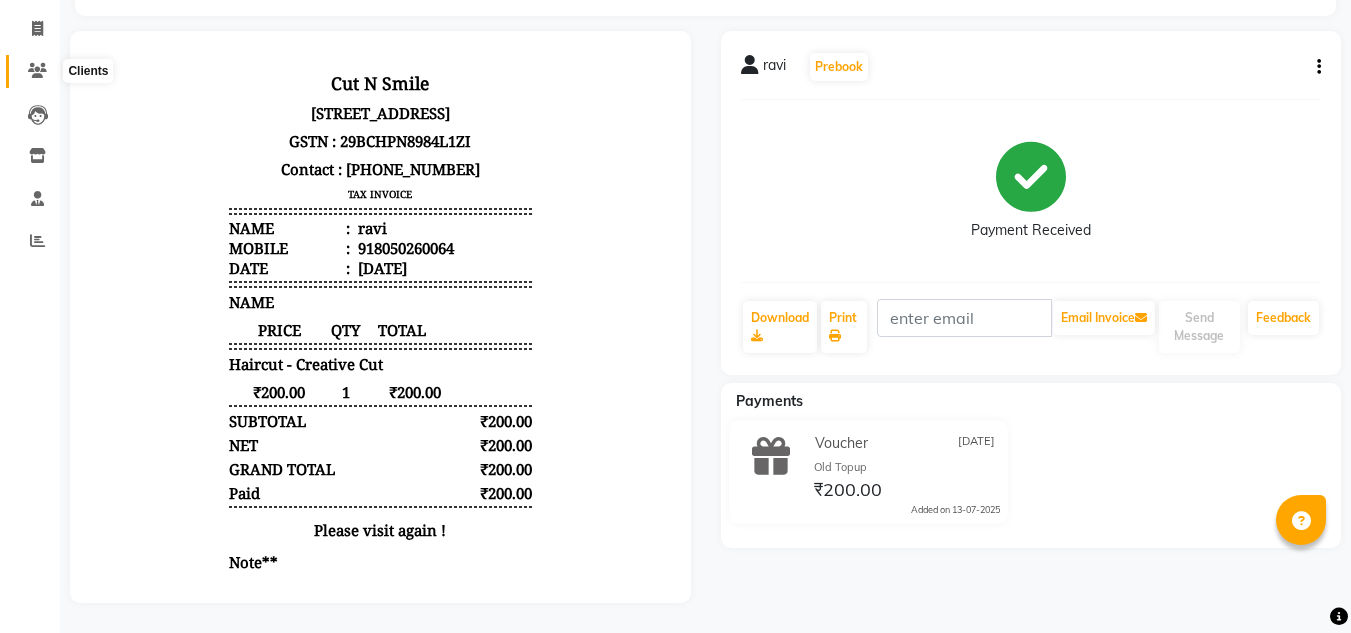 click 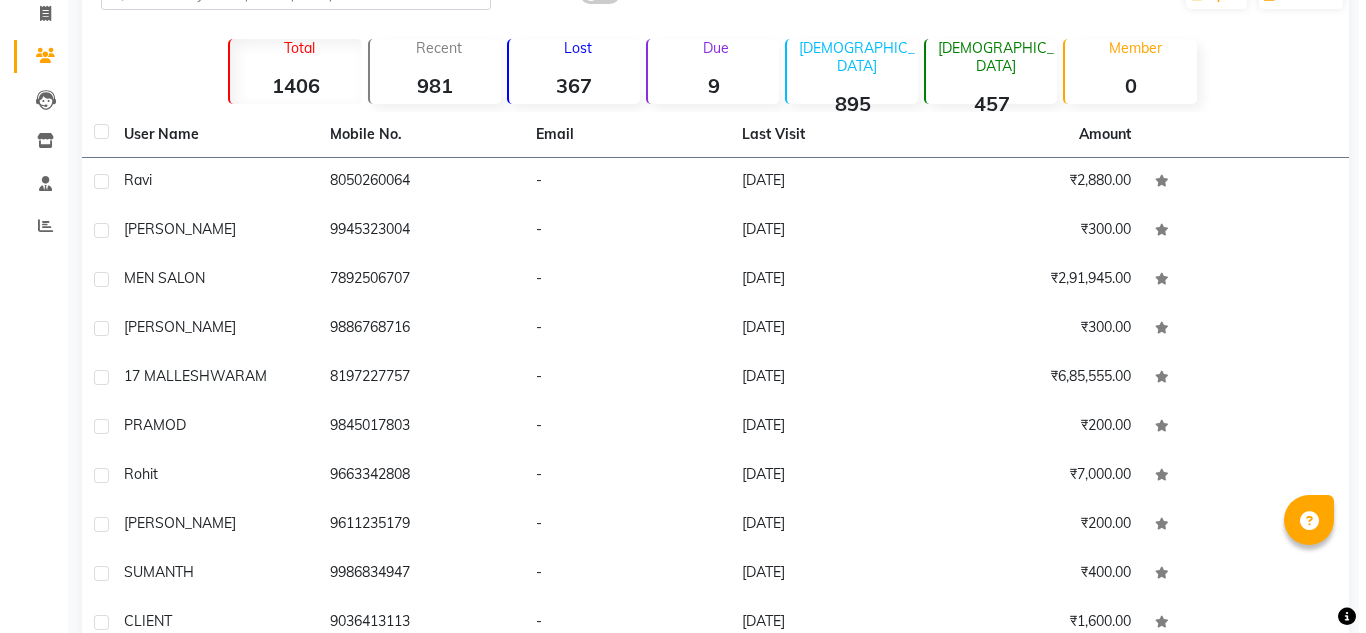 scroll, scrollTop: 0, scrollLeft: 0, axis: both 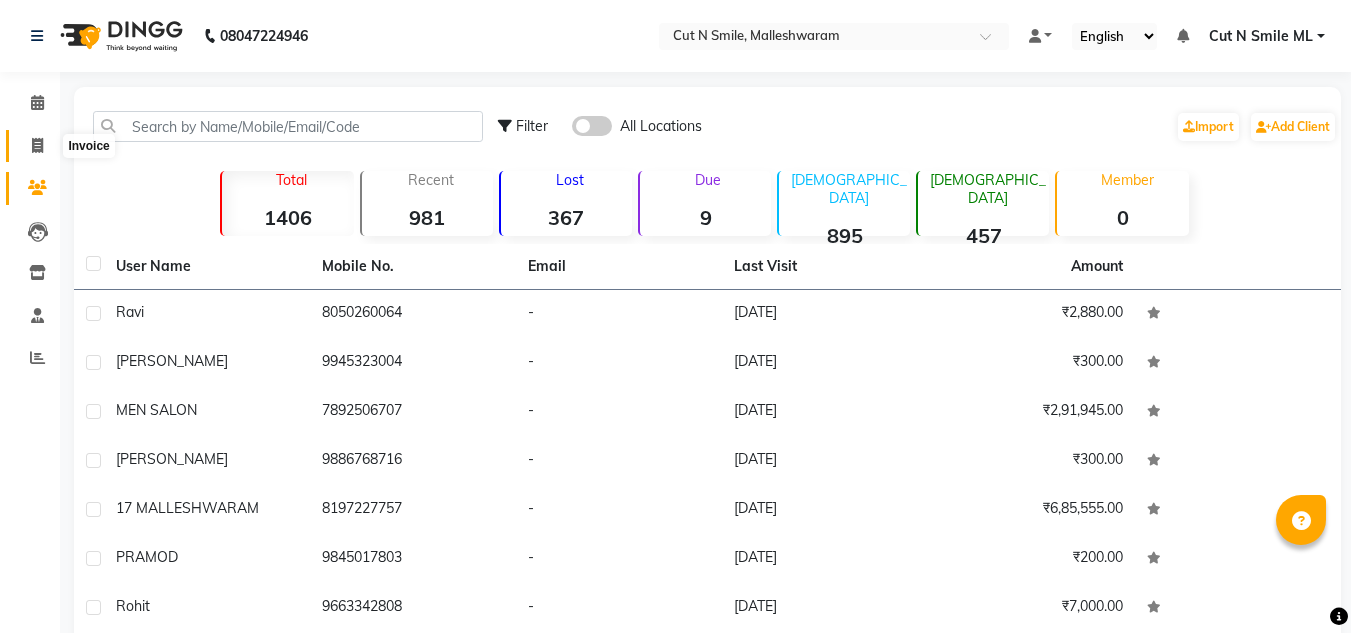 click 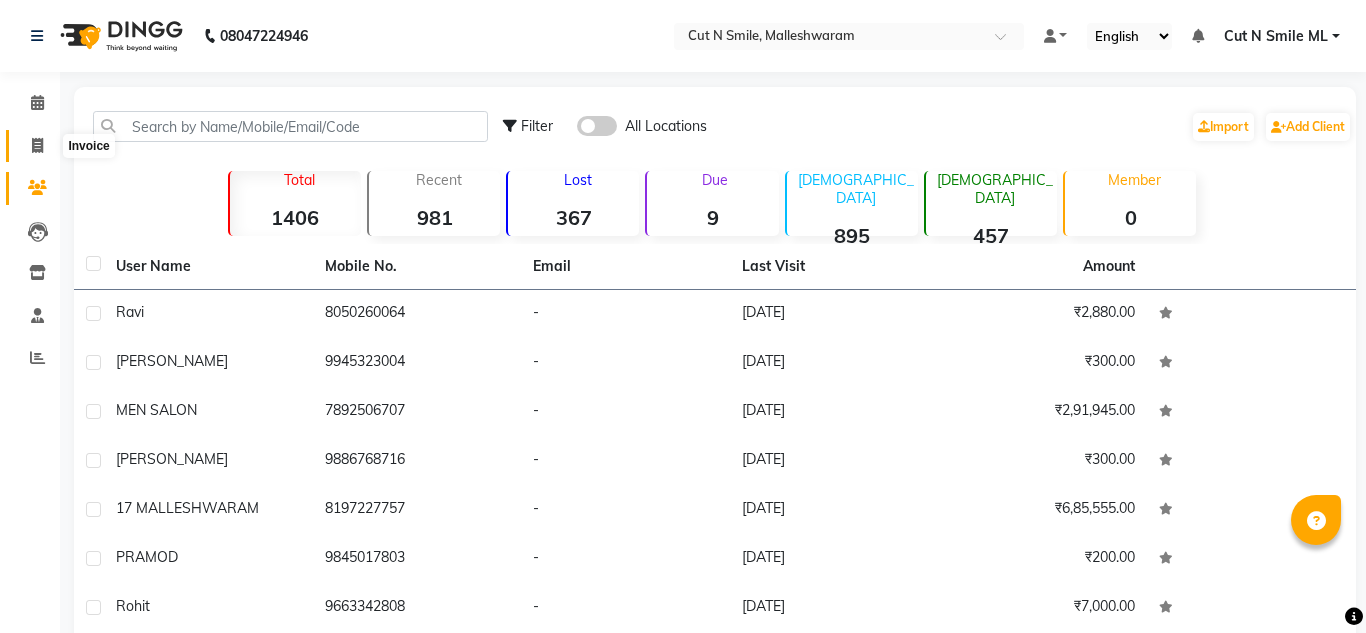 select on "7223" 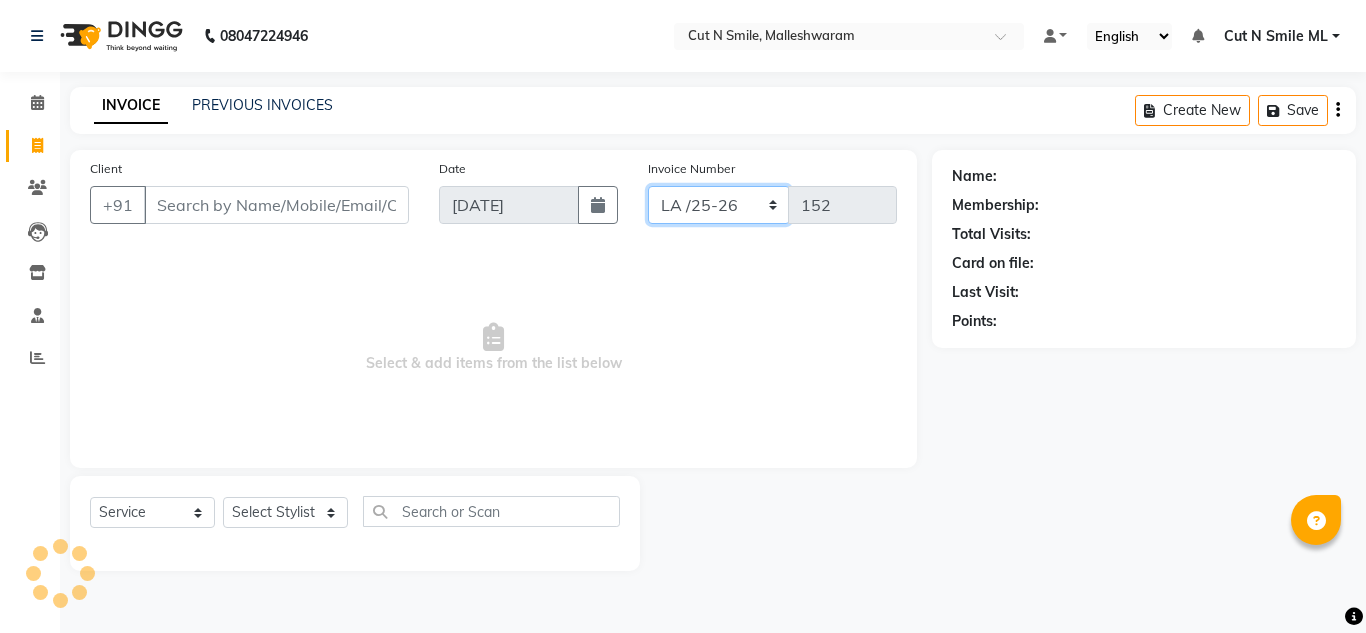 click on "NW/25-26 SW/2025-26 NA/2025-26 VN/25-26 LA /25-26" 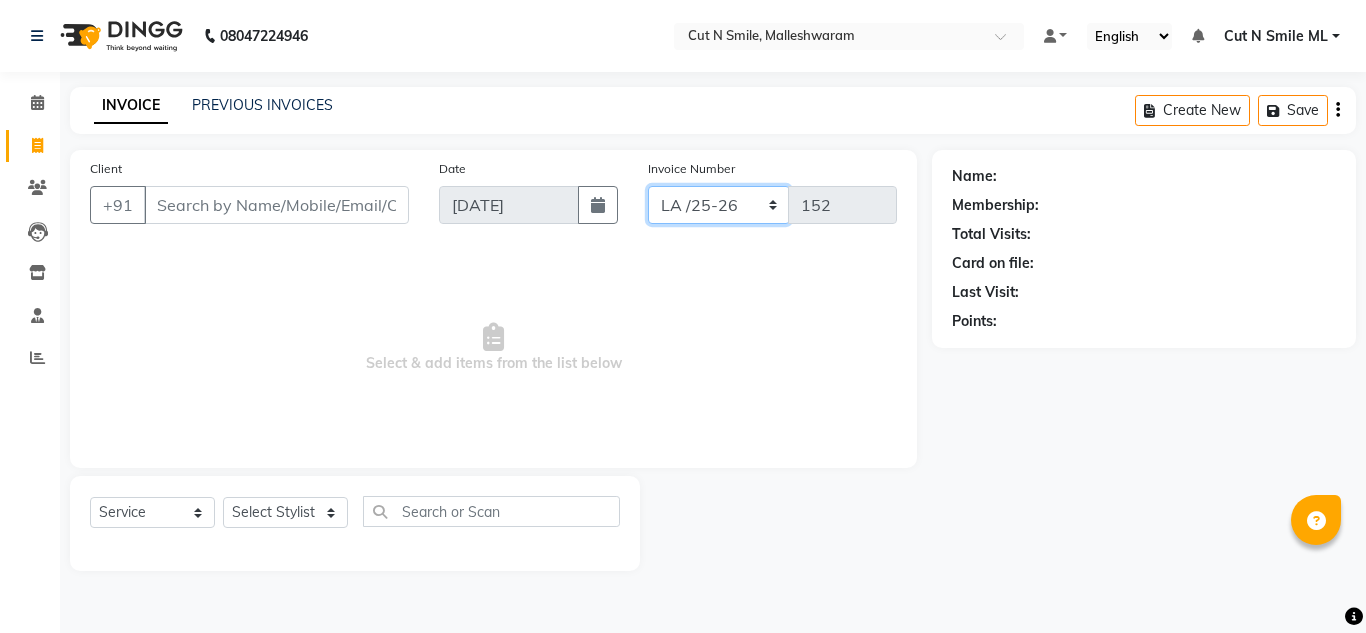 select on "8153" 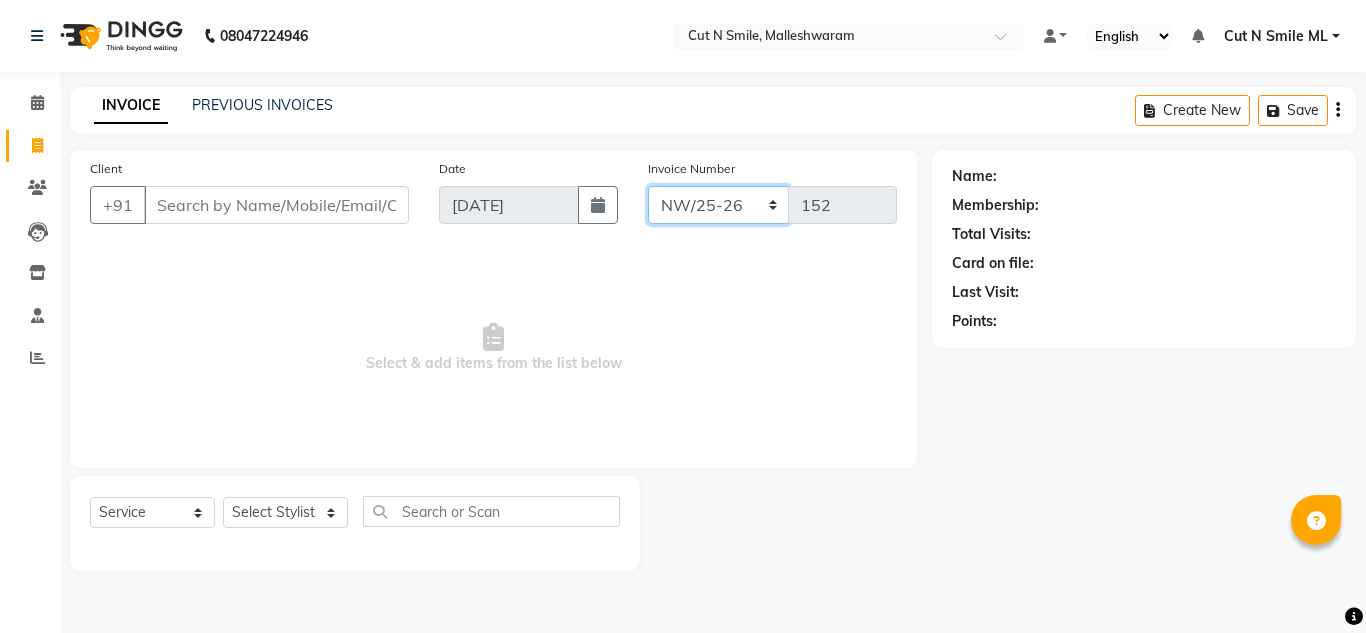 click on "NW/25-26 SW/2025-26 NA/2025-26 VN/25-26 LA /25-26" 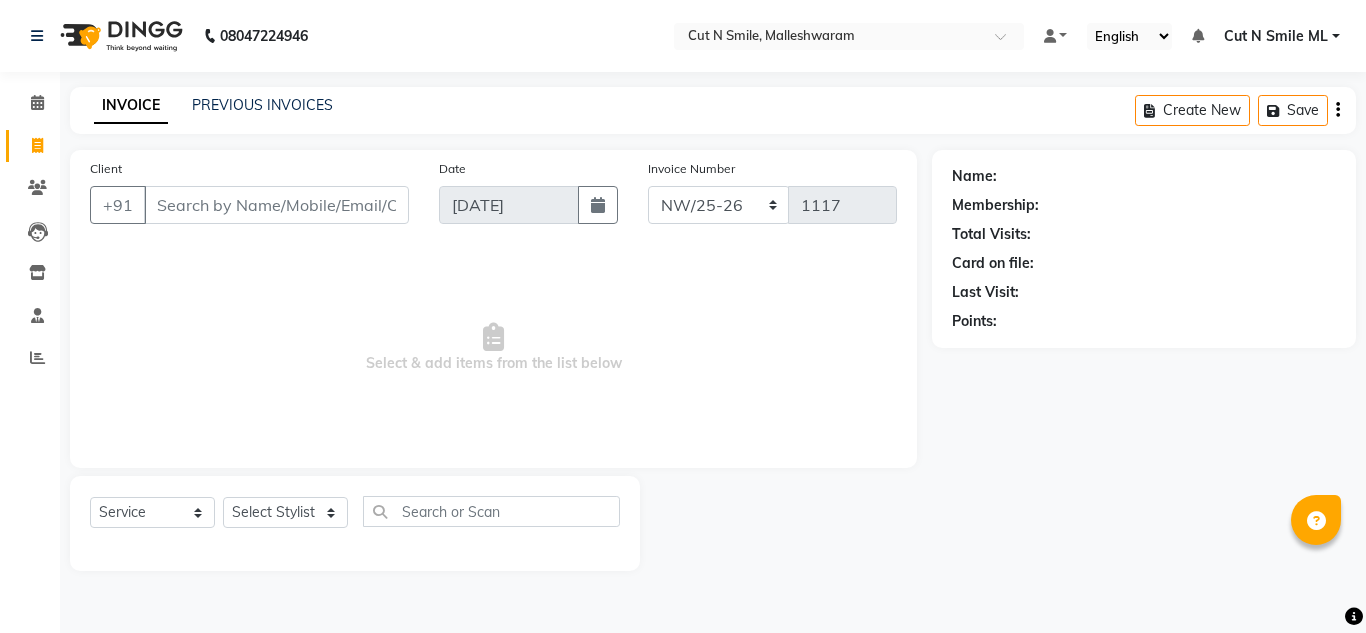 click on "Invoice Number NW/25-26 SW/2025-26 NA/2025-26 VN/25-26 LA /25-26 1117" 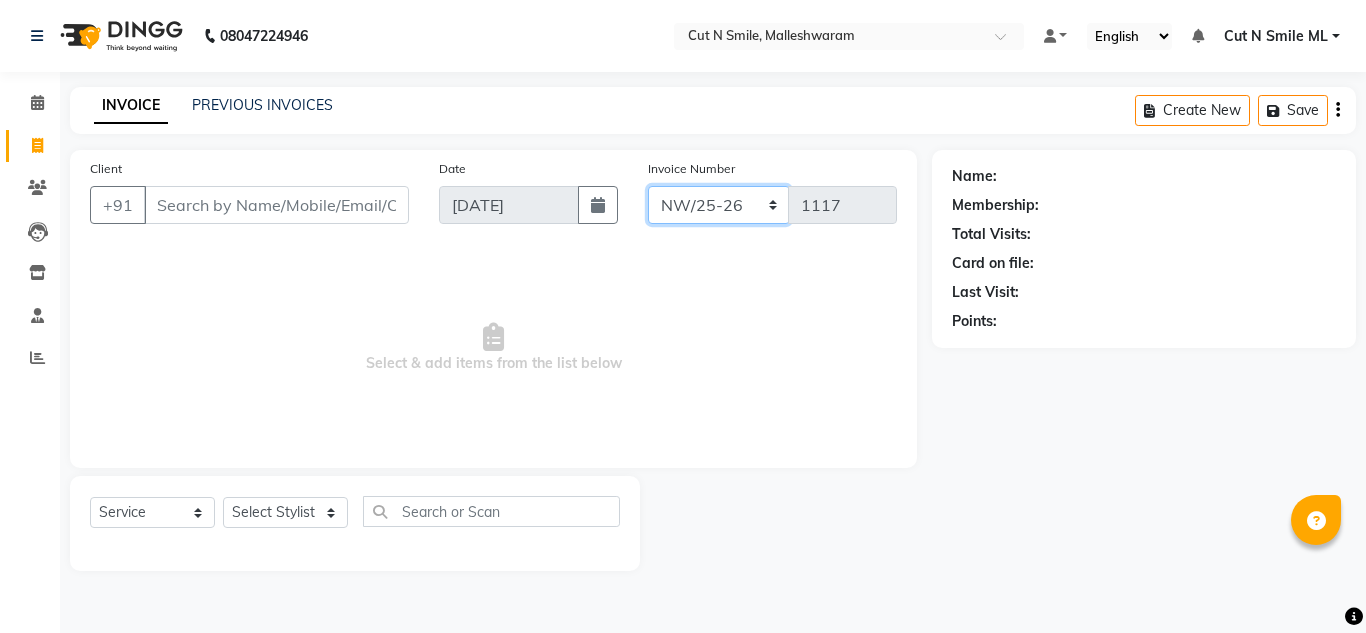 click on "NW/25-26 SW/2025-26 NA/2025-26 VN/25-26 LA /25-26" 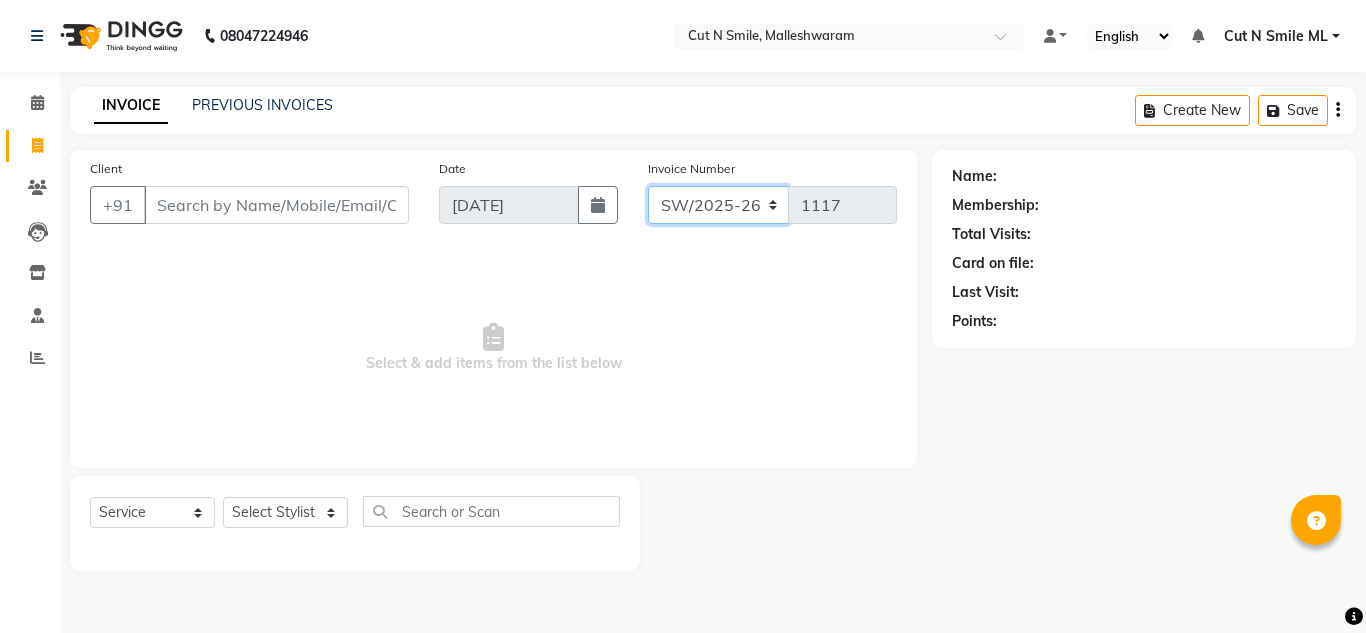 click on "NW/25-26 SW/2025-26 NA/2025-26 VN/25-26 LA /25-26" 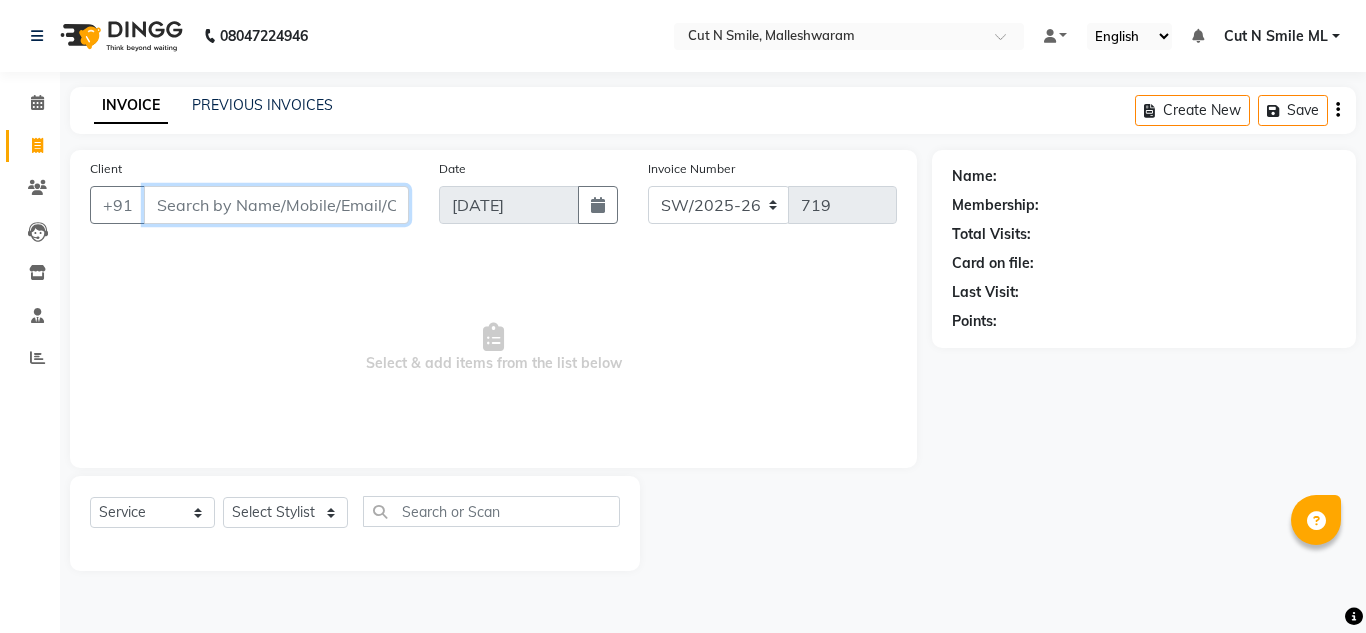 click on "Client" at bounding box center [276, 205] 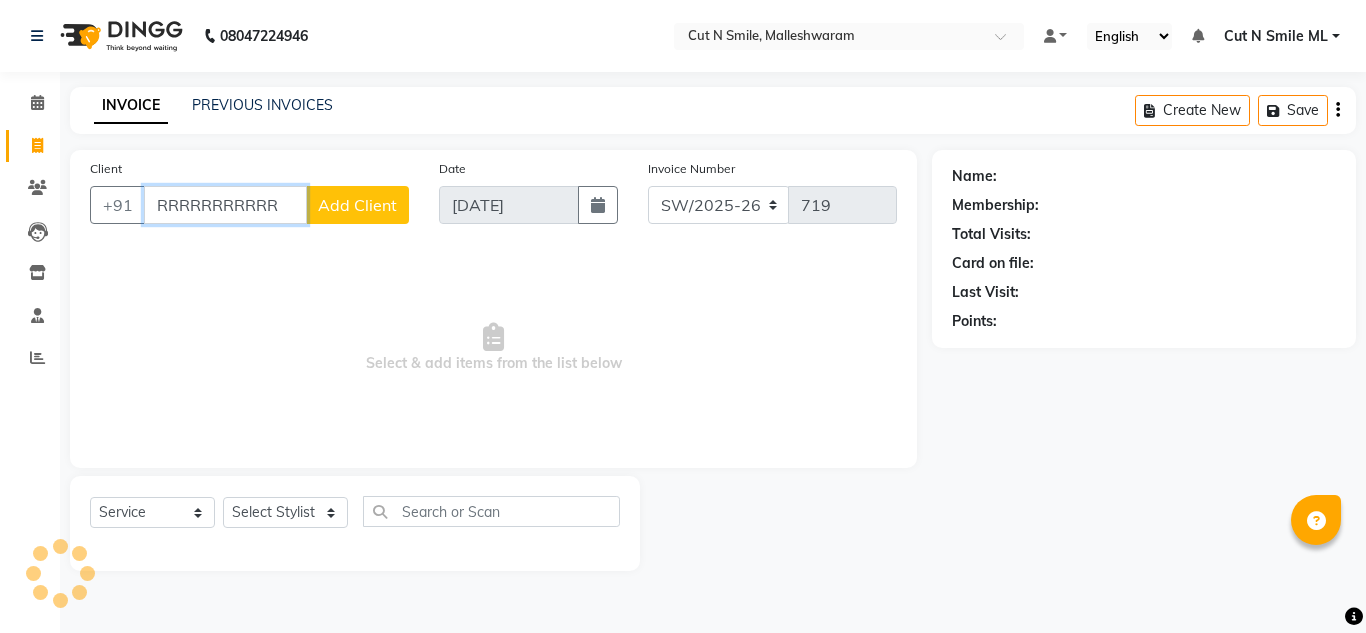 scroll, scrollTop: 0, scrollLeft: 0, axis: both 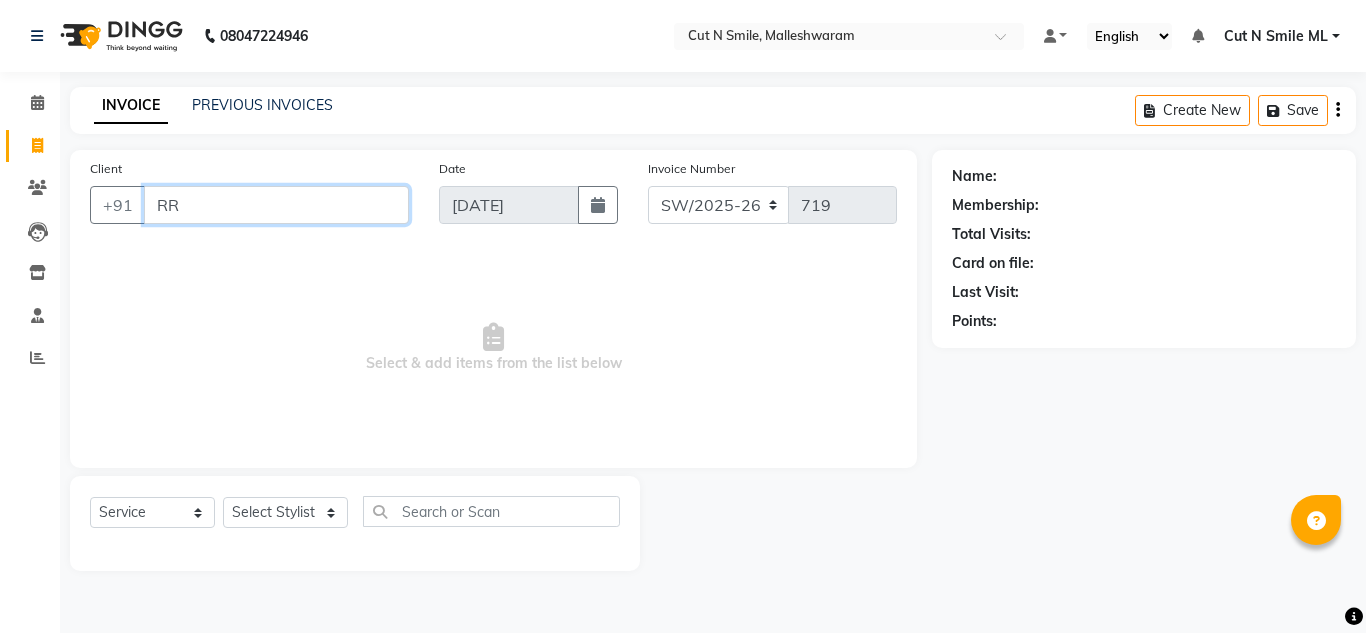 type on "R" 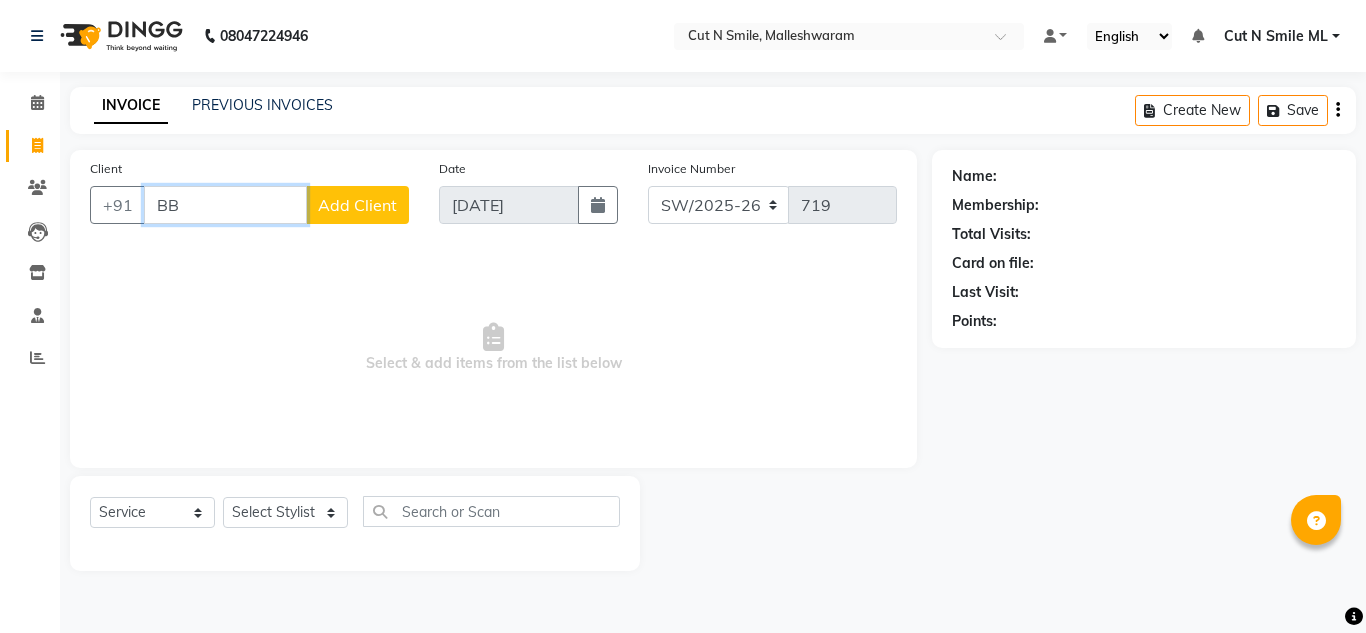 type on "B" 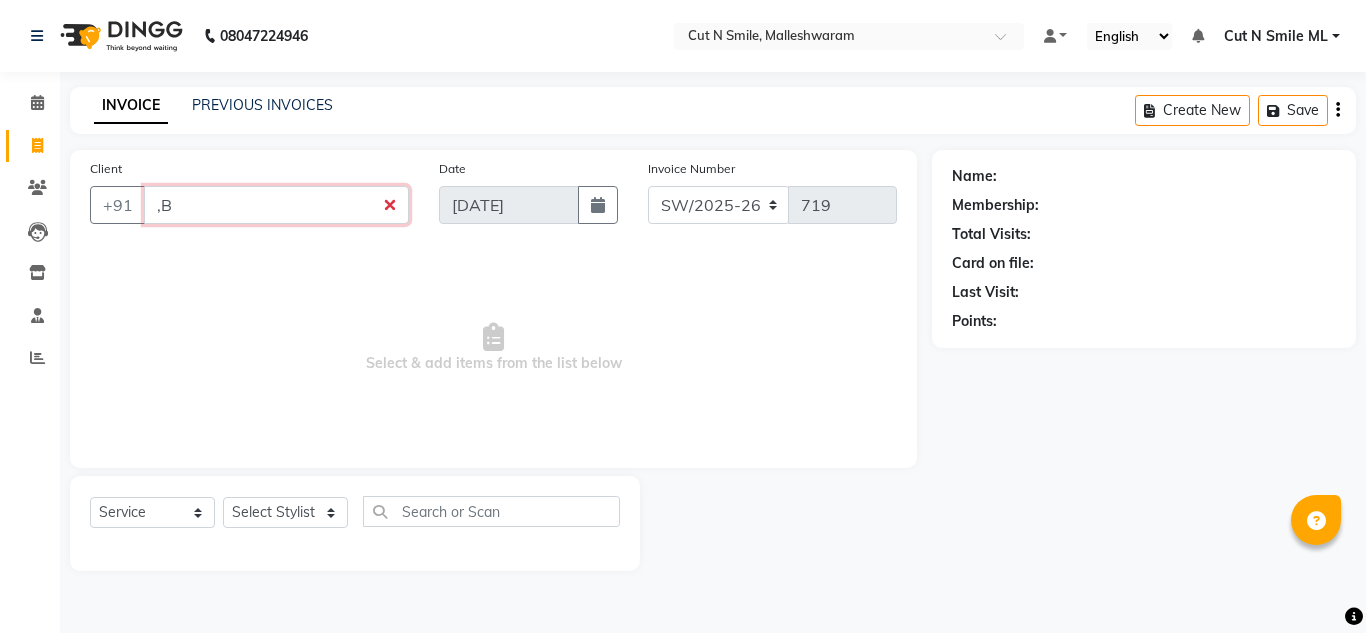 click on ",B" at bounding box center [276, 205] 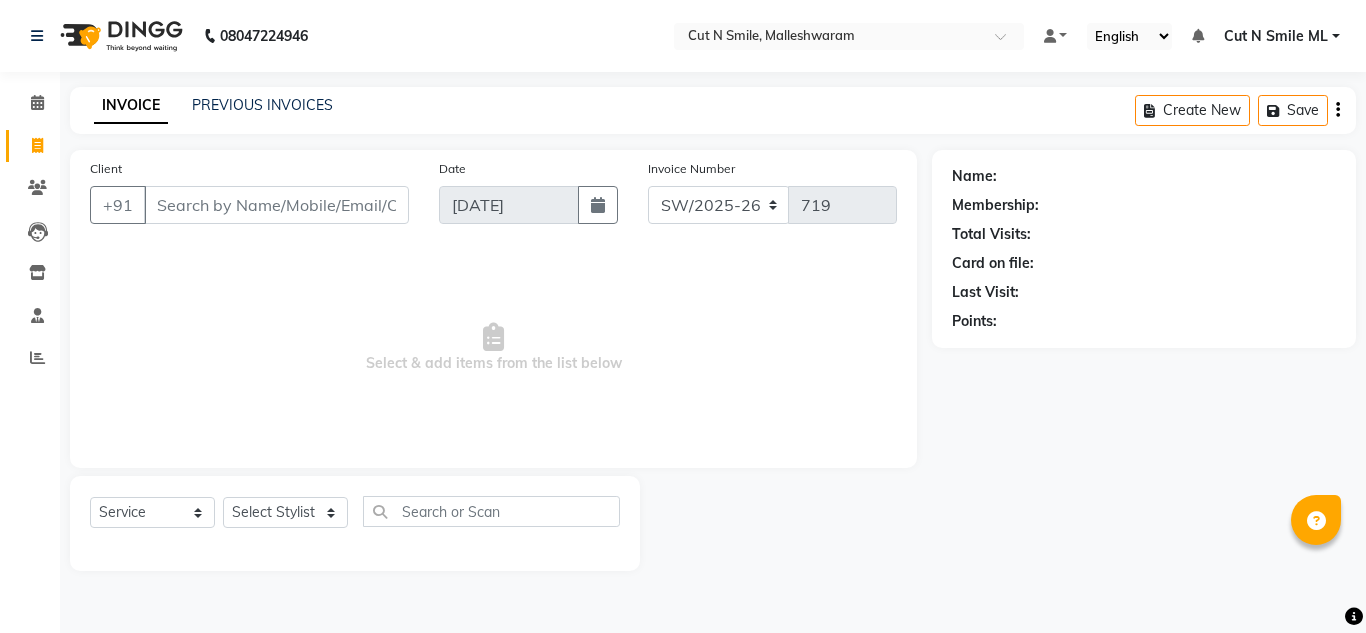 click on "Select & add items from the list below" at bounding box center (493, 348) 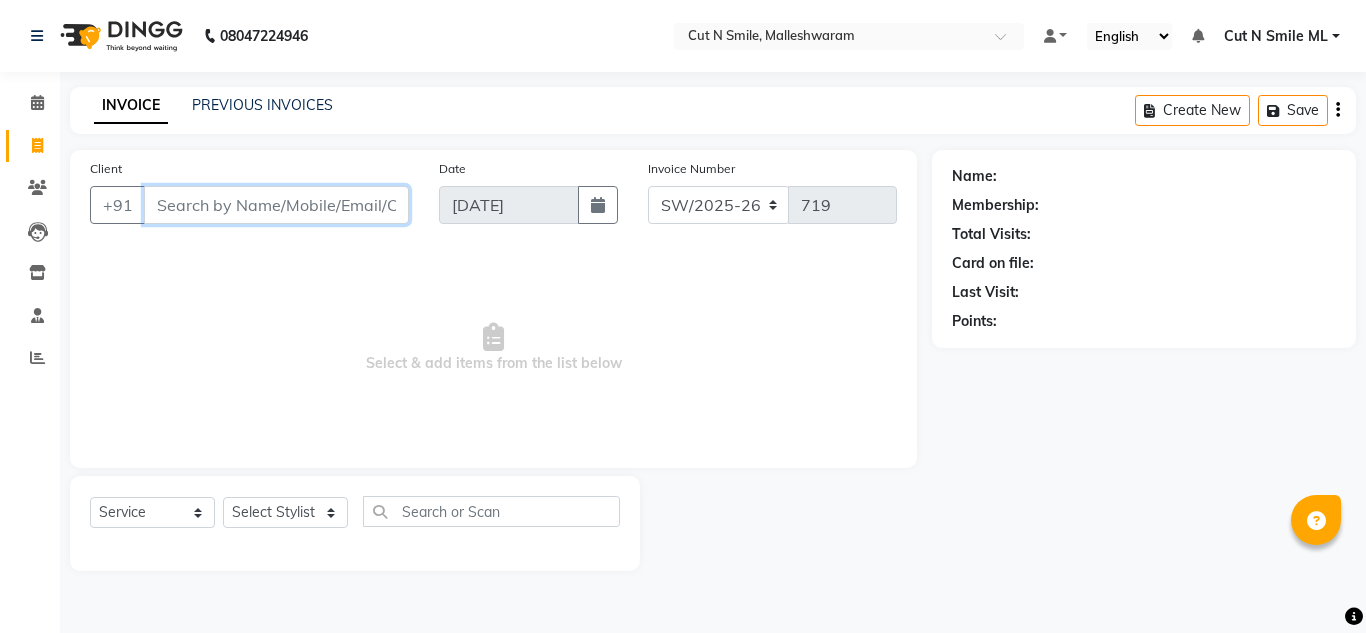 click on "Client" at bounding box center [276, 205] 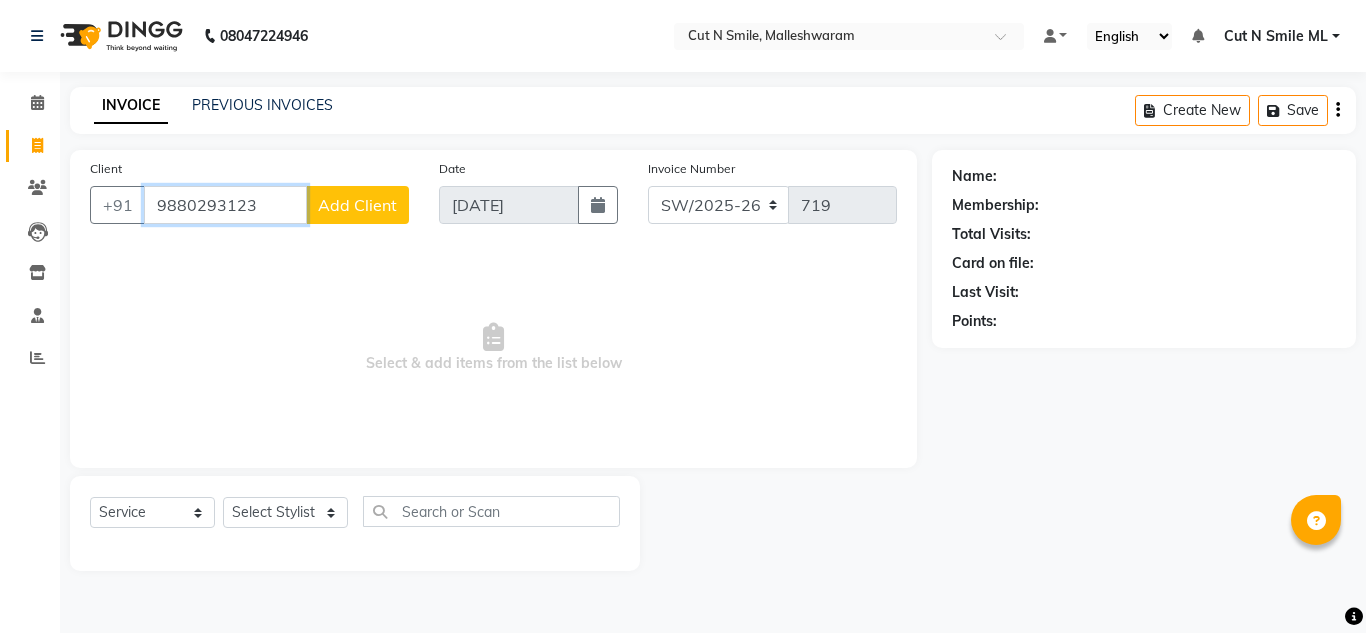 type on "9880293123" 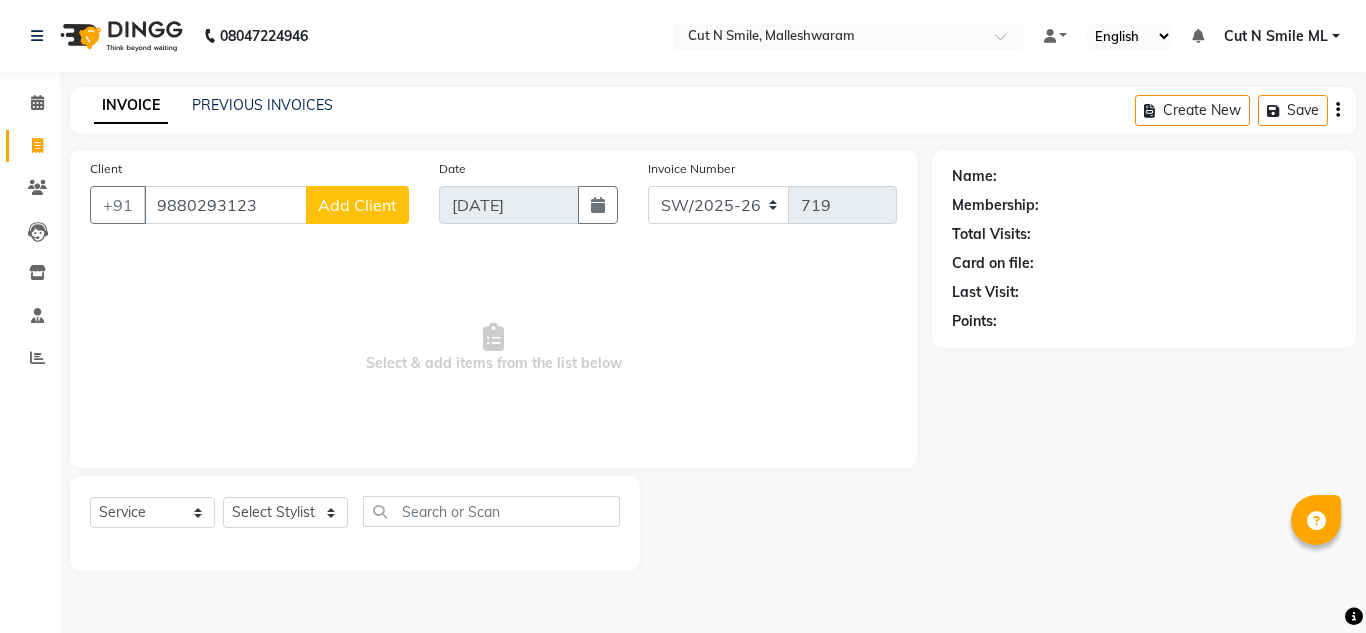 click on "Add Client" 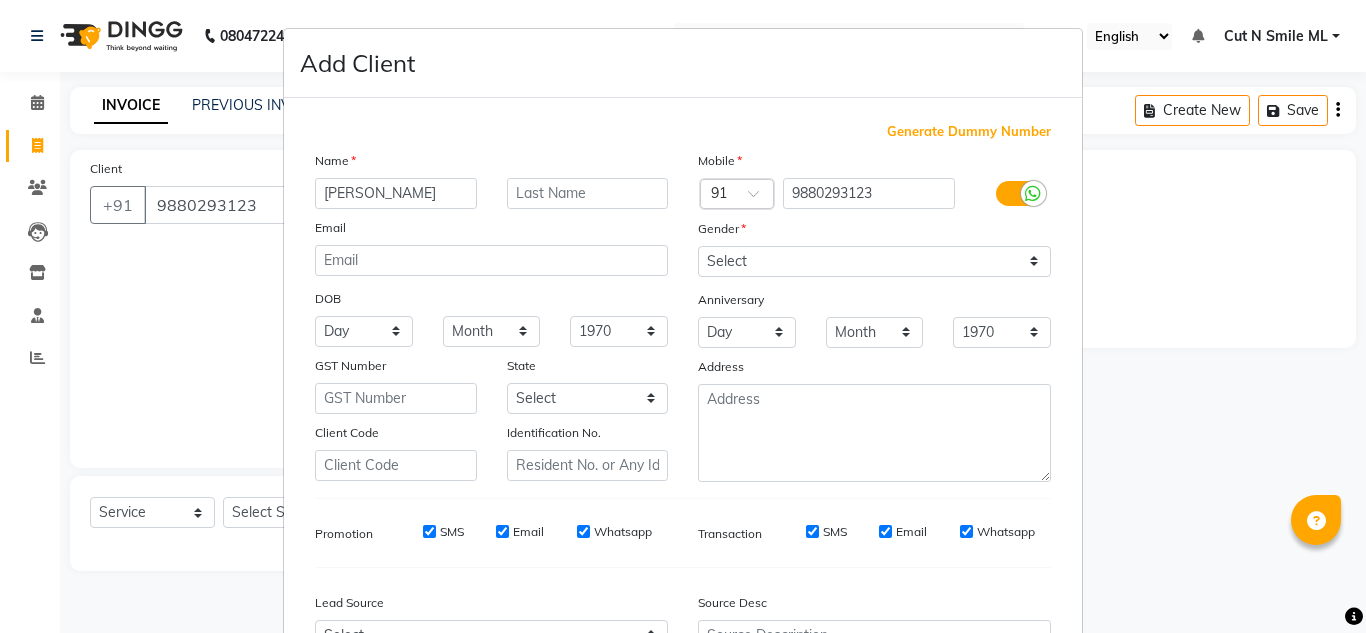 type on "[PERSON_NAME]" 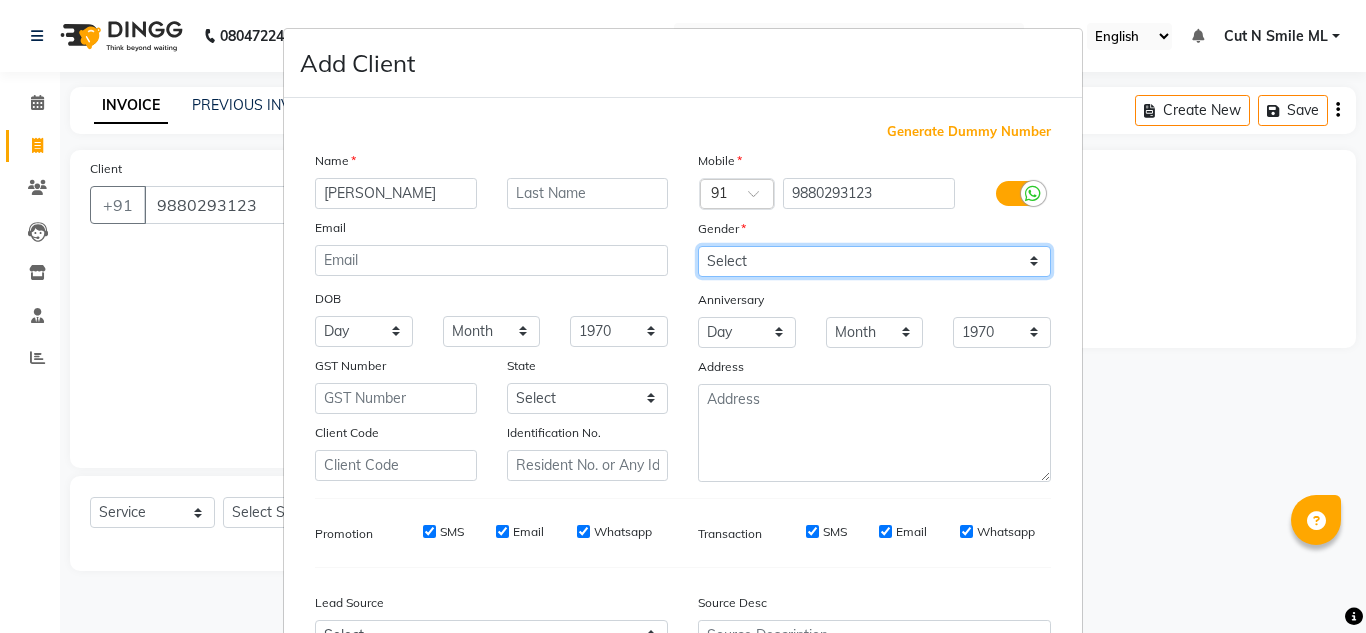 click on "Select [DEMOGRAPHIC_DATA] [DEMOGRAPHIC_DATA] Other Prefer Not To Say" at bounding box center [874, 261] 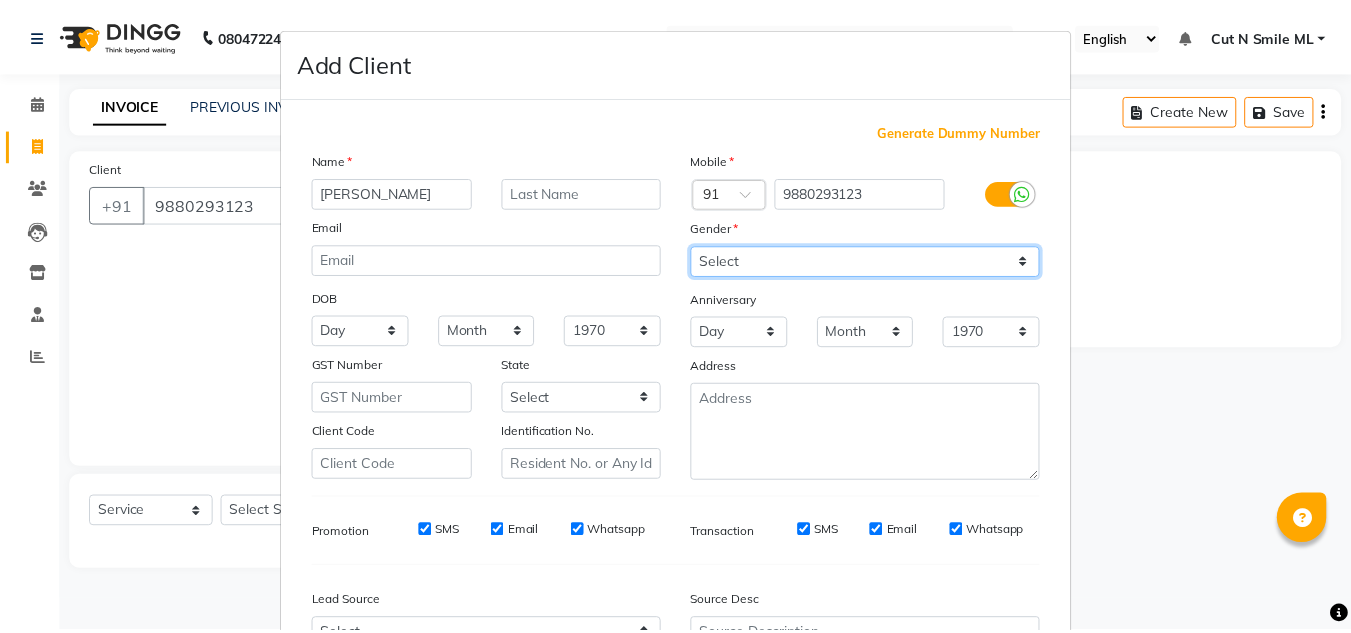 scroll, scrollTop: 216, scrollLeft: 0, axis: vertical 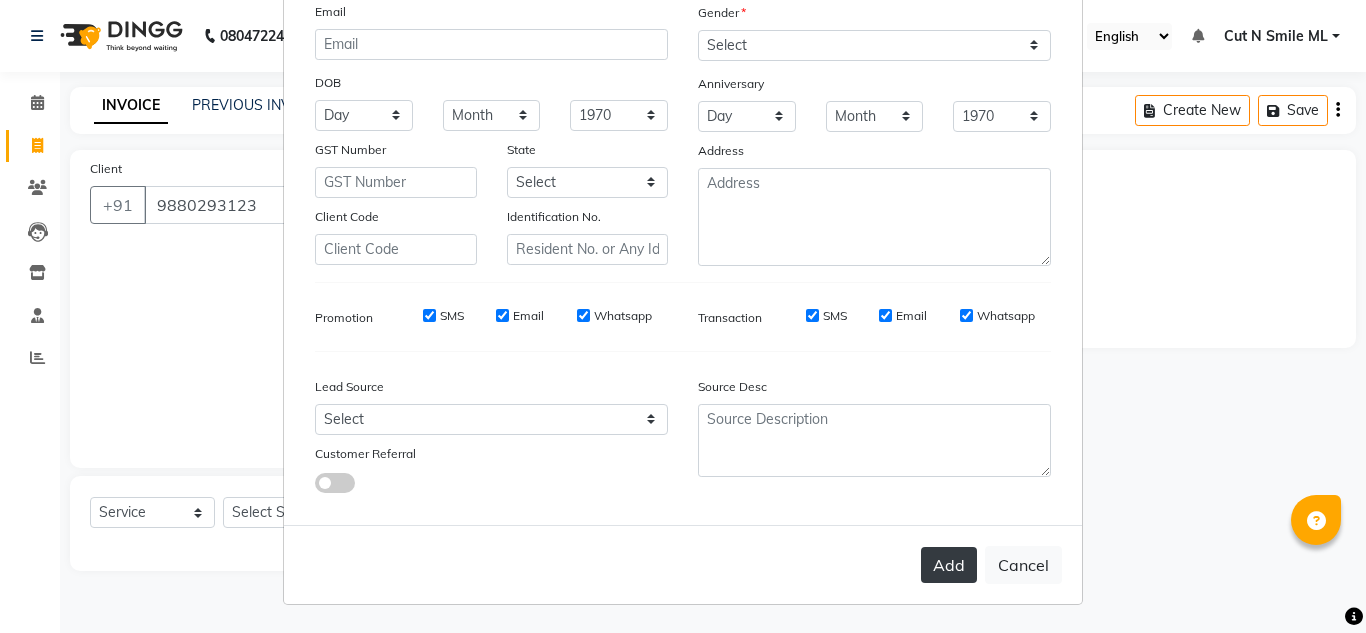 click on "Add" at bounding box center (949, 565) 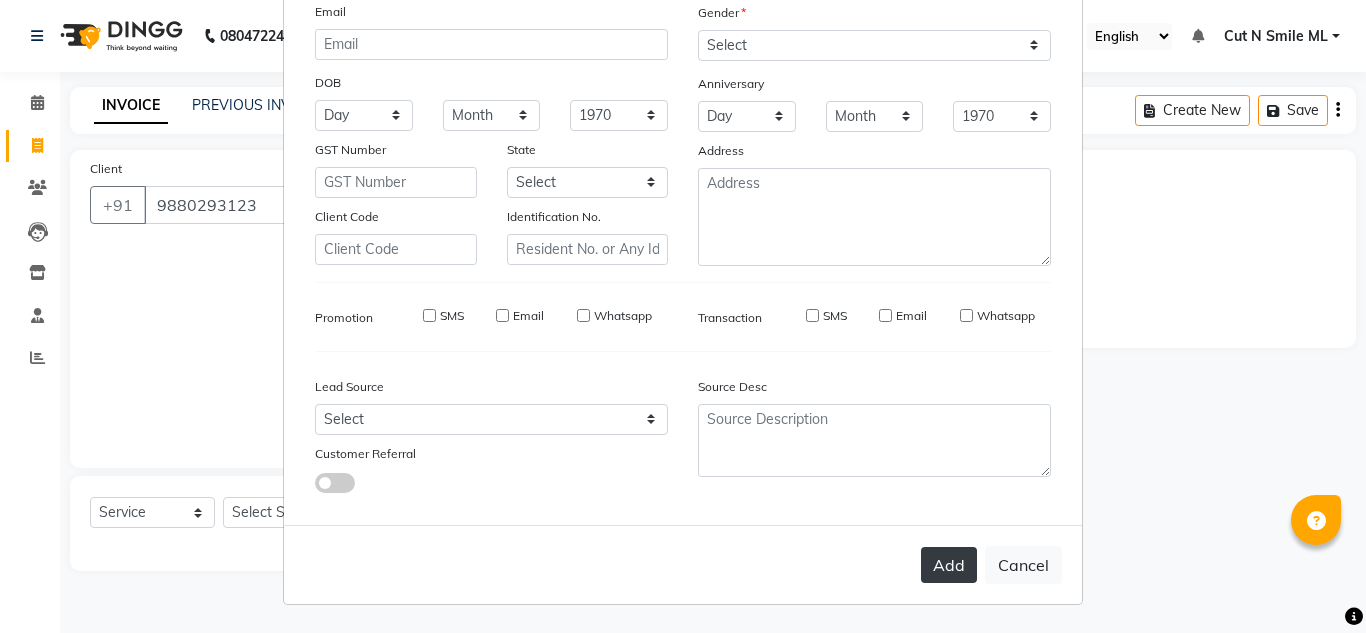 type 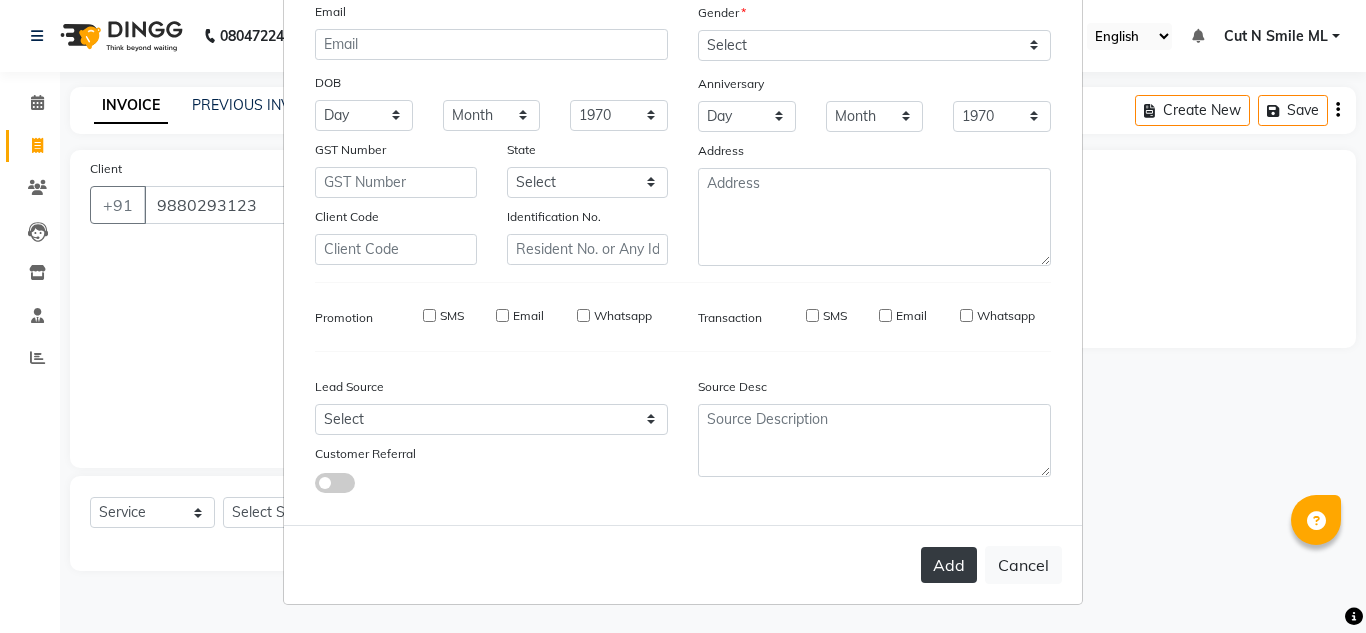select 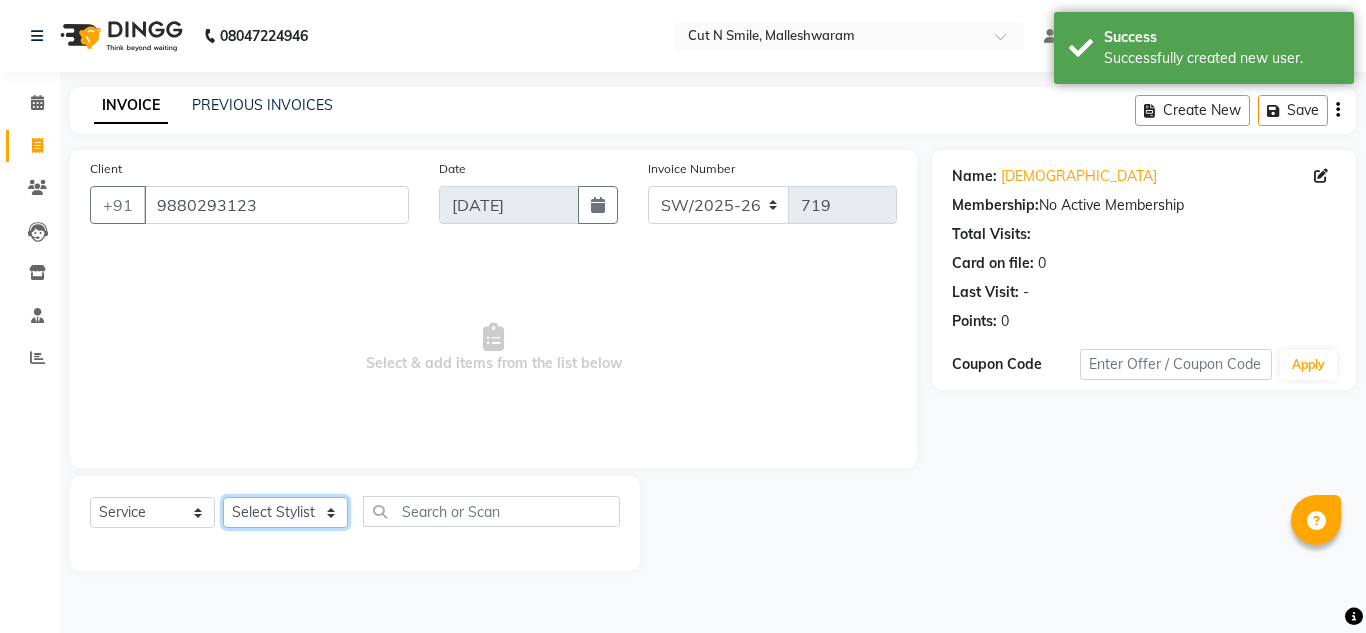 click on "Select Stylist [PERSON_NAME] 17M [PERSON_NAME] 9M Ajim 17M  [PERSON_NAME] 17M [PERSON_NAME] [PERSON_NAME] [PERSON_NAME] 17M Armaan 17M Armaan 17O Arshad 17O Asahika ML Babbu ML  Cena 17M [PERSON_NAME] 9M CNS 17 Malleshwaram CNS 9 Malleshwaram CNS [PERSON_NAME] Layout Cut N Smile 17O [PERSON_NAME] 9M [PERSON_NAME] 17M  [PERSON_NAME] 9M [PERSON_NAME] Ganesh 9M Ganga 9M Govind ML [PERSON_NAME] 17M [PERSON_NAME] 17O [PERSON_NAME] 17M Meena ML Mercy [PERSON_NAME] 17M [PERSON_NAME] 17M [PERSON_NAME] [PERSON_NAME] 9M [PERSON_NAME] 9M [PERSON_NAME] 17M [PERSON_NAME] 17M  [PERSON_NAME] 9M [PERSON_NAME] 9M [PERSON_NAME] 17M [PERSON_NAME] 9M Rajan [PERSON_NAME] 9M [PERSON_NAME] 9M [PERSON_NAME] 17M [PERSON_NAME] 17O [PERSON_NAME] 9M [PERSON_NAME] 17M [PERSON_NAME] 17ML [PERSON_NAME] [PERSON_NAME] 17M [PERSON_NAME] [PERSON_NAME]  [PERSON_NAME] ML [PERSON_NAME] 17M Sopna ML [PERSON_NAME] 17M Tanjua 9M [PERSON_NAME] 17M Tofeek 9M Tulsi 17O [PERSON_NAME] 17M Vishal 17M [PERSON_NAME] 17O  [PERSON_NAME]" 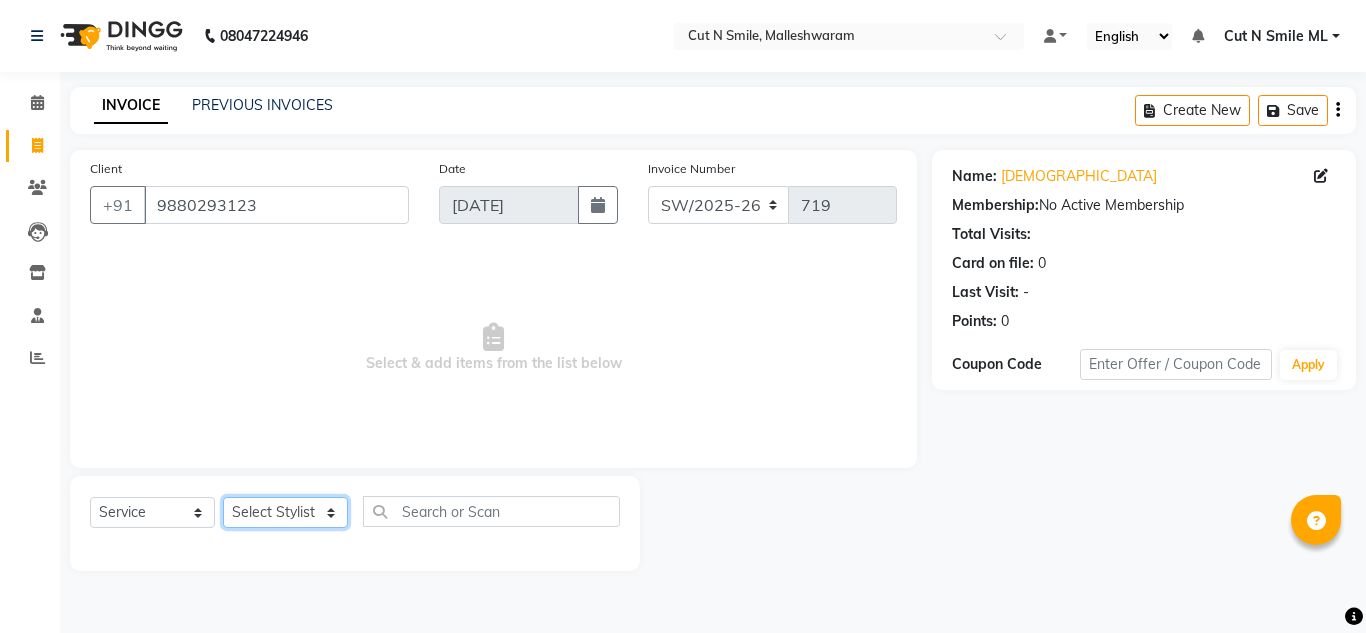 select on "60591" 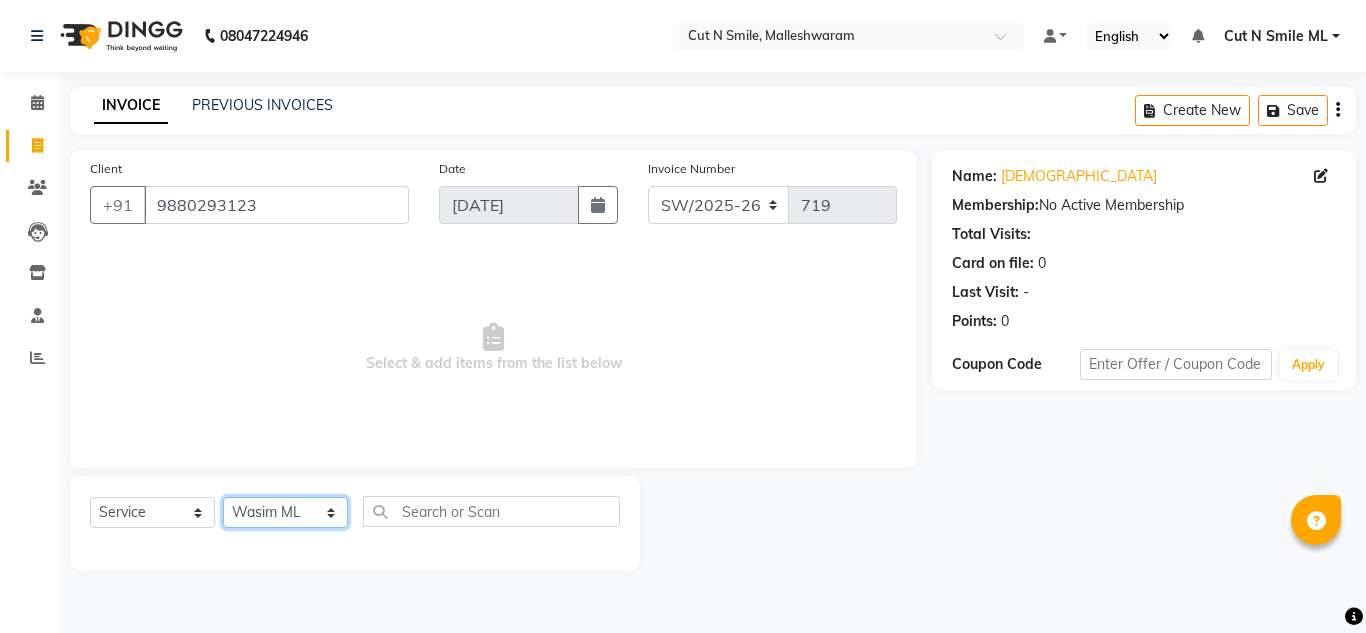 click on "Select Stylist [PERSON_NAME] 17M [PERSON_NAME] 9M Ajim 17M  [PERSON_NAME] 17M [PERSON_NAME] [PERSON_NAME] [PERSON_NAME] 17M Armaan 17M Armaan 17O Arshad 17O Asahika ML Babbu ML  Cena 17M [PERSON_NAME] 9M CNS 17 Malleshwaram CNS 9 Malleshwaram CNS [PERSON_NAME] Layout Cut N Smile 17O [PERSON_NAME] 9M [PERSON_NAME] 17M  [PERSON_NAME] 9M [PERSON_NAME] Ganesh 9M Ganga 9M Govind ML [PERSON_NAME] 17M [PERSON_NAME] 17O [PERSON_NAME] 17M Meena ML Mercy [PERSON_NAME] 17M [PERSON_NAME] 17M [PERSON_NAME] [PERSON_NAME] 9M [PERSON_NAME] 9M [PERSON_NAME] 17M [PERSON_NAME] 17M  [PERSON_NAME] 9M [PERSON_NAME] 9M [PERSON_NAME] 17M [PERSON_NAME] 9M Rajan [PERSON_NAME] 9M [PERSON_NAME] 9M [PERSON_NAME] 17M [PERSON_NAME] 17O [PERSON_NAME] 9M [PERSON_NAME] 17M [PERSON_NAME] 17ML [PERSON_NAME] [PERSON_NAME] 17M [PERSON_NAME] [PERSON_NAME]  [PERSON_NAME] ML [PERSON_NAME] 17M Sopna ML [PERSON_NAME] 17M Tanjua 9M [PERSON_NAME] 17M Tofeek 9M Tulsi 17O [PERSON_NAME] 17M Vishal 17M [PERSON_NAME] 17O  [PERSON_NAME]" 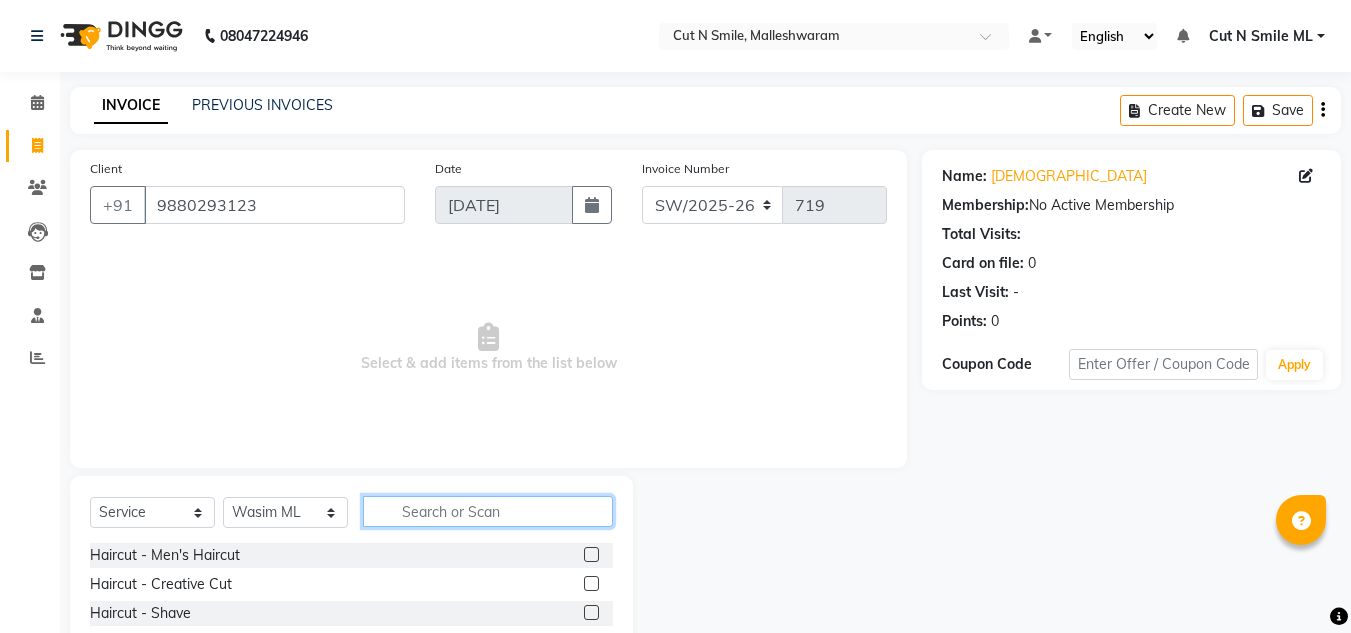 click 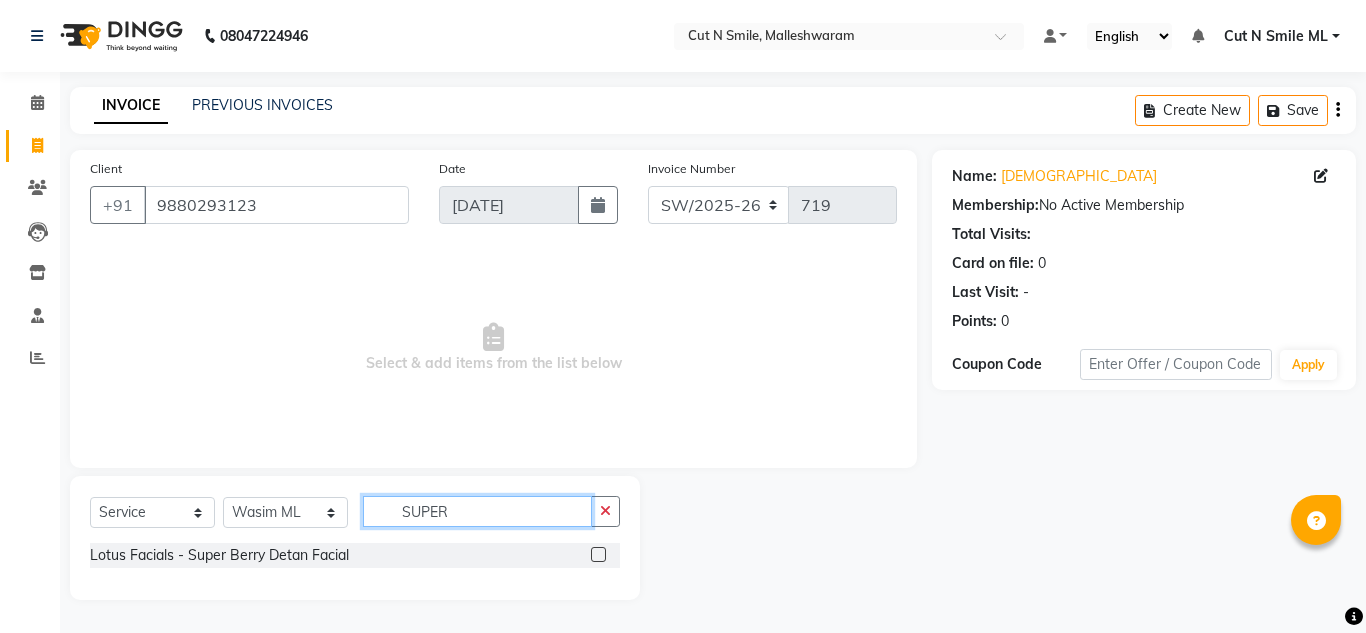 type on "SUPER" 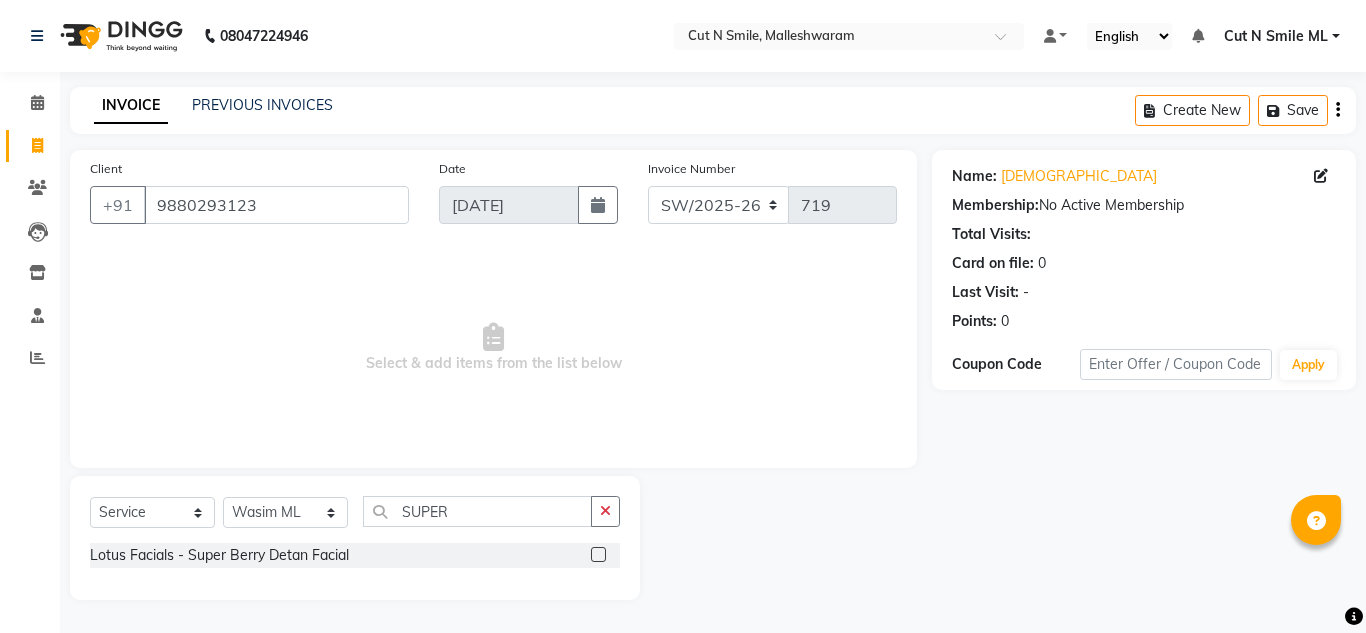 click 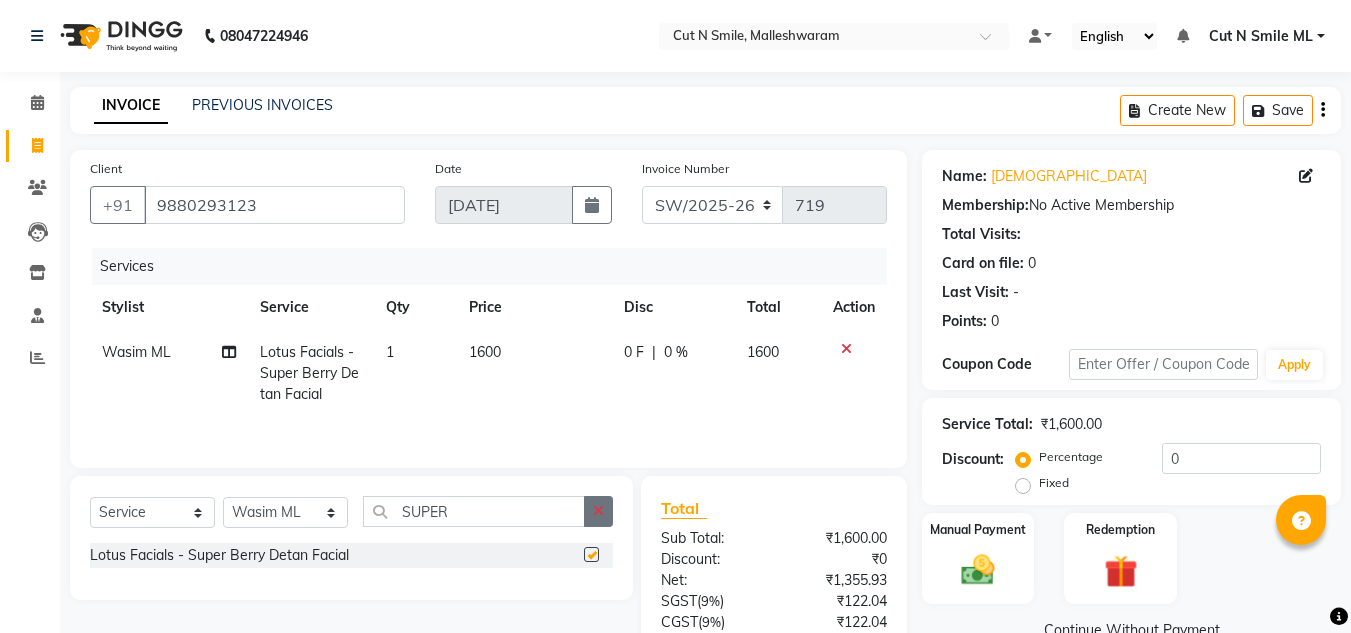 checkbox on "false" 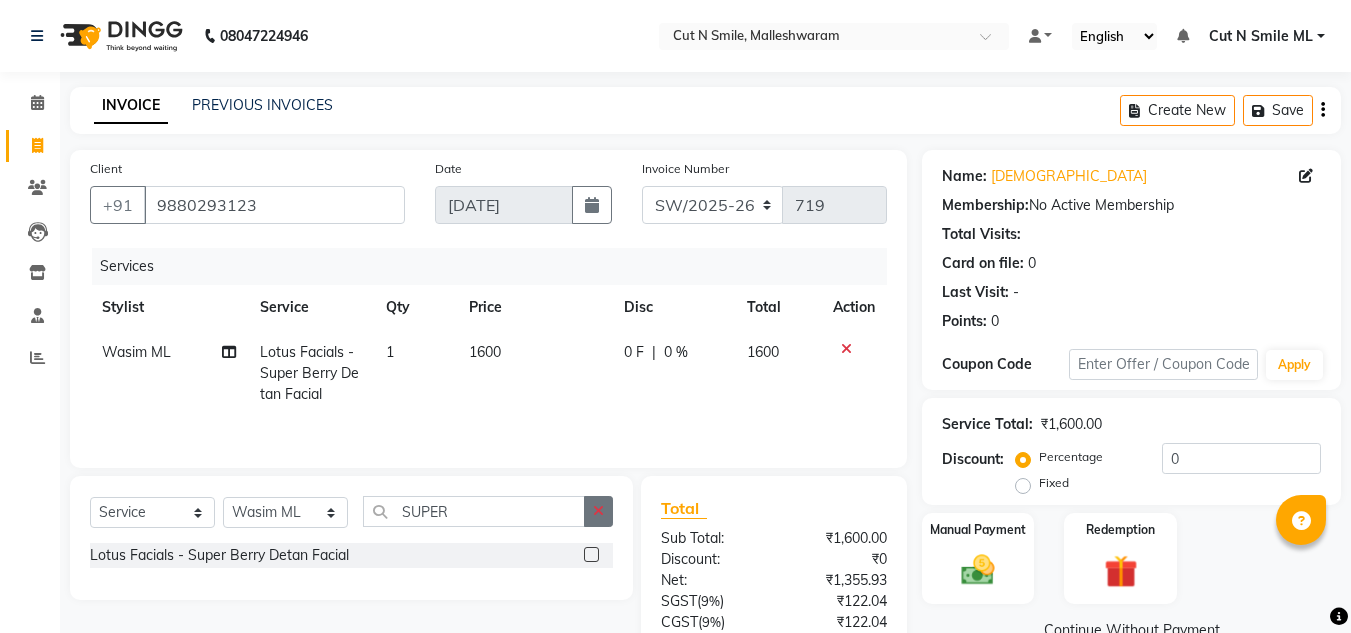 click 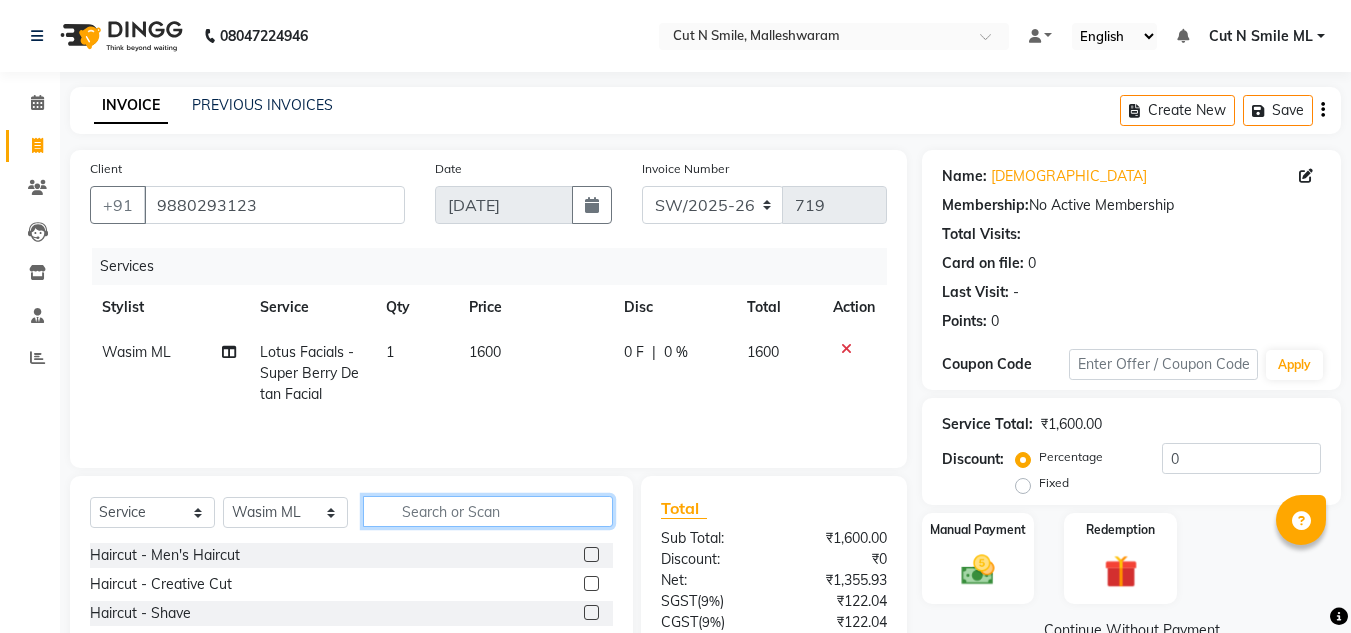 click 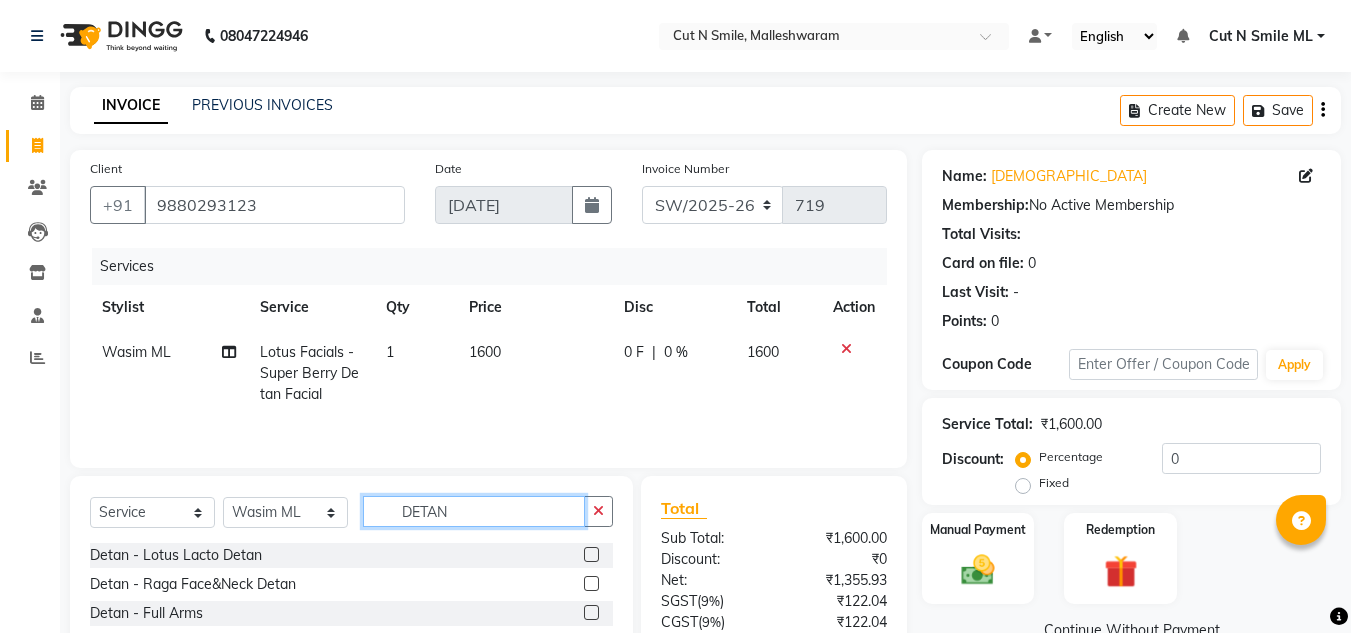 type on "DETAN" 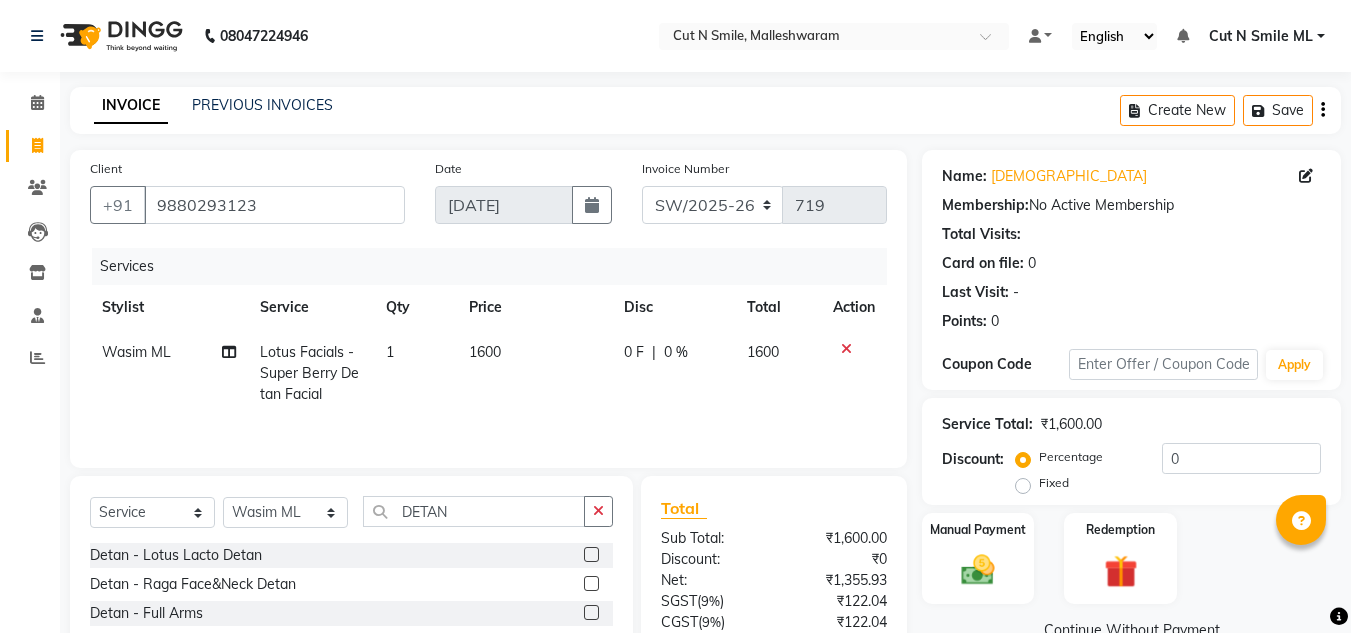 click 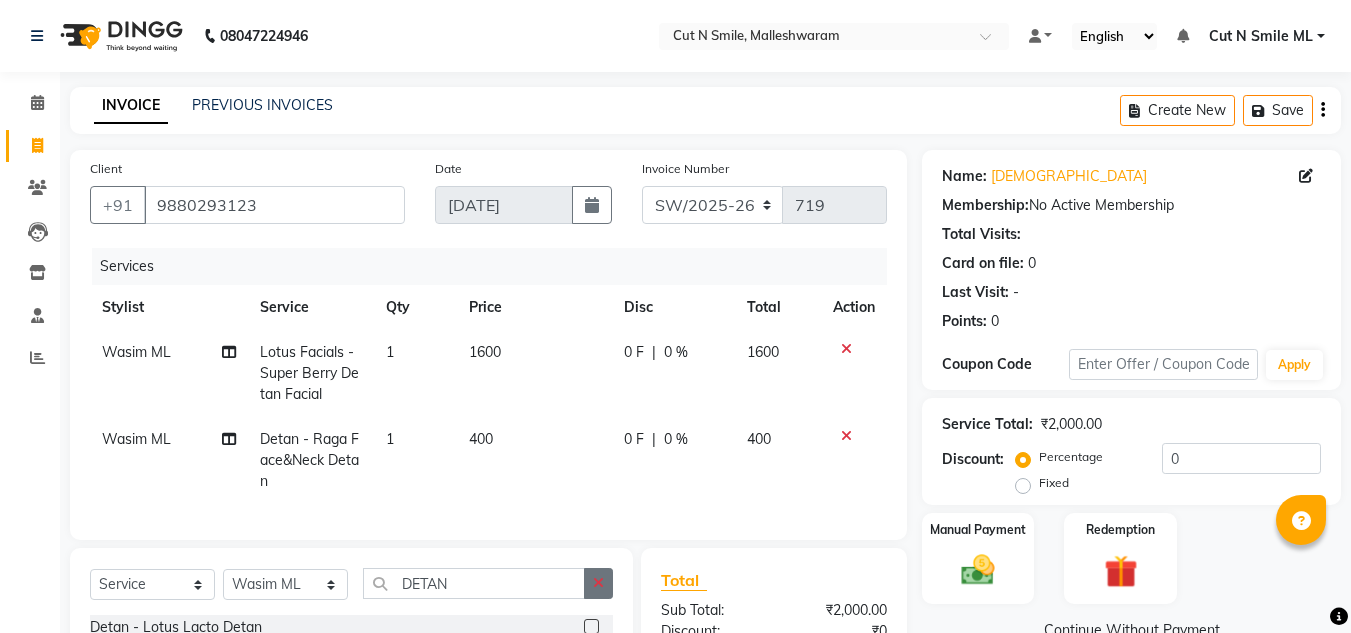 checkbox on "false" 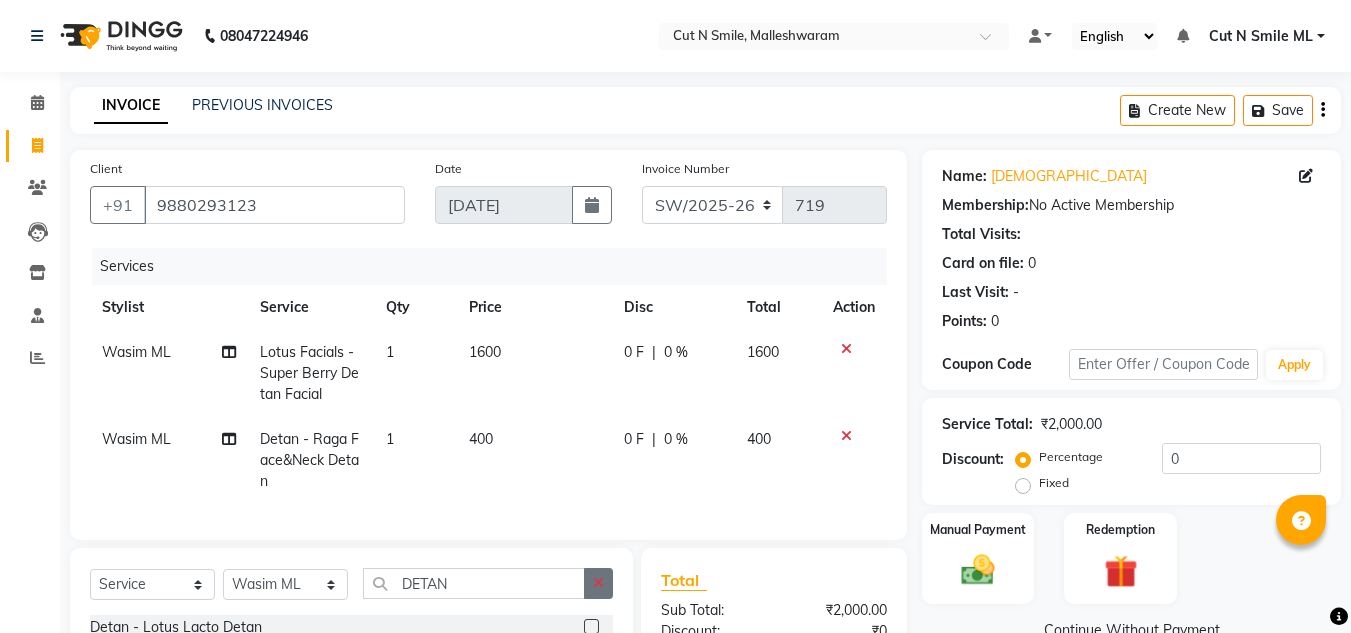 click 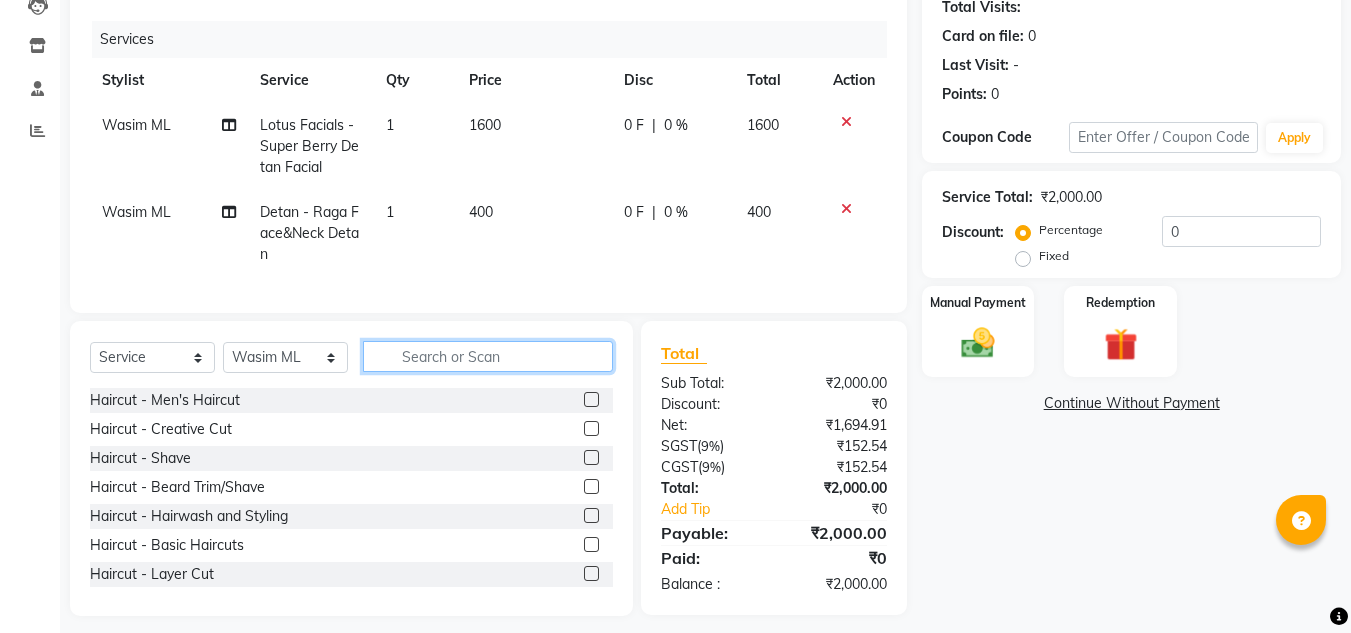 scroll, scrollTop: 255, scrollLeft: 0, axis: vertical 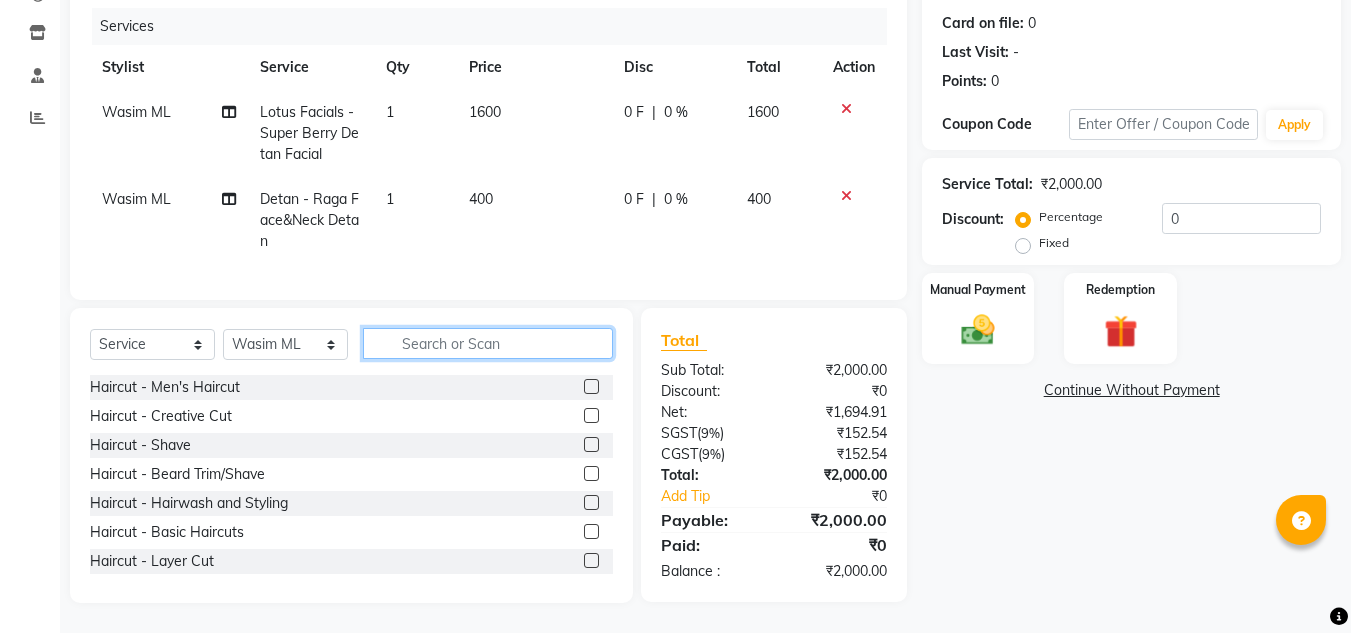 click 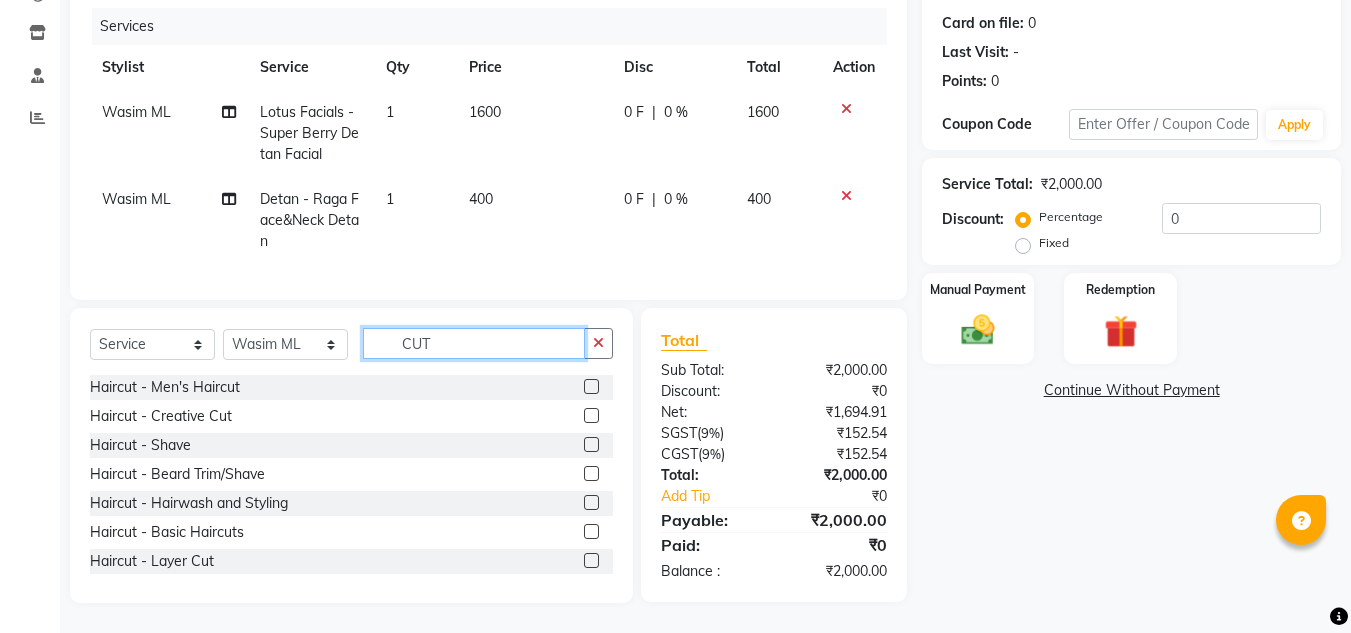 type on "CUT" 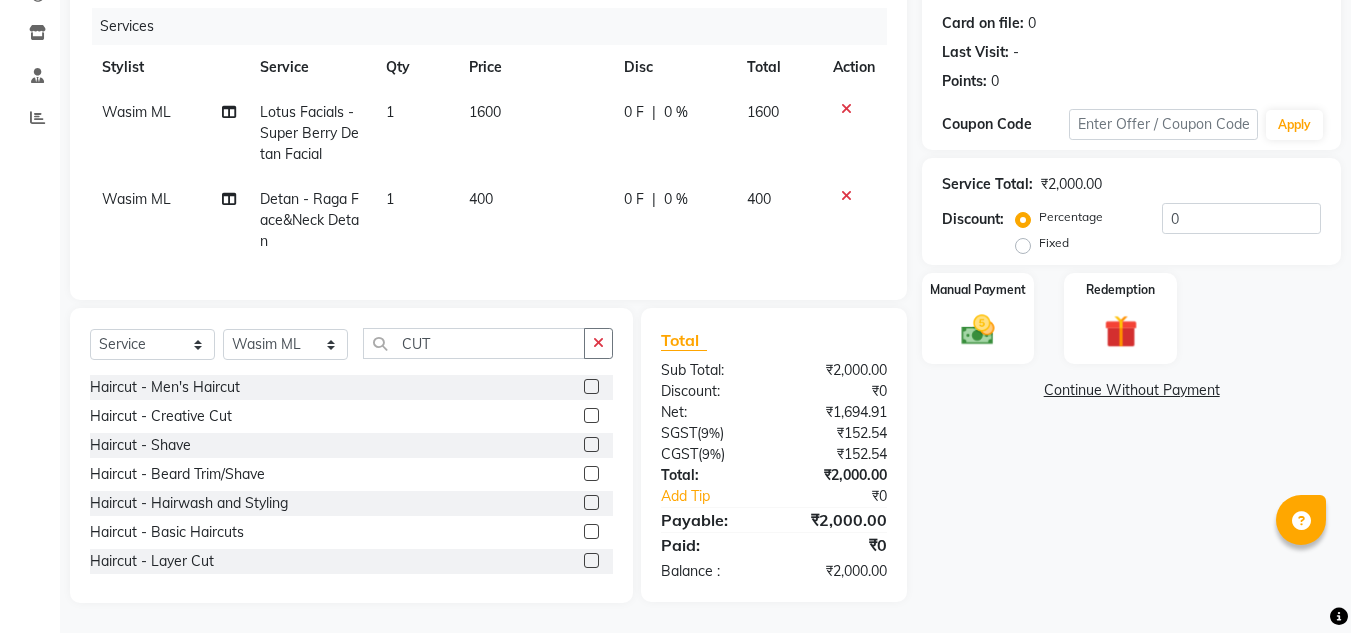click 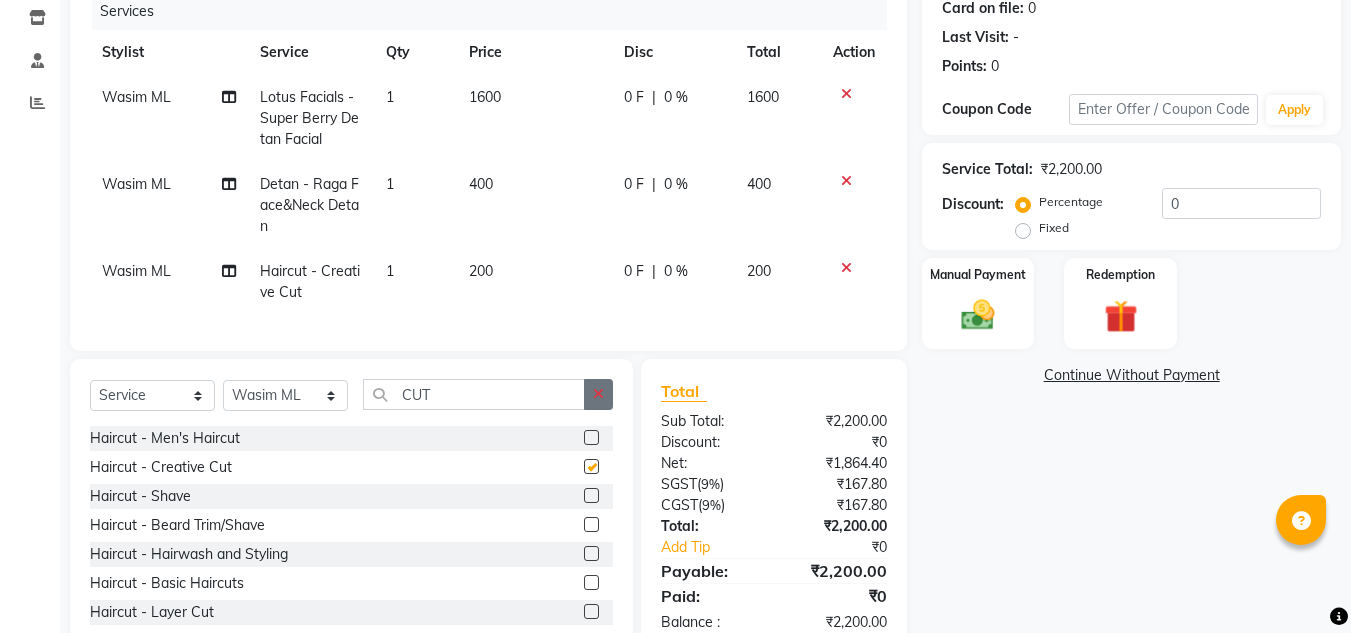checkbox on "false" 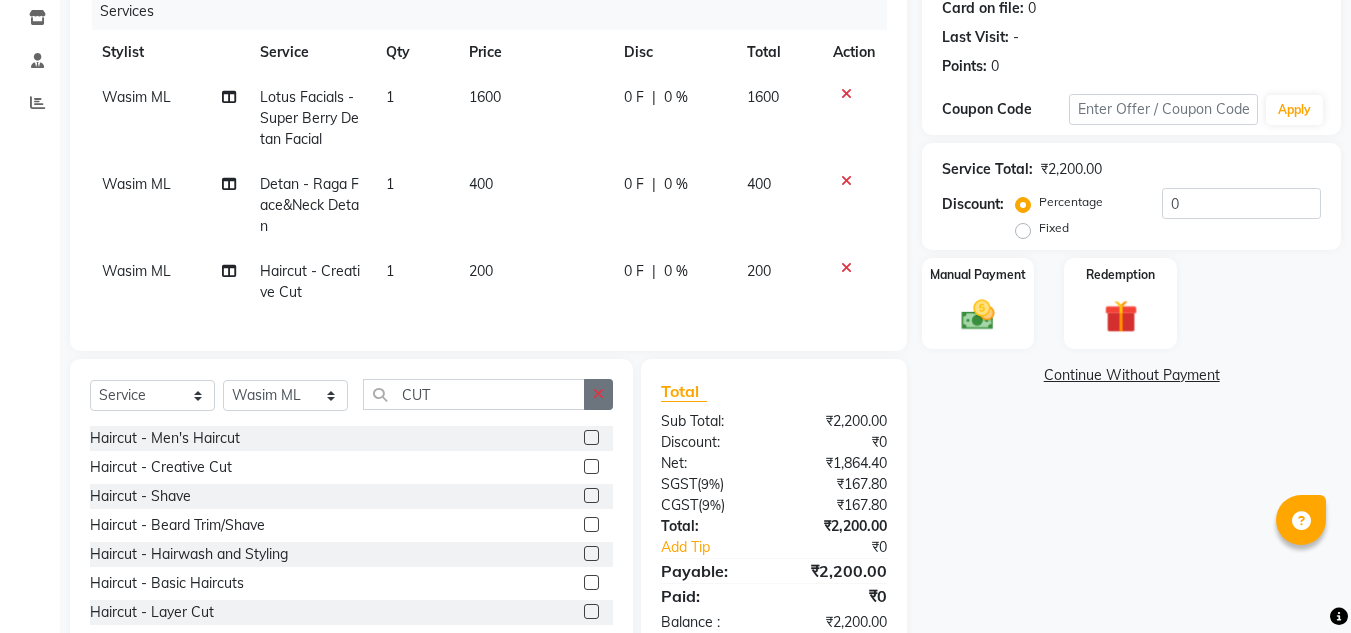 click 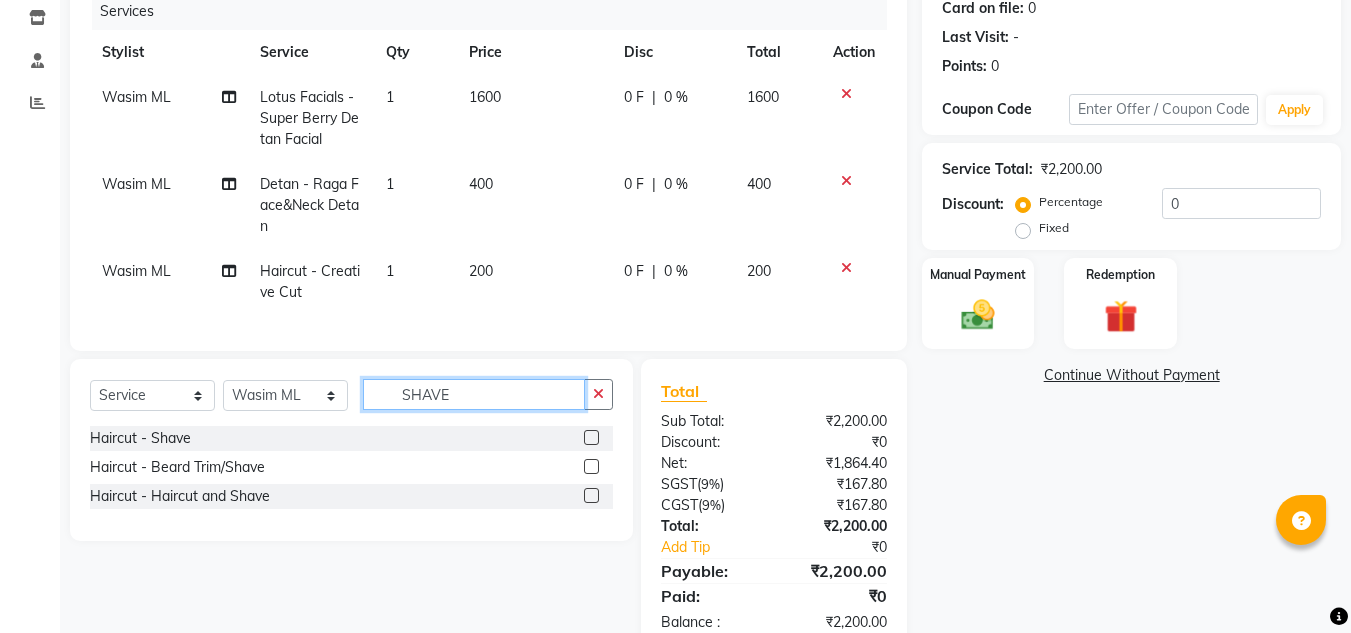 type on "SHAVE" 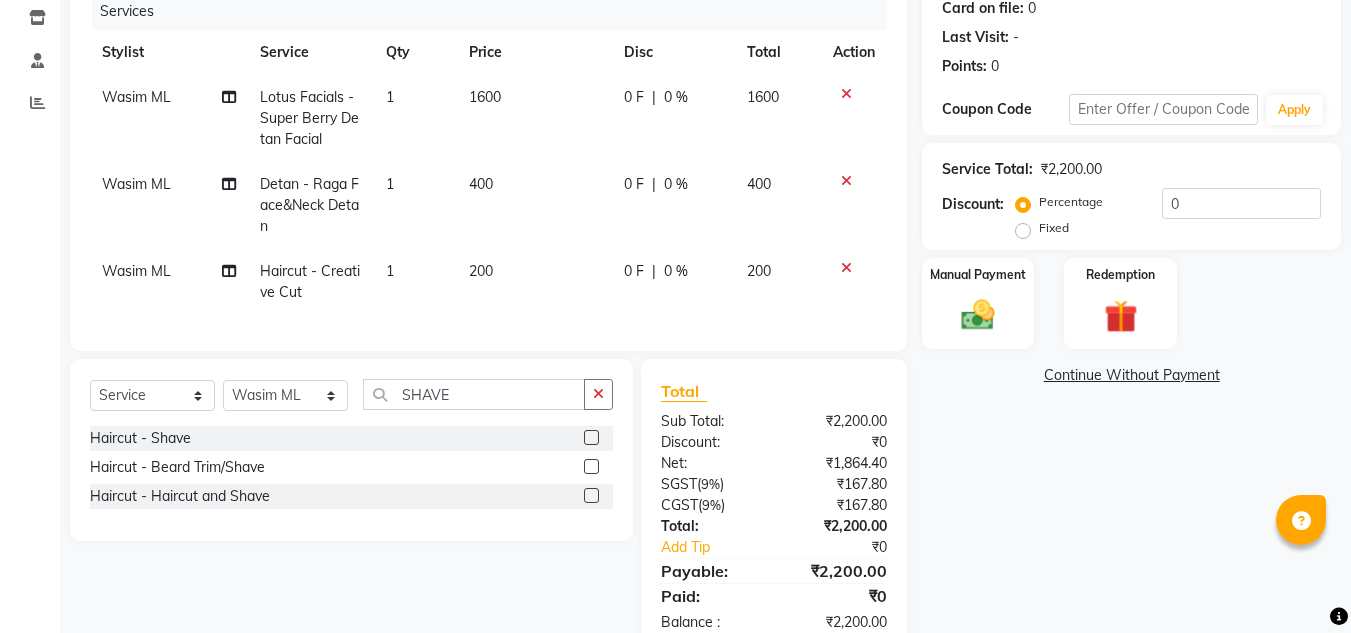 click 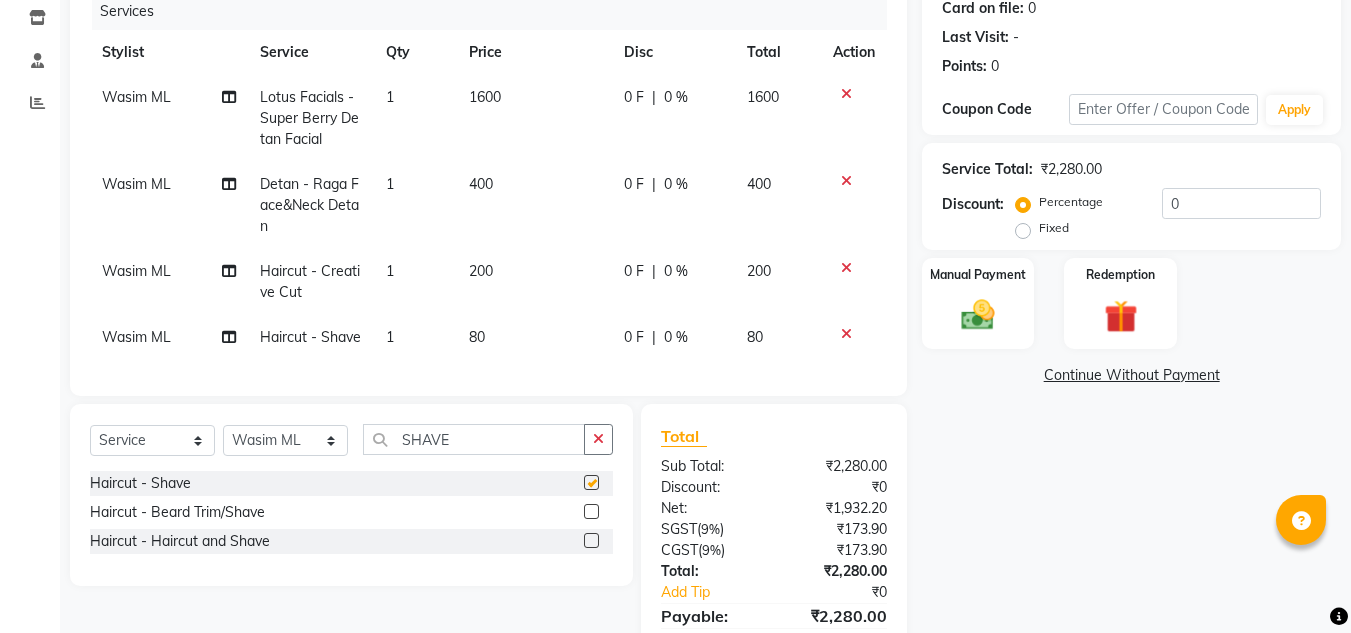 checkbox on "false" 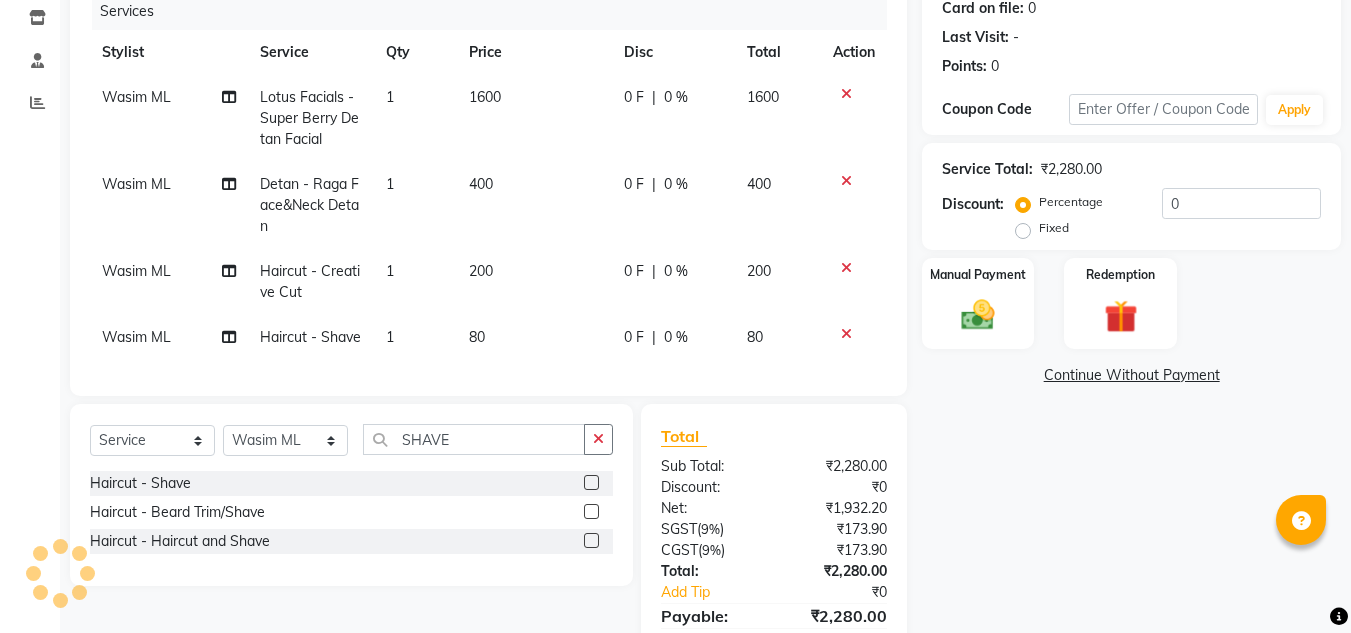 scroll, scrollTop: 365, scrollLeft: 0, axis: vertical 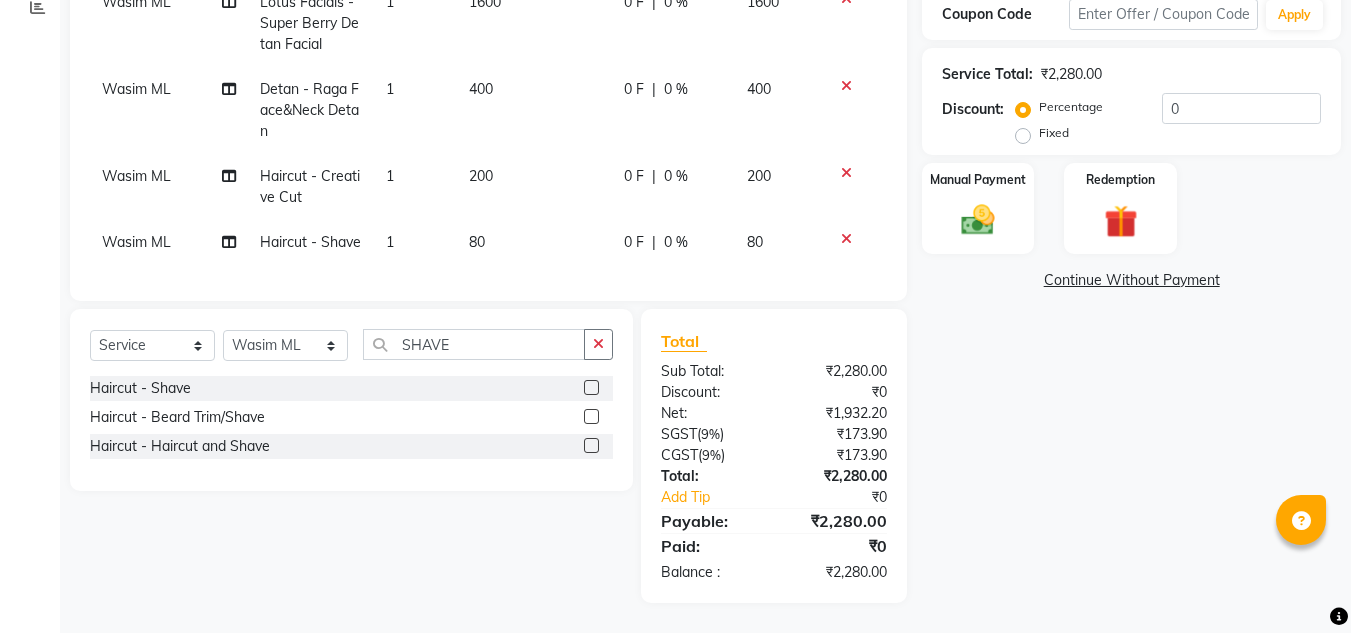 click 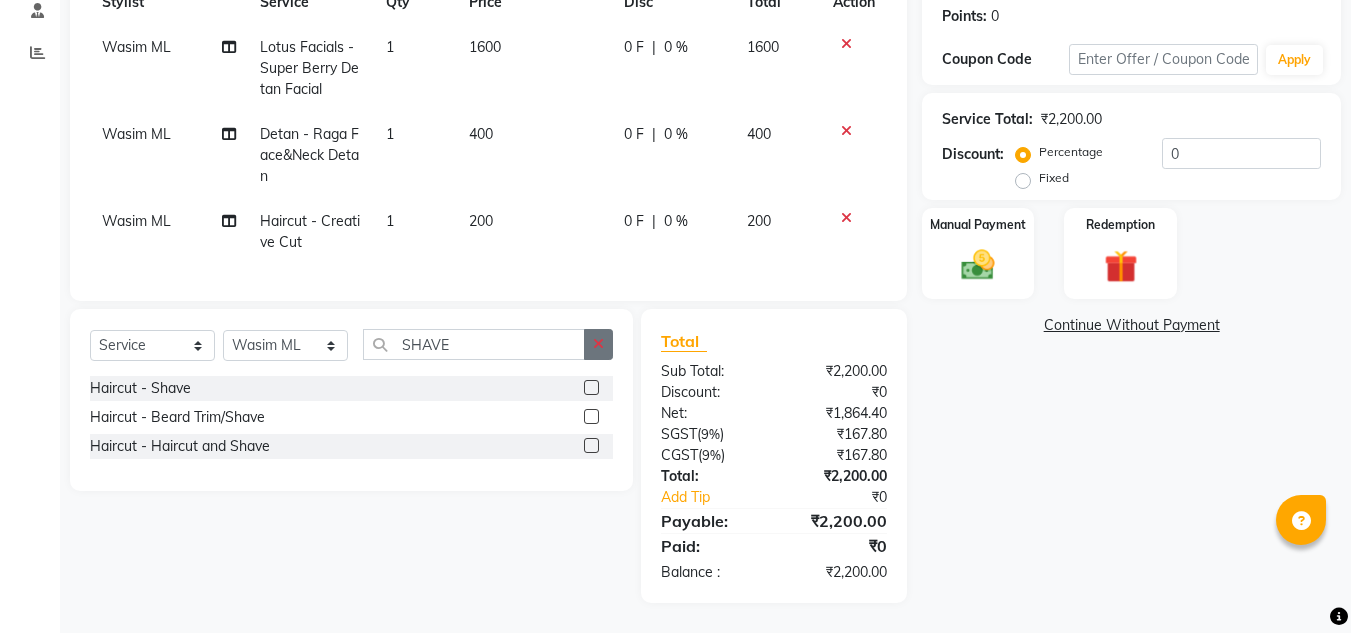 click 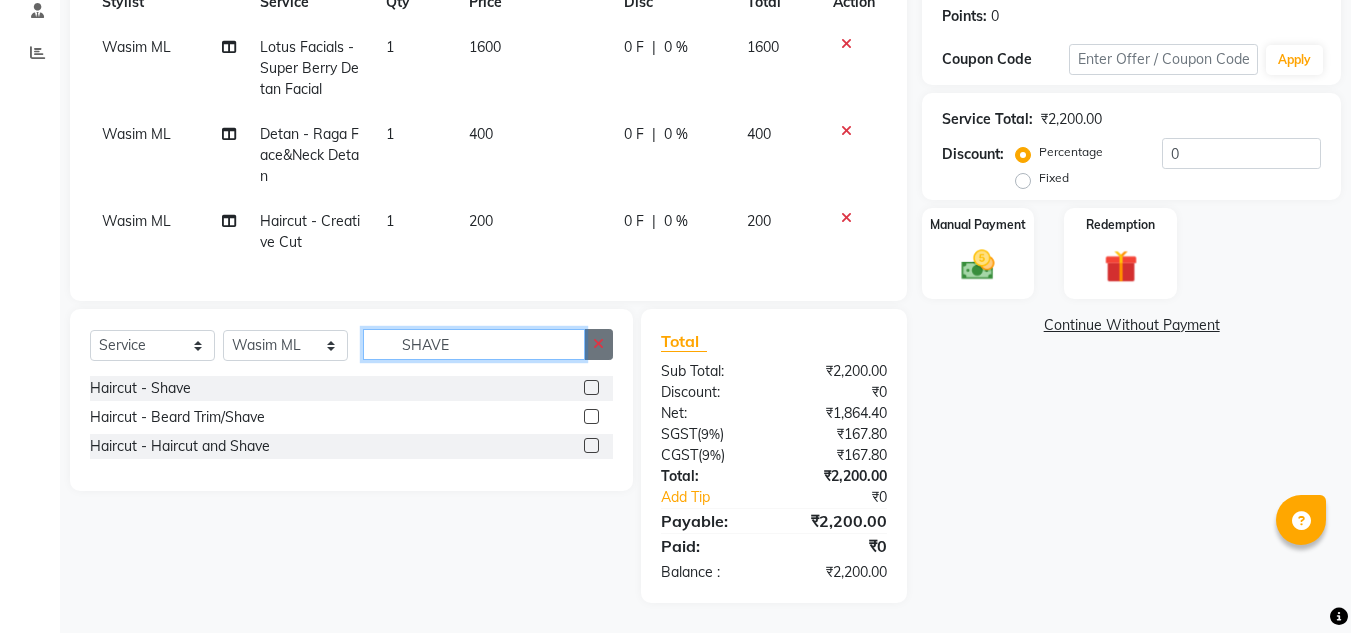 type 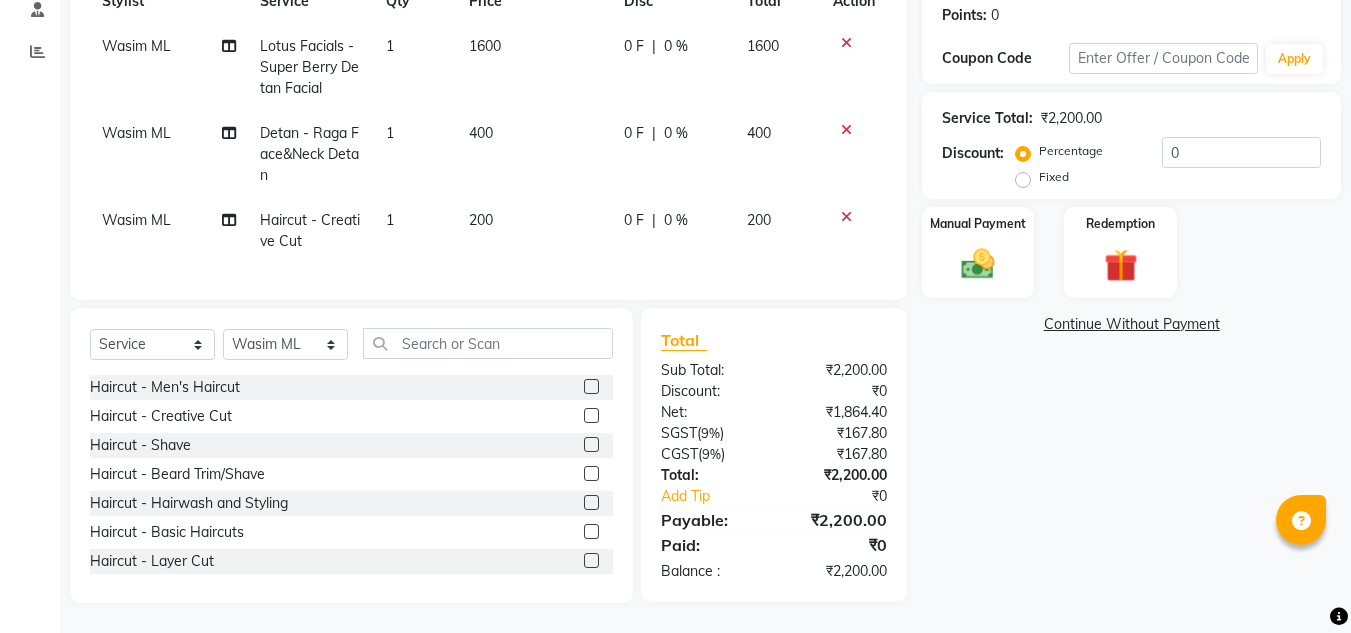 click on "400" 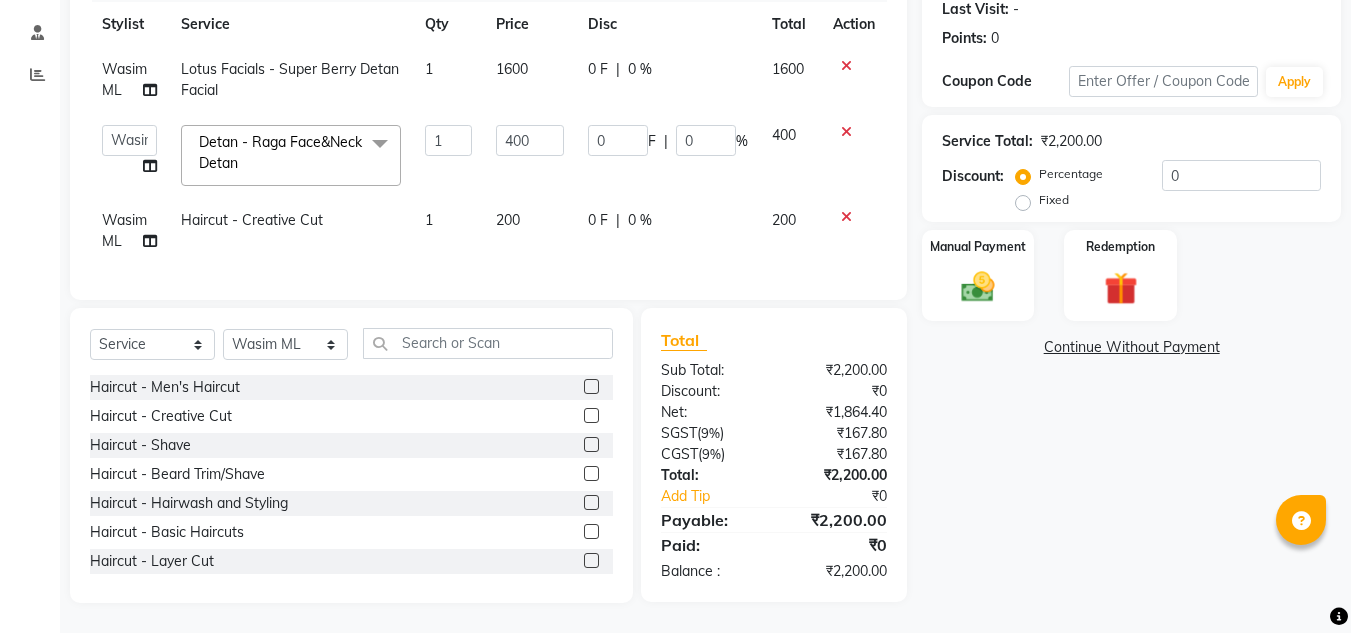 scroll, scrollTop: 298, scrollLeft: 0, axis: vertical 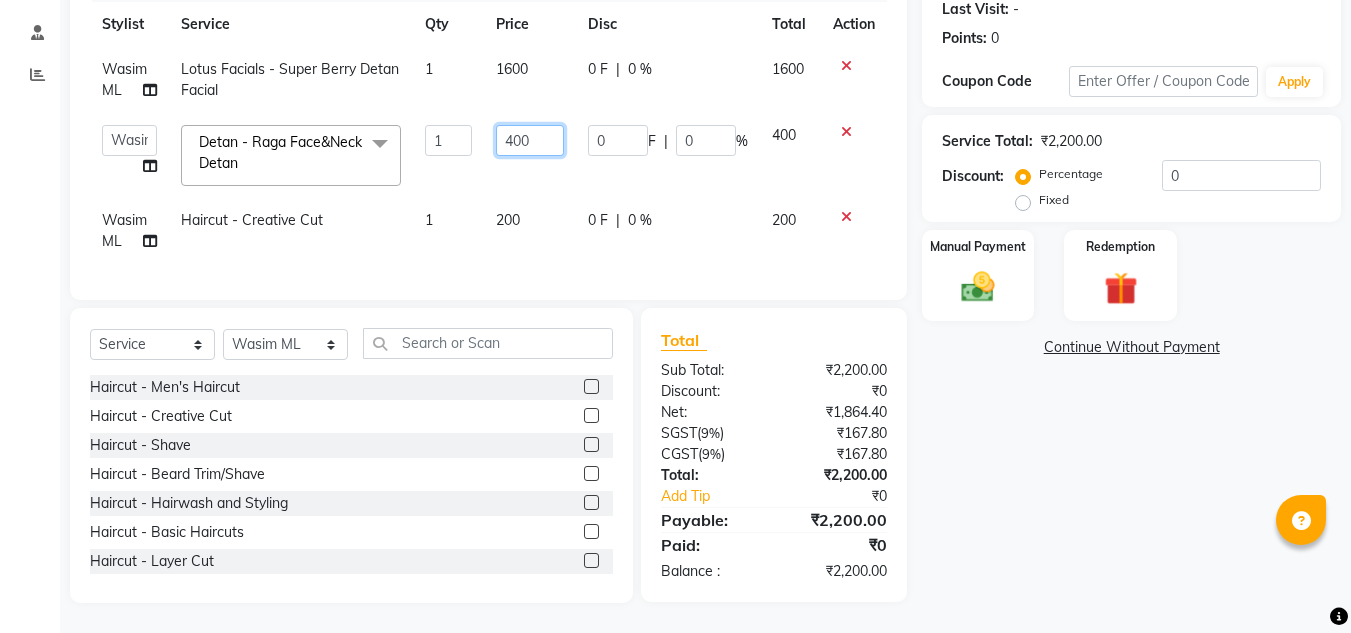 click on "400" 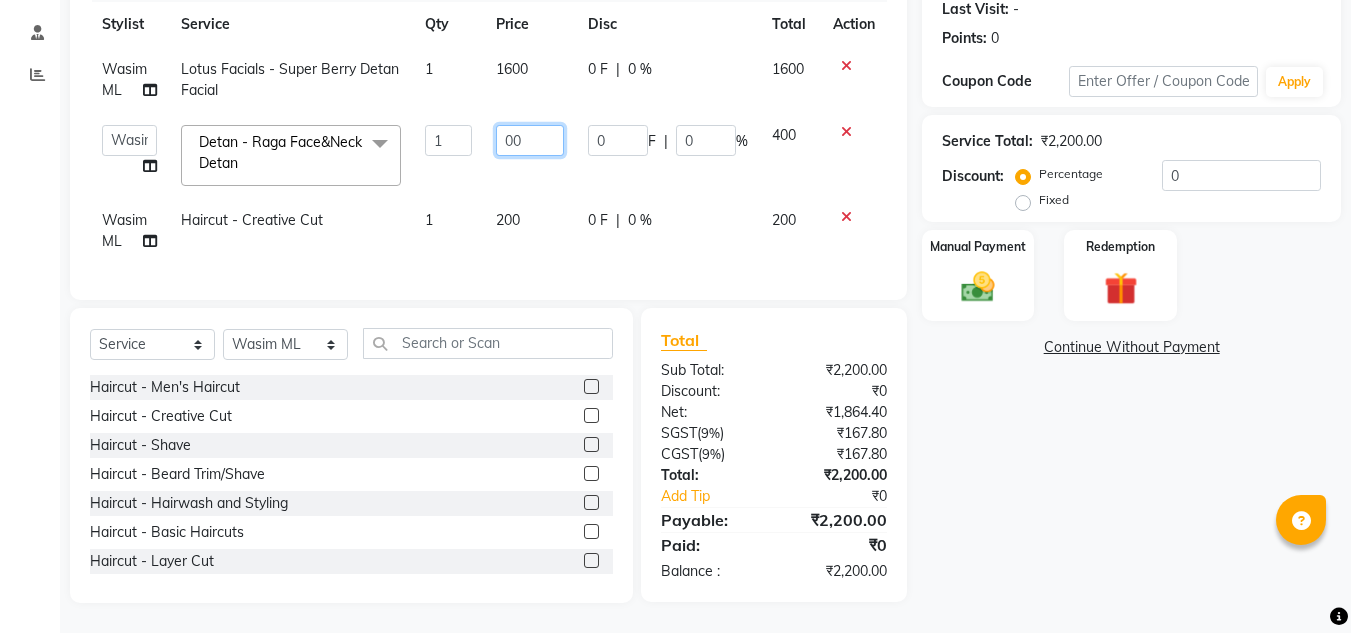 type on "500" 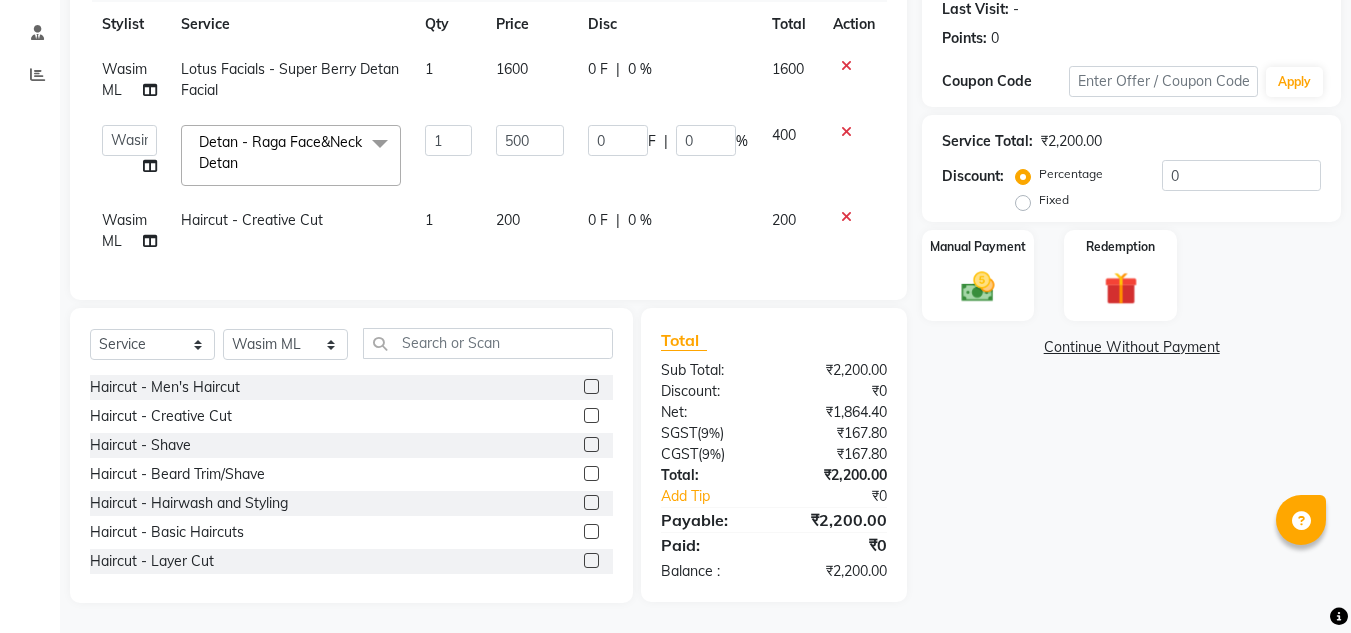 click on "1600" 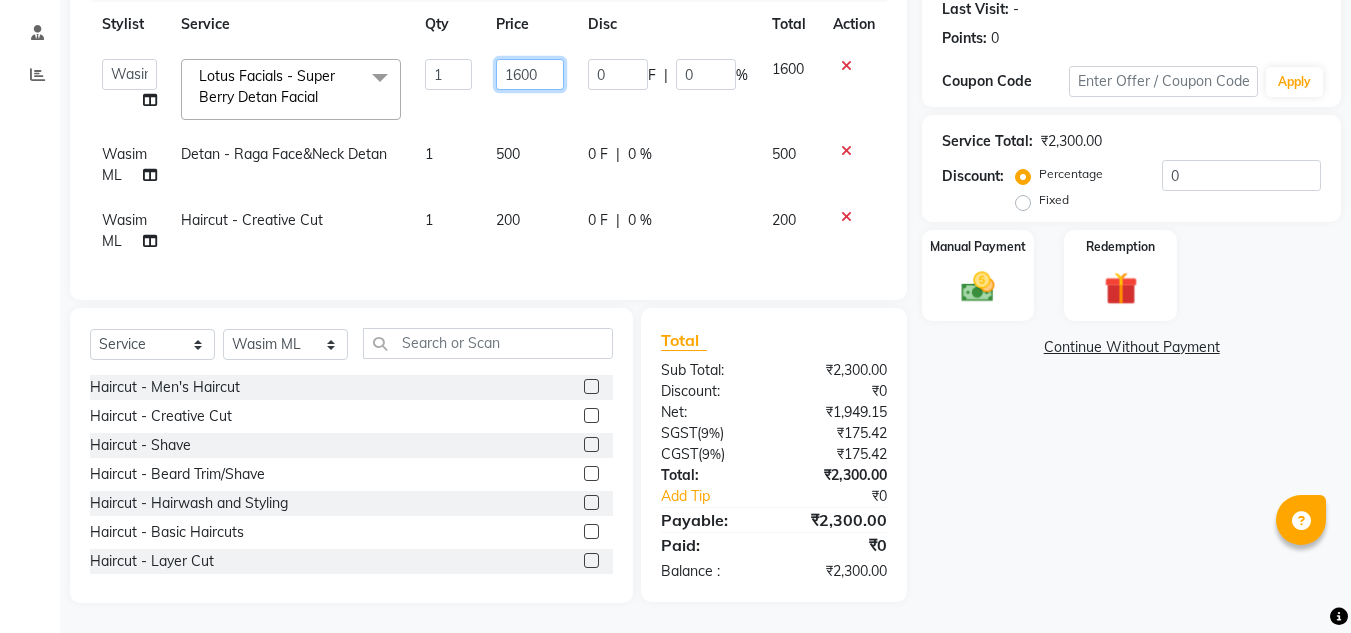 click on "1600" 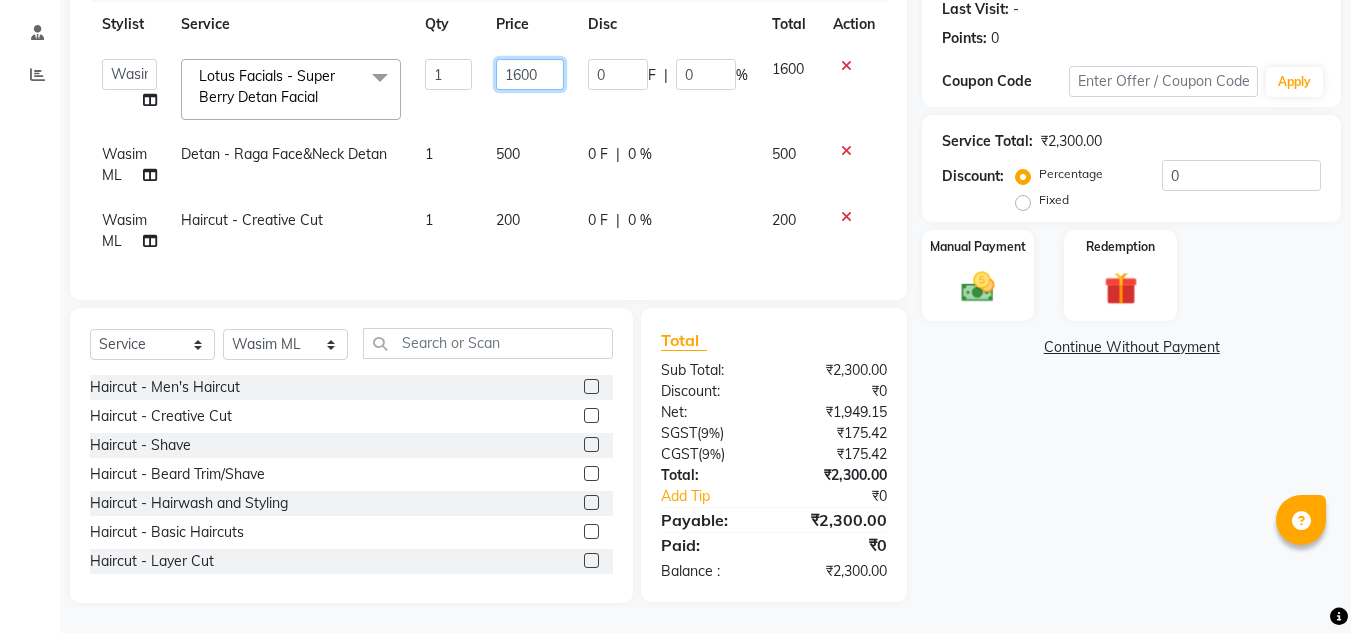 click on "1600" 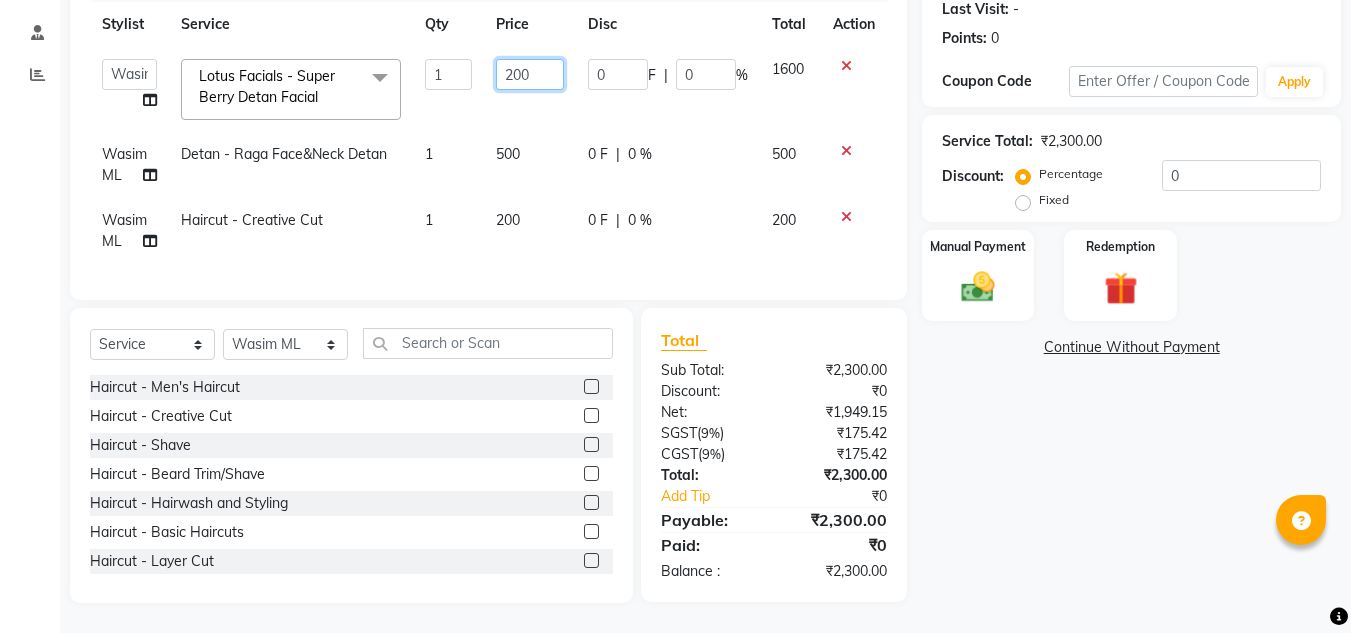 type on "2000" 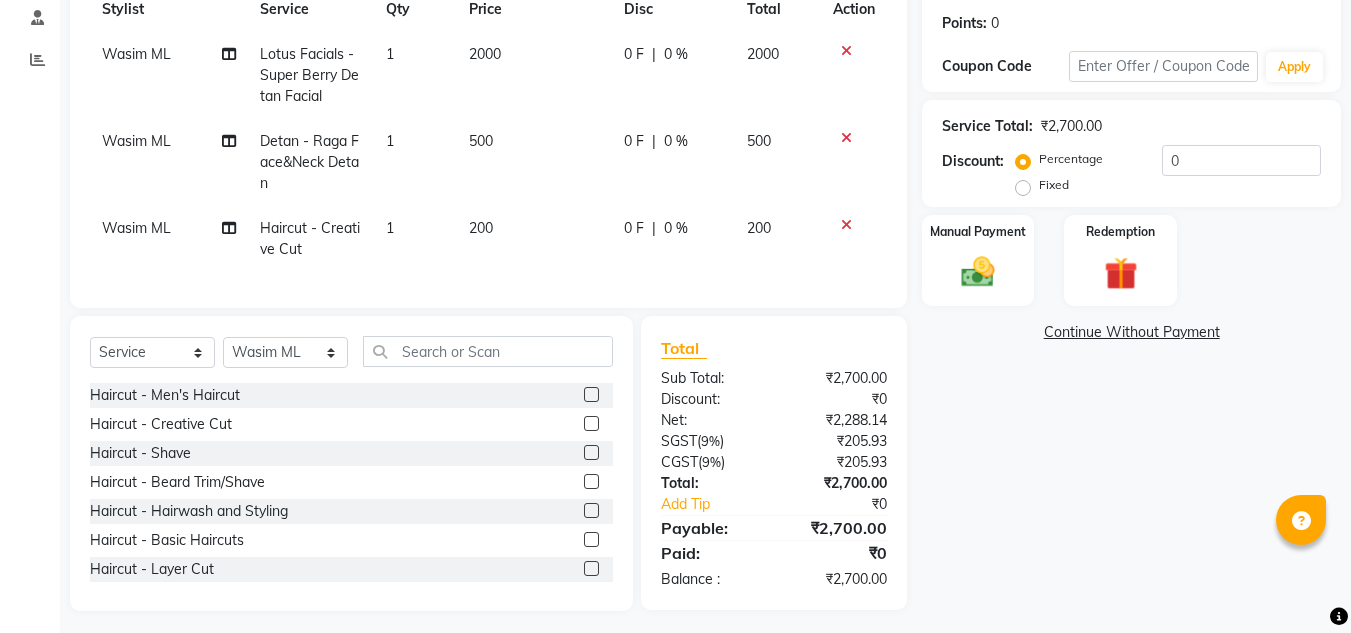 click on "2000" 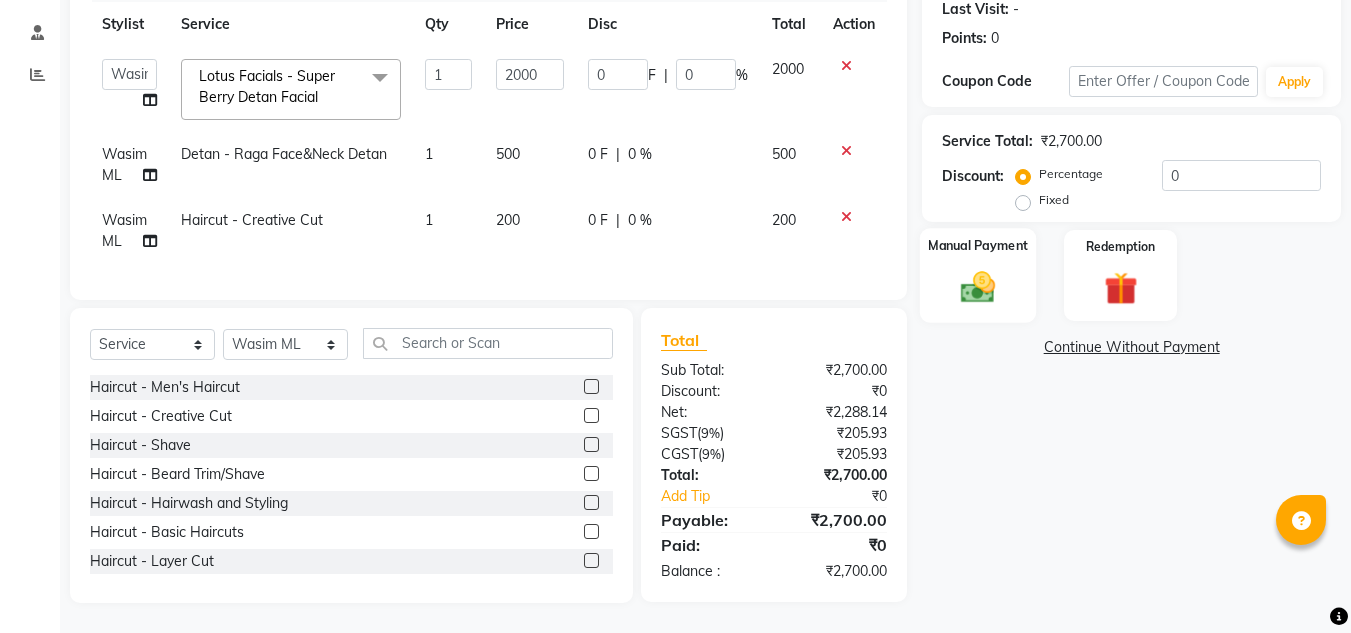 click 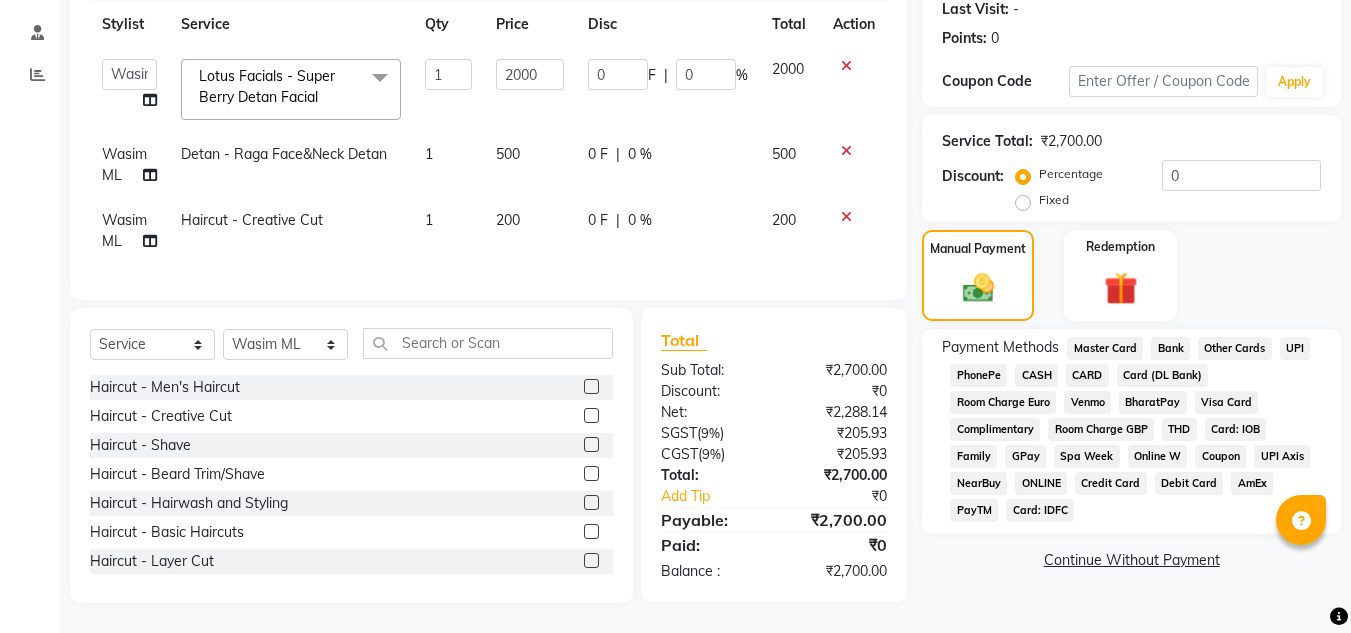 click on "UPI" 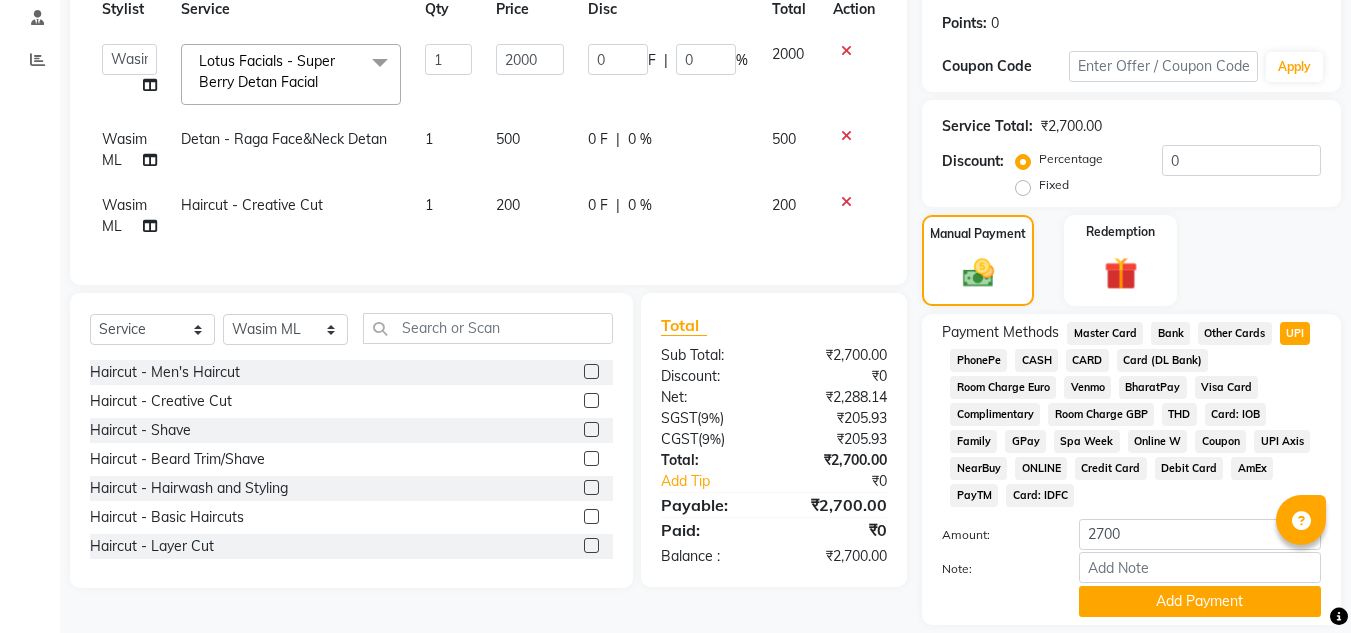 scroll, scrollTop: 361, scrollLeft: 0, axis: vertical 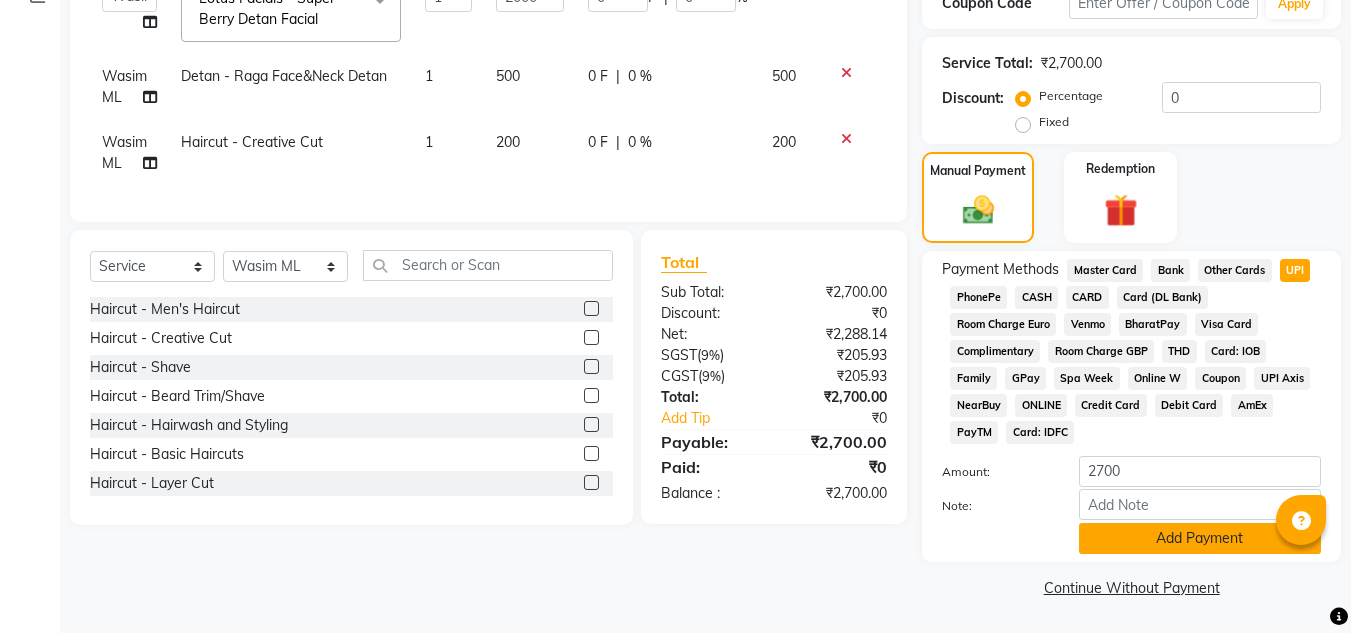click on "Add Payment" 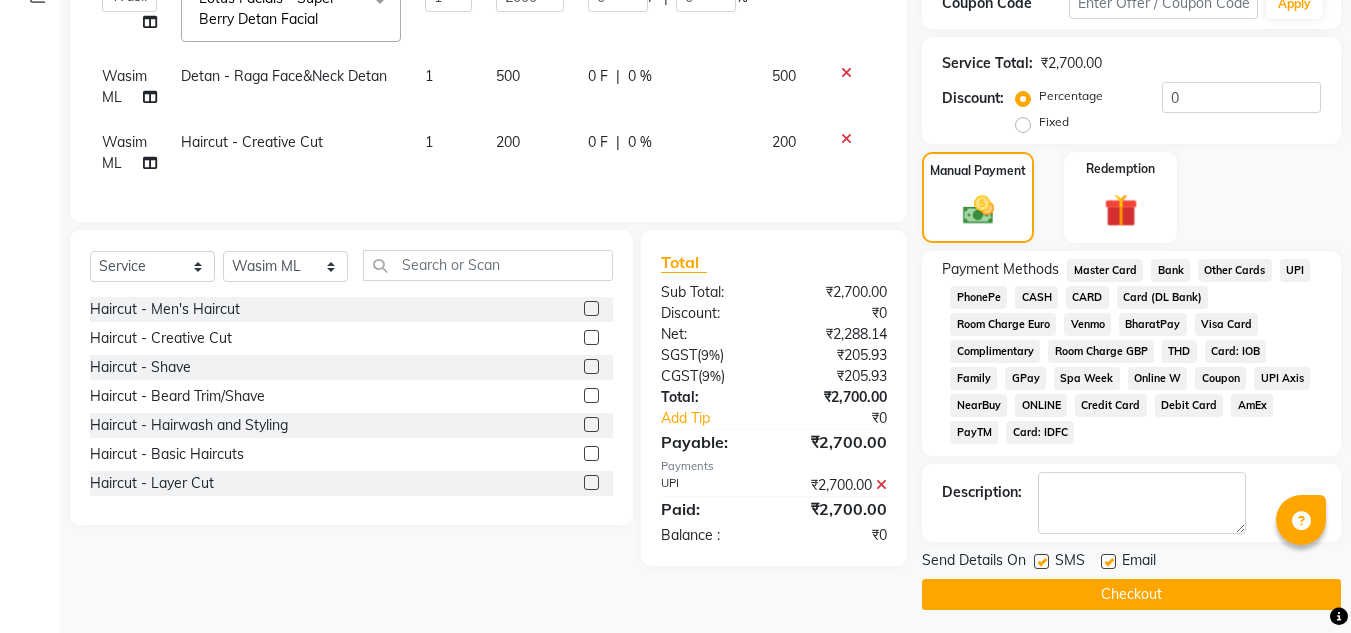 click on "Checkout" 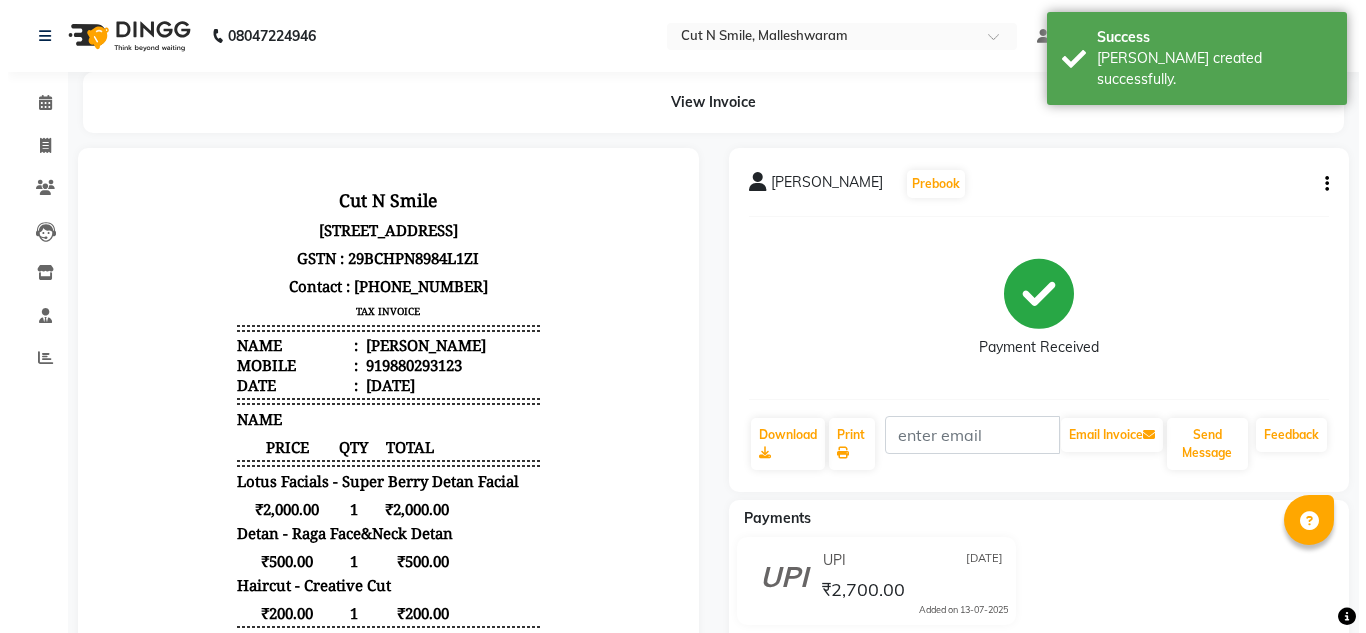 scroll, scrollTop: 0, scrollLeft: 0, axis: both 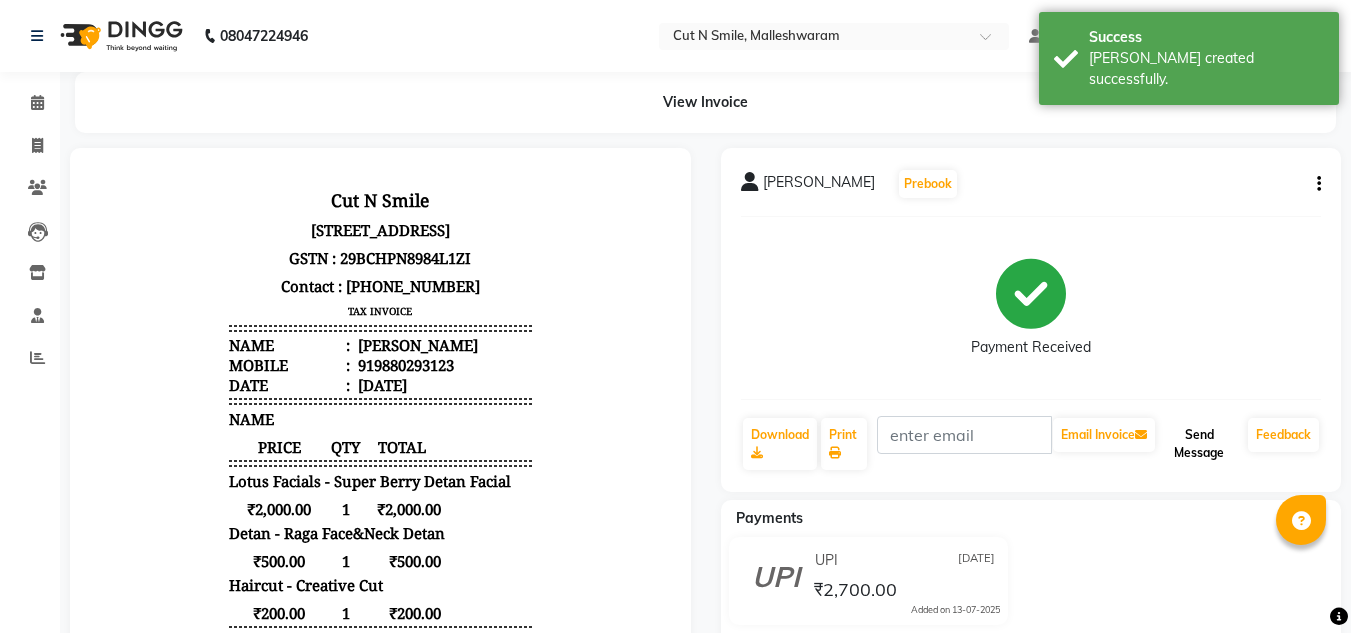 click on "Send Message" 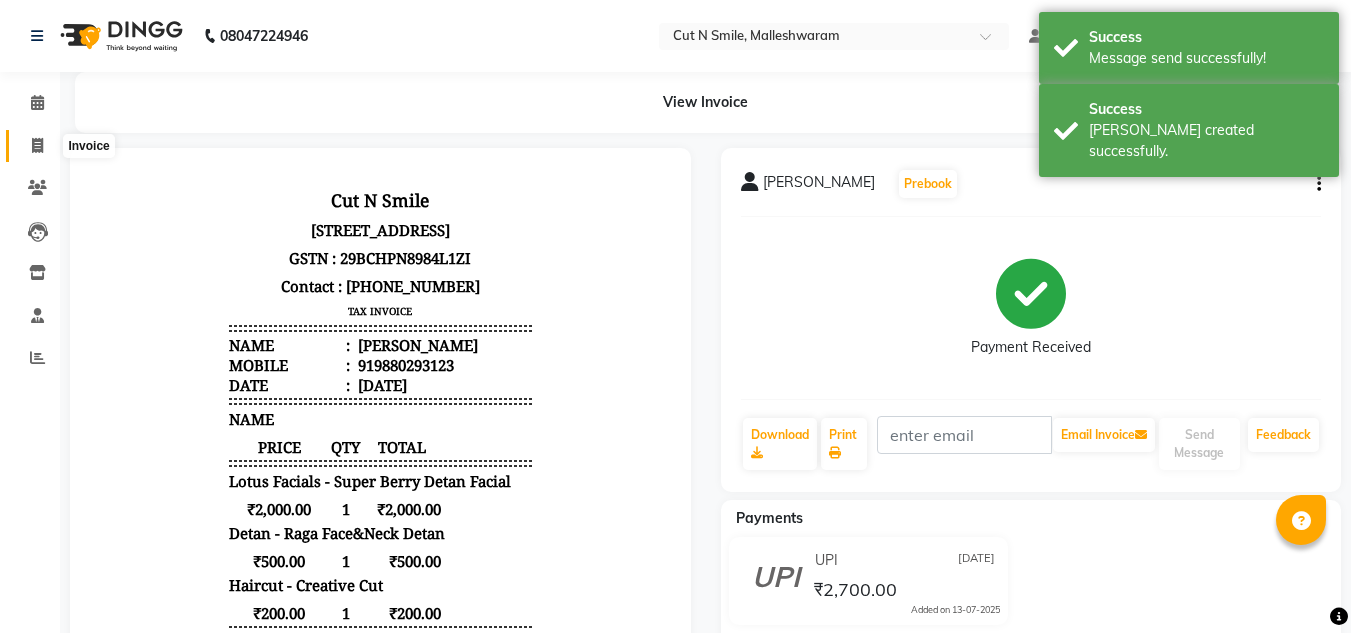click 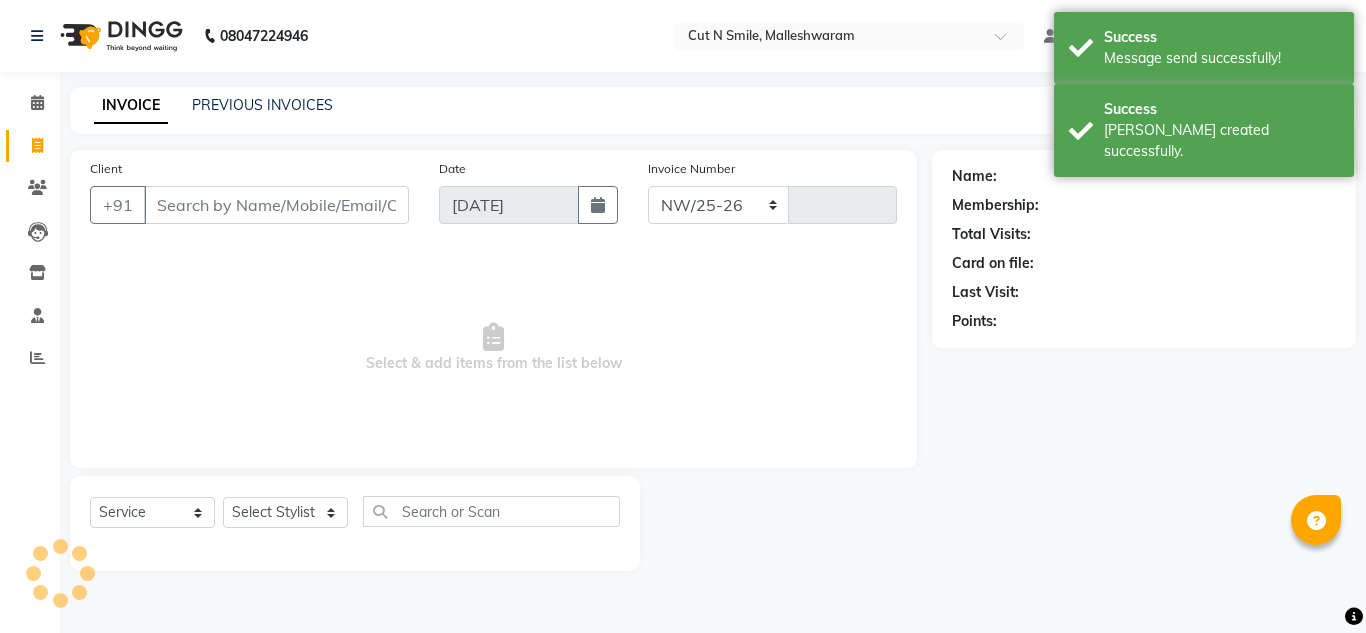 select on "7223" 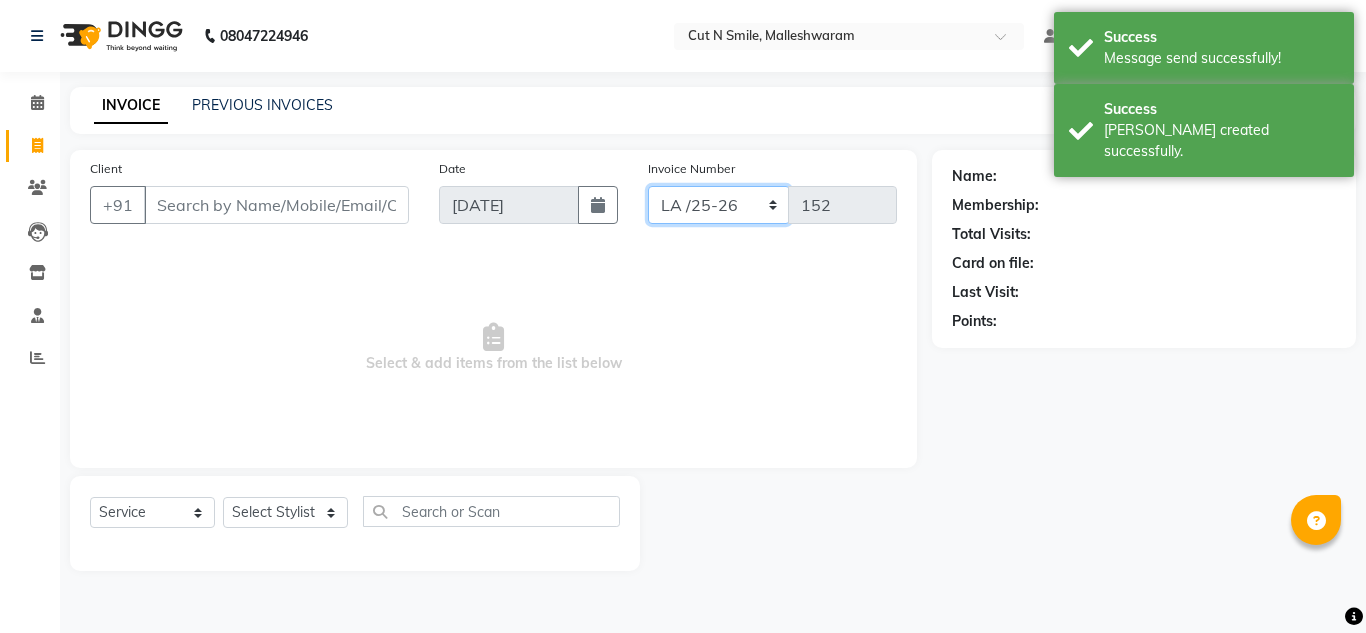 click on "NW/25-26 SW/2025-26 NA/2025-26 VN/25-26 LA /25-26" 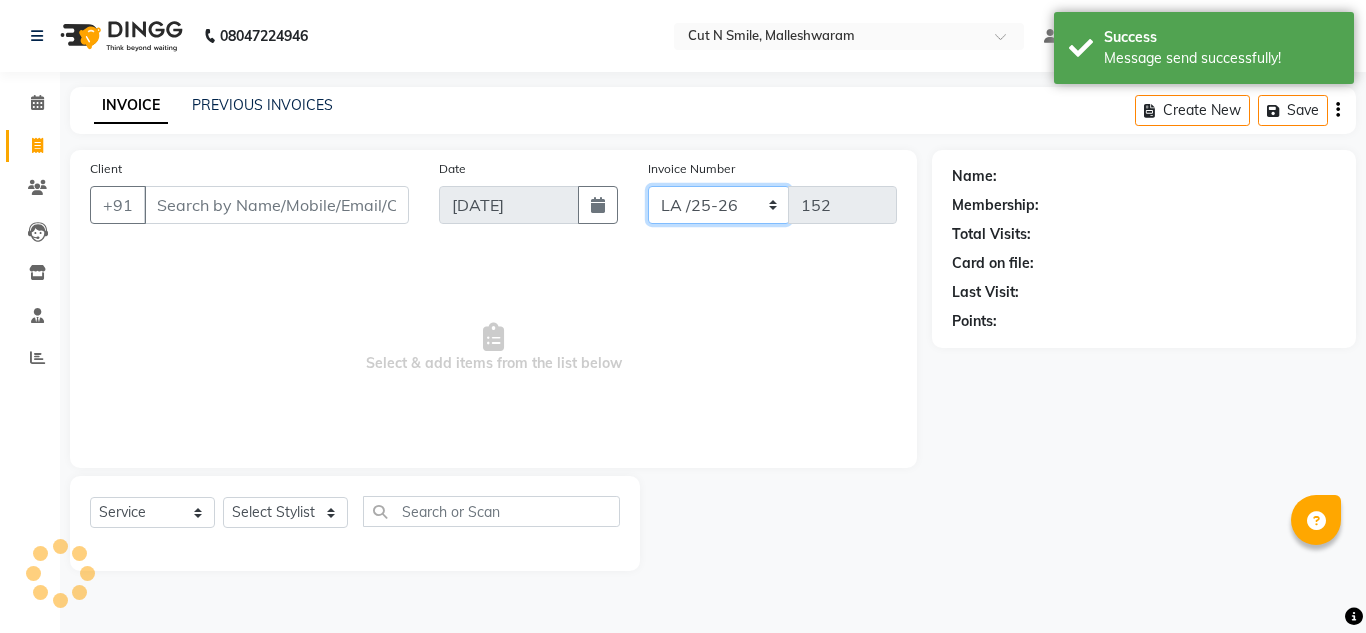 select on "7226" 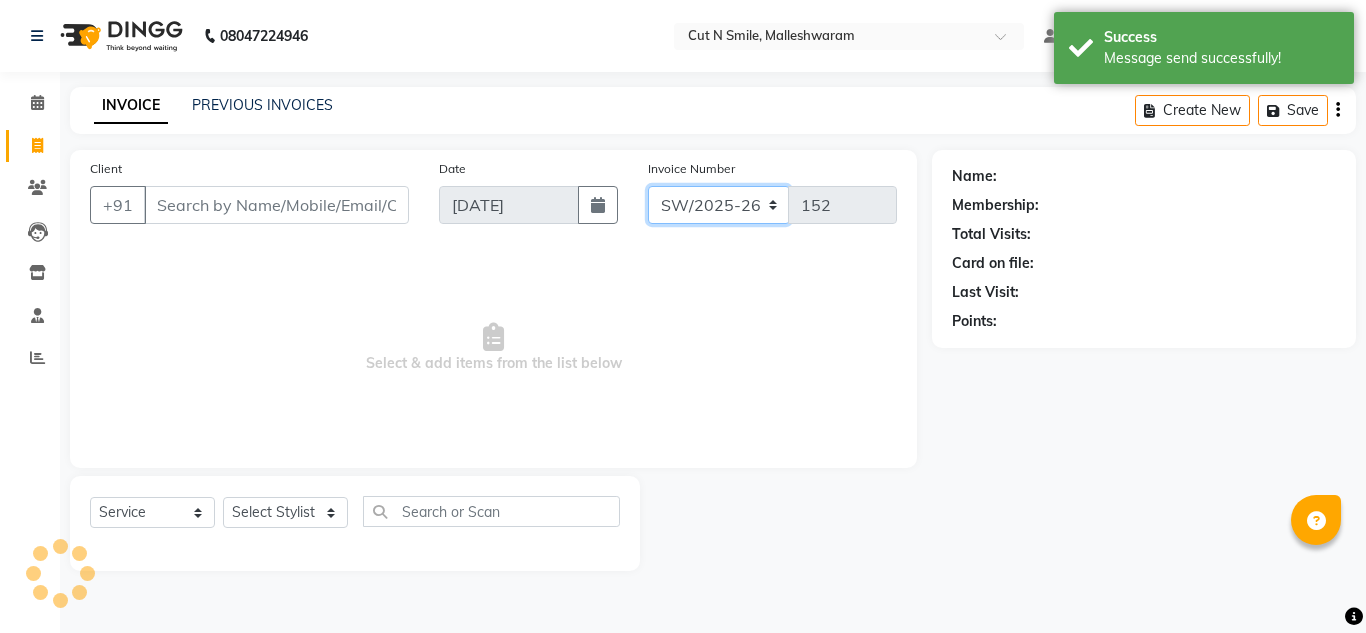 click on "NW/25-26 SW/2025-26 NA/2025-26 VN/25-26 LA /25-26" 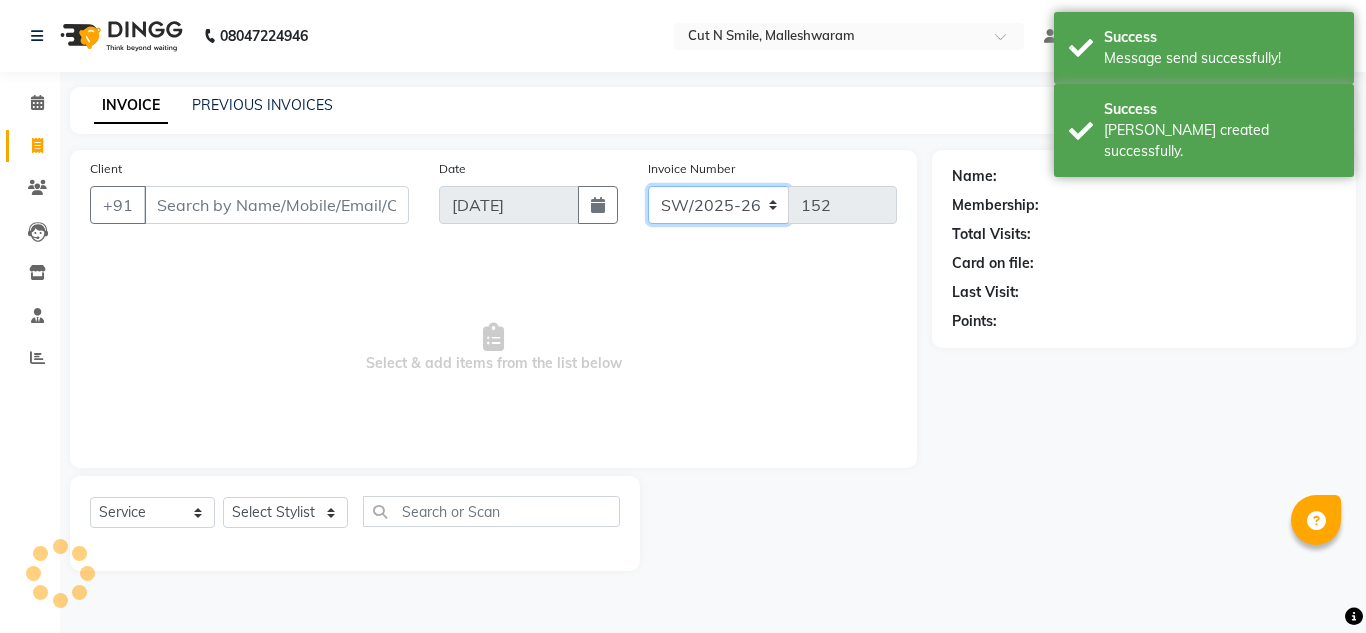 type on "720" 